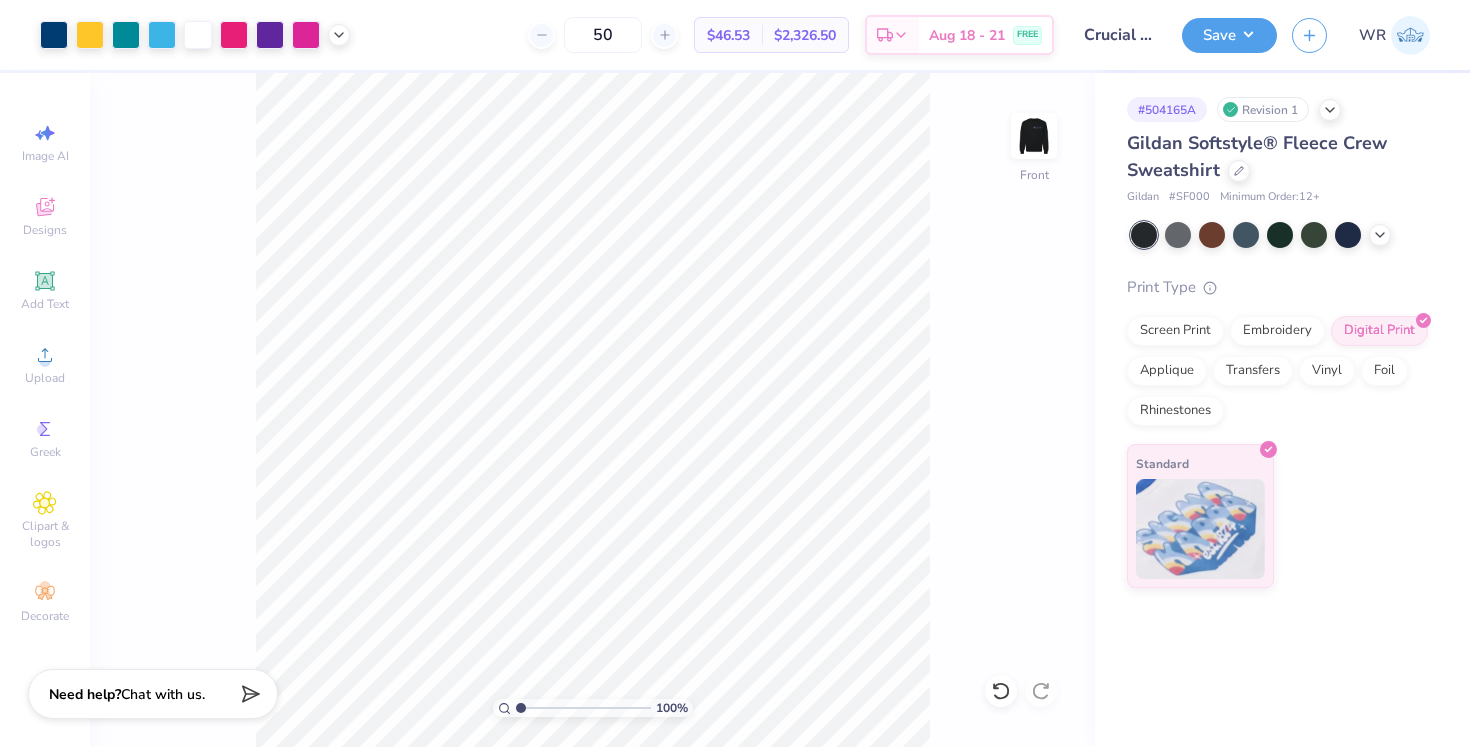 scroll, scrollTop: 0, scrollLeft: 0, axis: both 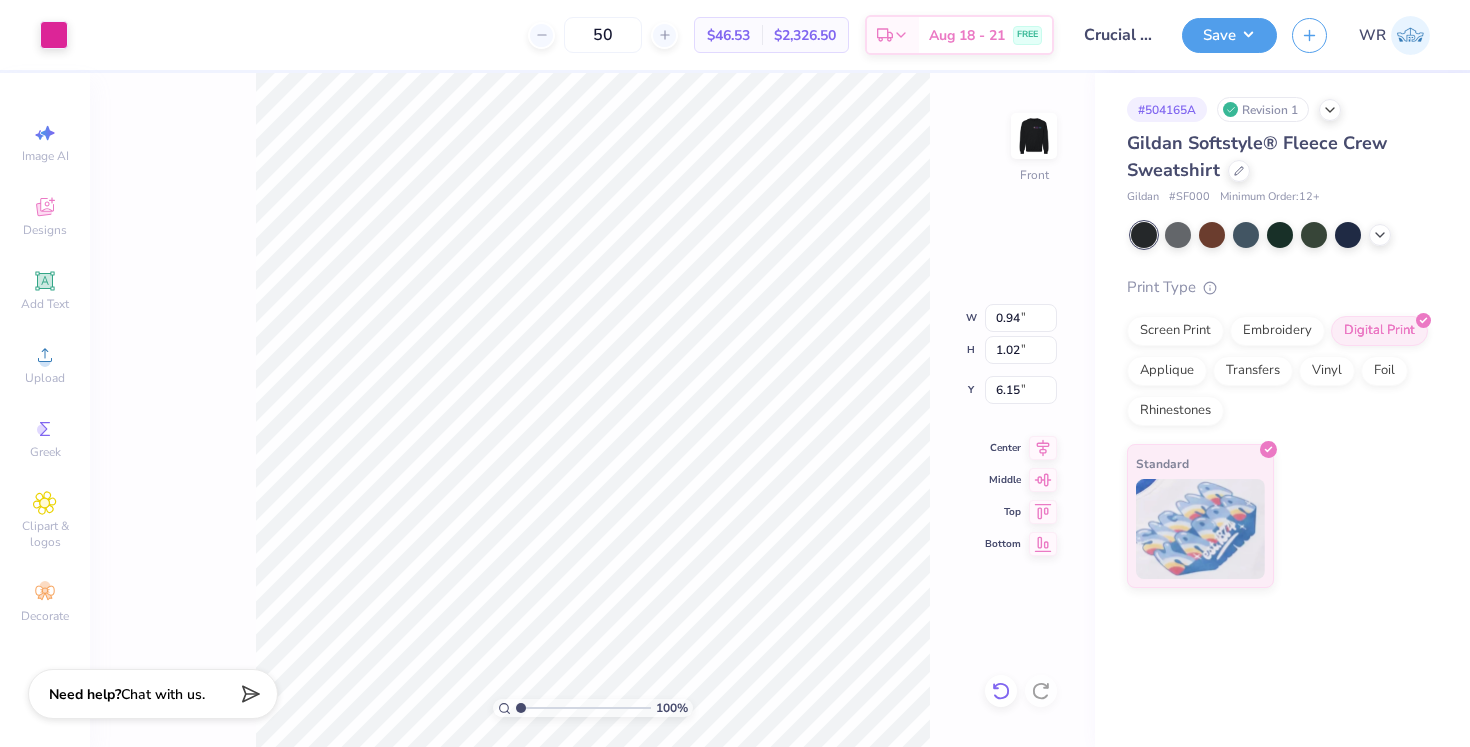 click at bounding box center (1001, 691) 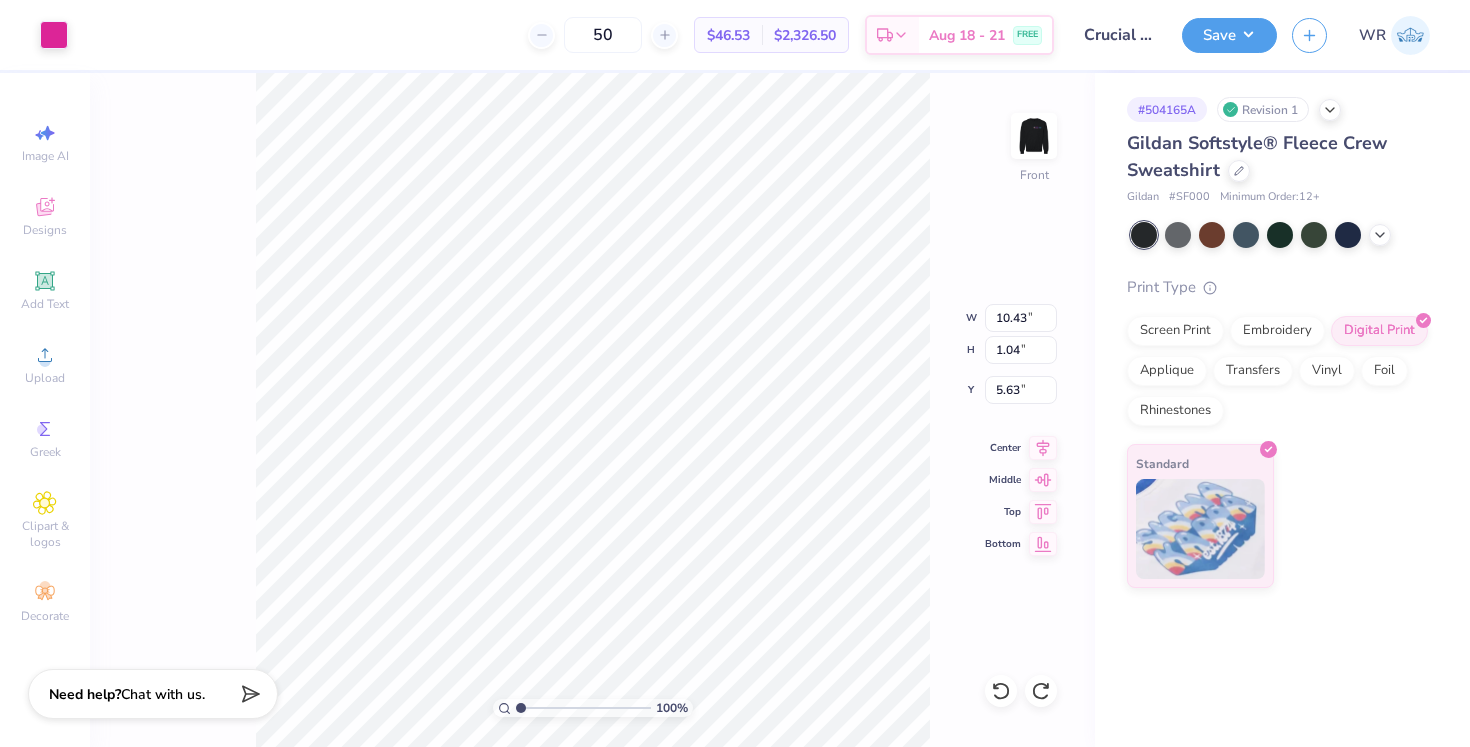 type on "2.48" 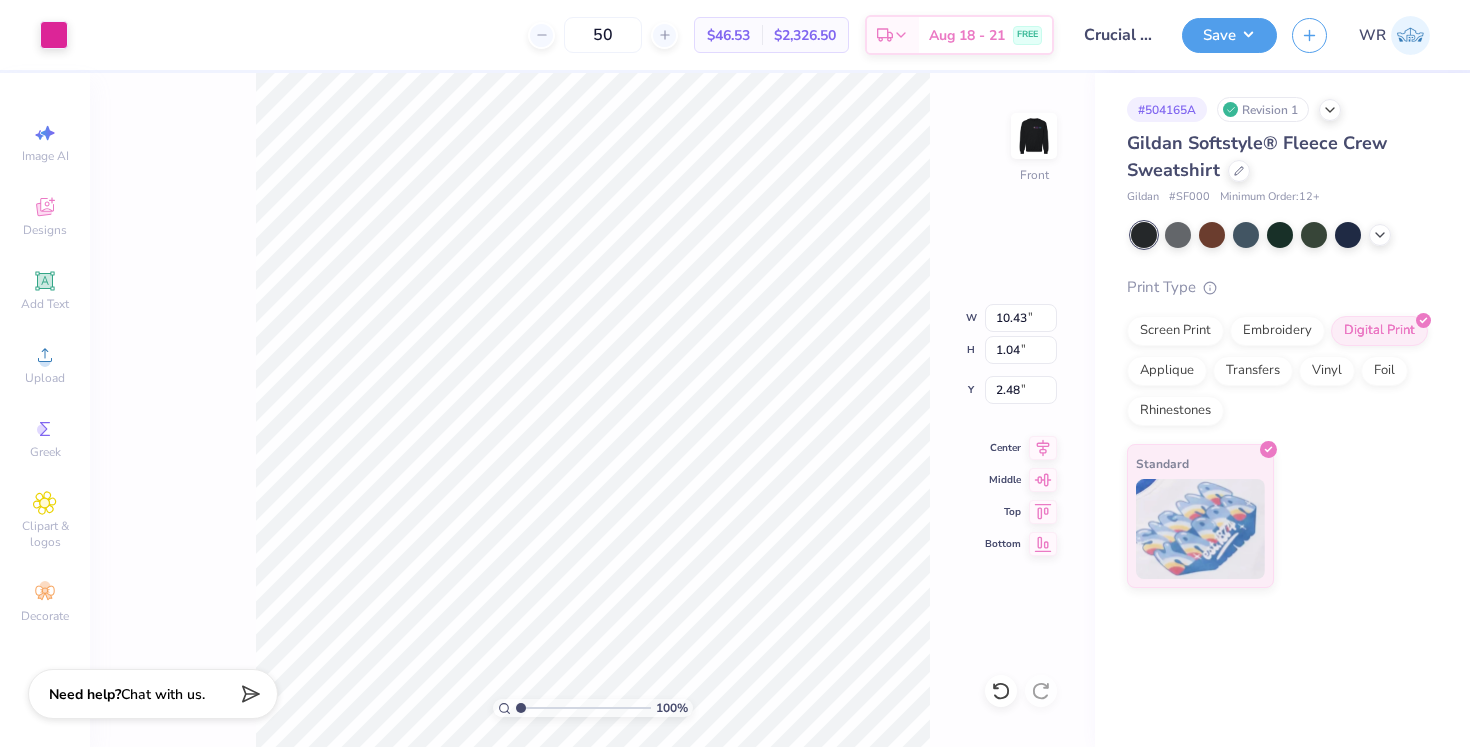 type on "4.01" 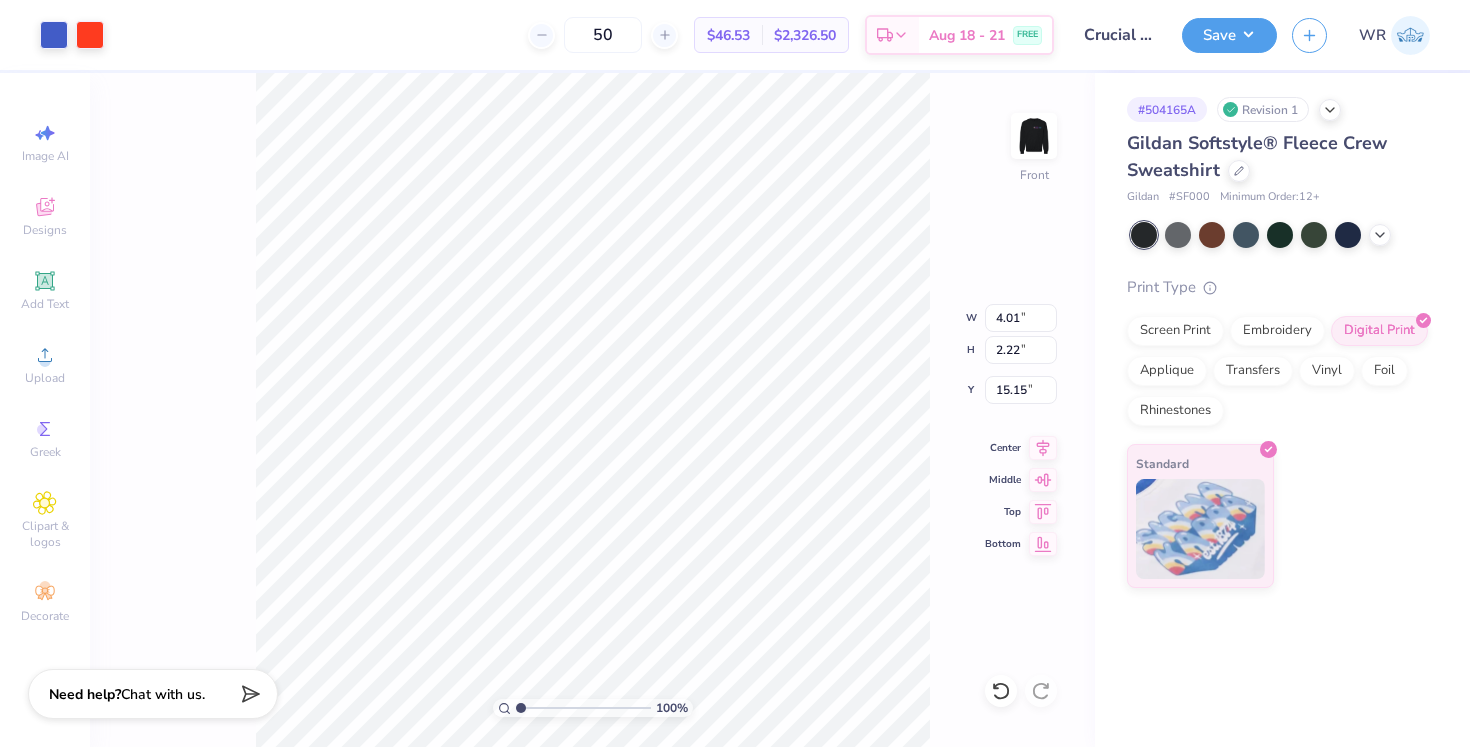 type on "22.64" 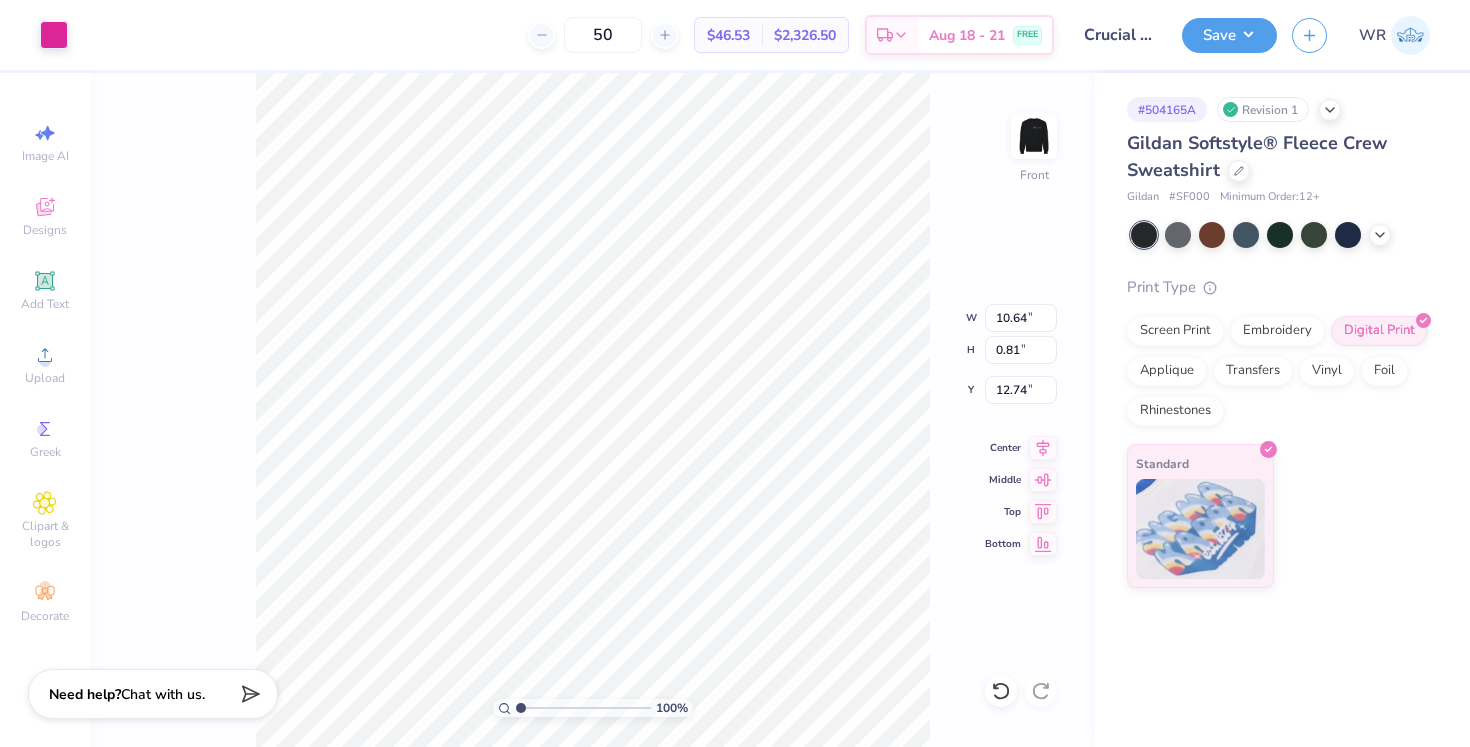 type on "17.98" 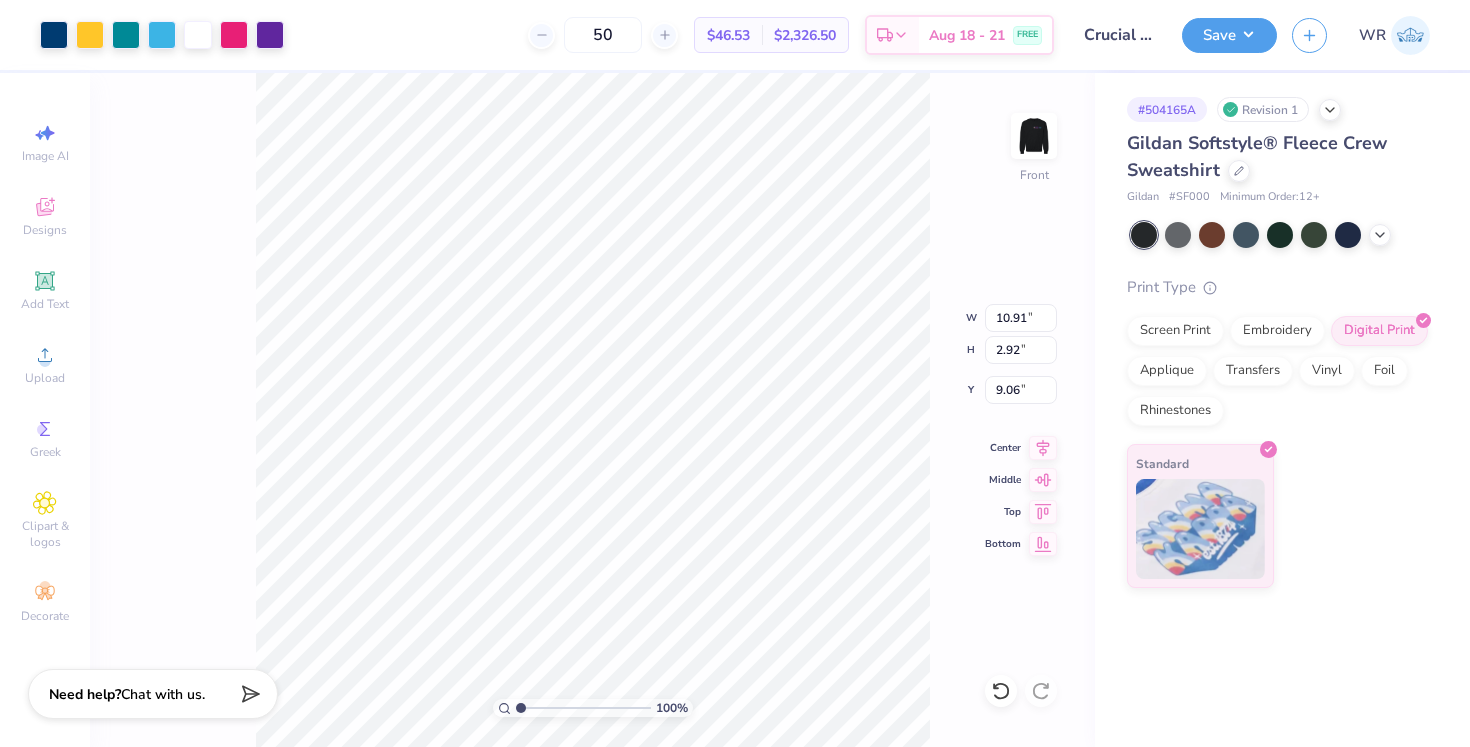 type on "11.79" 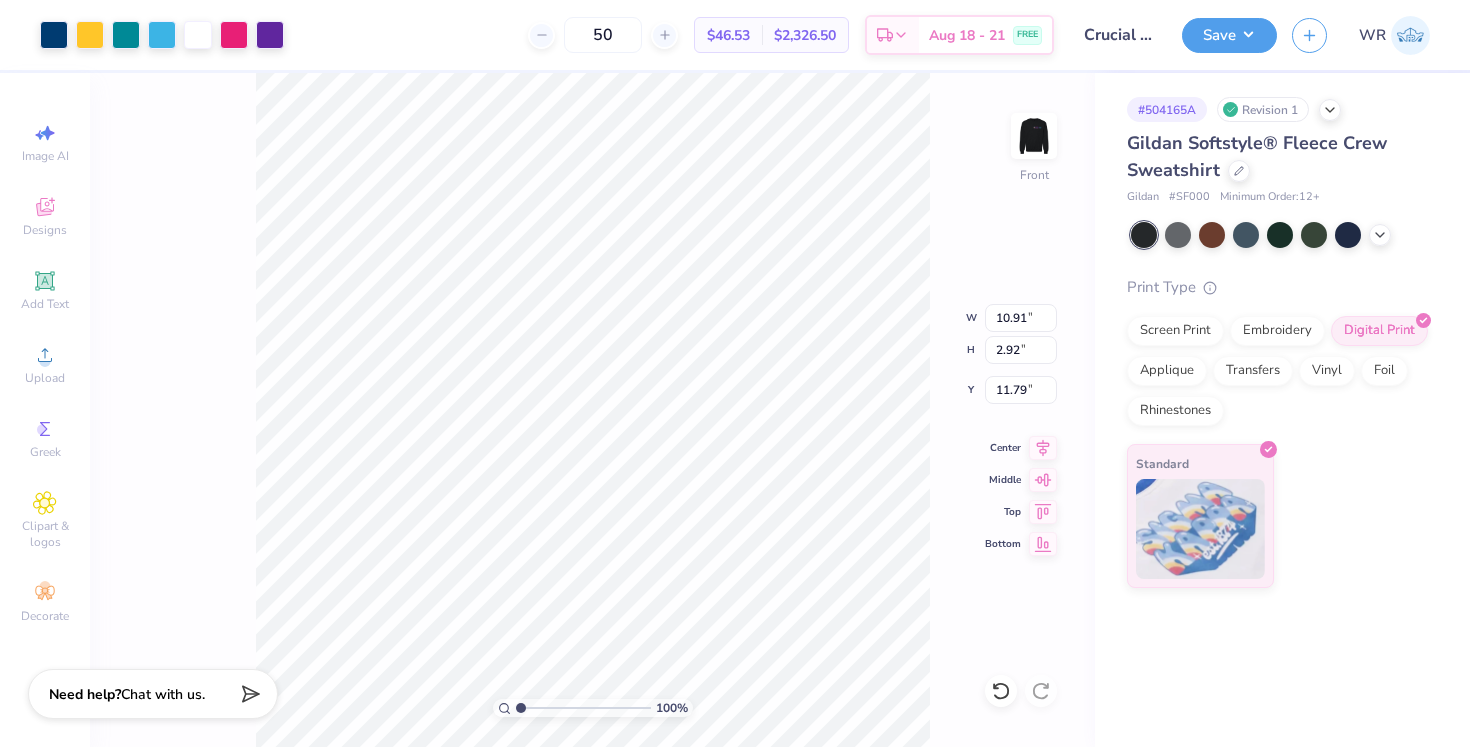 type on "1.02" 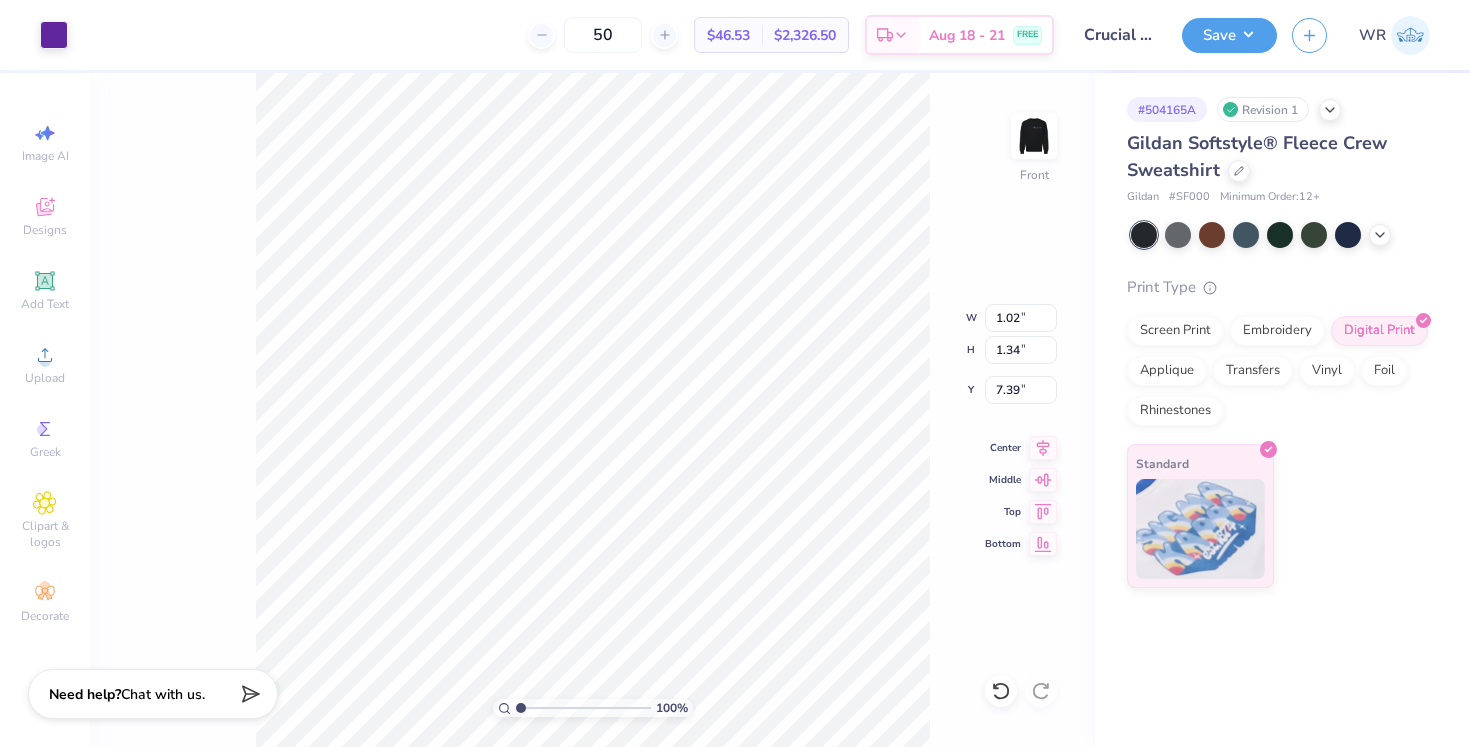 type on "7.40" 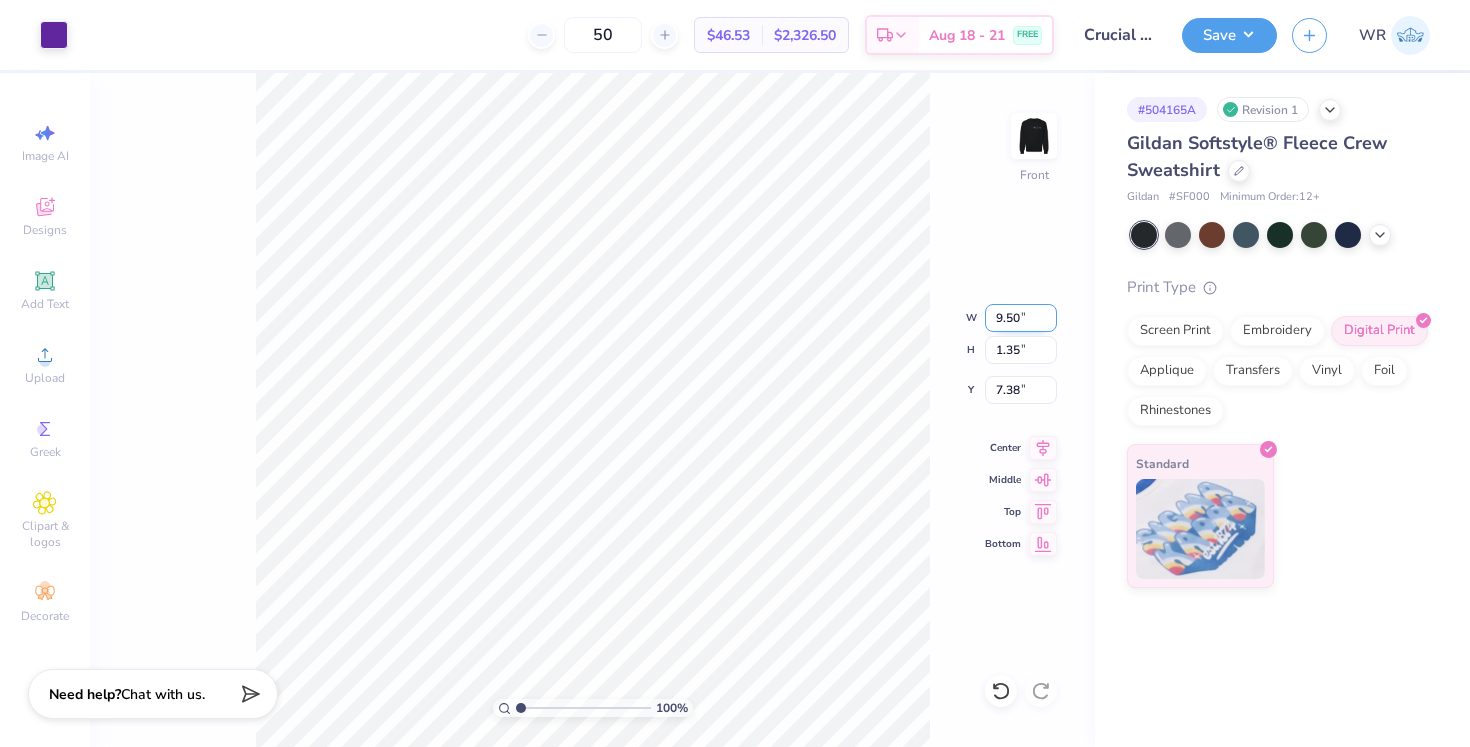 click on "9.50" at bounding box center (1021, 318) 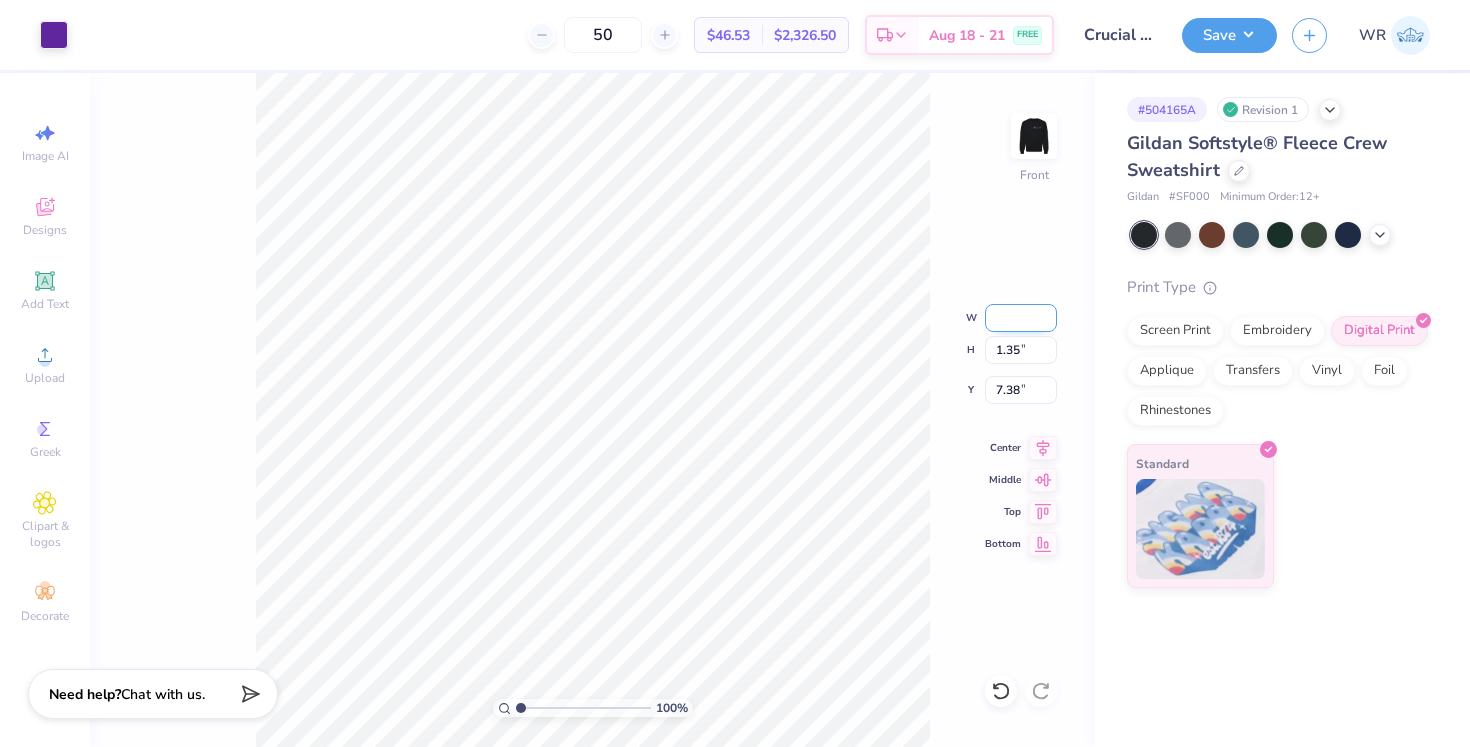 type on "9" 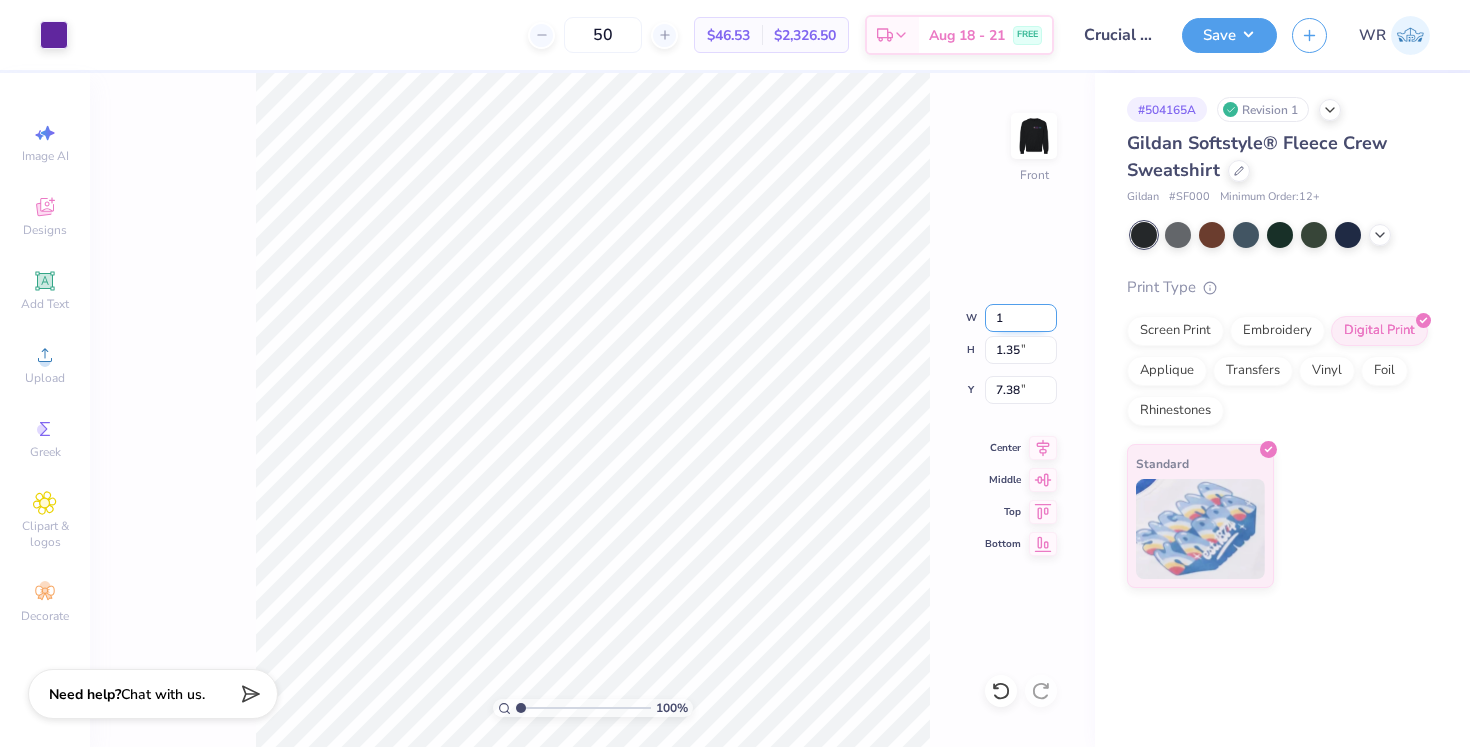 type on "10" 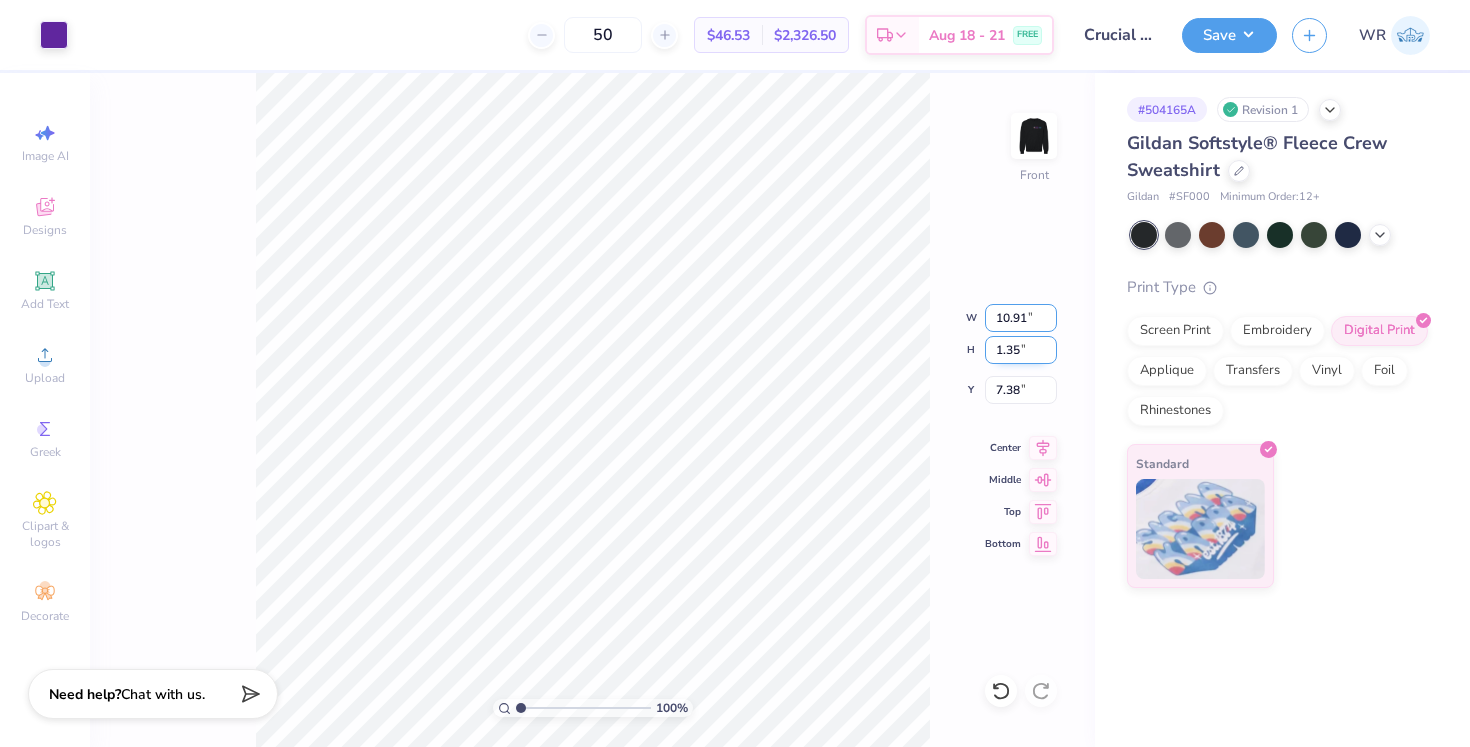 type on "10.91" 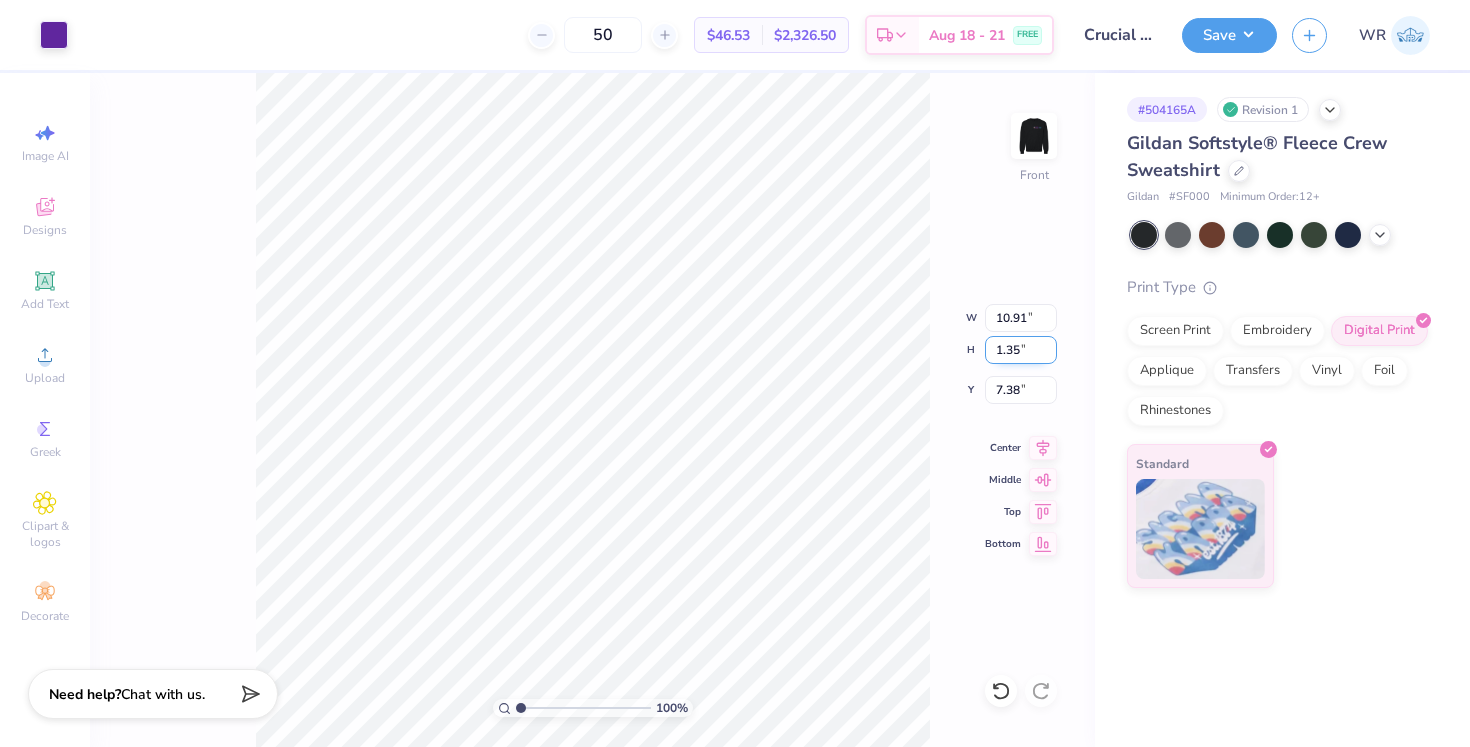 click on "1.35" at bounding box center [1021, 350] 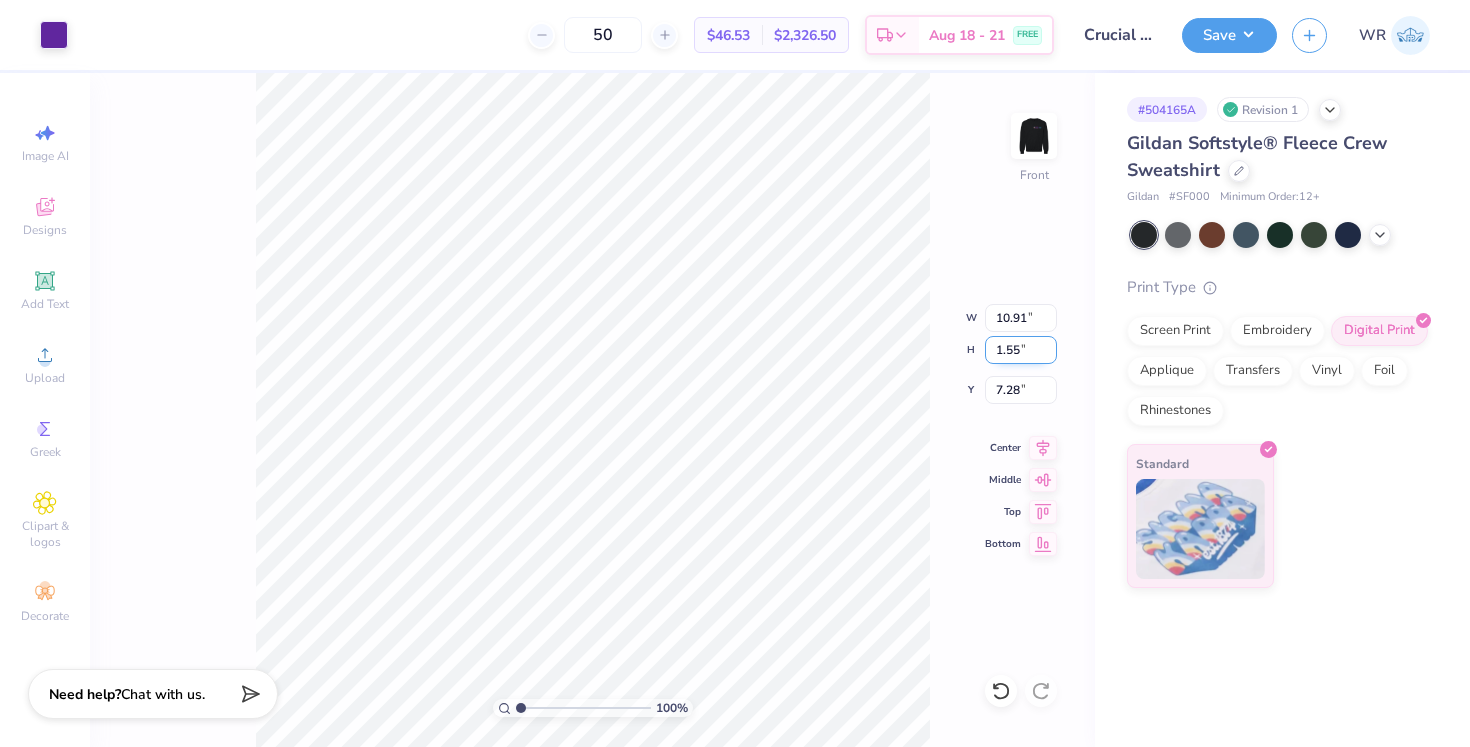 type on "1.5" 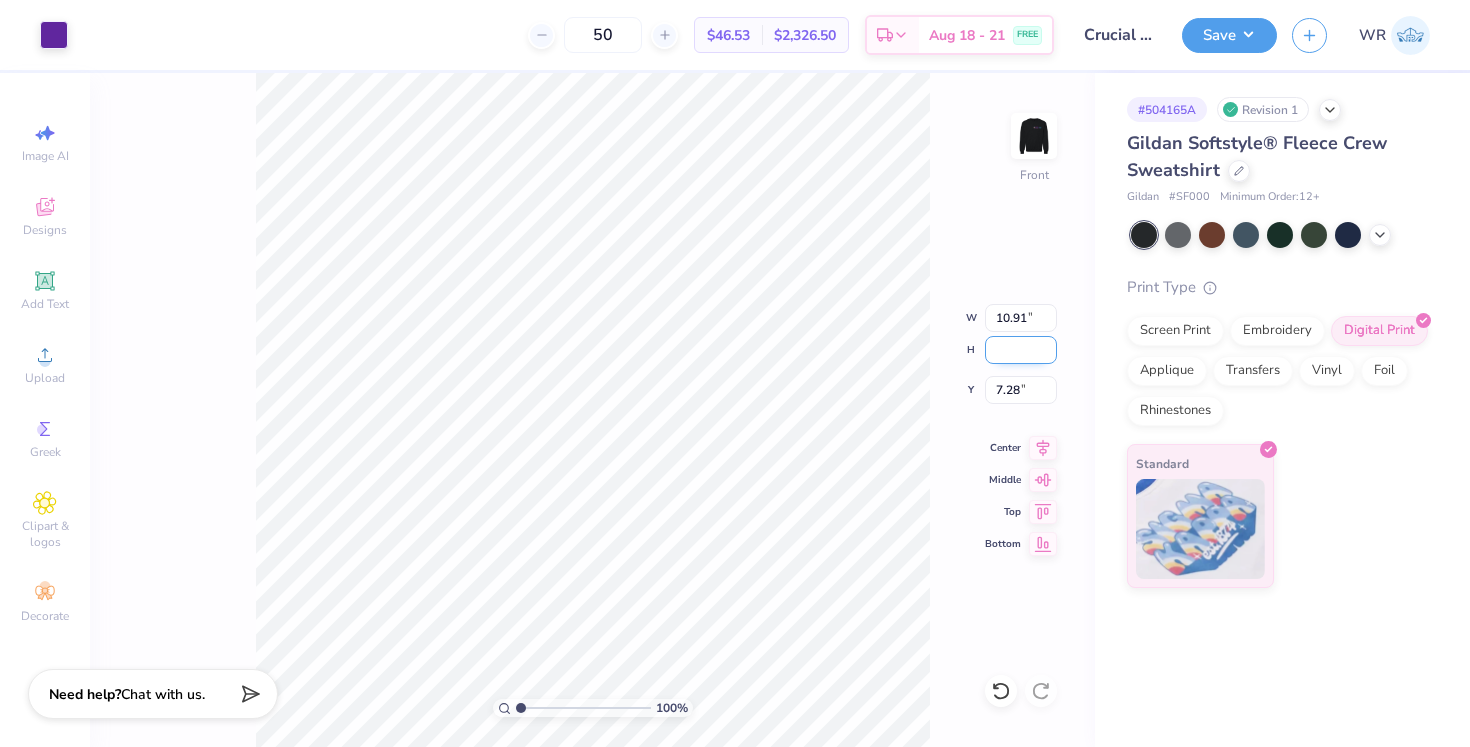 type on "1" 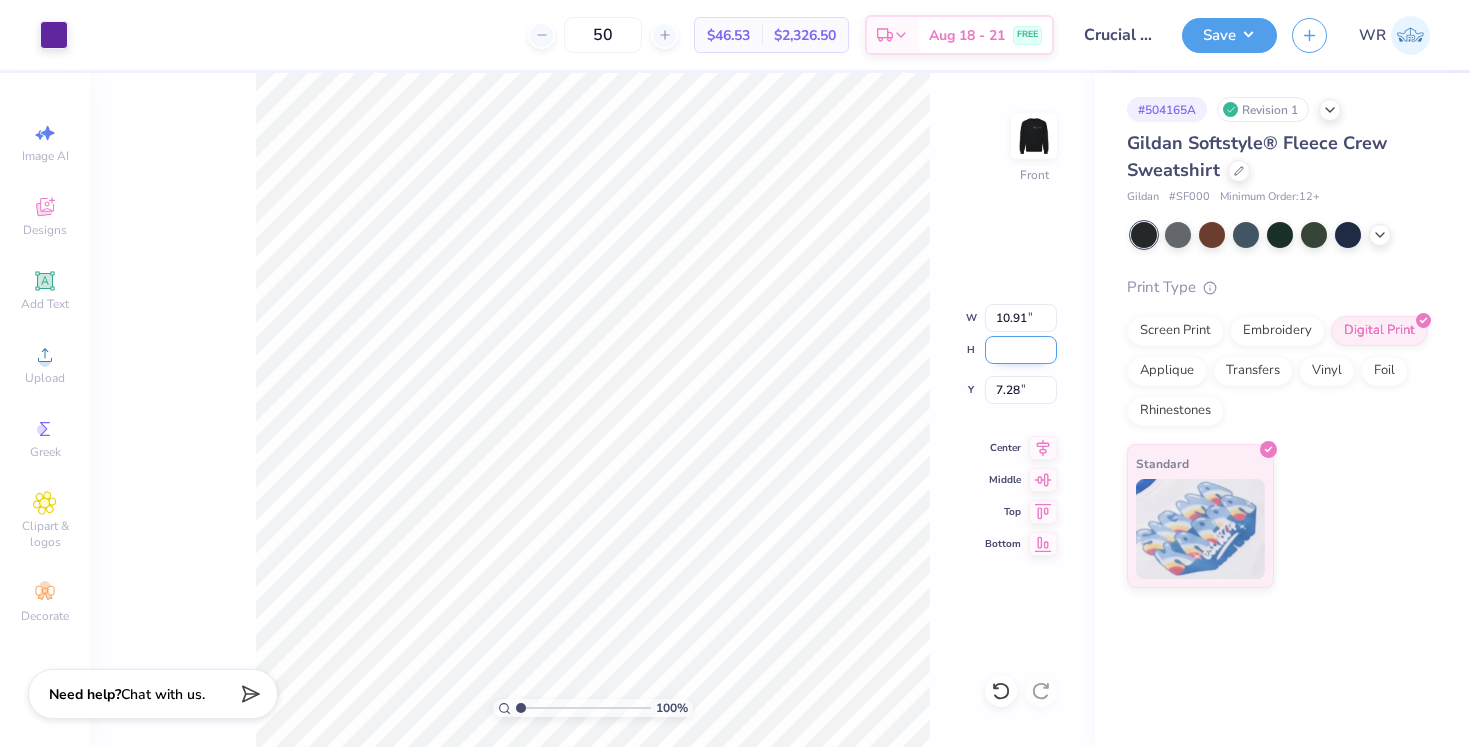 type on "2" 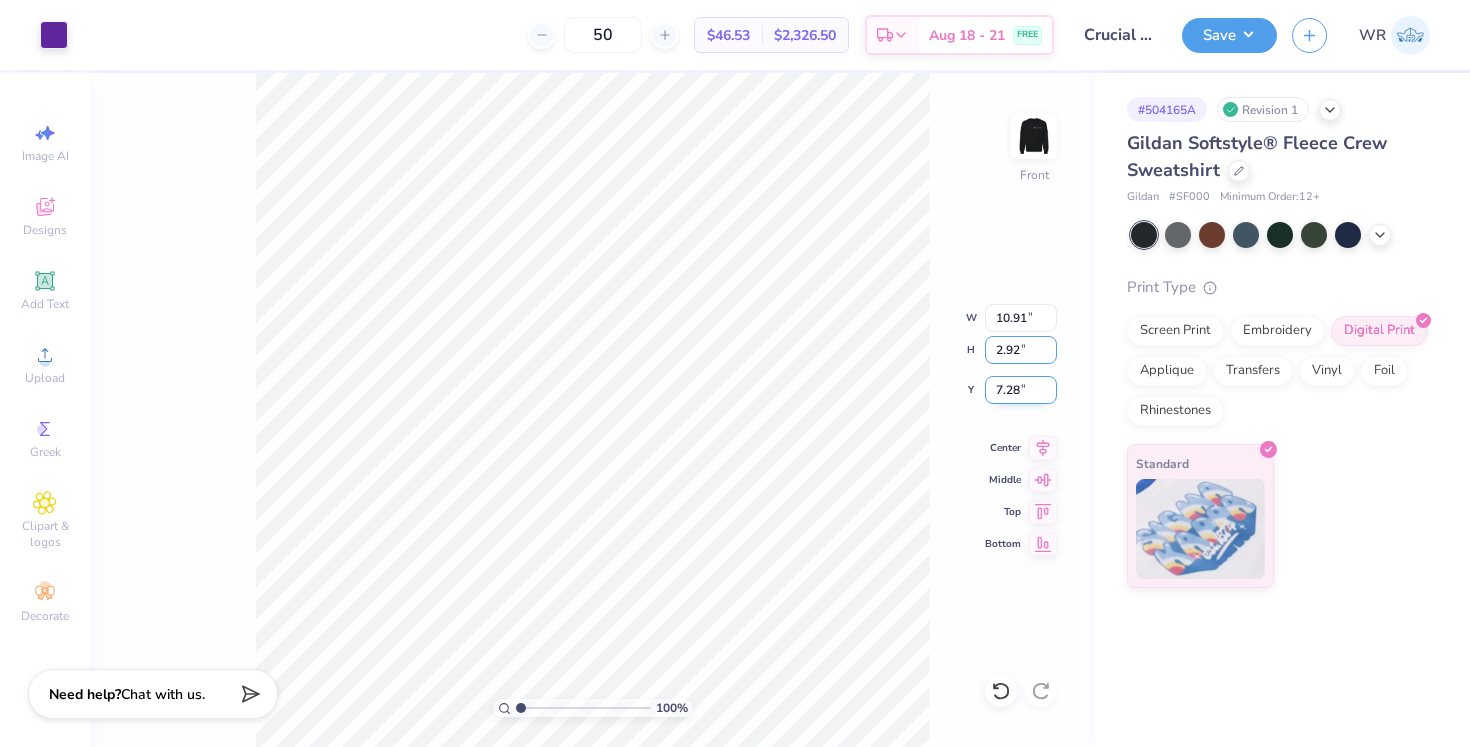 type on "2.92" 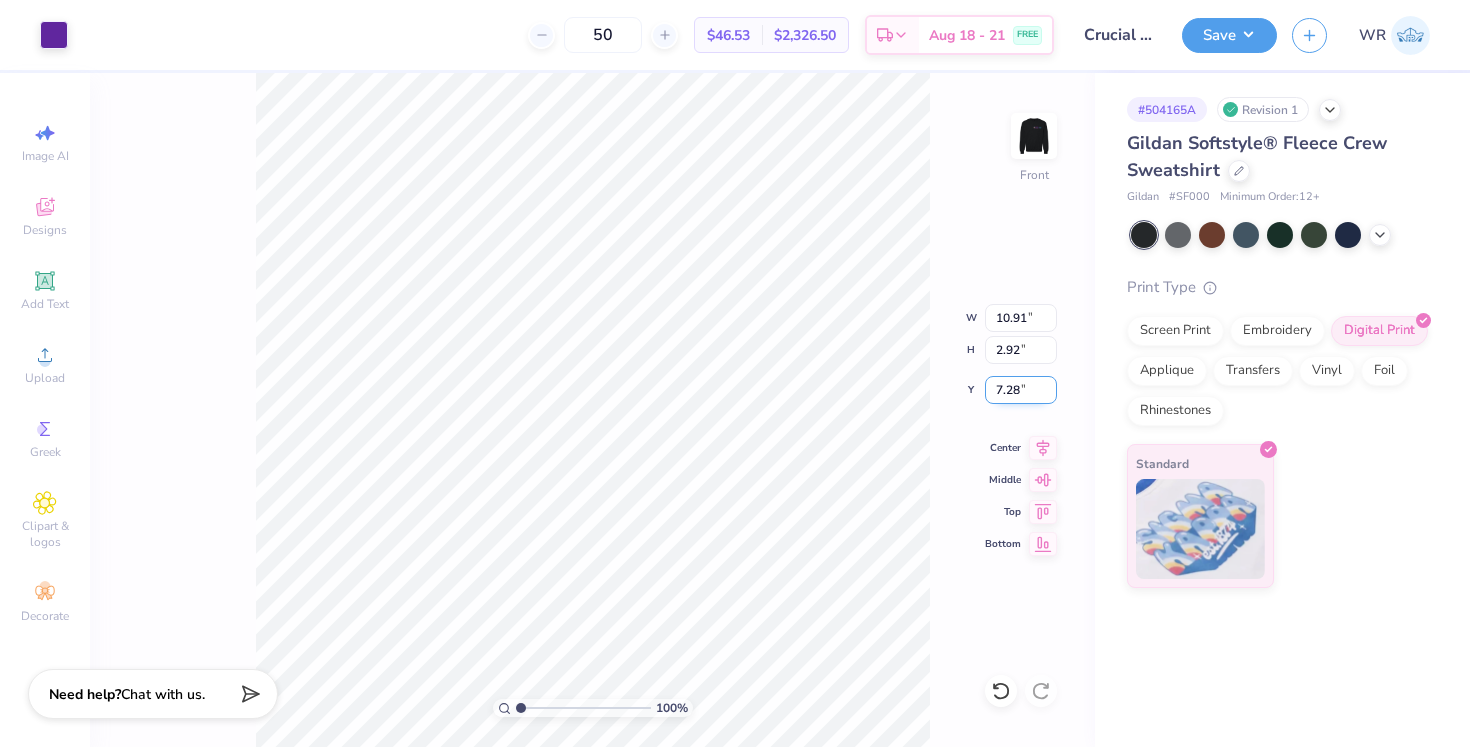 click on "7.28" at bounding box center (1021, 390) 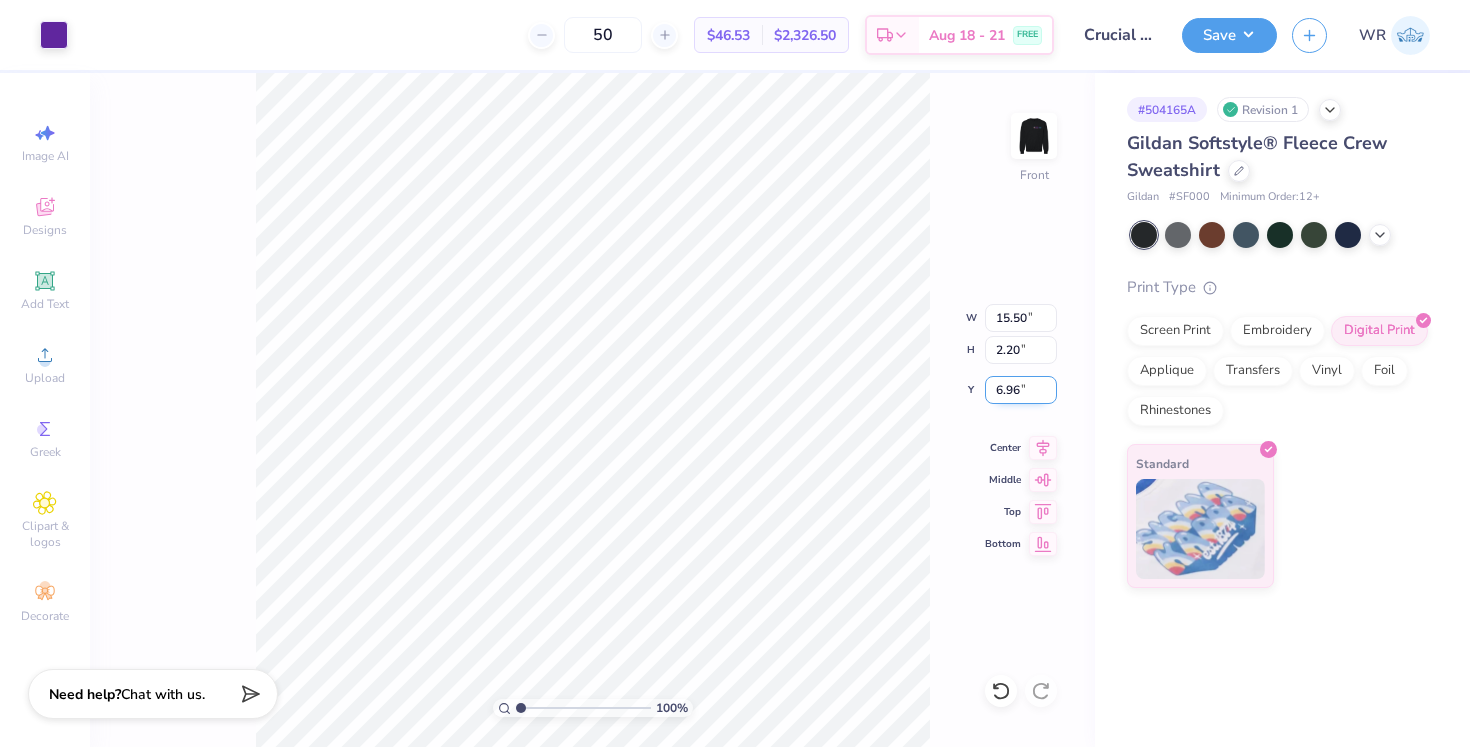 type on "6.9" 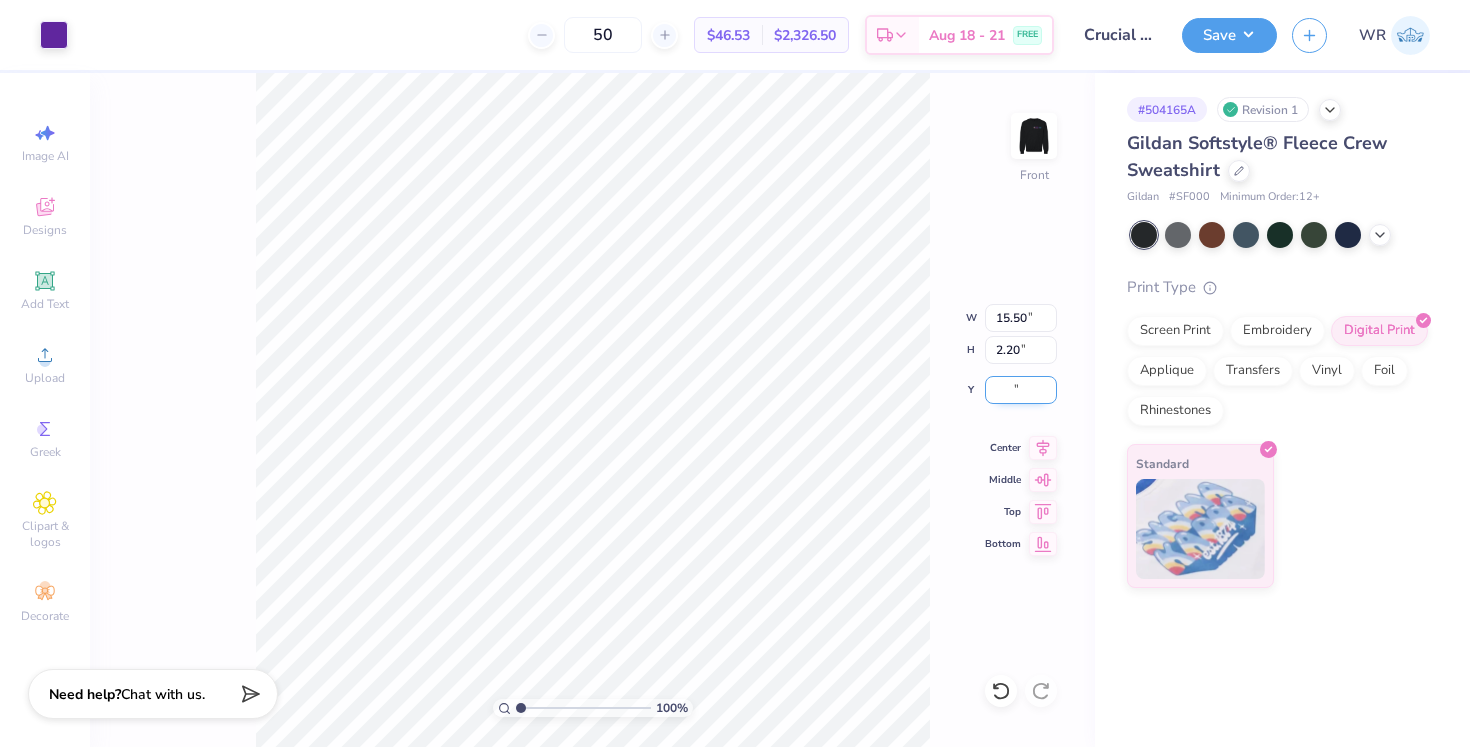 type on "6" 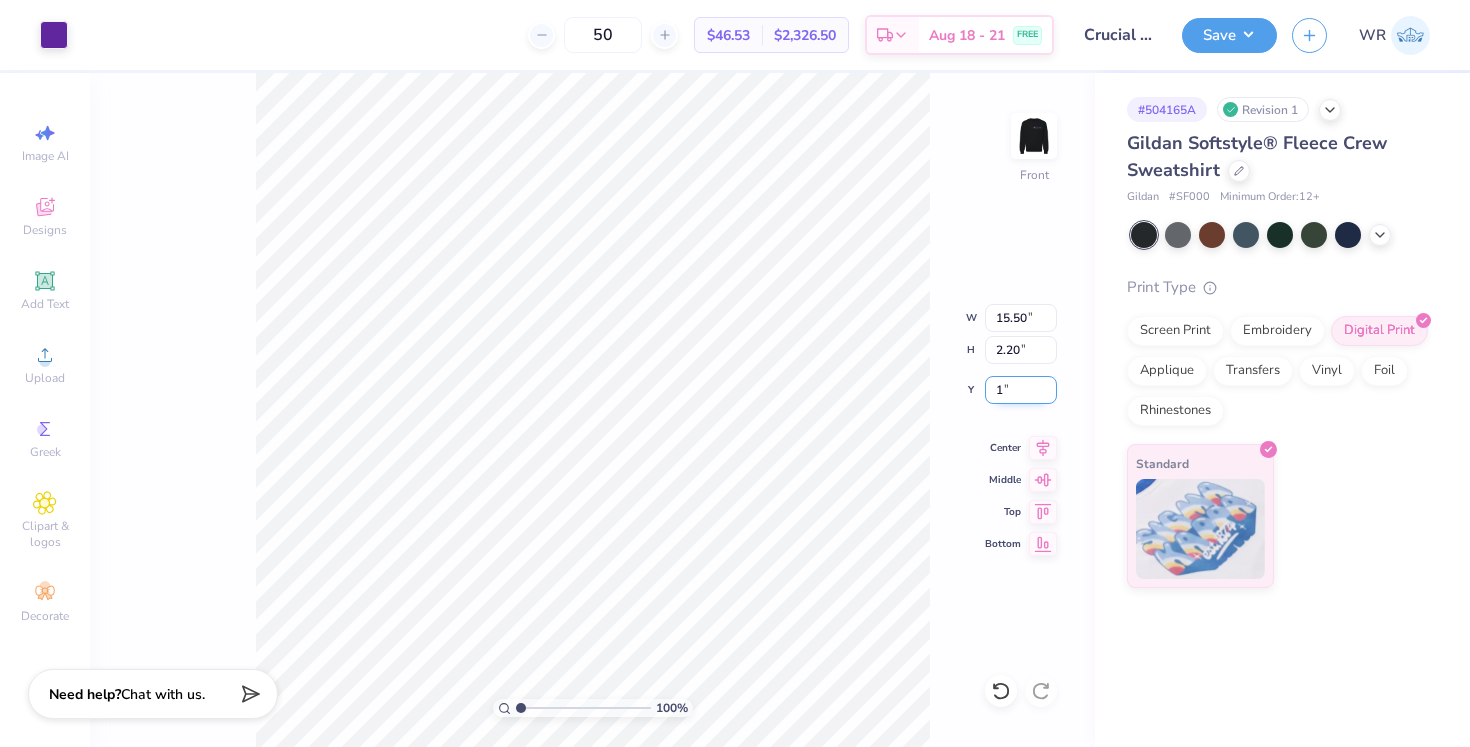 type on "11" 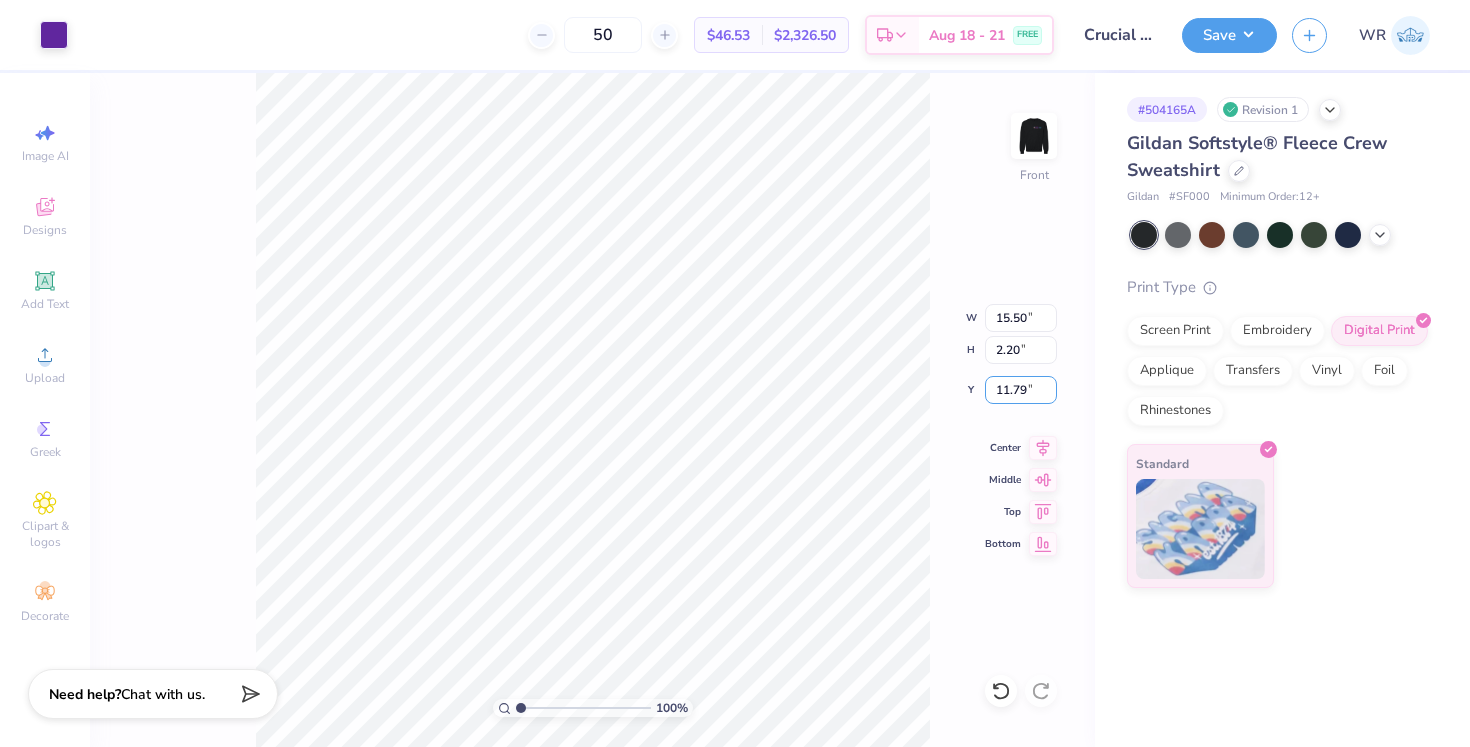 type on "11.79" 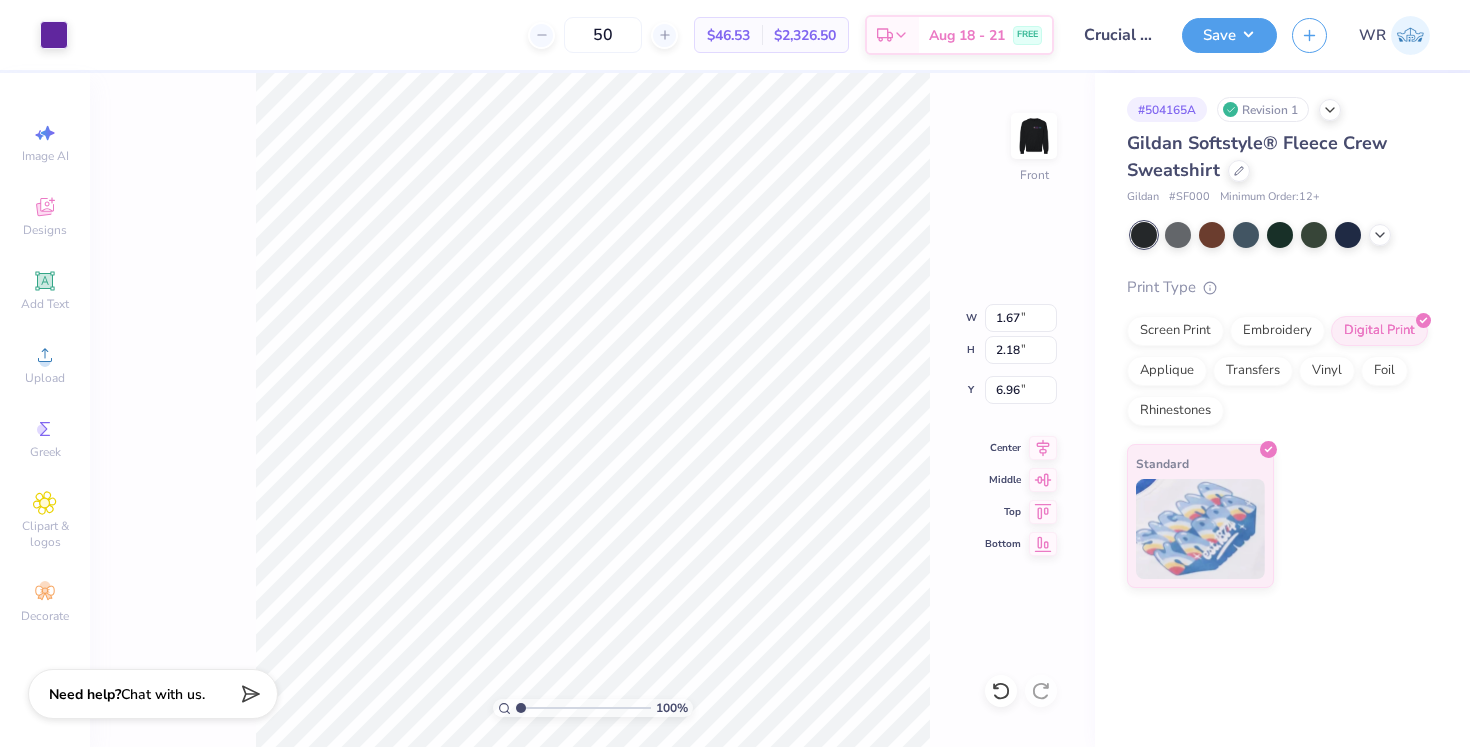 type on "6.98" 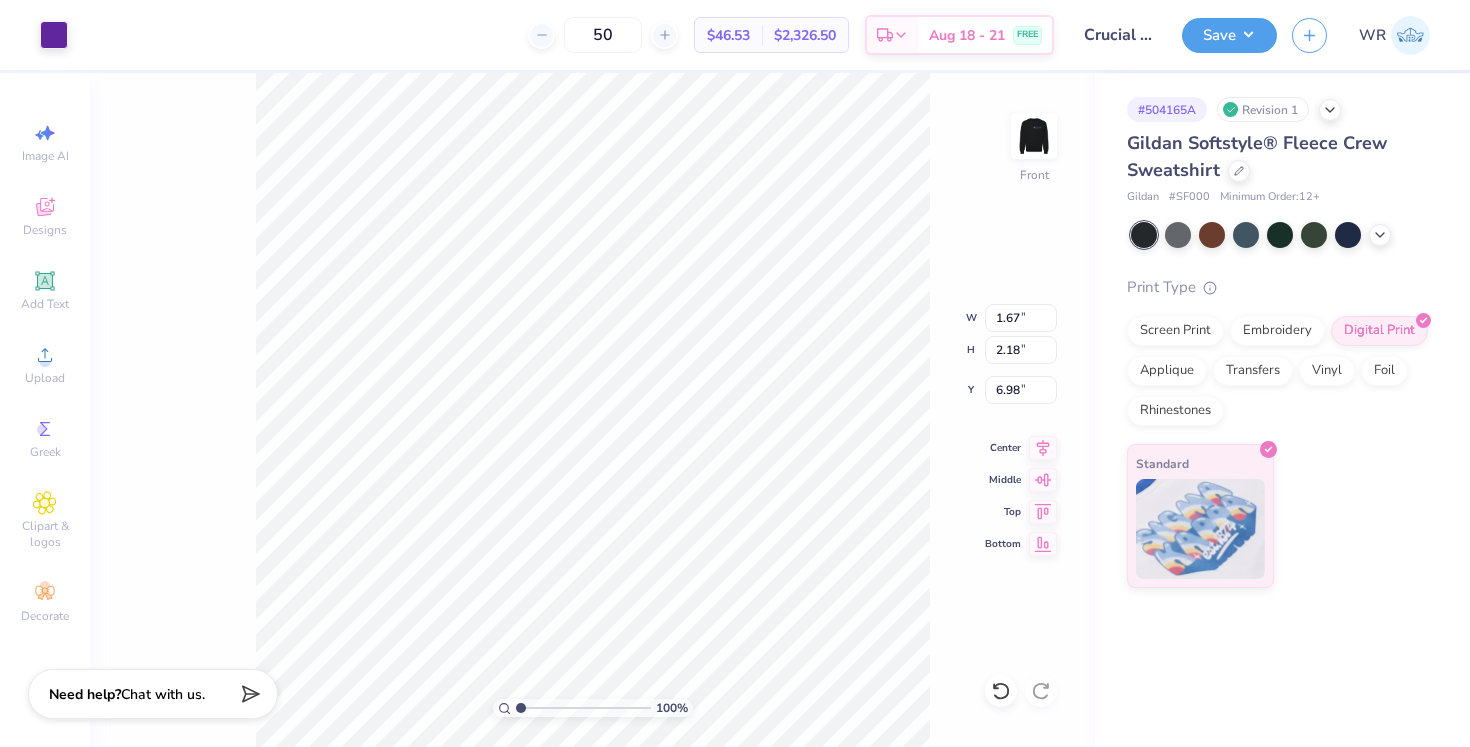 type on "1.73" 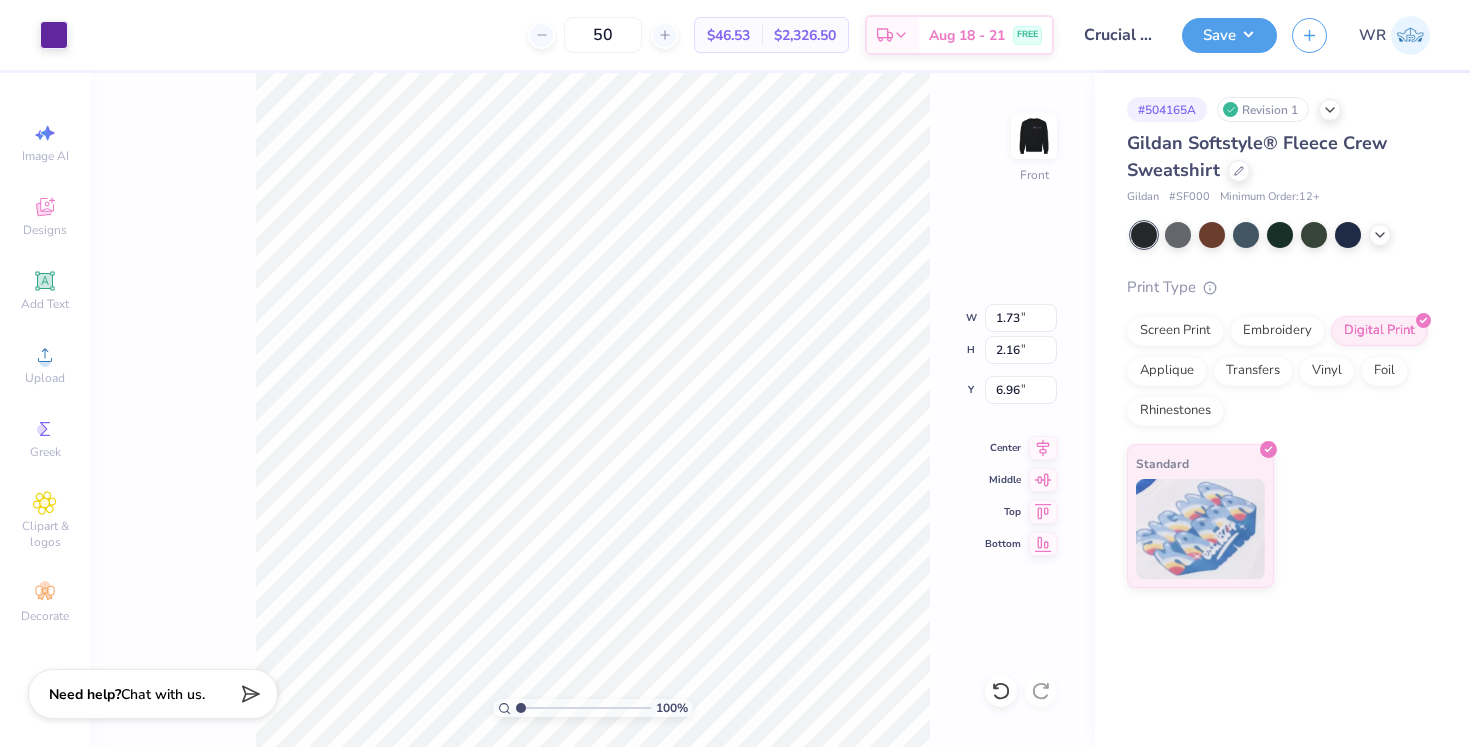 type on "6.98" 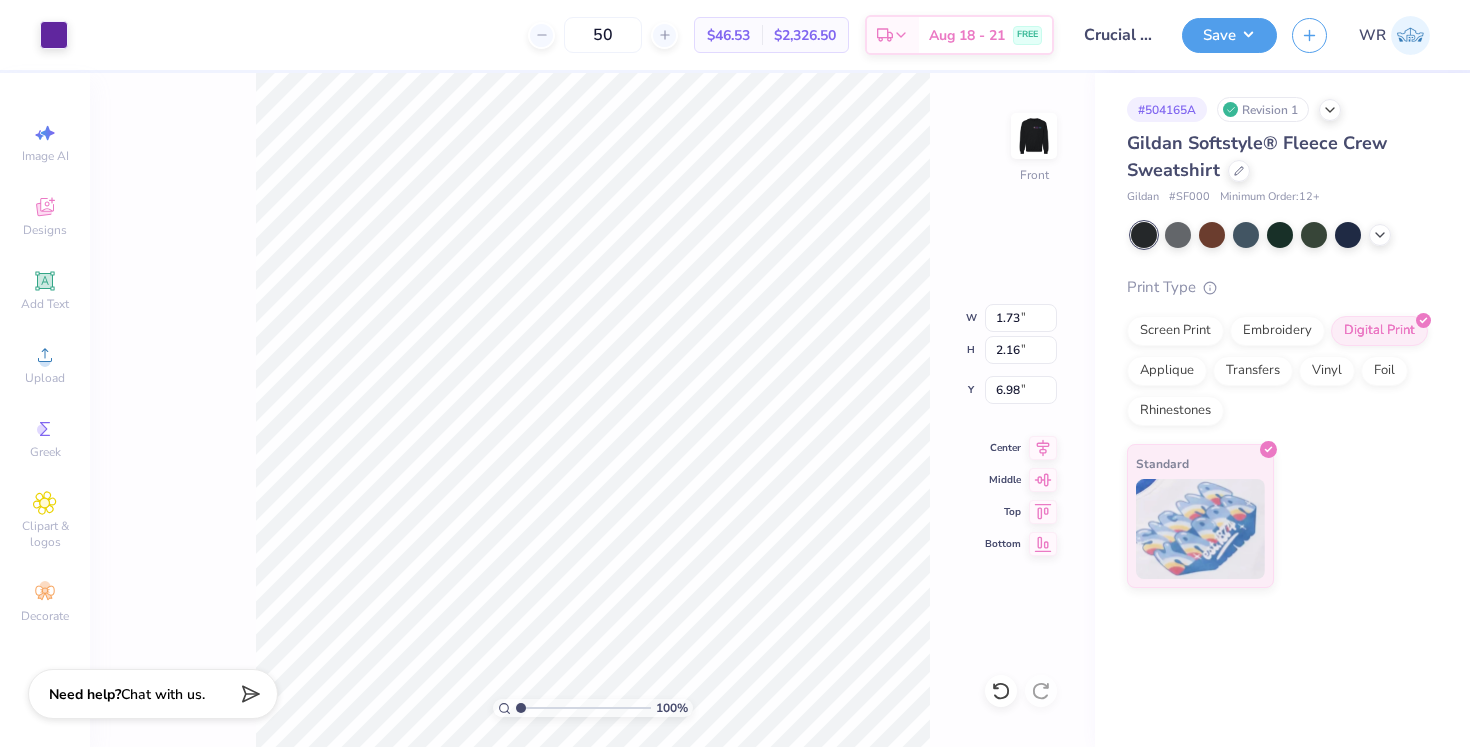 type on "1.67" 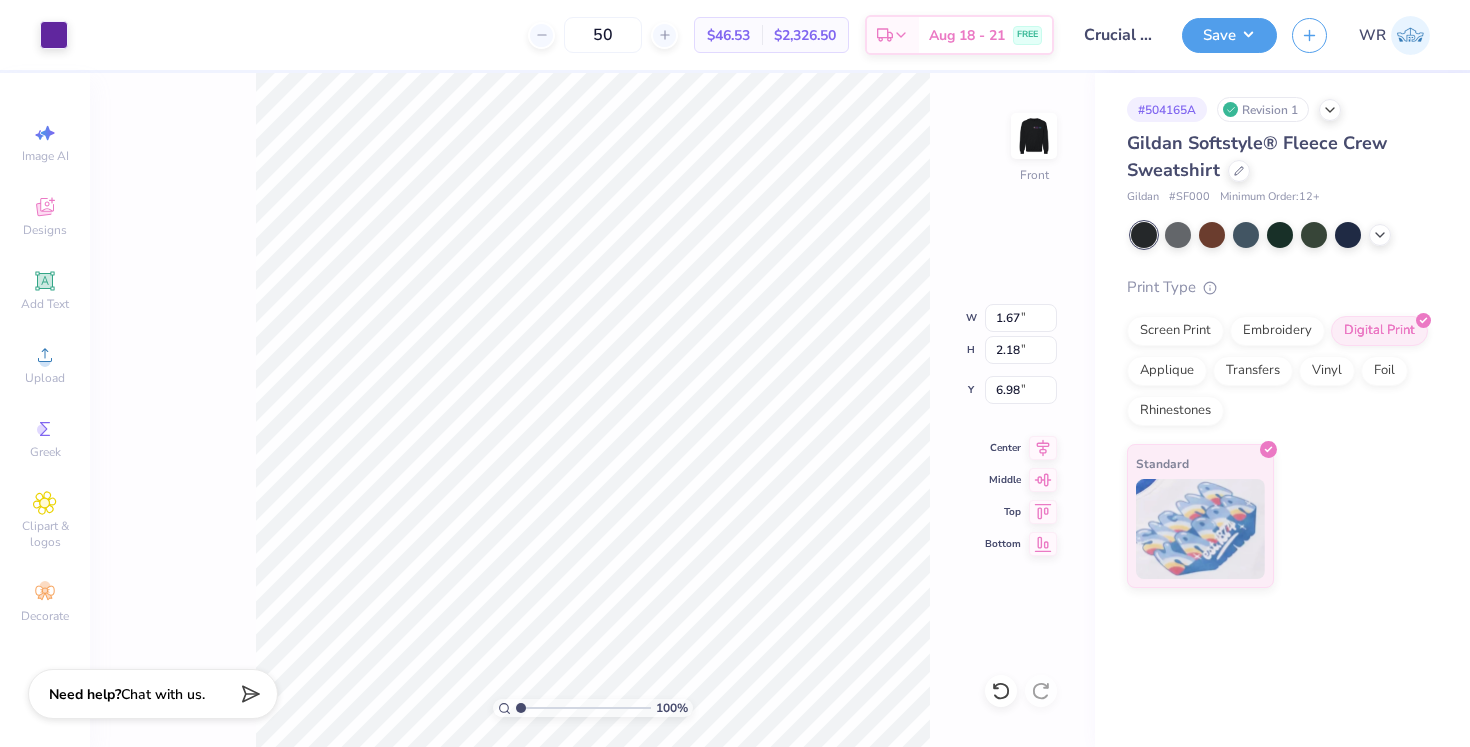 type on "1.73" 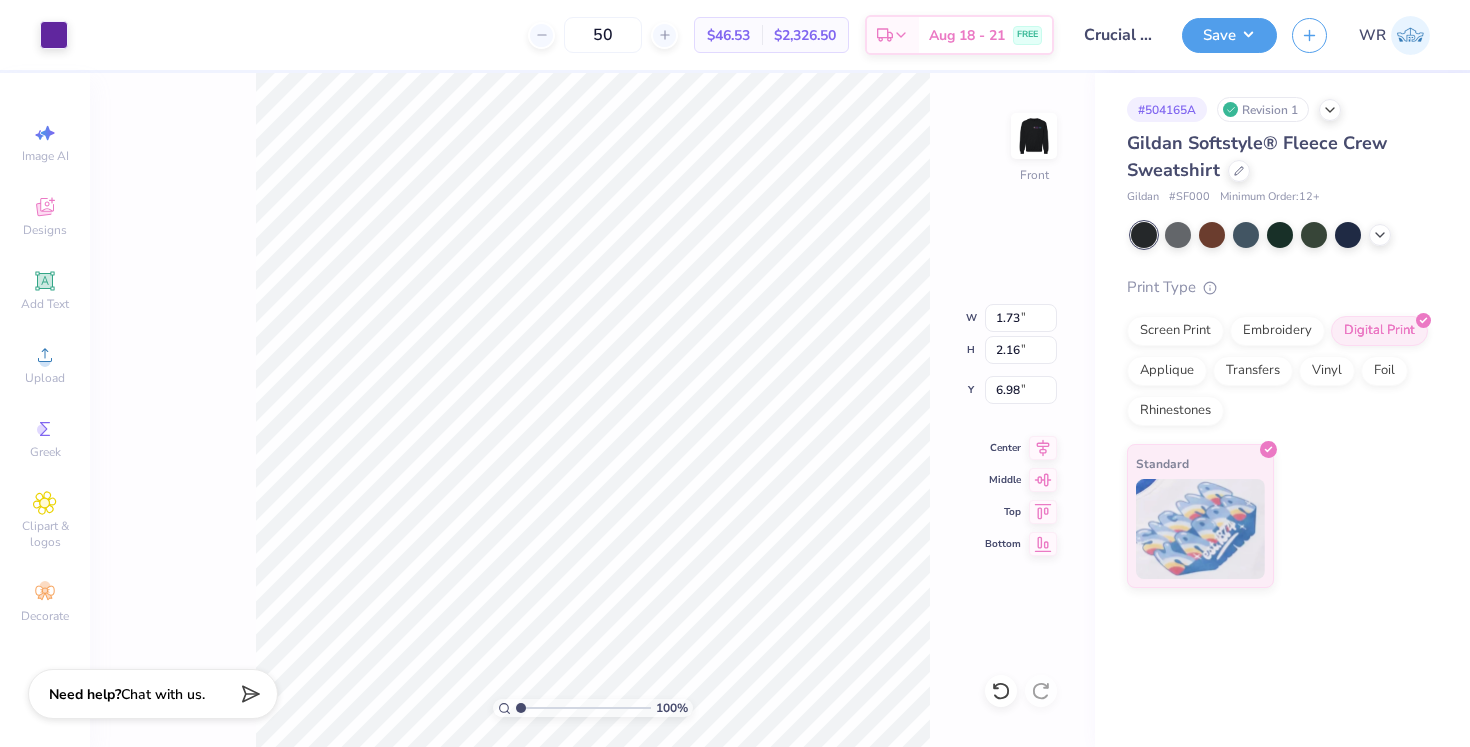 type on "1.67" 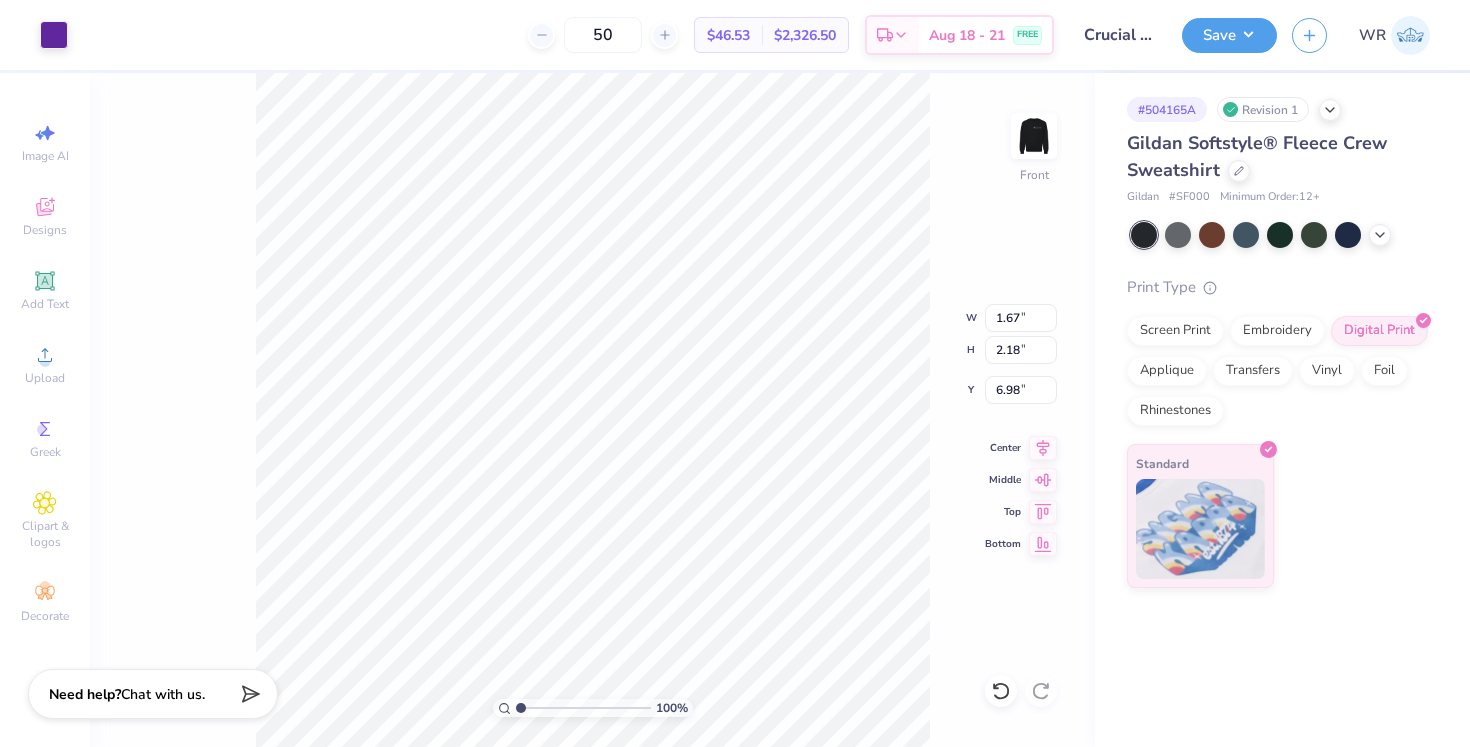 type on "0.80" 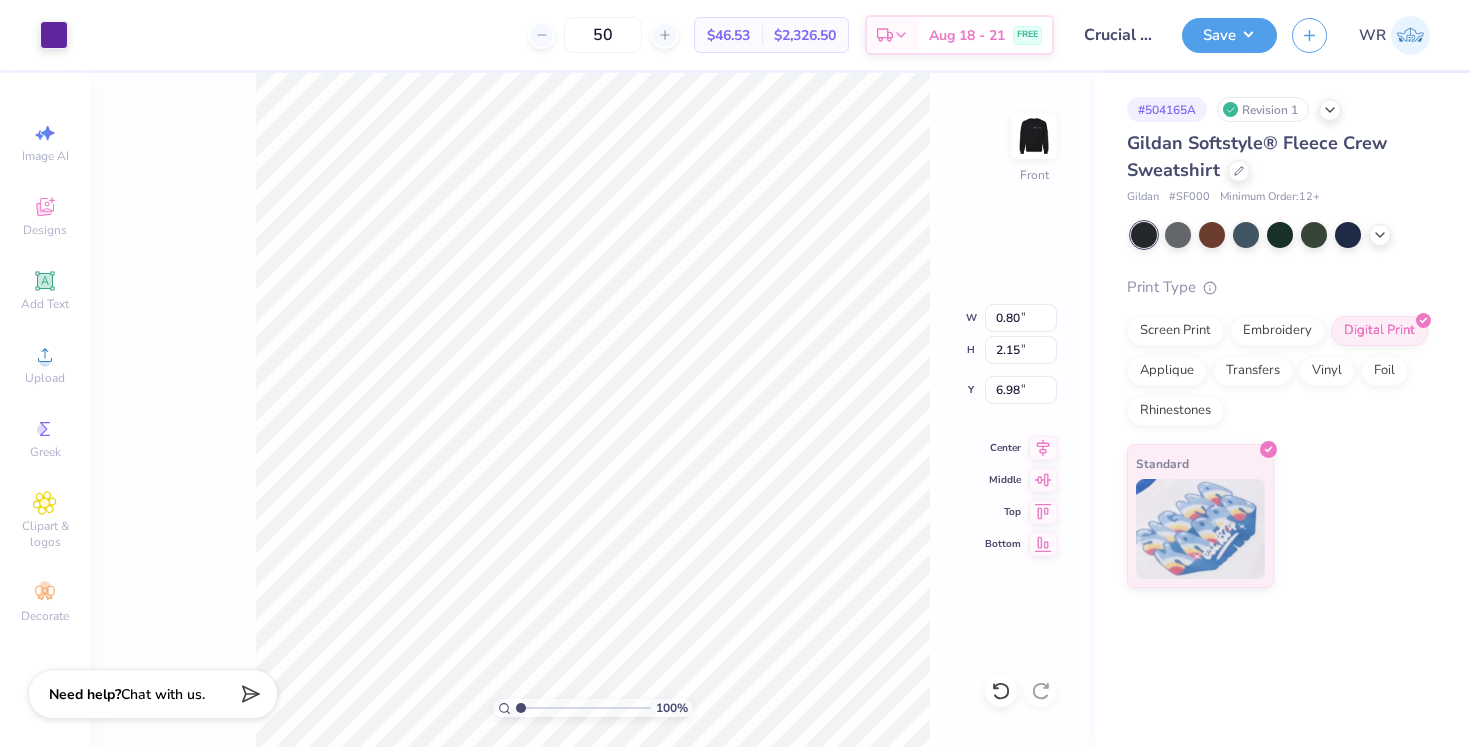type on "1.57" 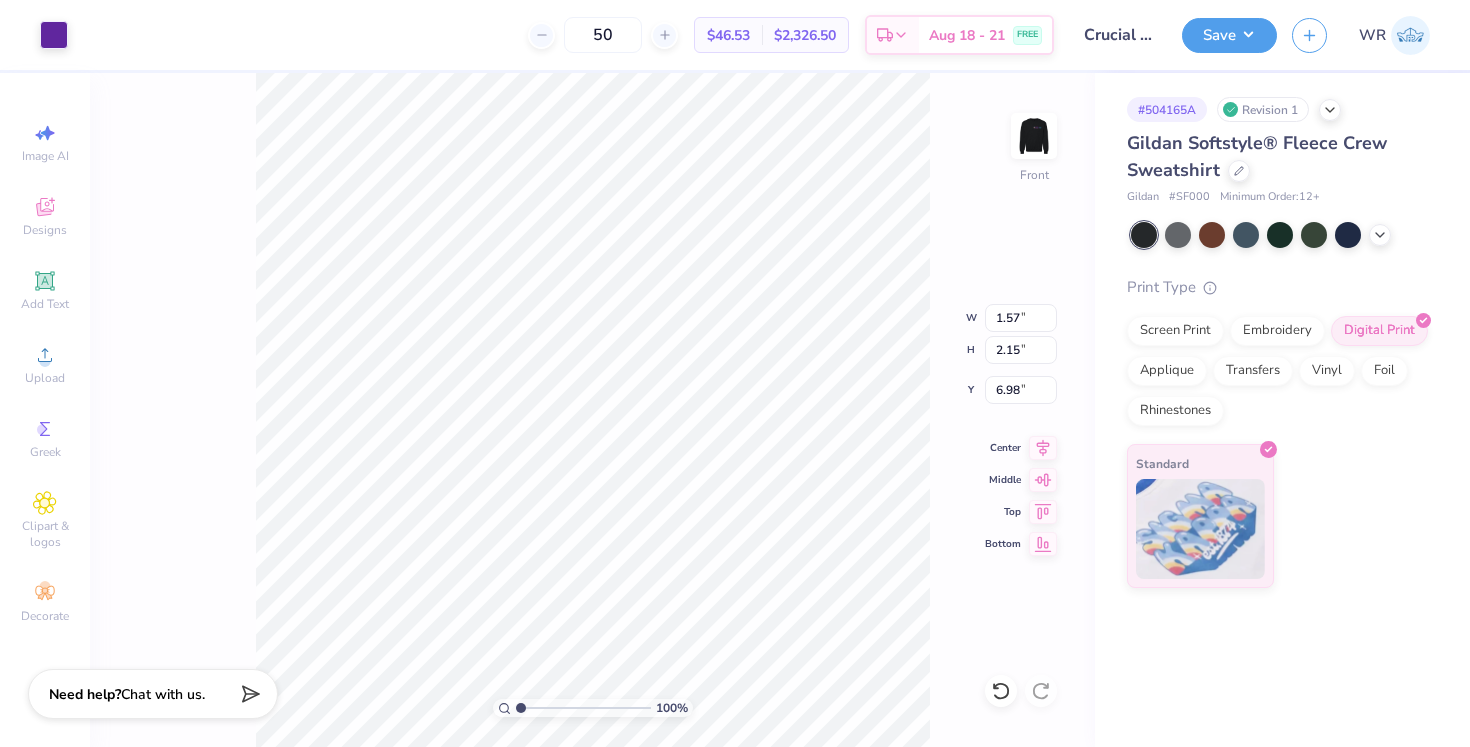 type on "6.99" 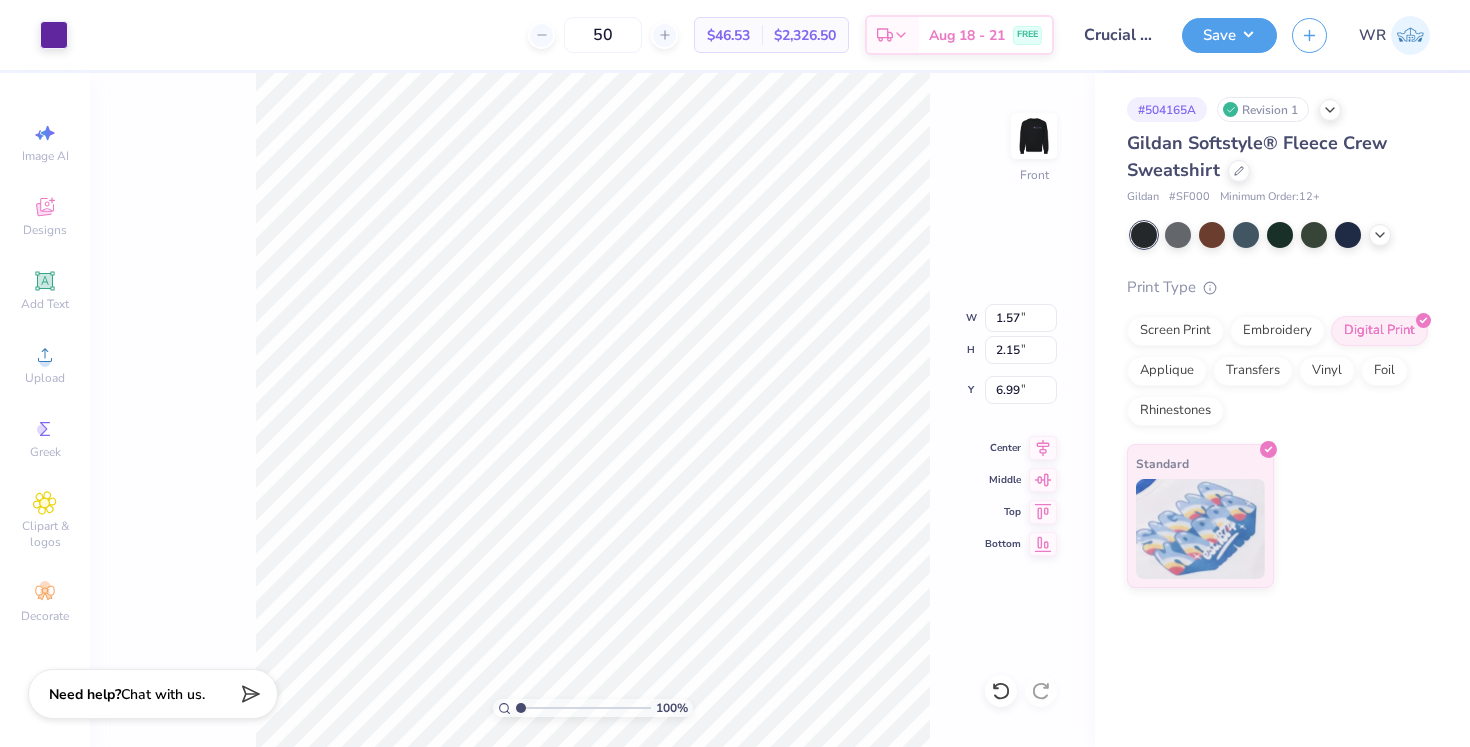 type on "1.26" 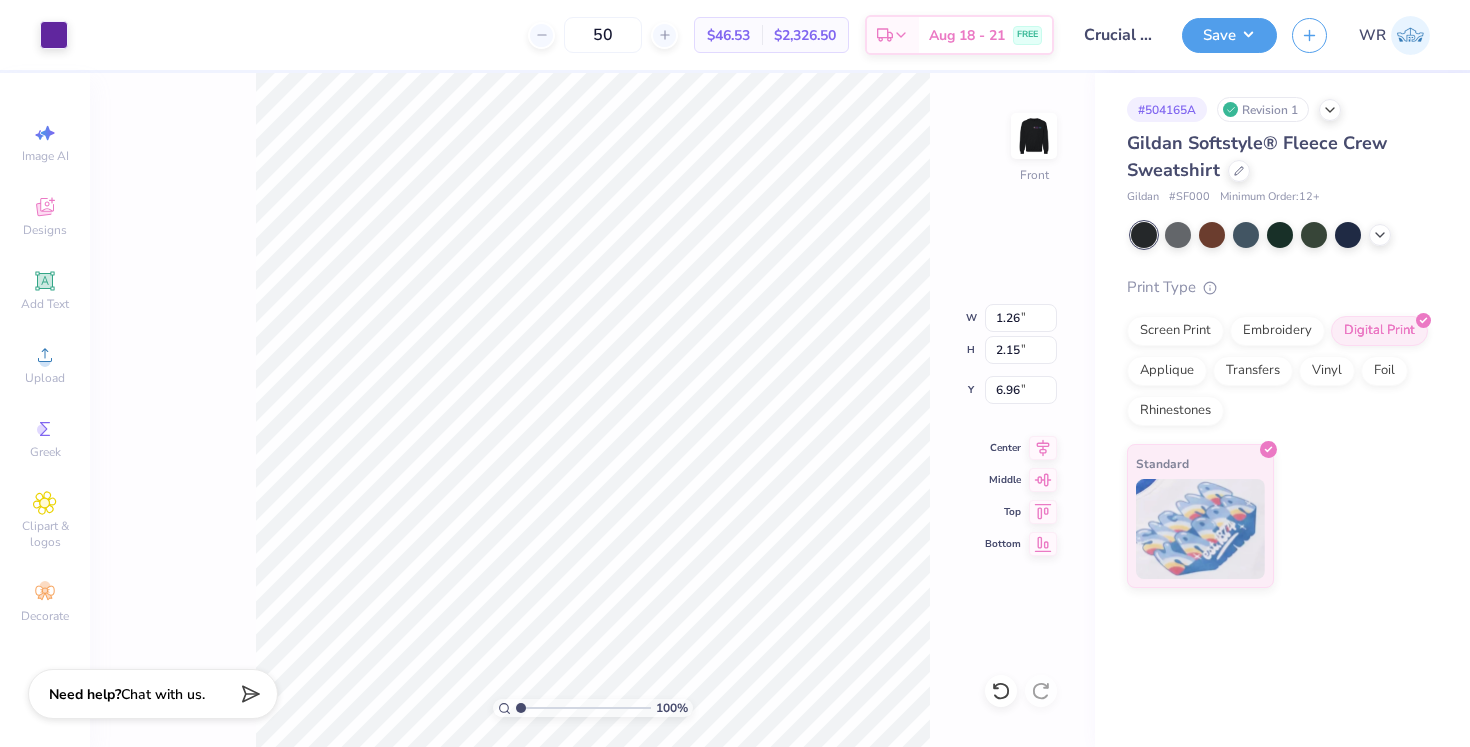 type on "6.99" 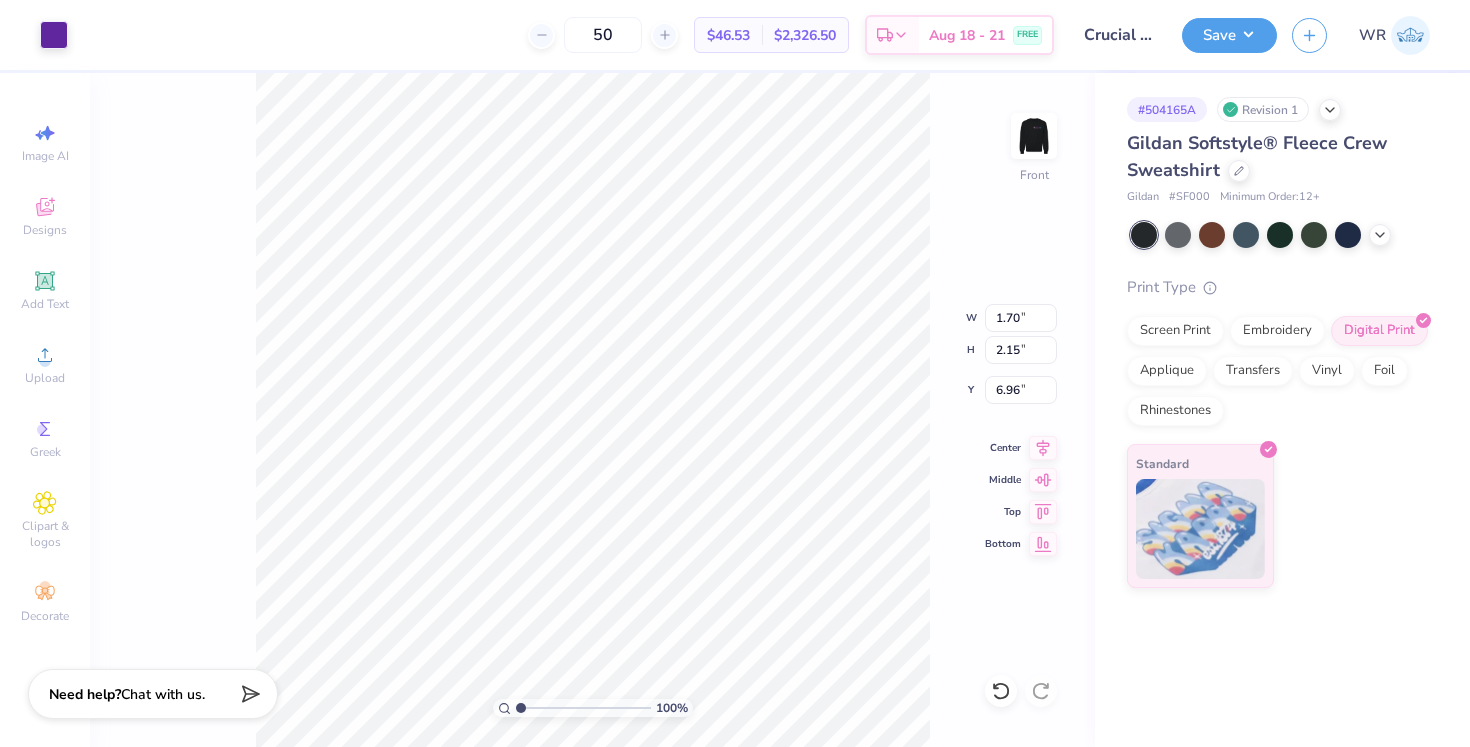 type on "6.99" 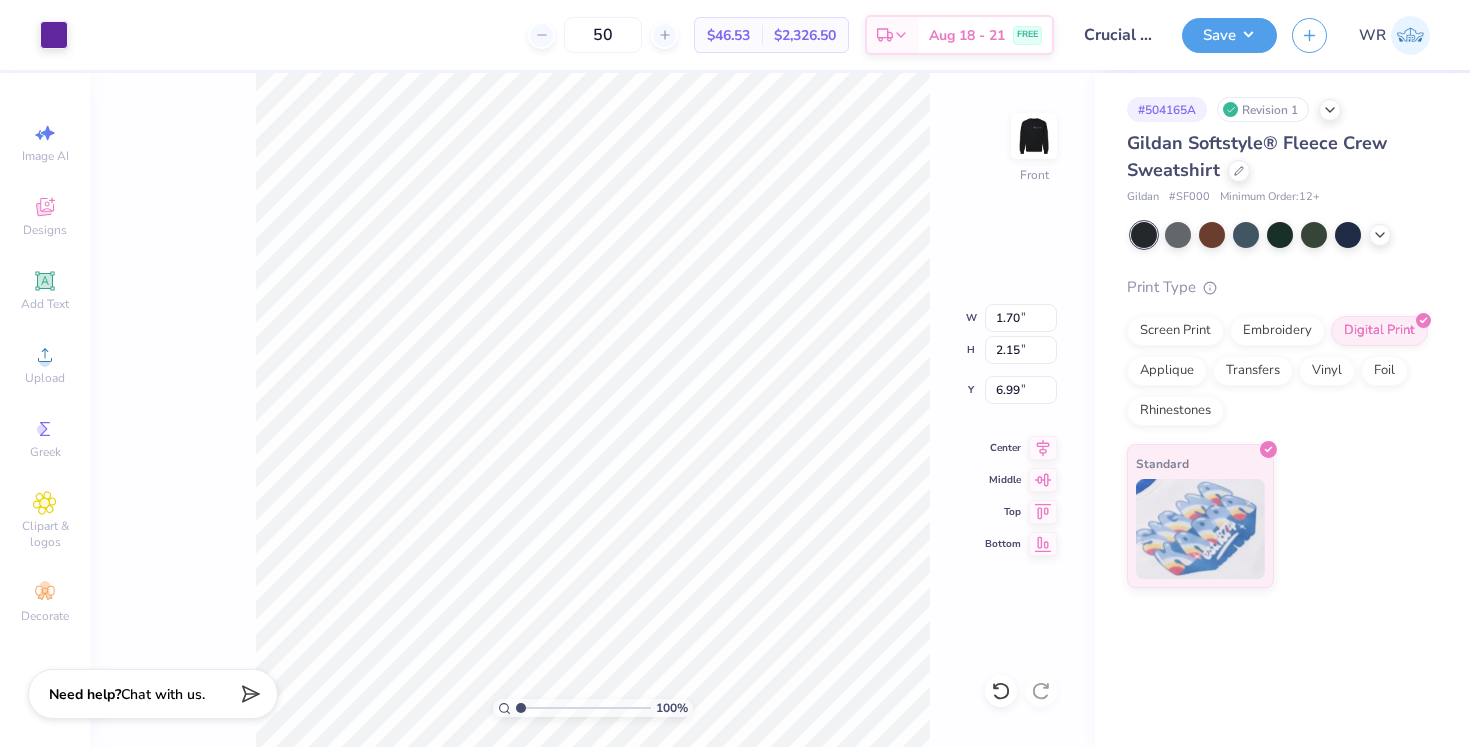 click on "100  % Front W 1.70 1.70 " H 2.15 2.15 " Y 6.99 6.99 " Center Middle Top Bottom" at bounding box center [592, 410] 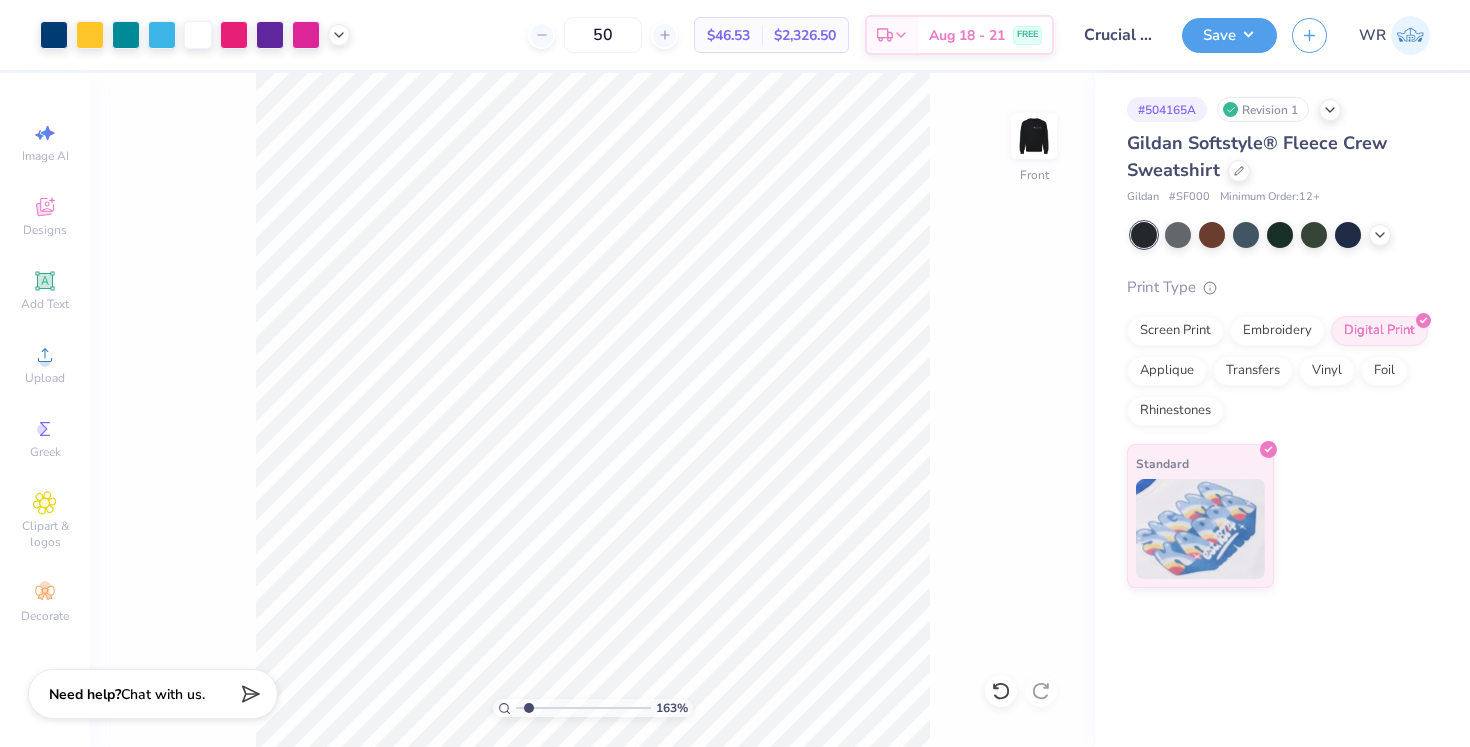 type on "1.63" 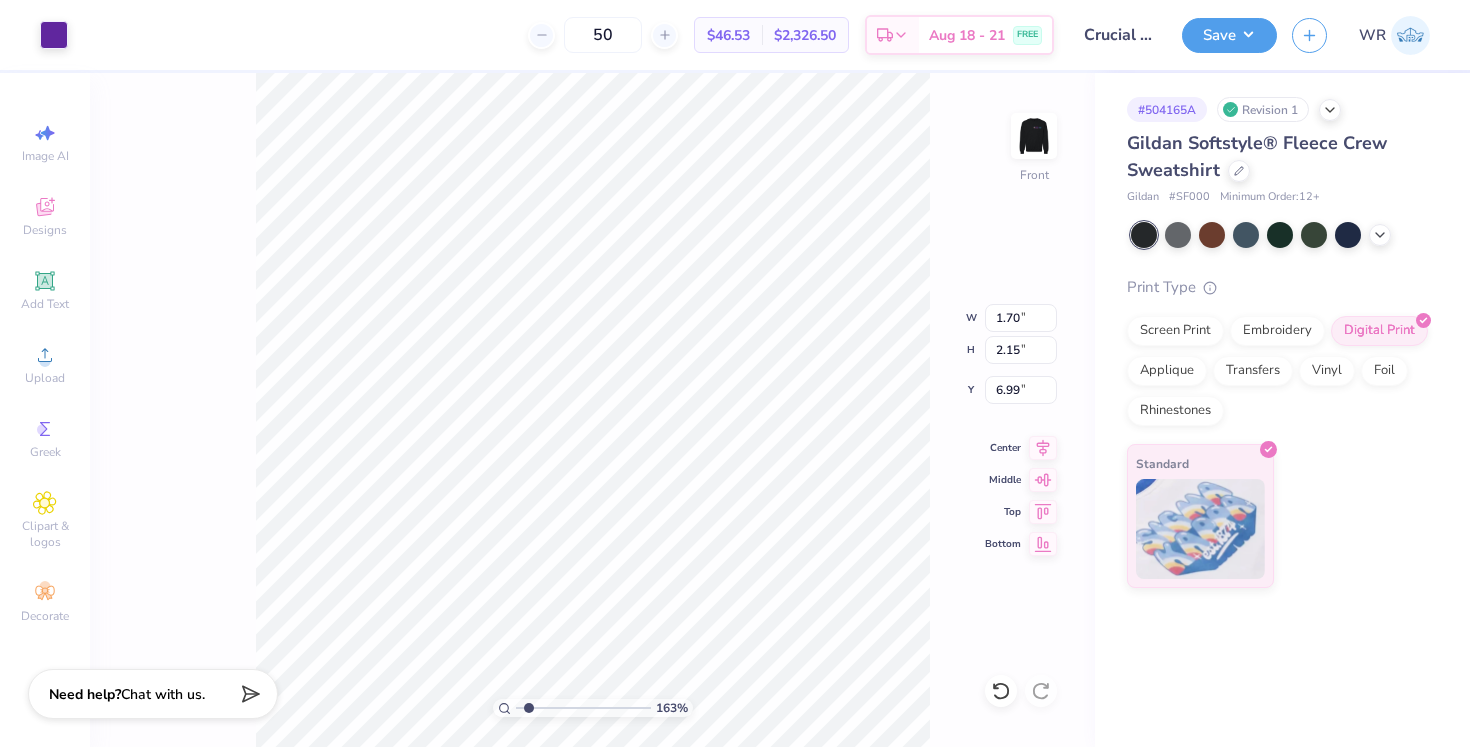 type on "1.67" 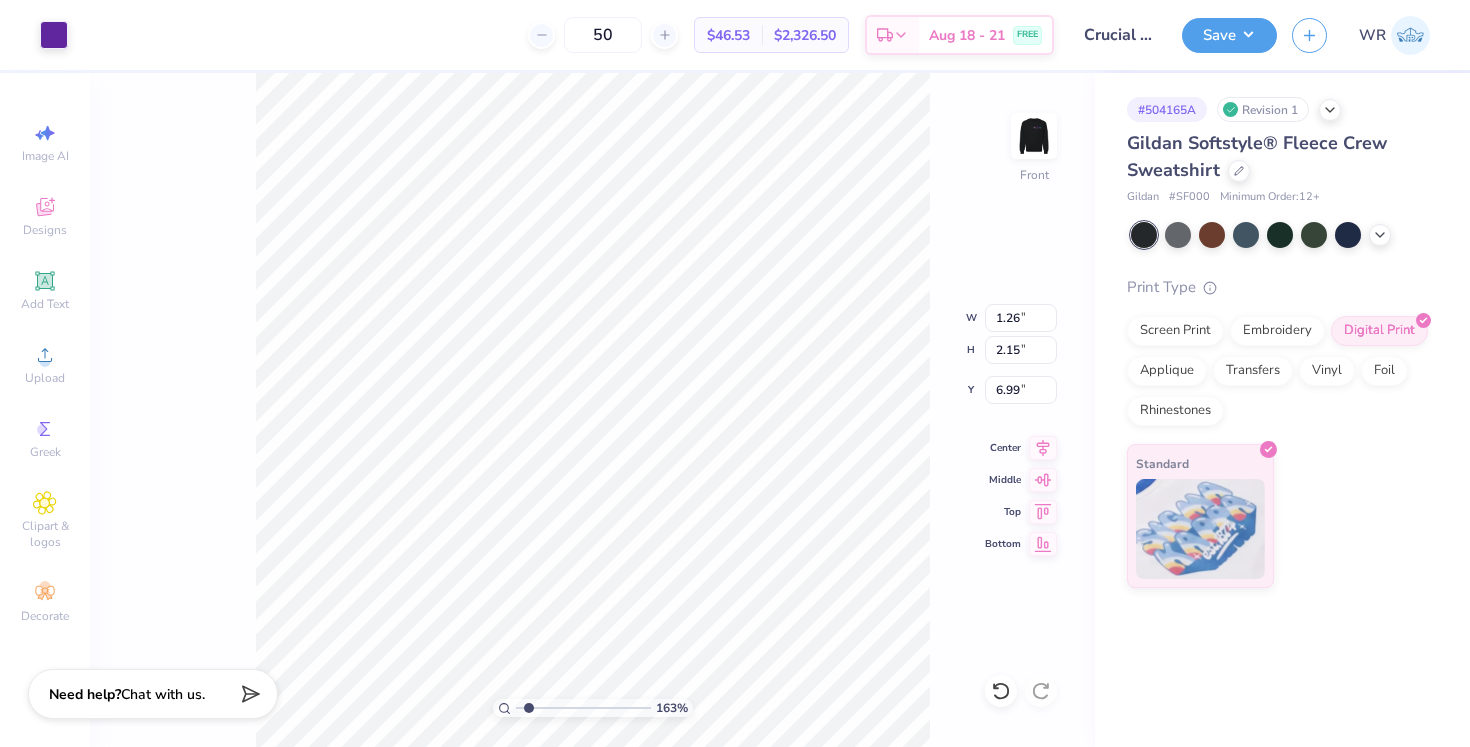 click on "163  % Front W 1.26 1.26 " H 2.15 2.15 " Y 6.99 6.99 " Center Middle Top Bottom" at bounding box center (592, 410) 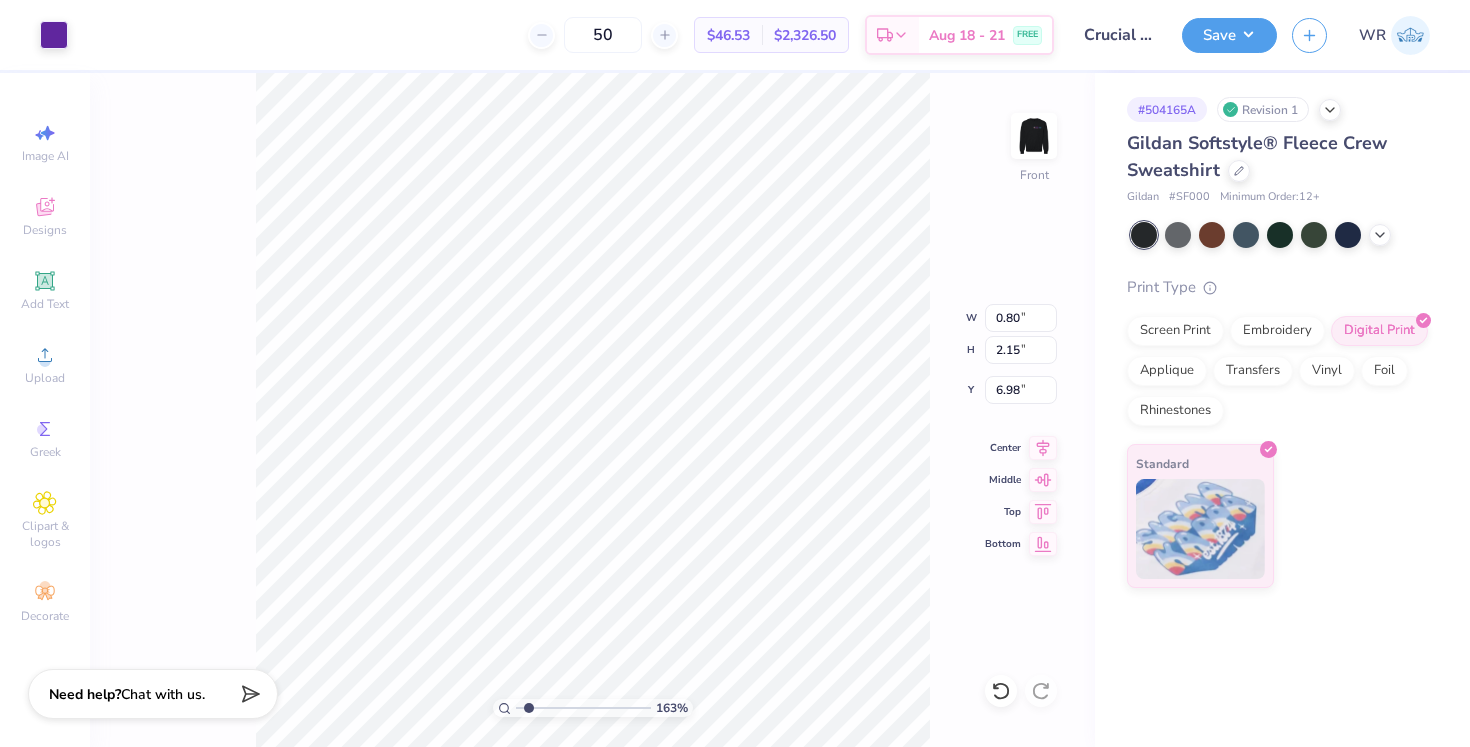 type on "1.71" 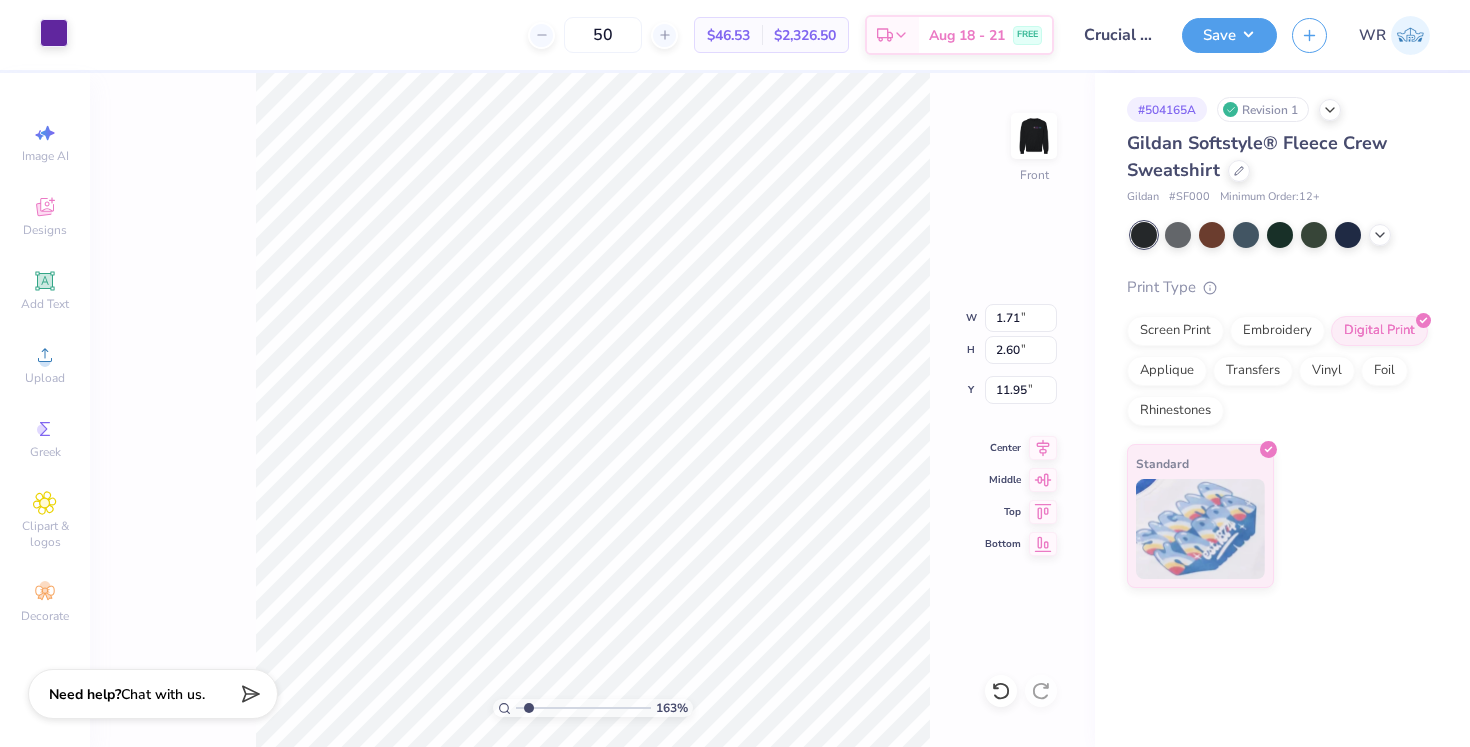 click at bounding box center [54, 33] 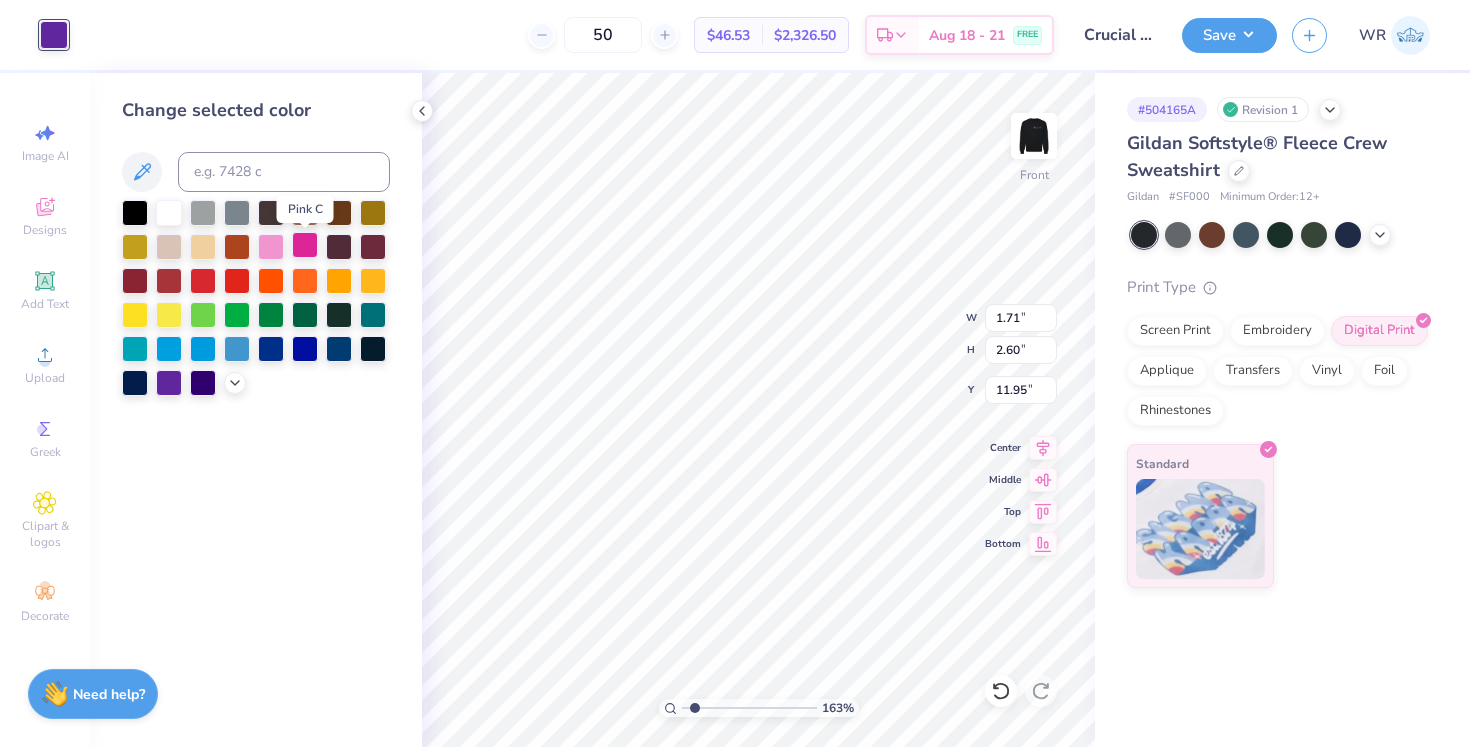 click at bounding box center (305, 245) 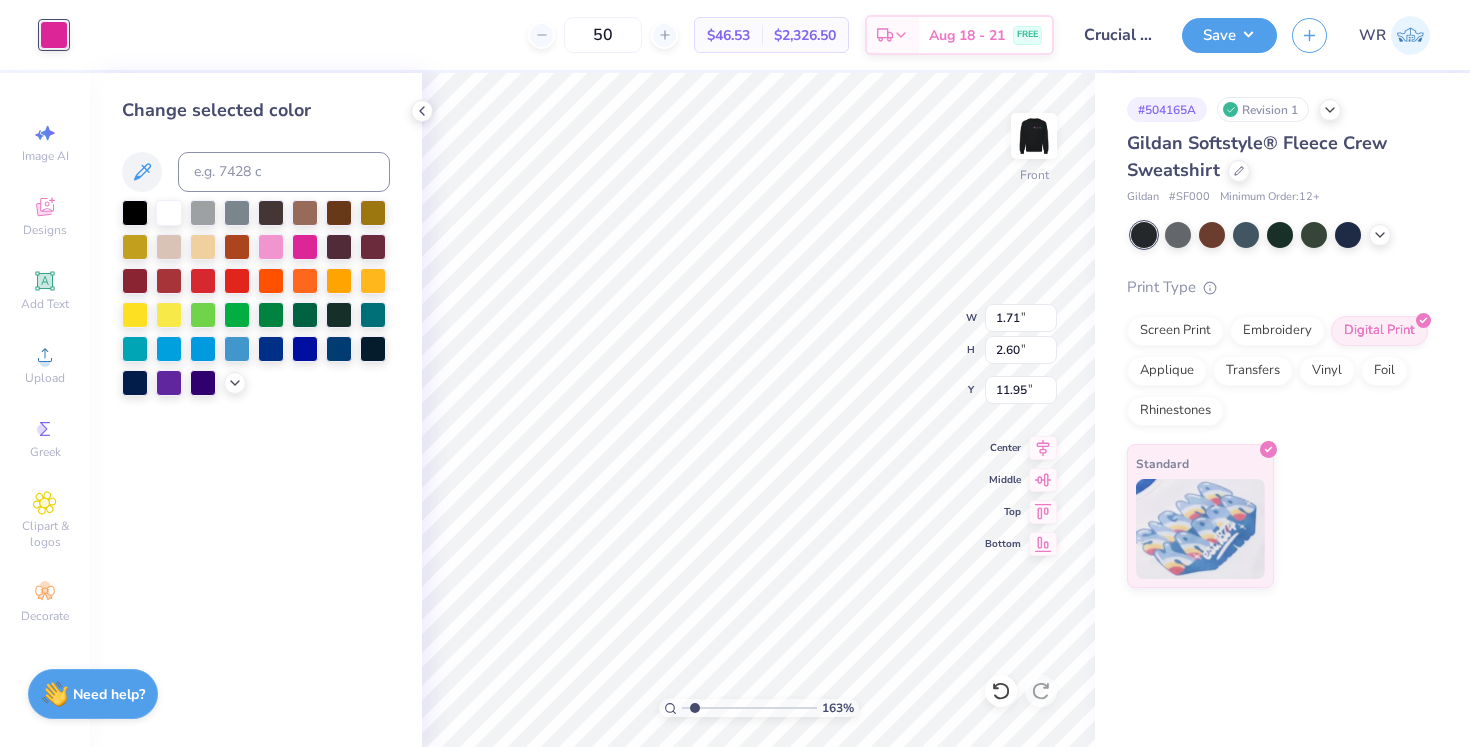 click on "Change selected color" at bounding box center [256, 410] 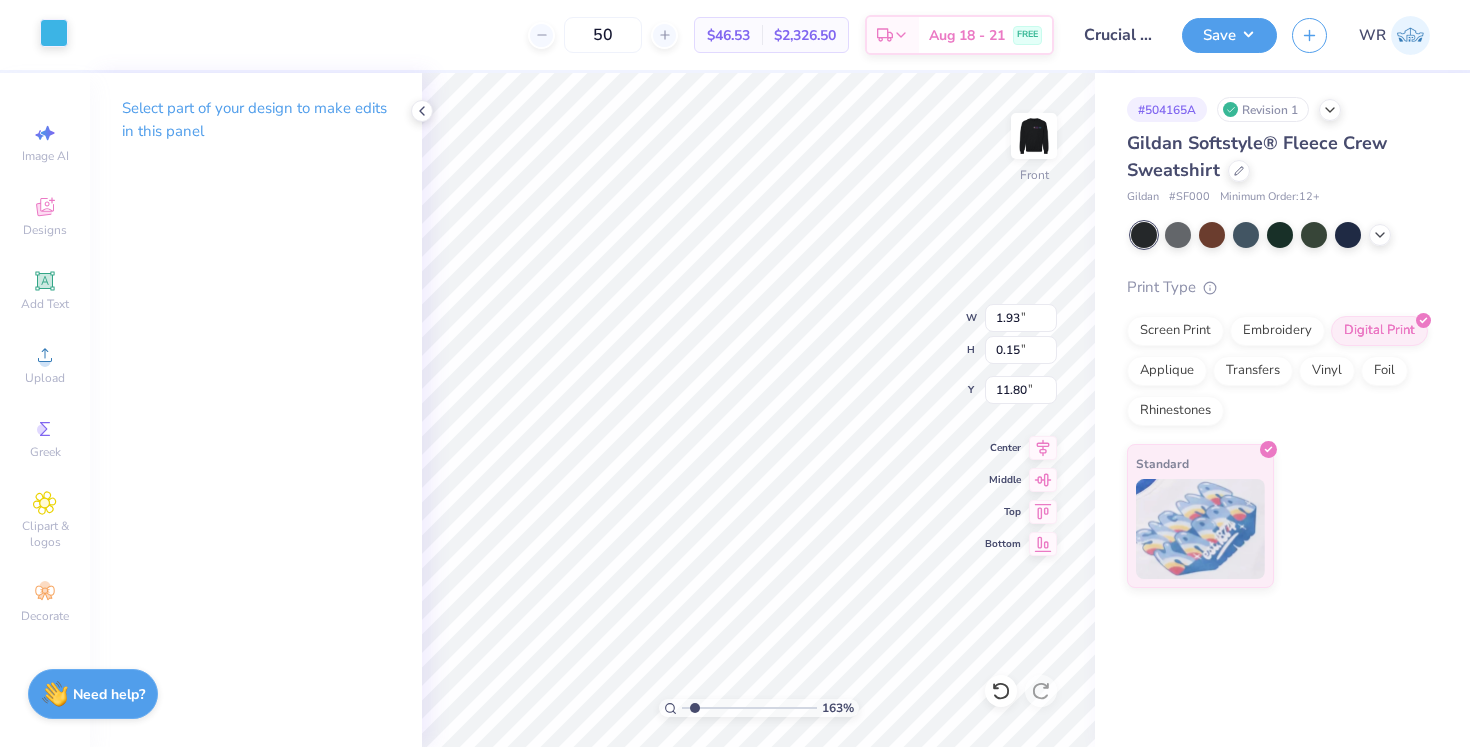 click at bounding box center [54, 33] 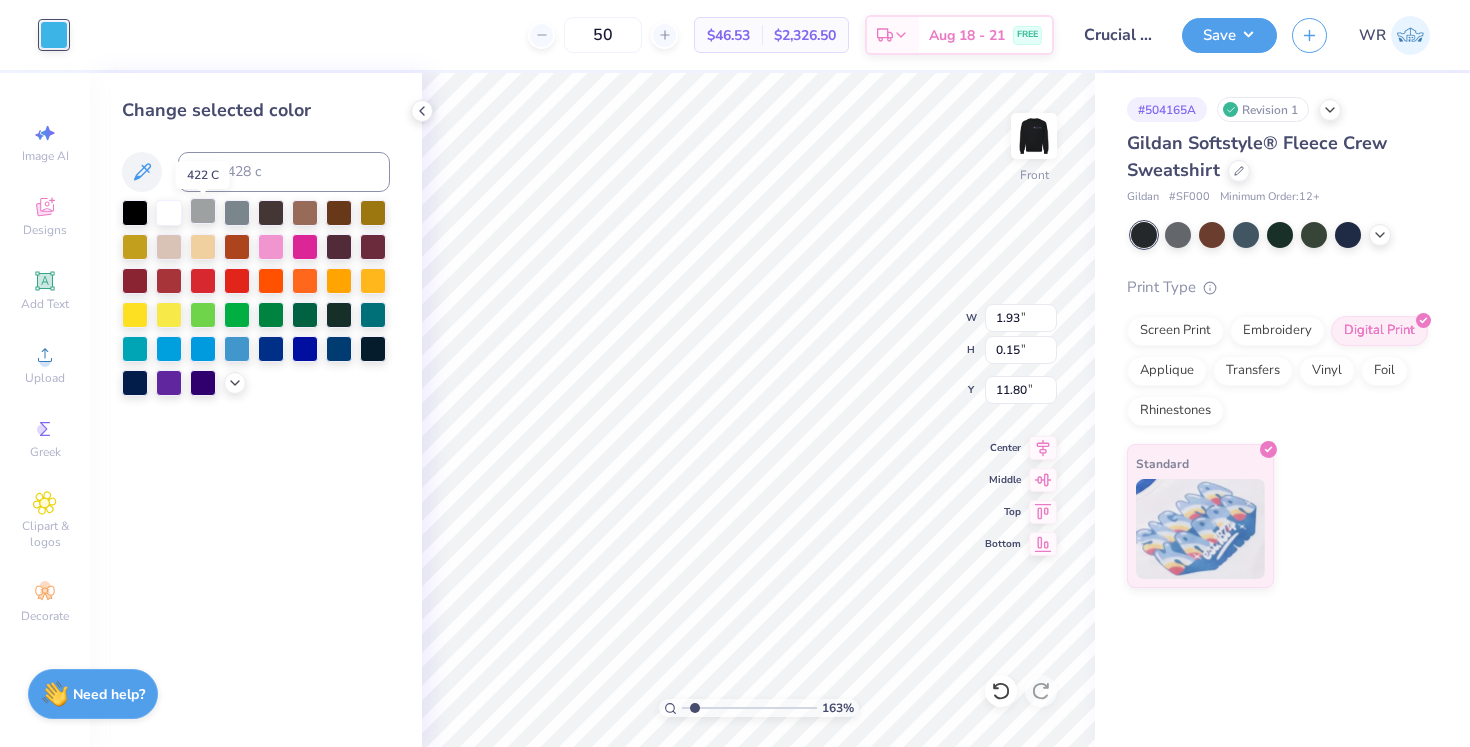 click at bounding box center [203, 211] 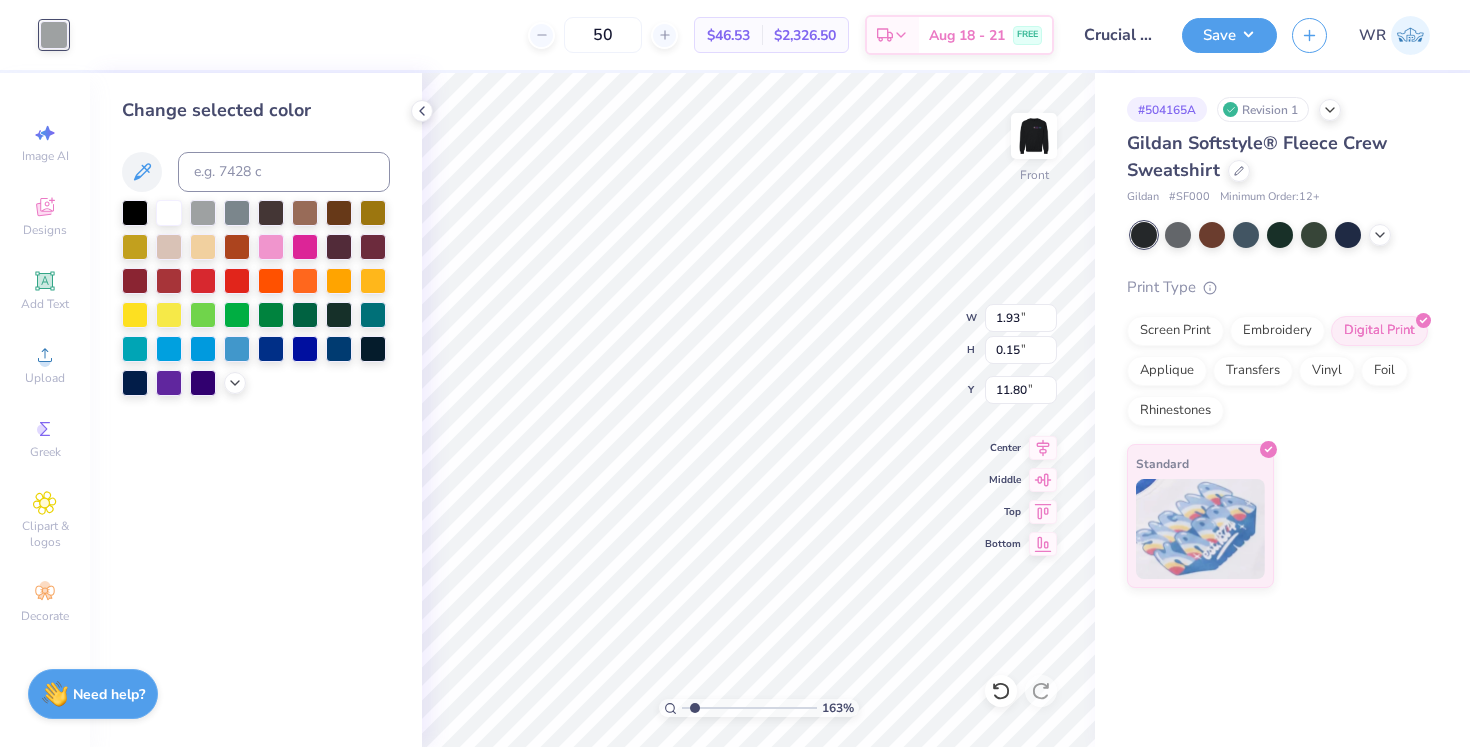 click on "Change selected color" at bounding box center [256, 410] 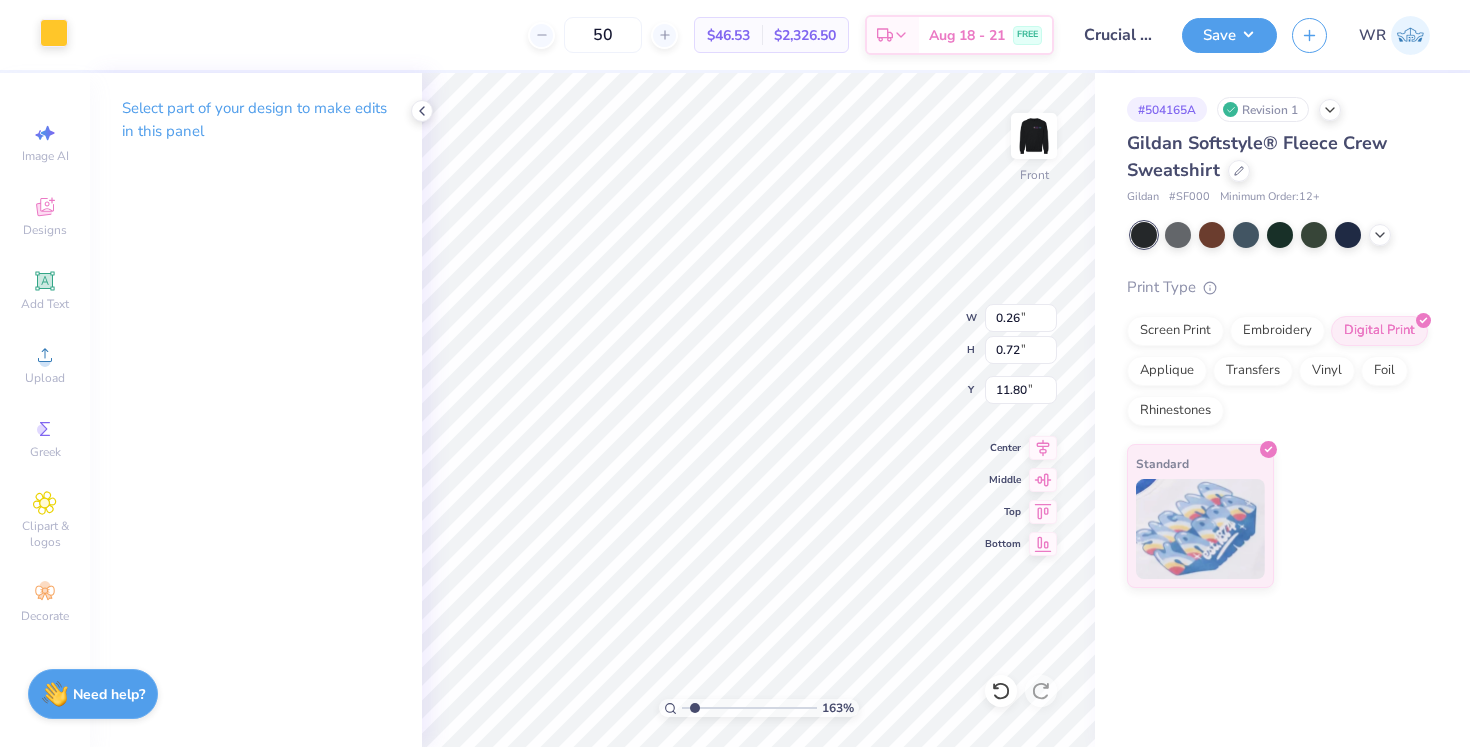 click at bounding box center (54, 33) 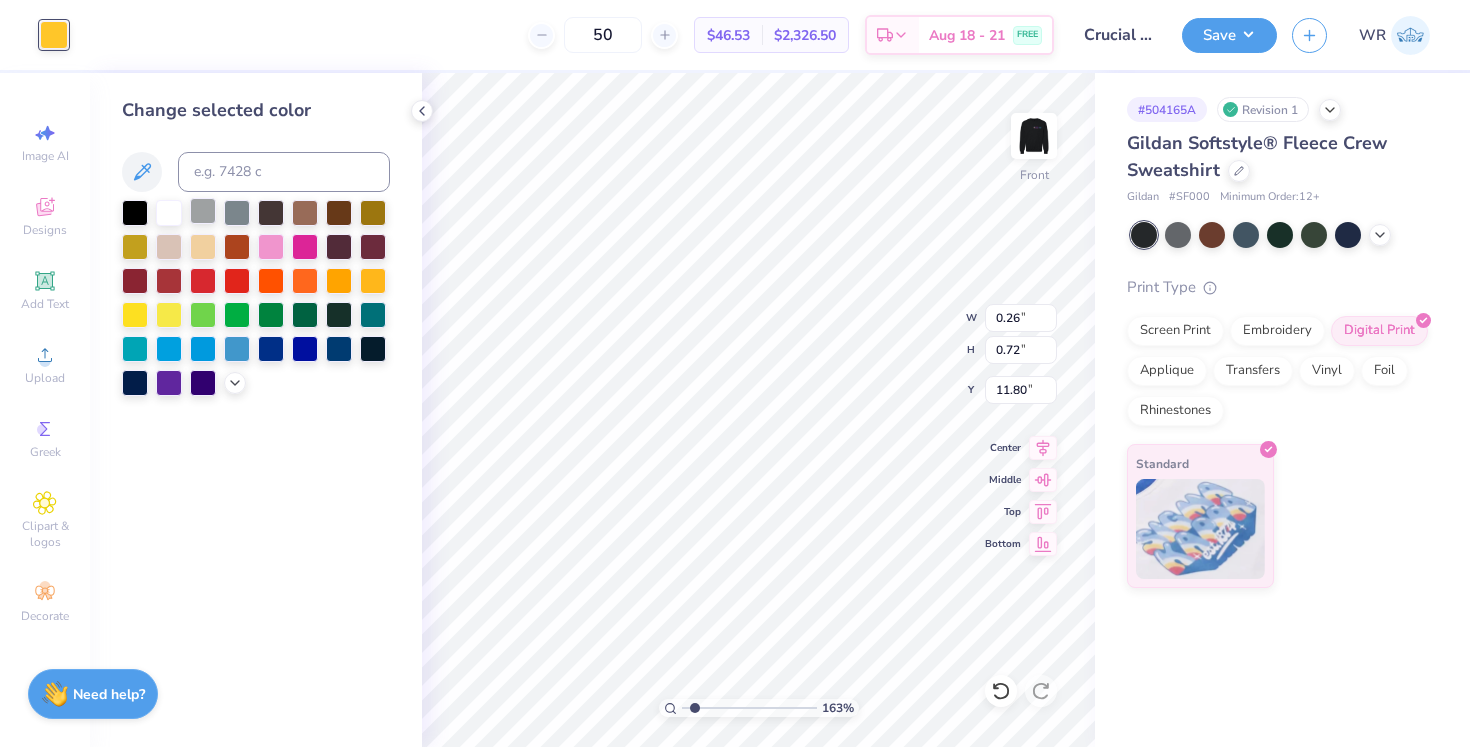 click at bounding box center [203, 211] 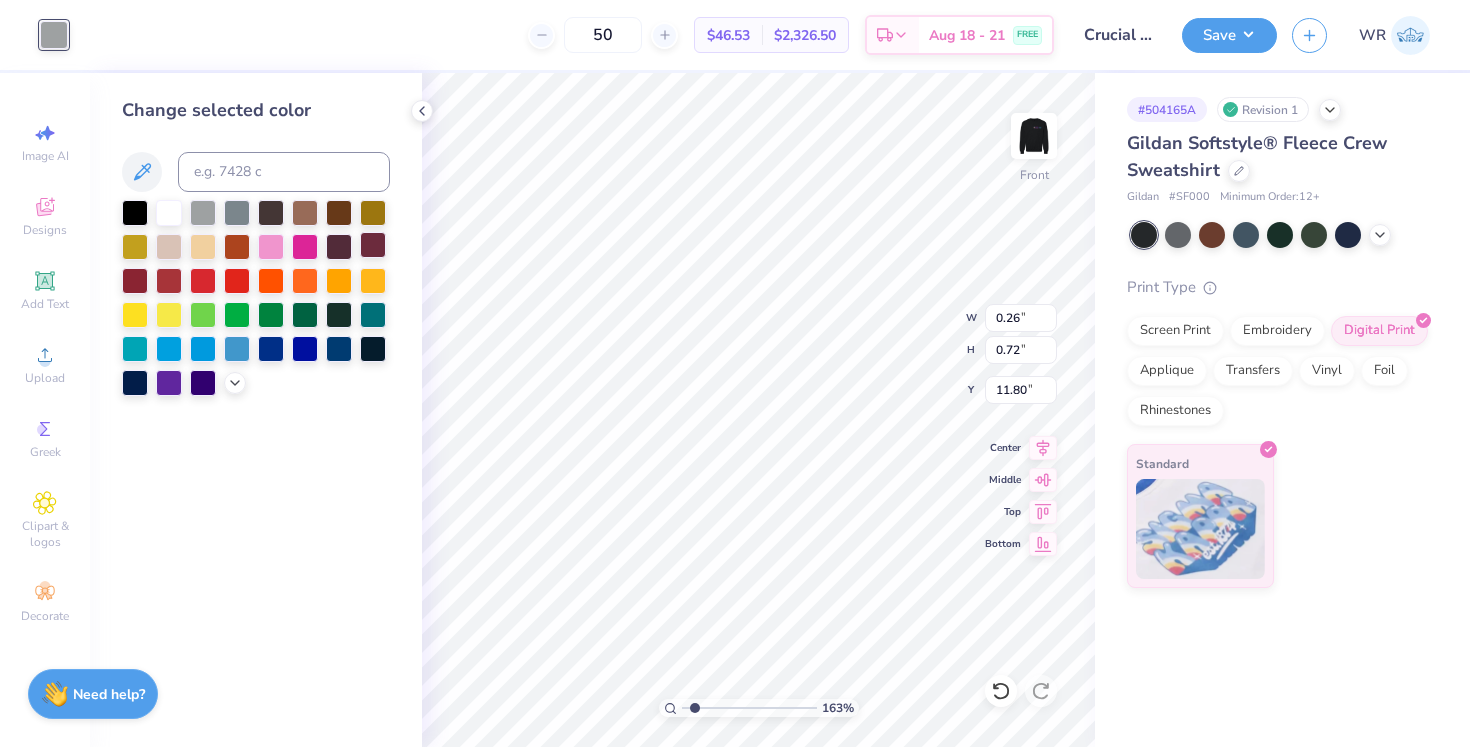 type on "1.71" 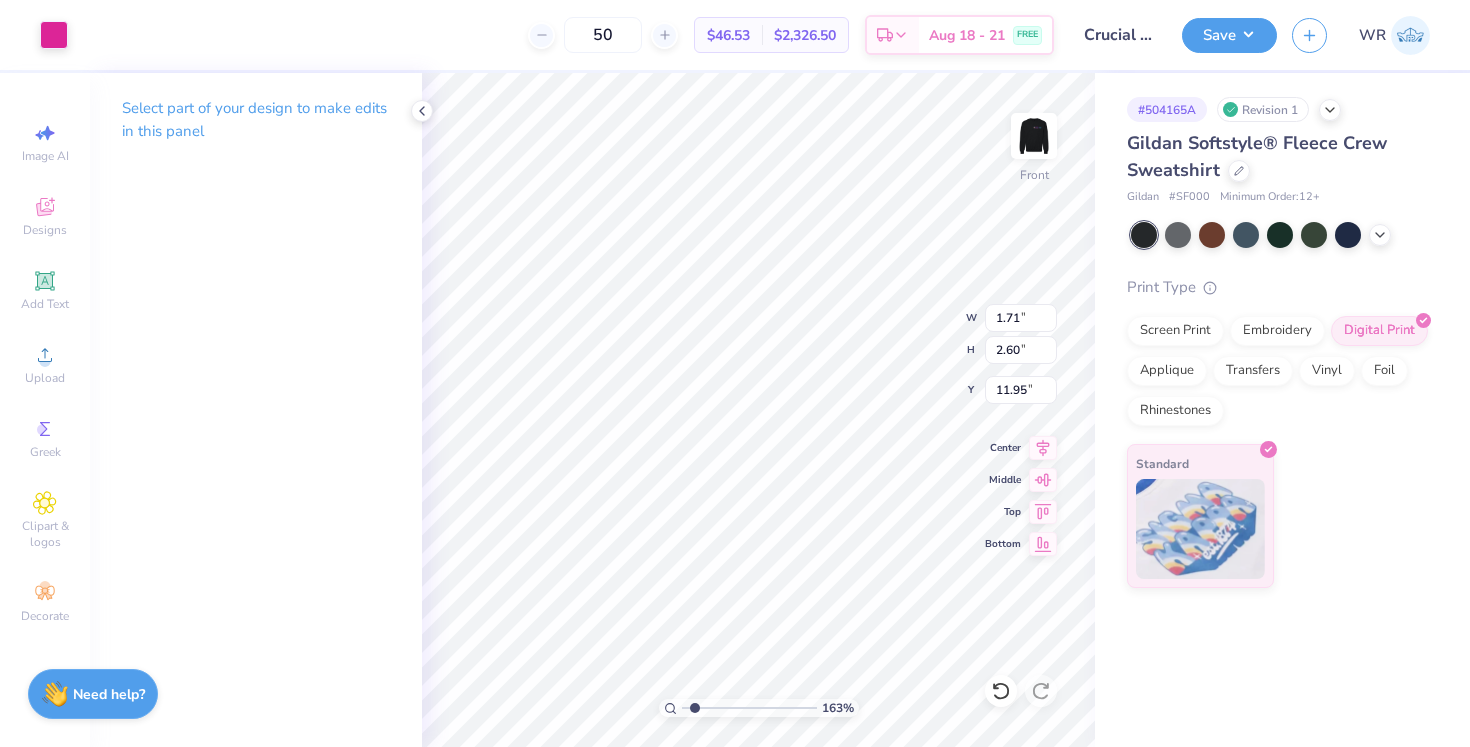 type on "0.70" 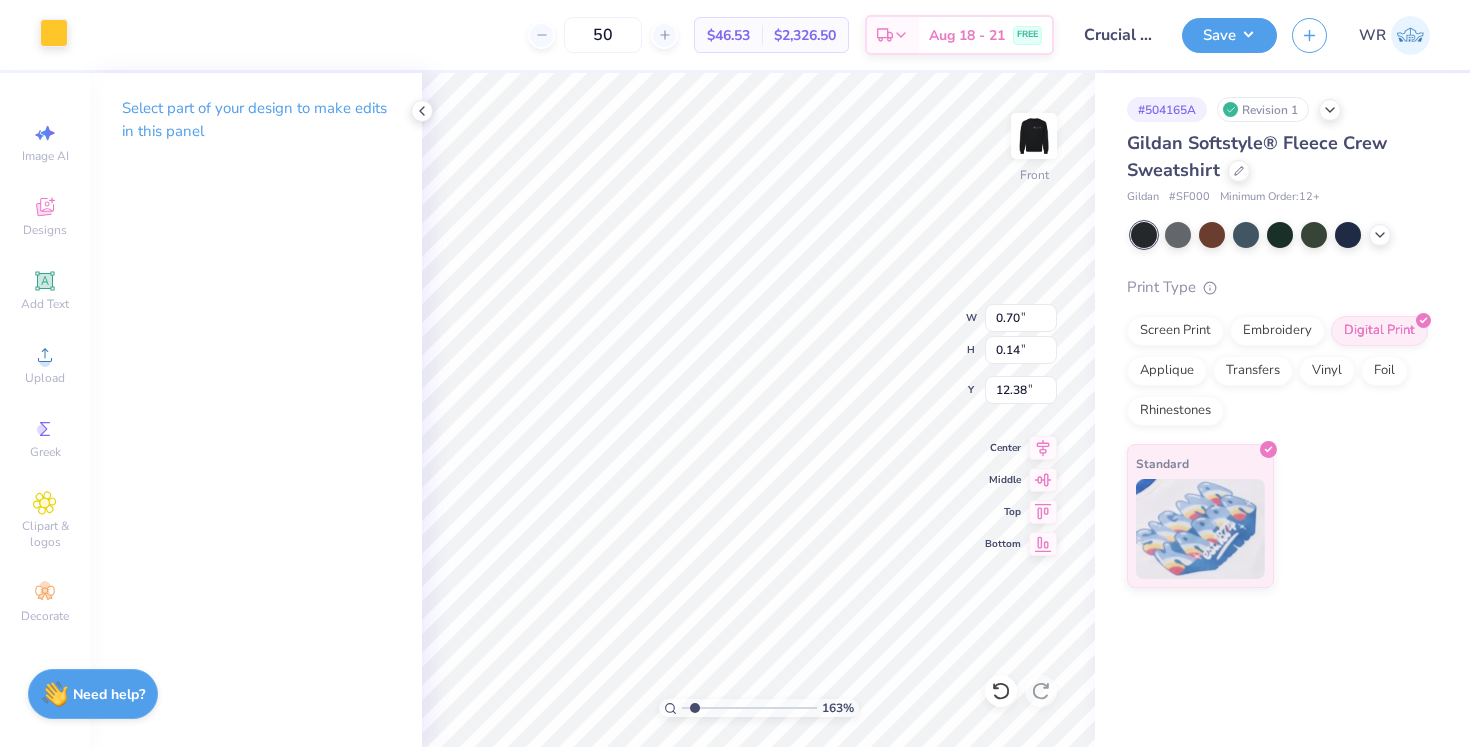 click at bounding box center (54, 33) 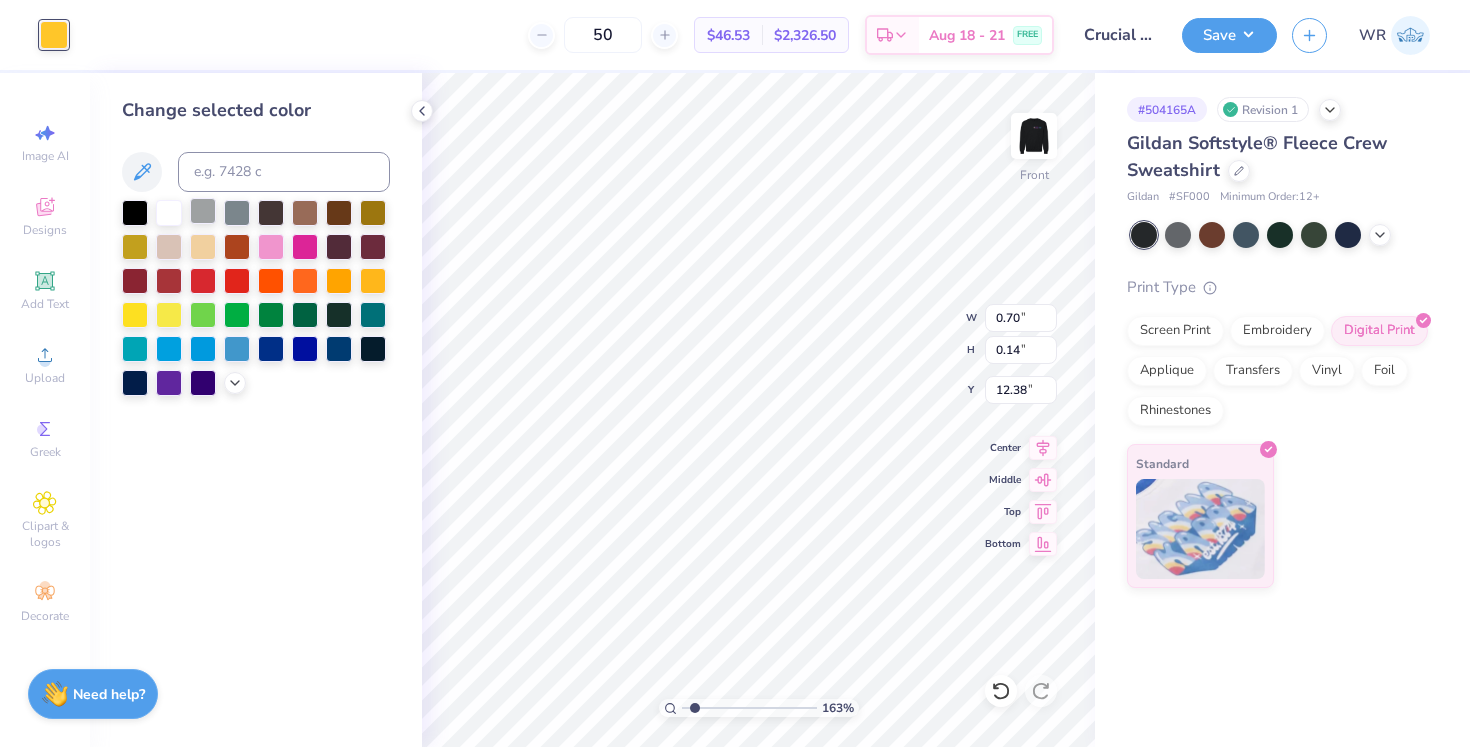 click at bounding box center (203, 211) 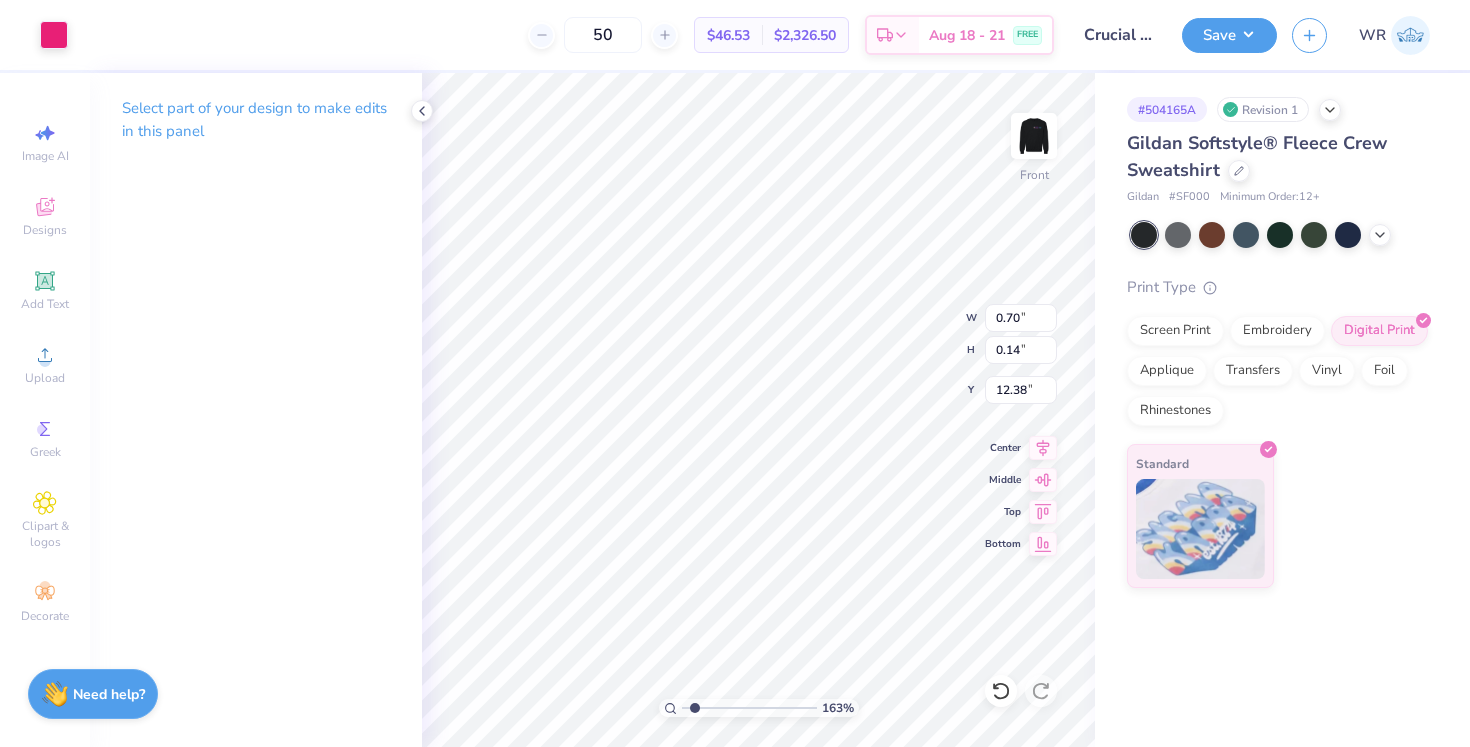 type on "0.26" 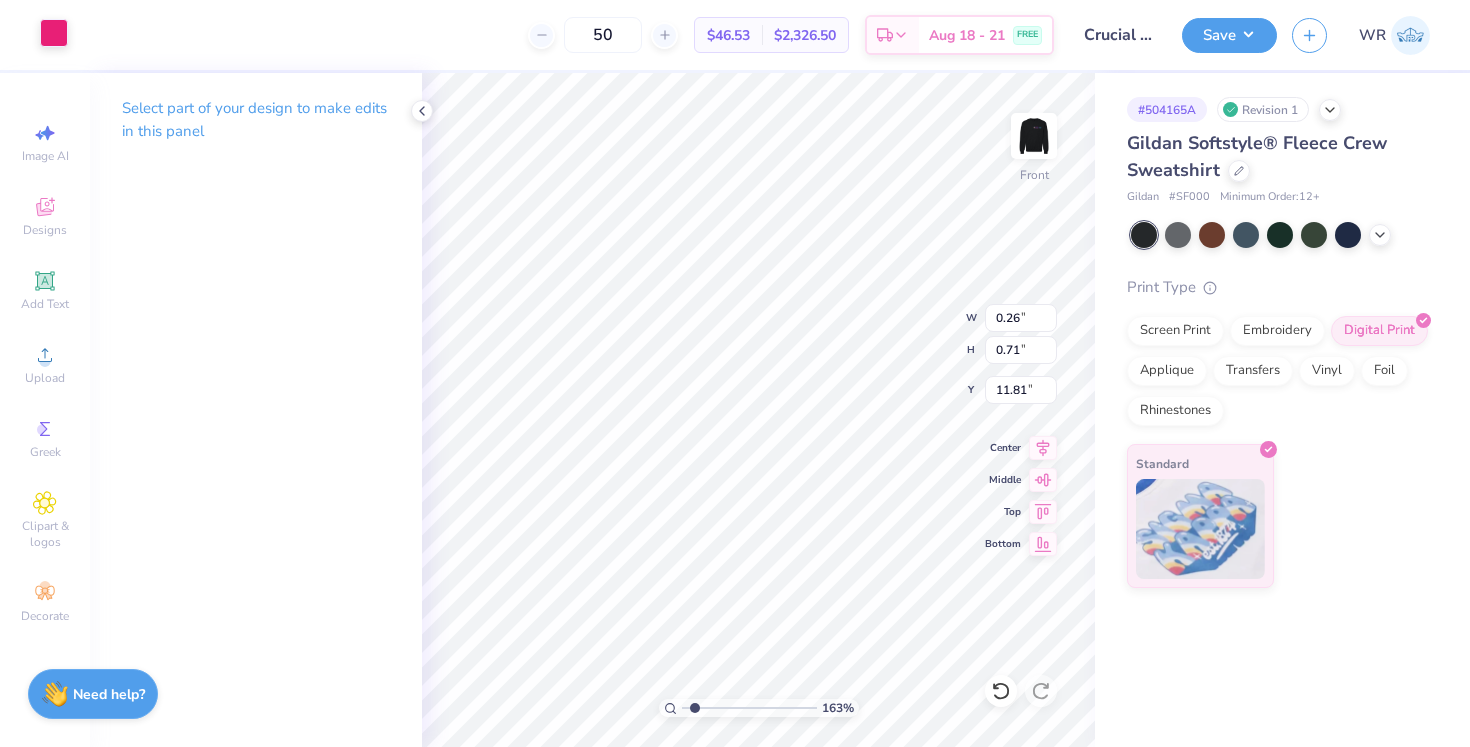 click at bounding box center [54, 33] 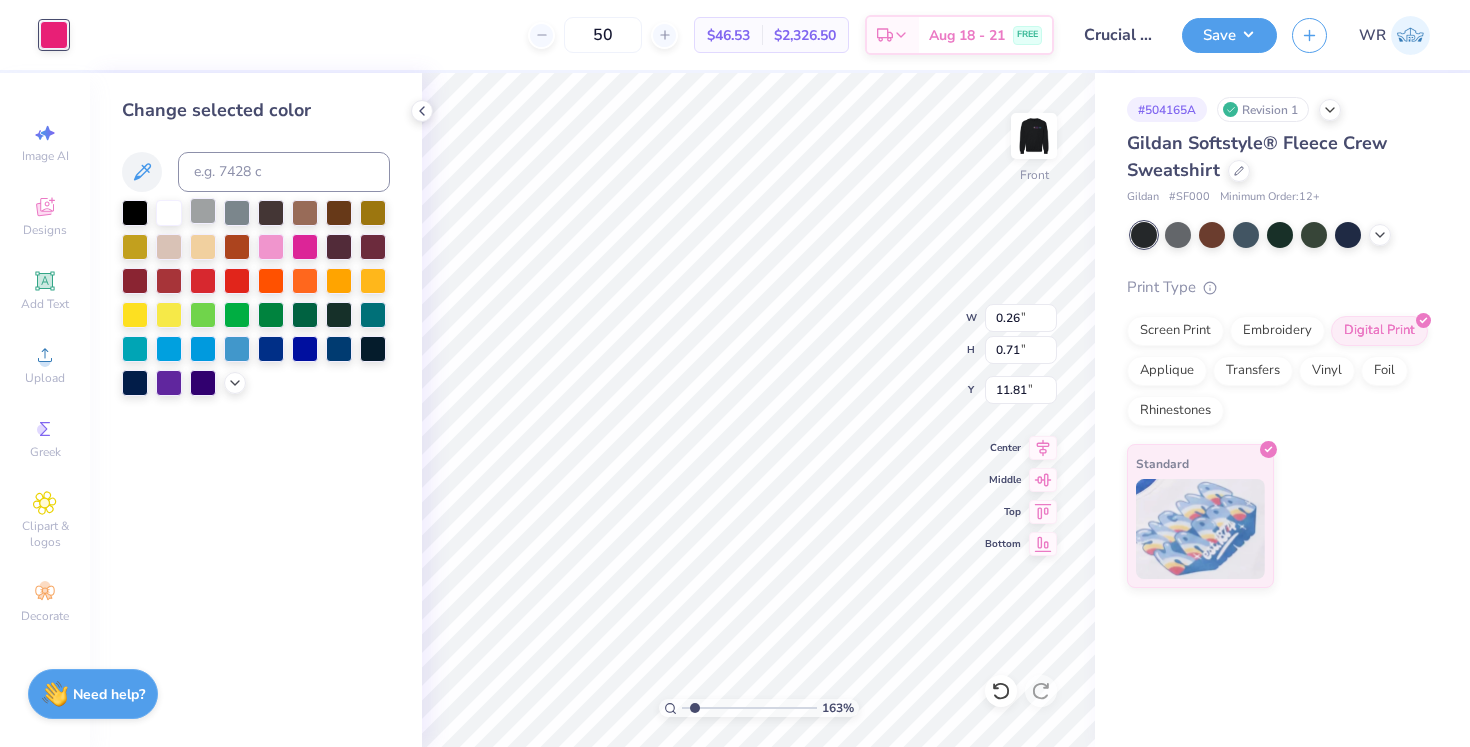click at bounding box center [203, 211] 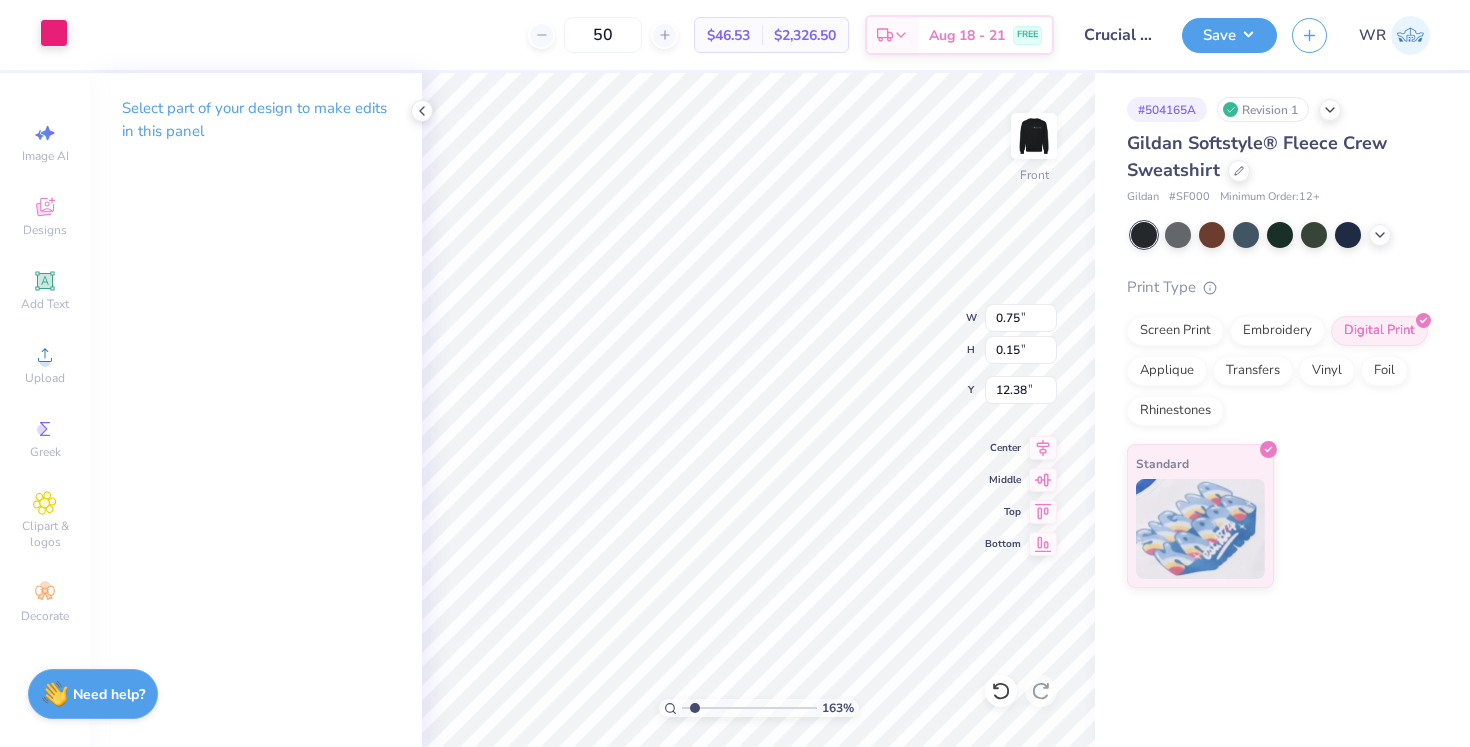 click at bounding box center [54, 33] 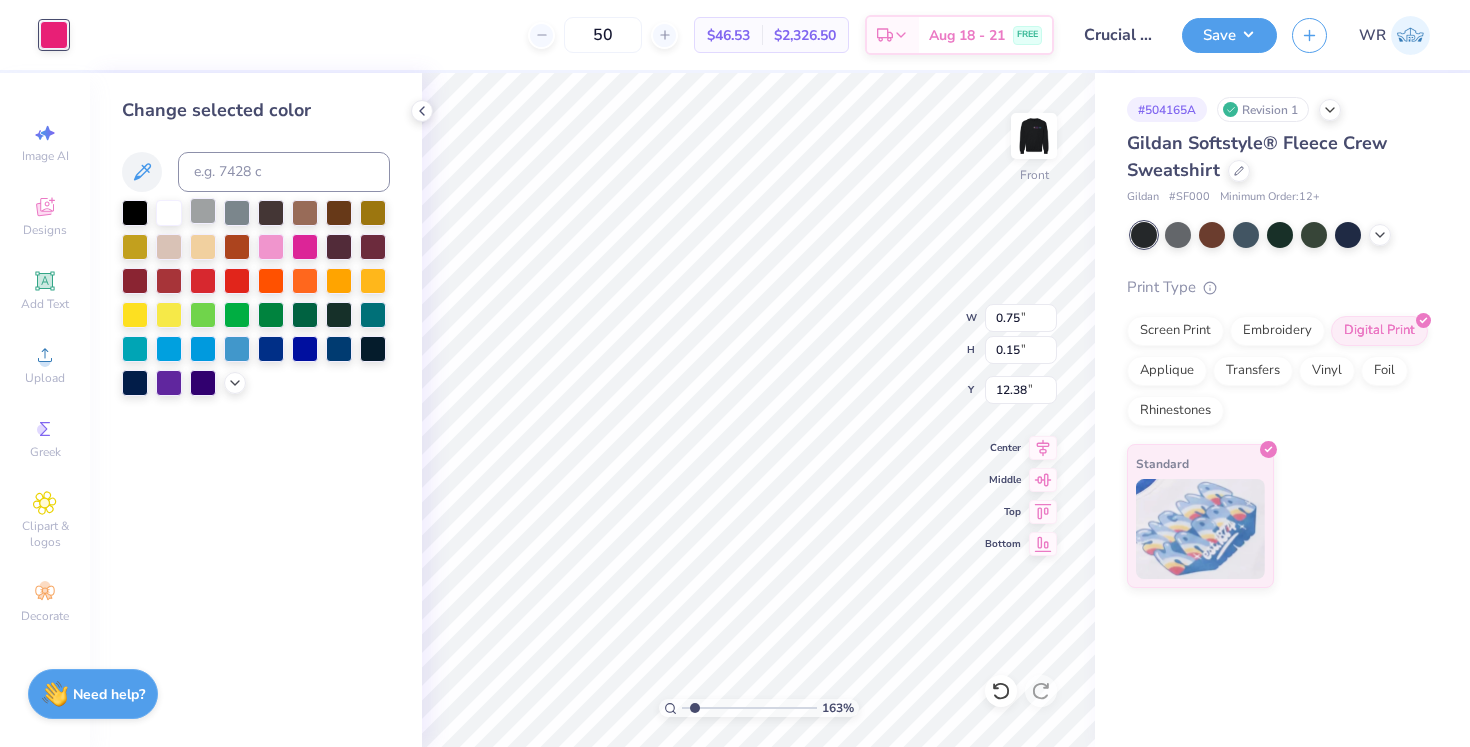 click at bounding box center (203, 211) 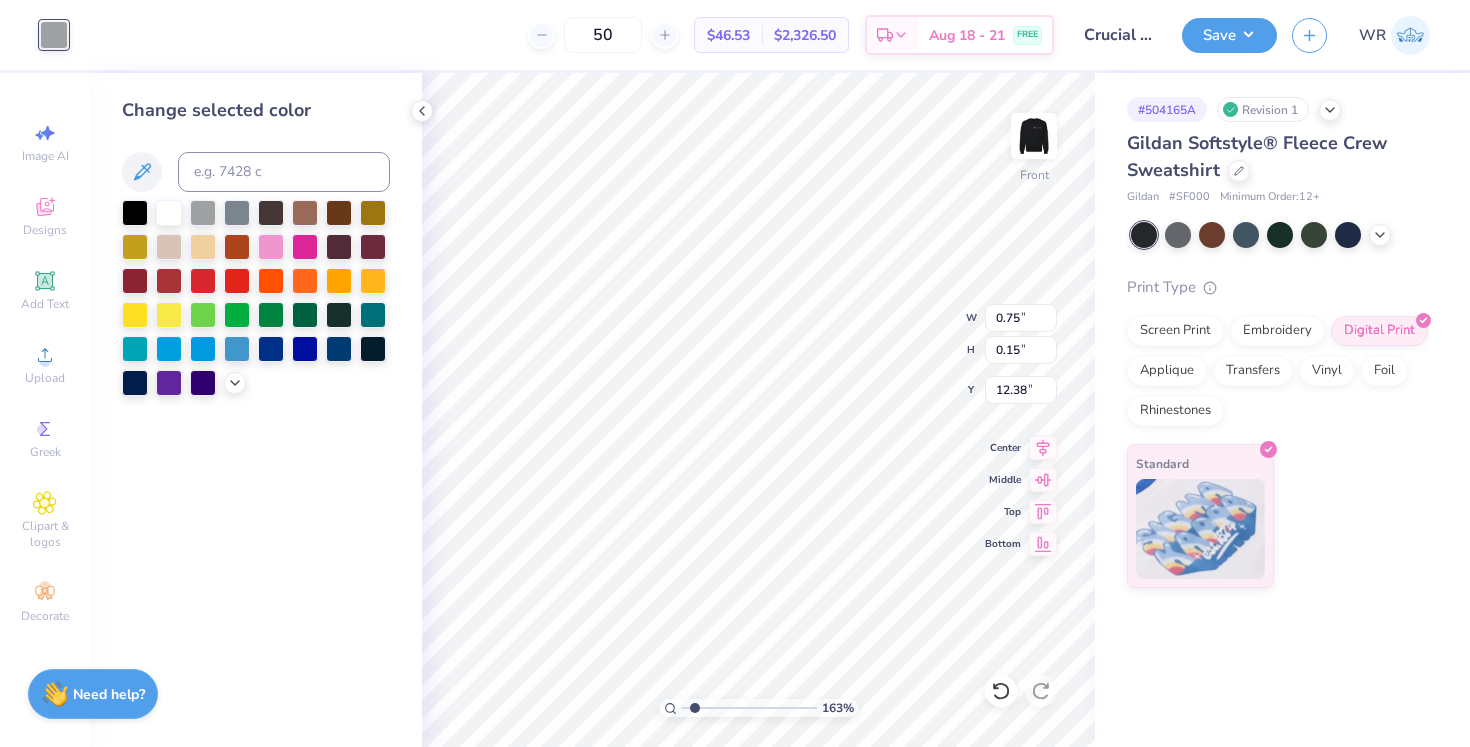 type on "0.54" 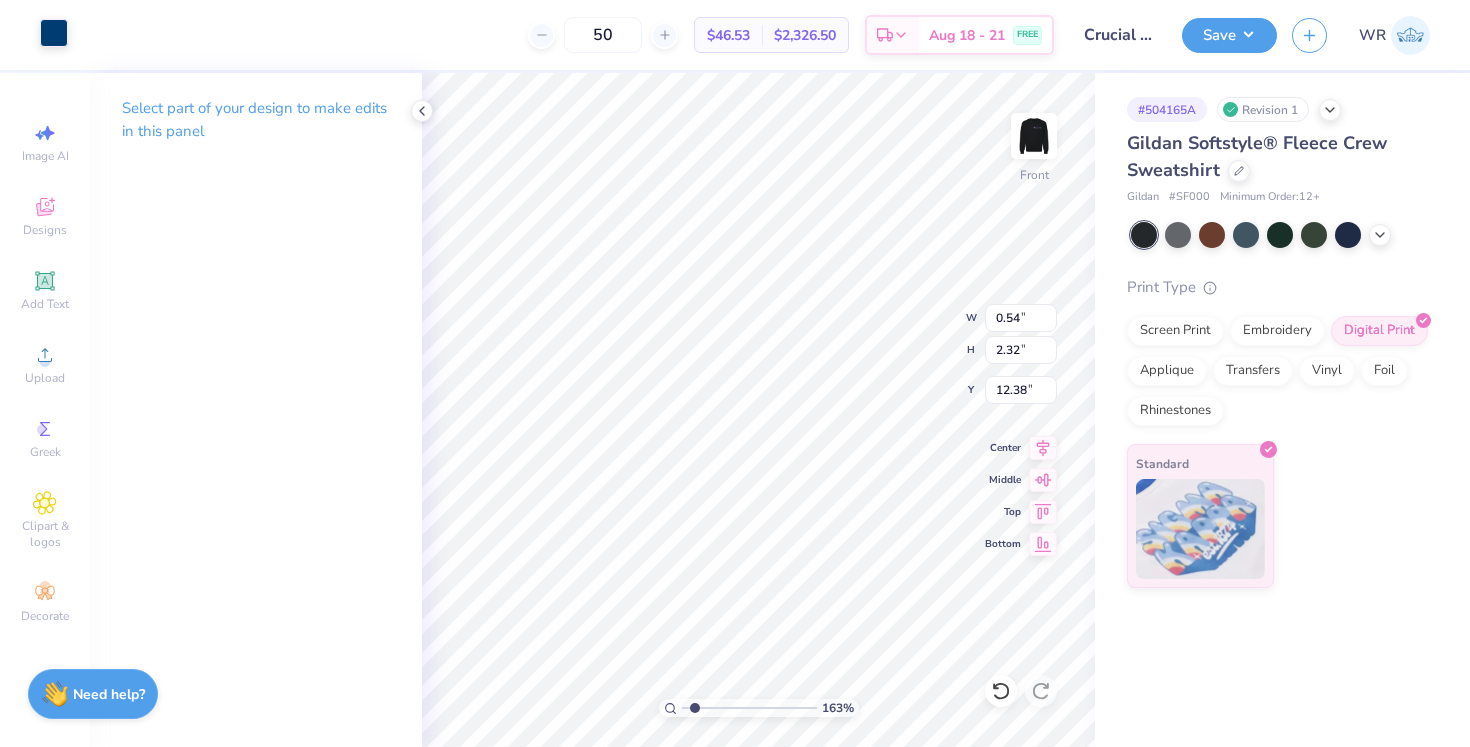 click at bounding box center [54, 33] 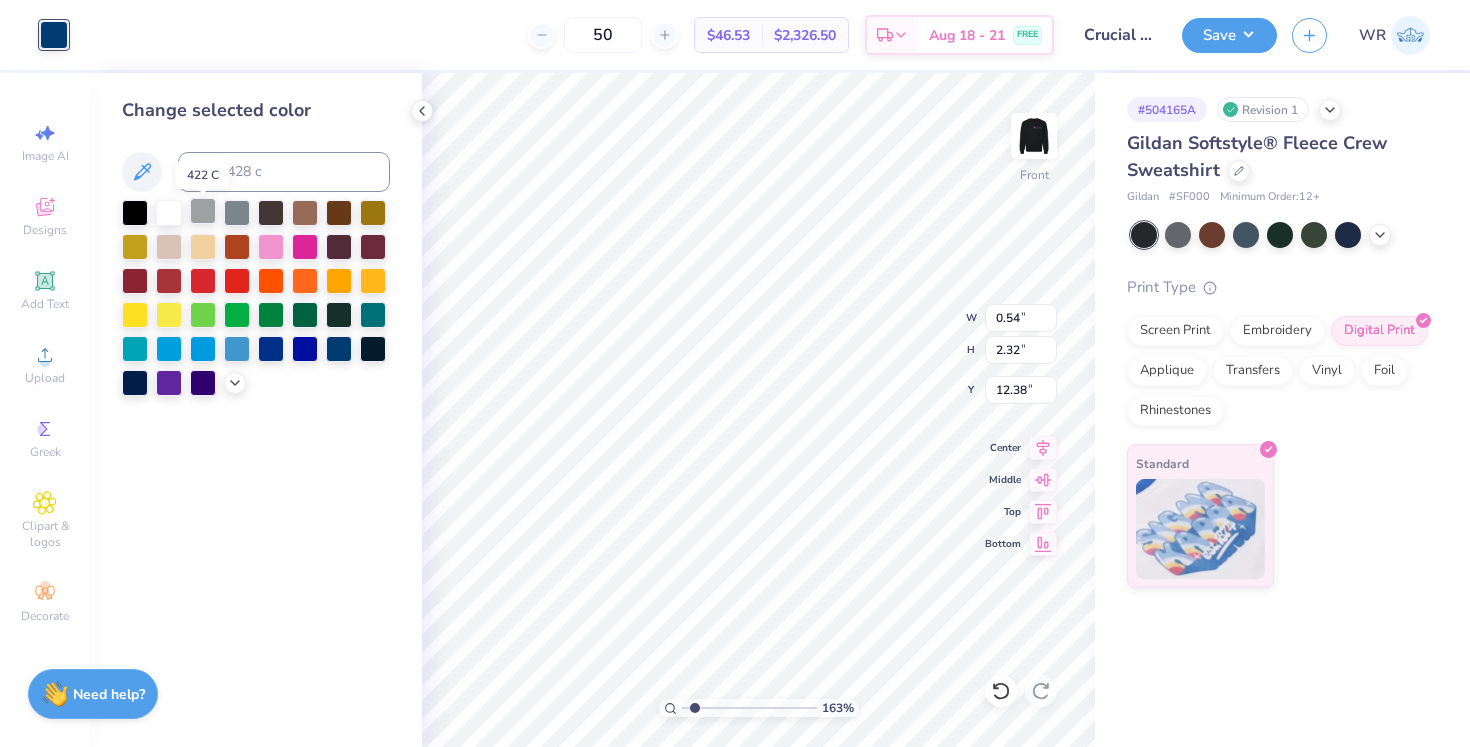 click at bounding box center [203, 211] 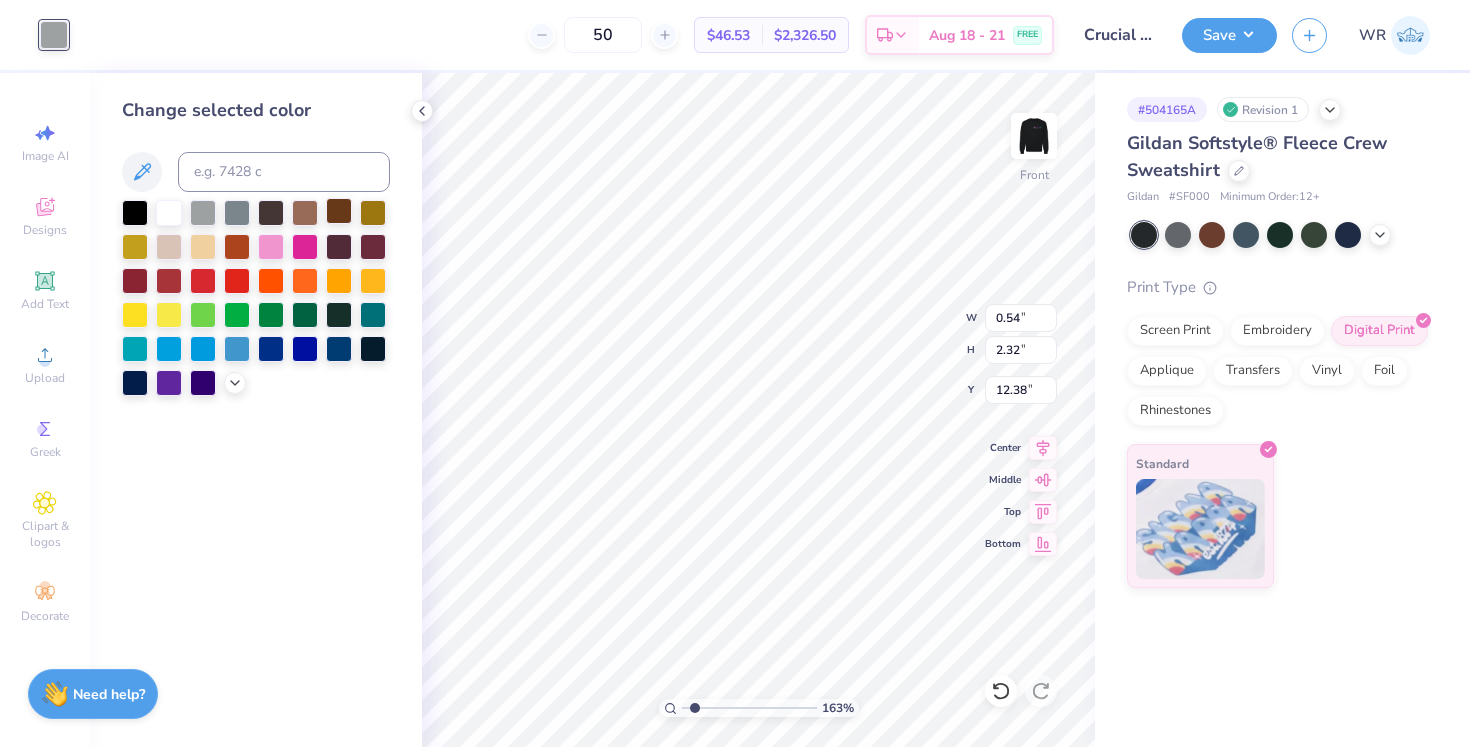 type on "0.60" 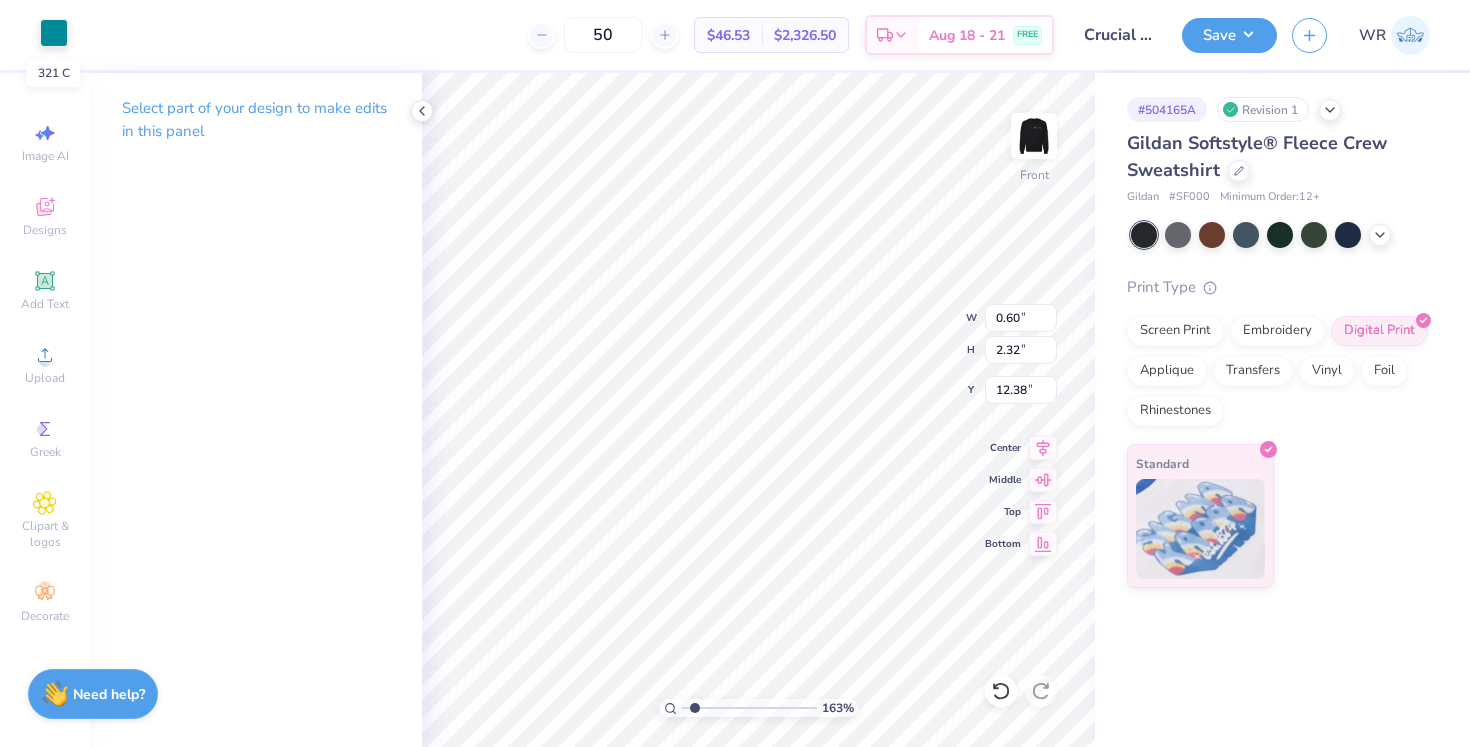 click at bounding box center (54, 33) 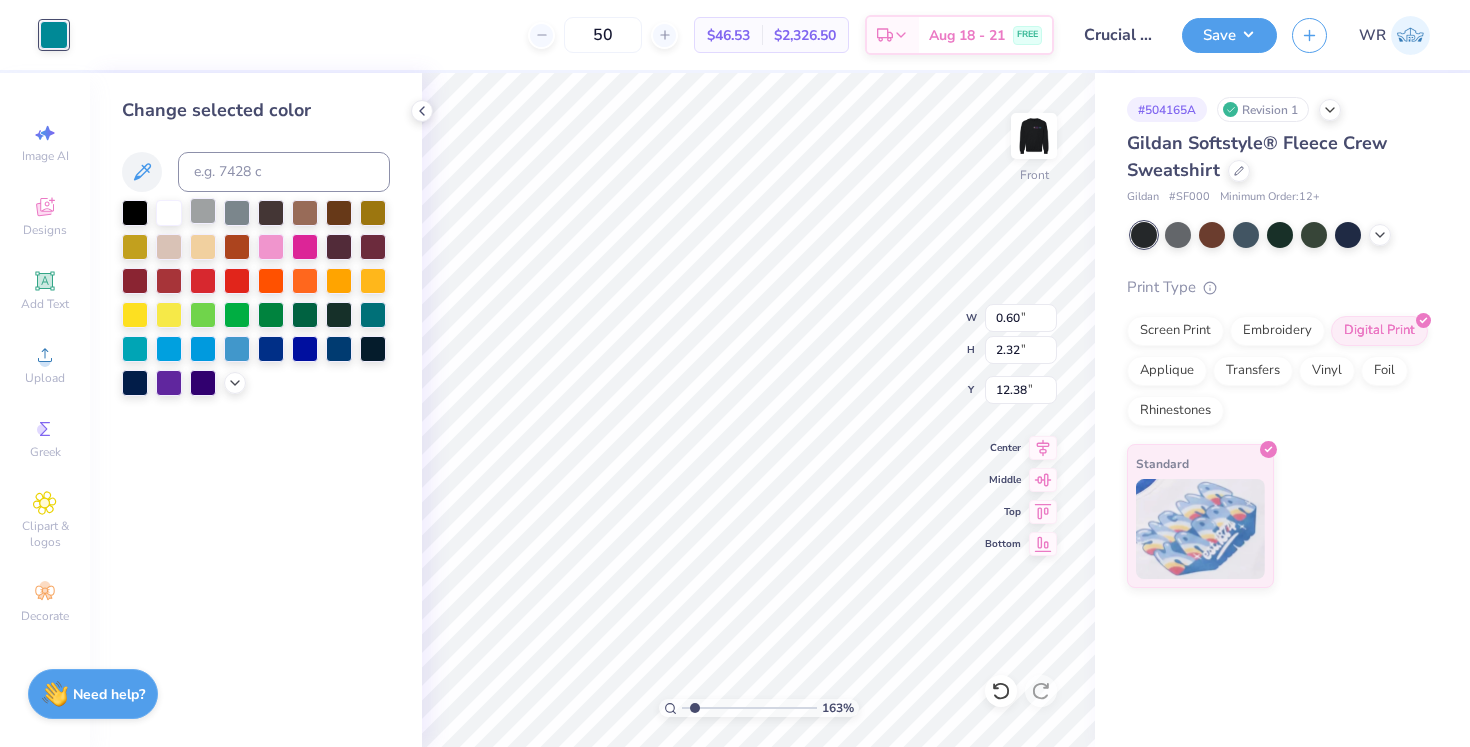 click at bounding box center (203, 211) 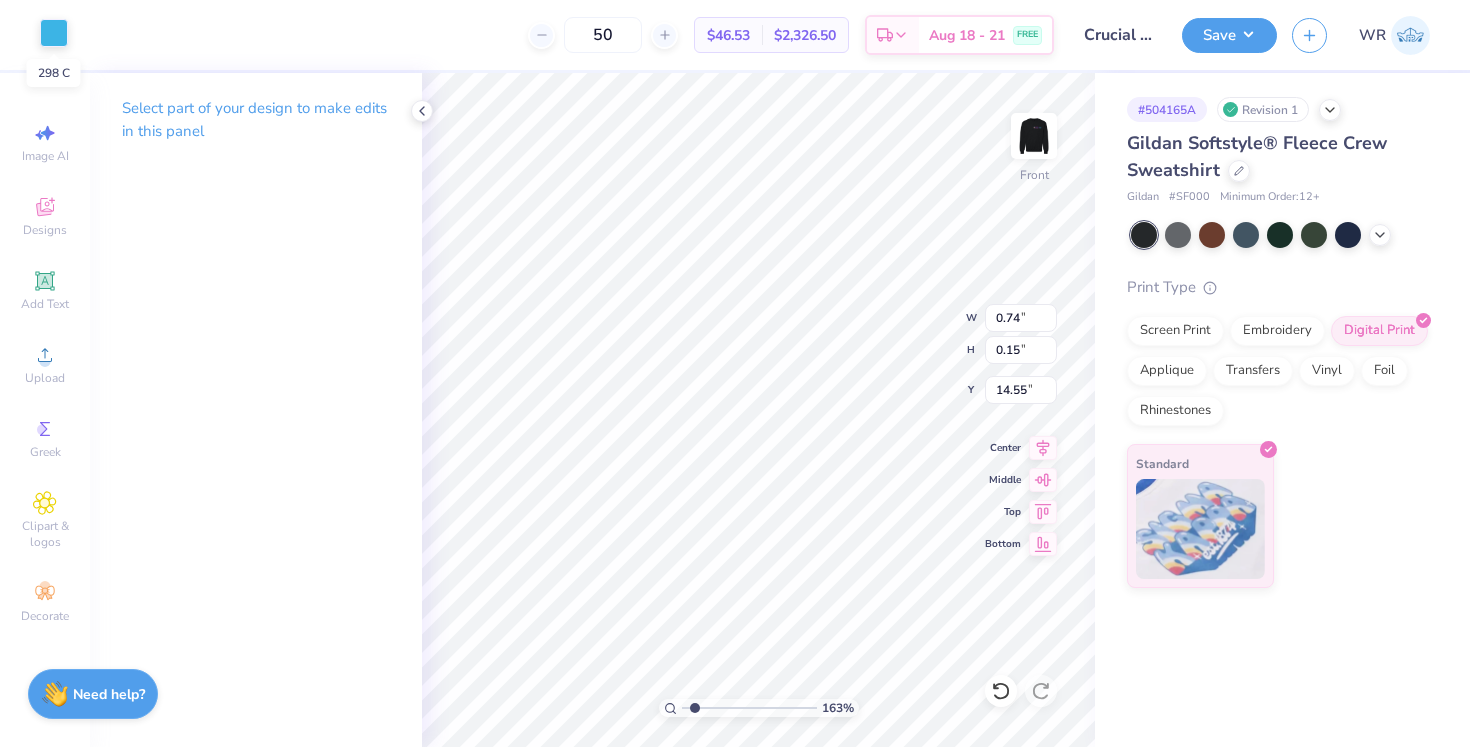 click at bounding box center [54, 33] 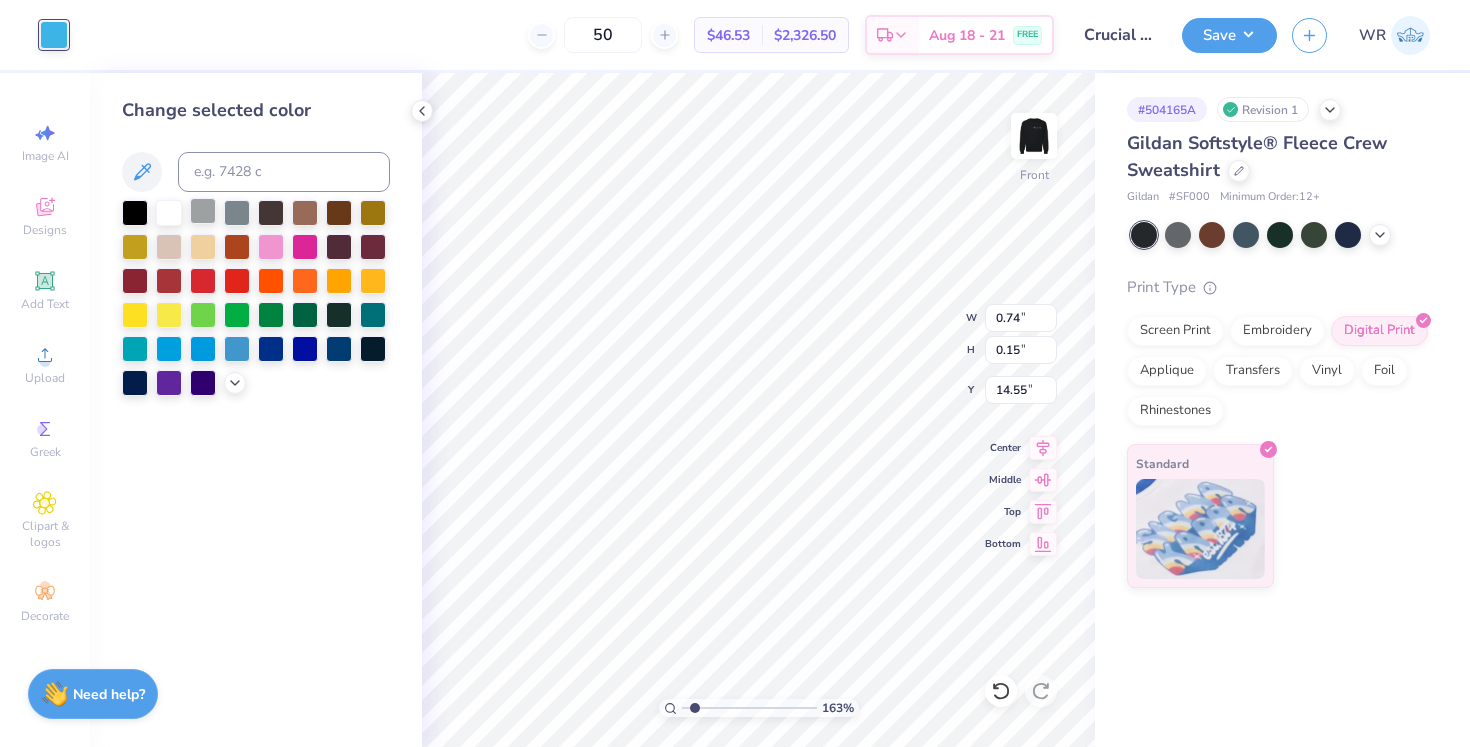 click at bounding box center [203, 211] 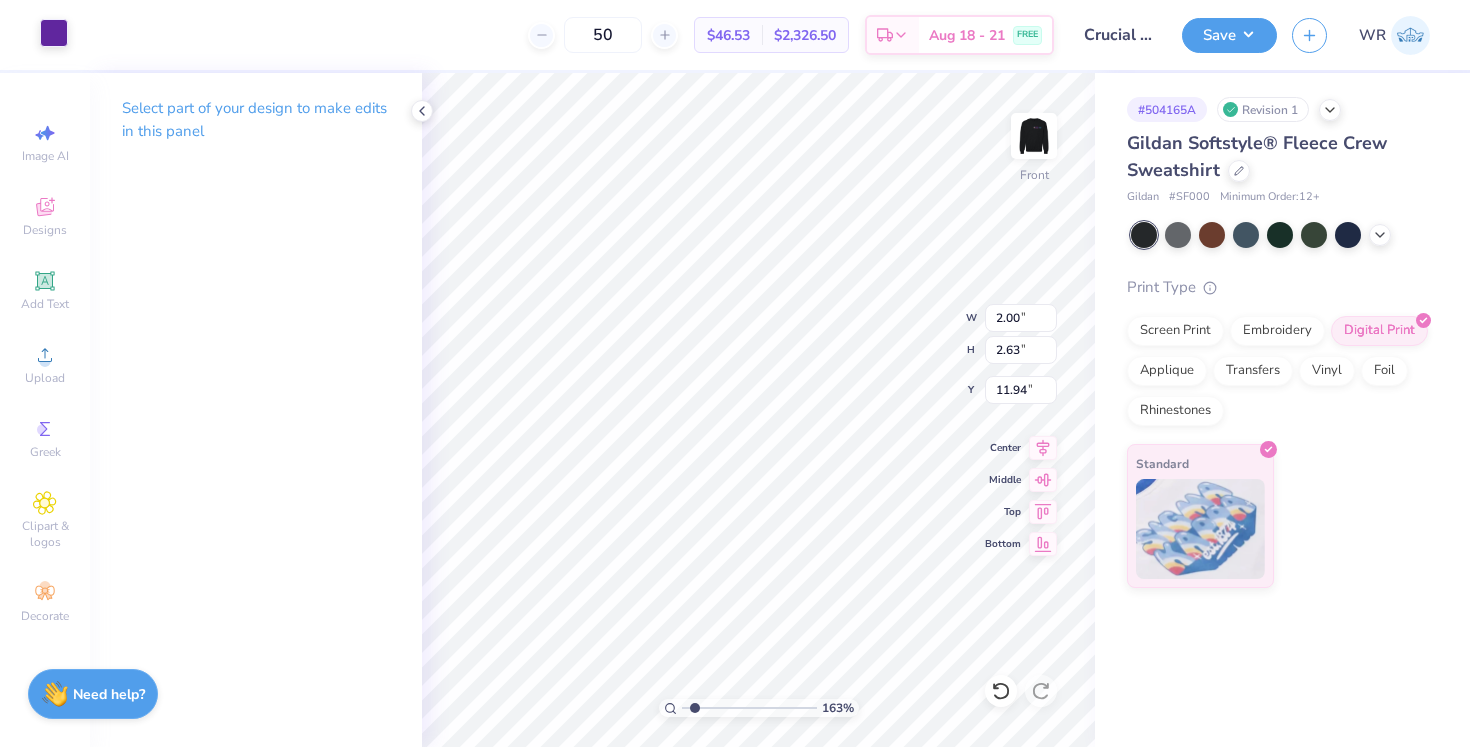 click at bounding box center [54, 33] 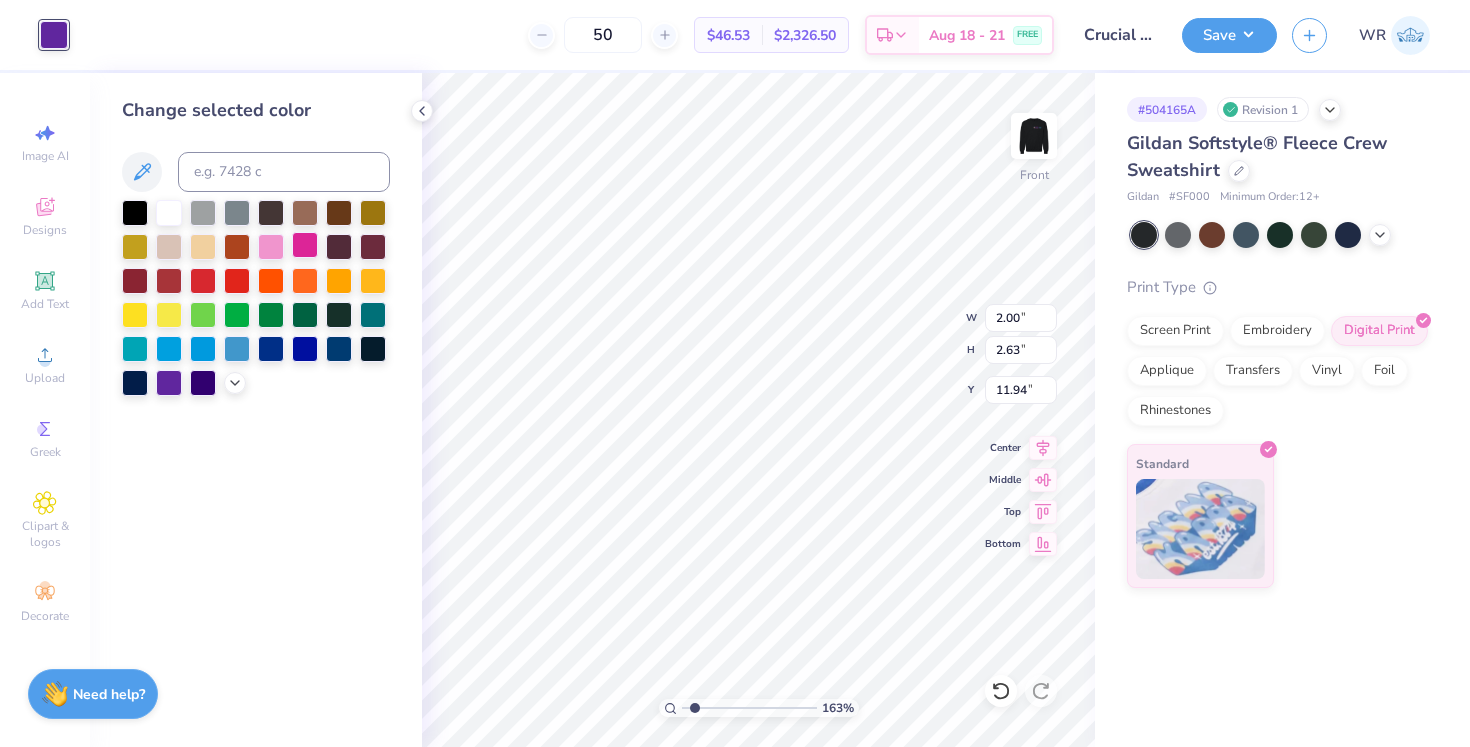 click at bounding box center (305, 245) 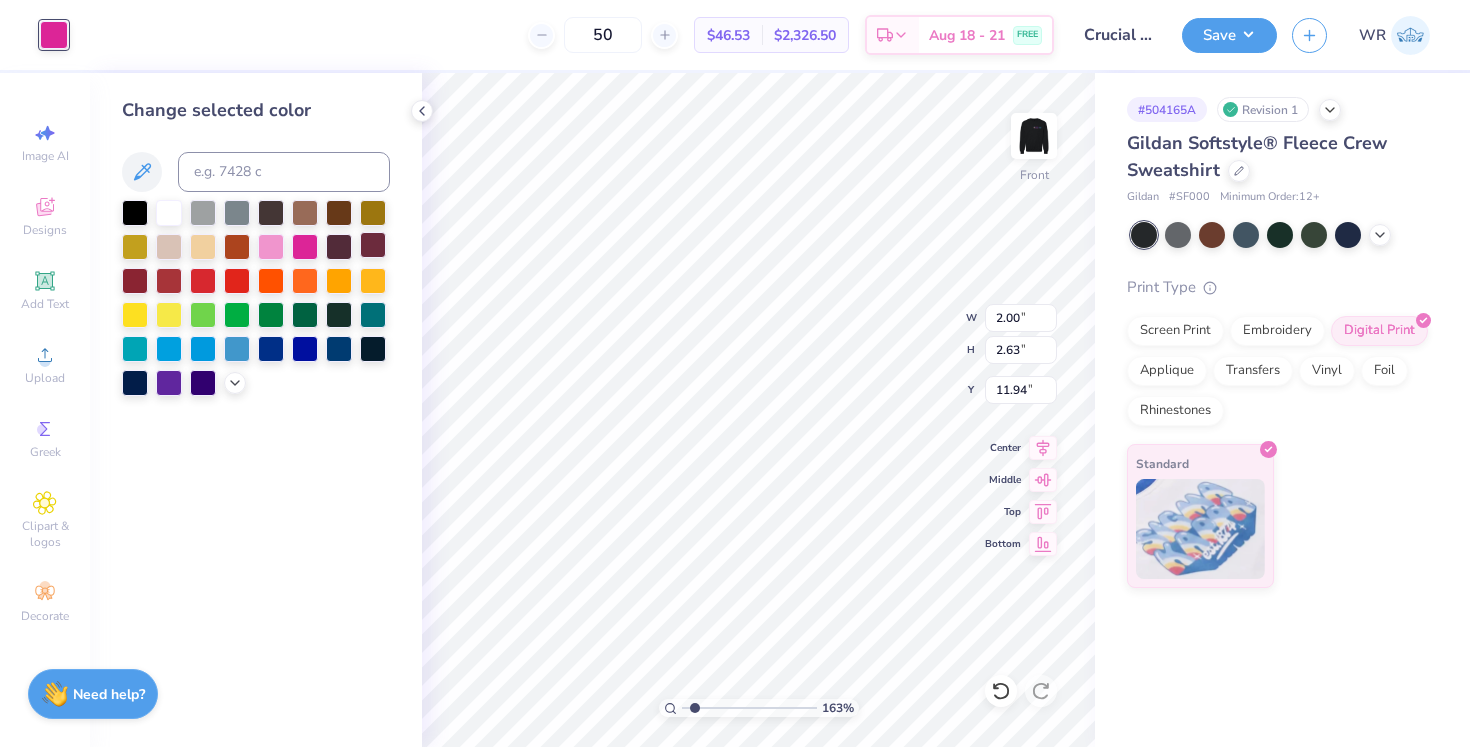 type on "1.90" 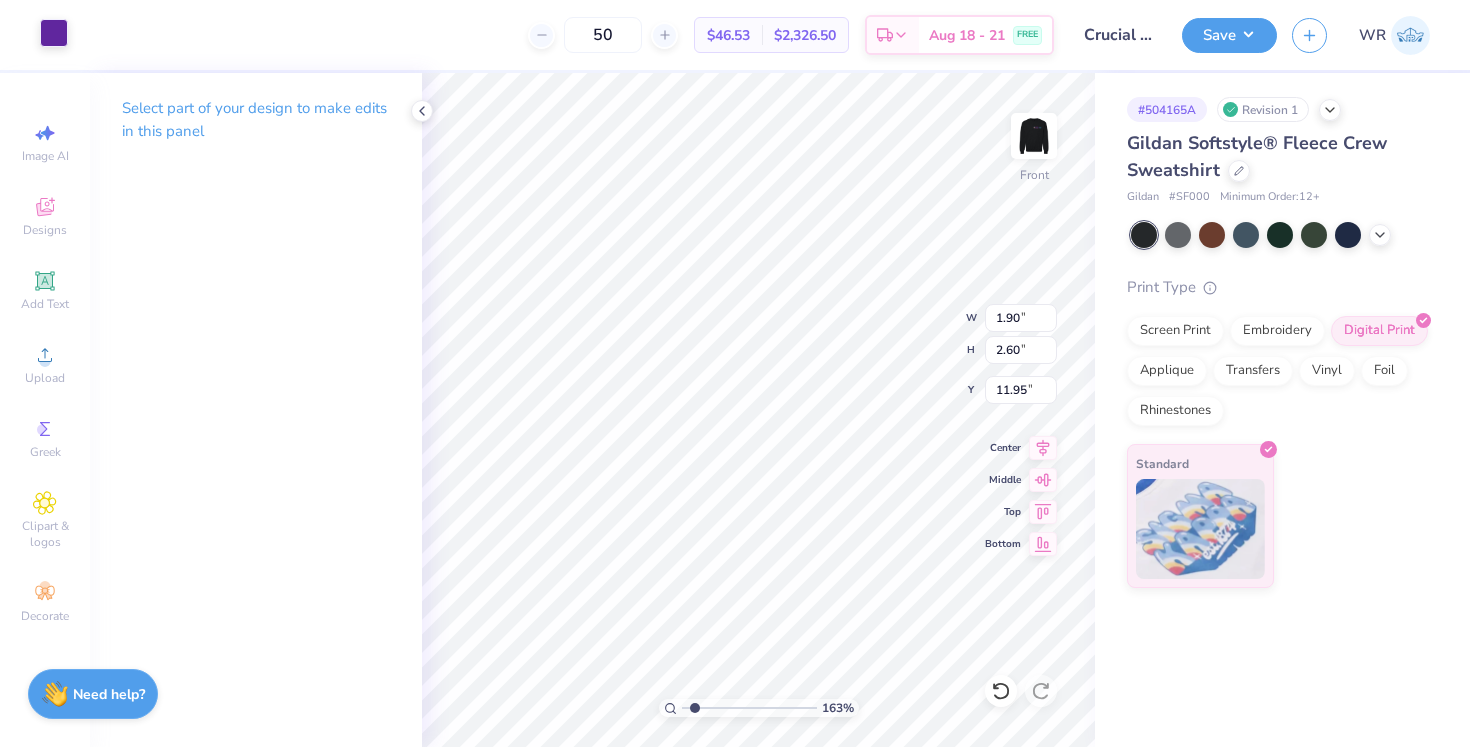 click at bounding box center (54, 33) 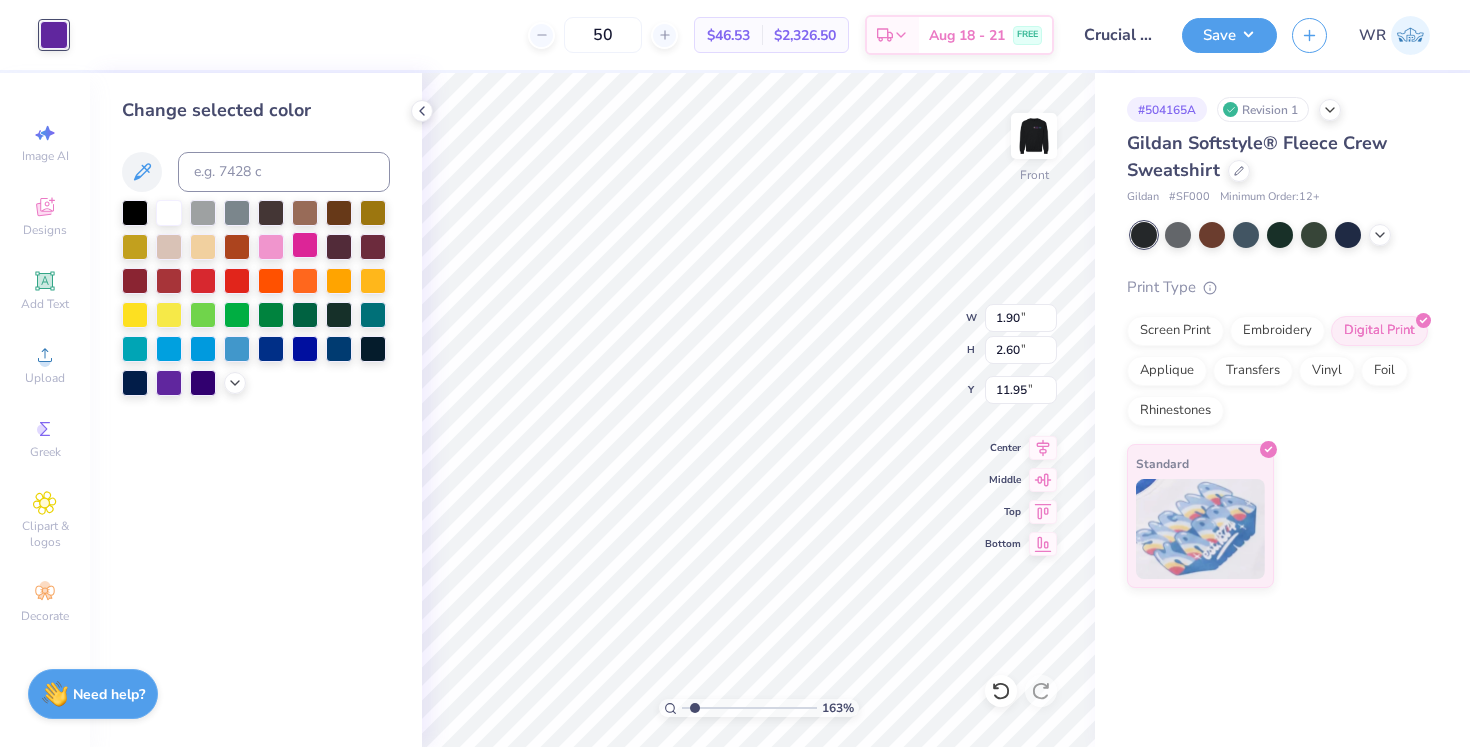 click at bounding box center (305, 245) 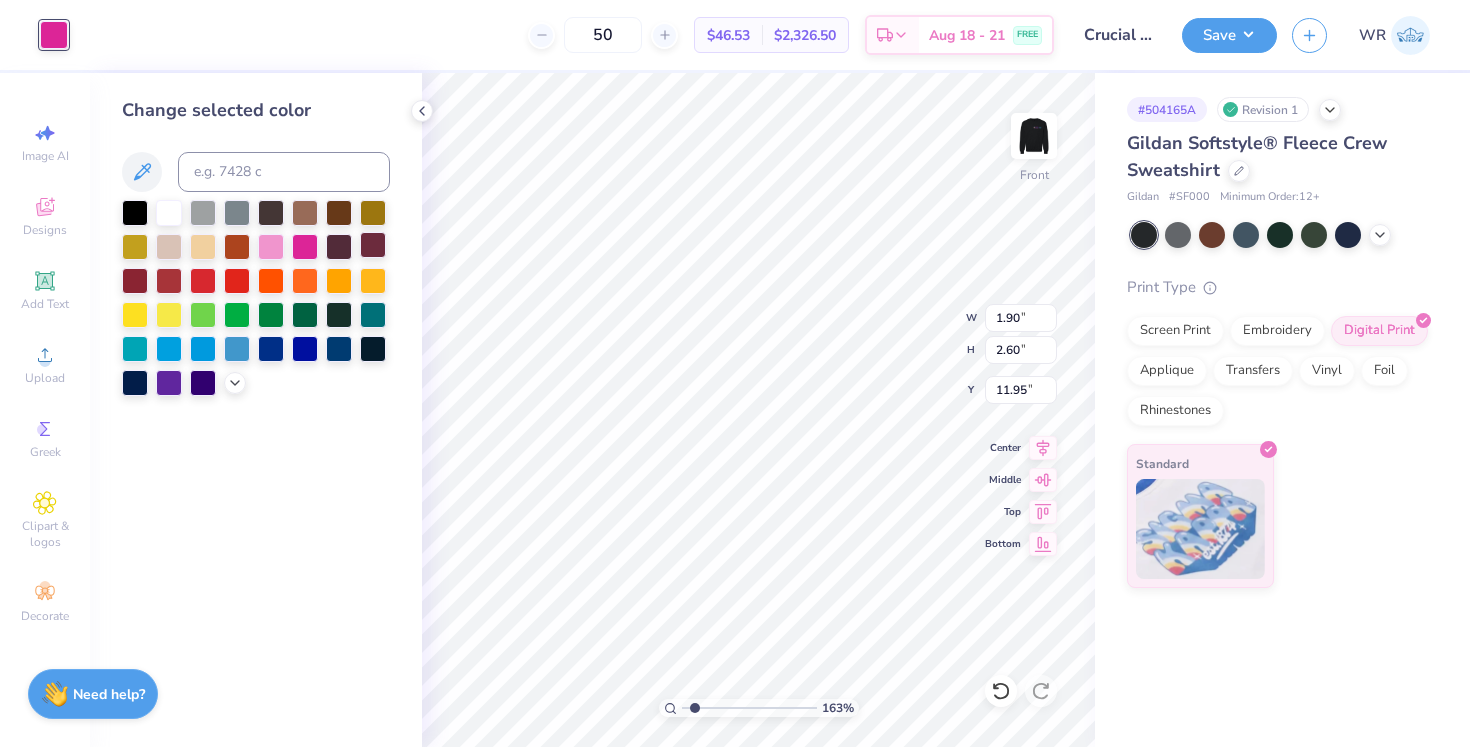type on "2.00" 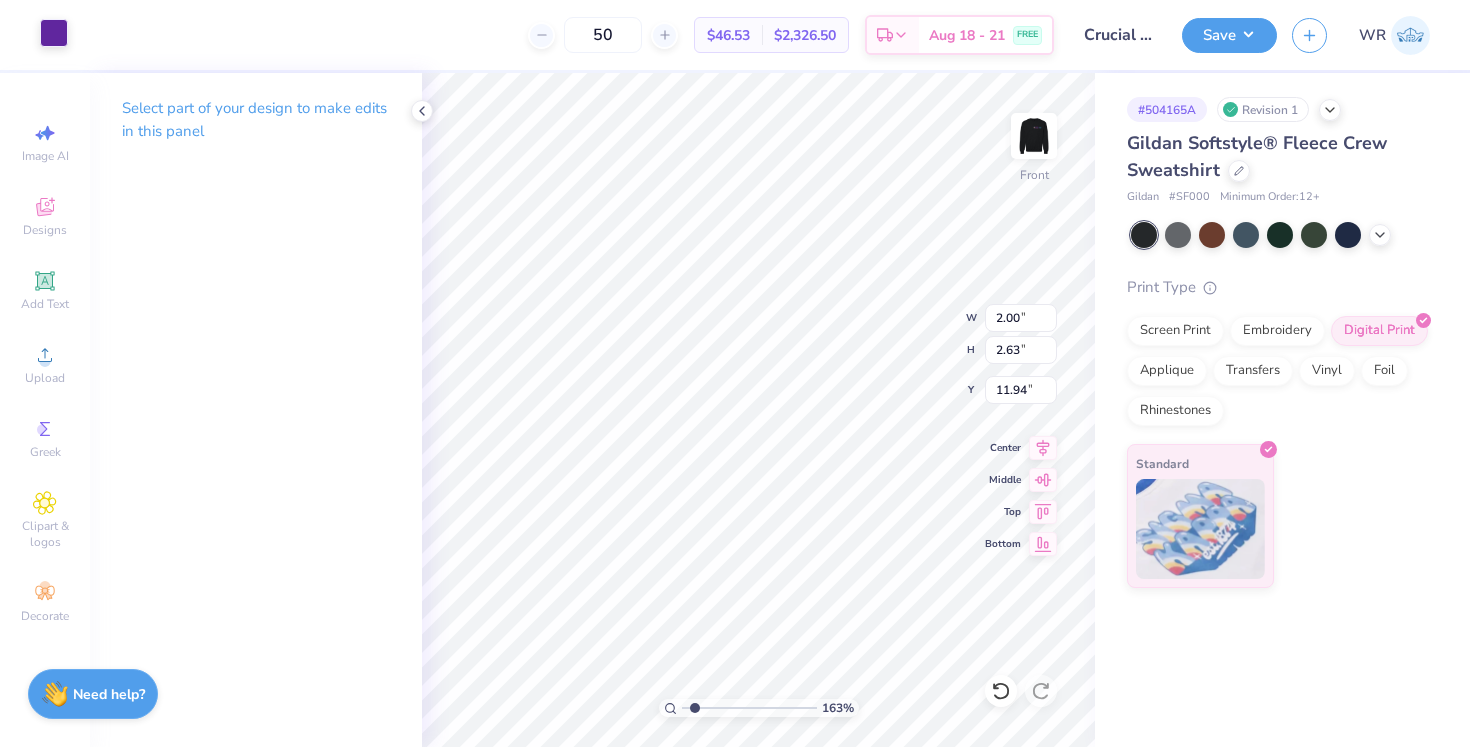 click at bounding box center [54, 33] 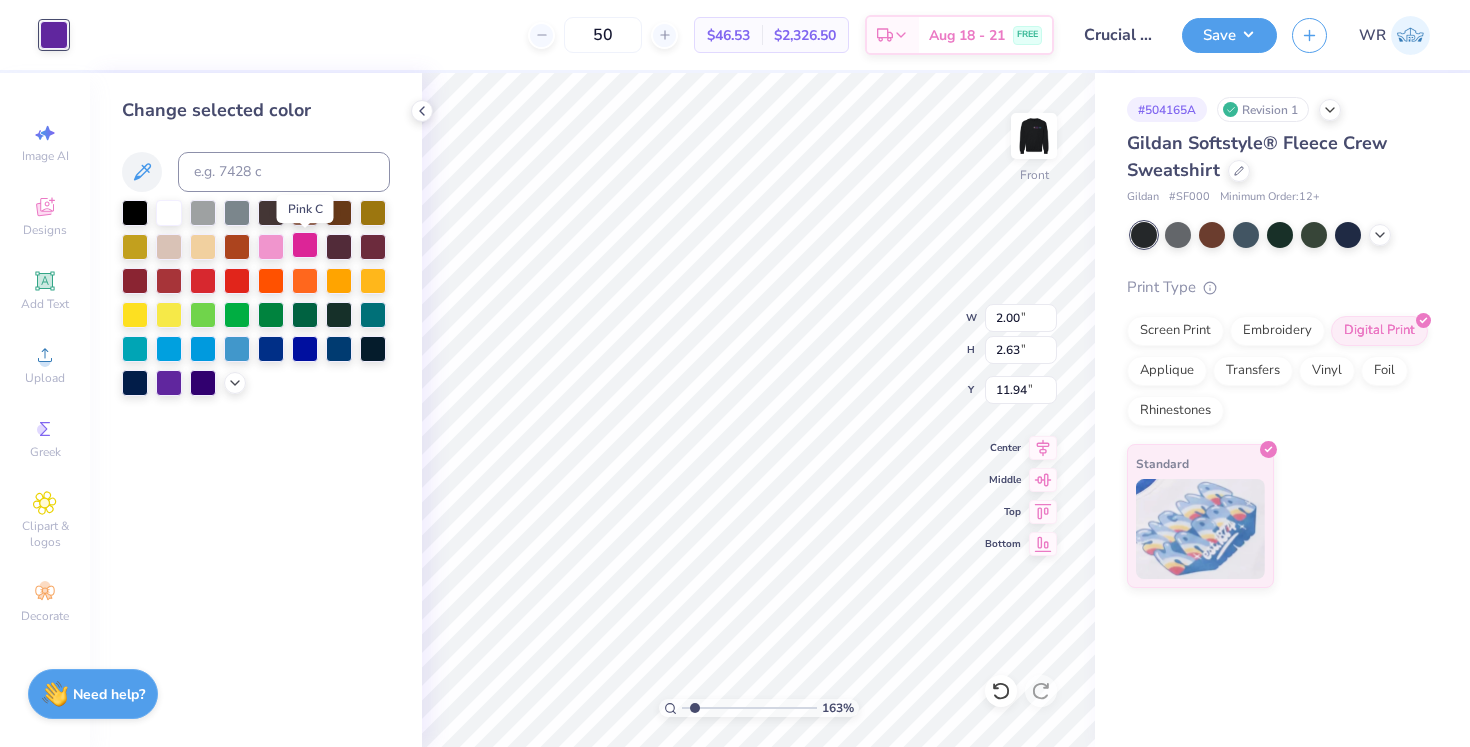 click at bounding box center [305, 245] 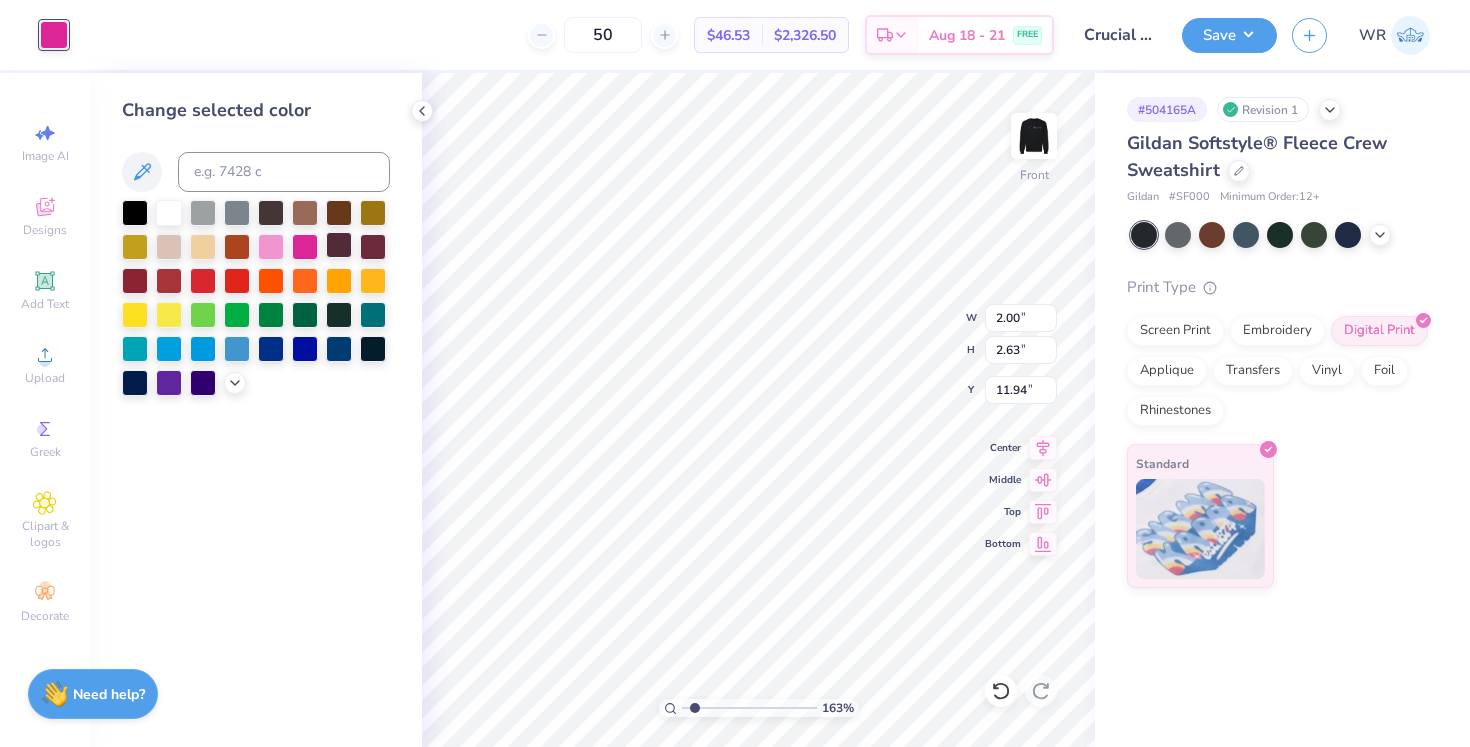 type on "2.18" 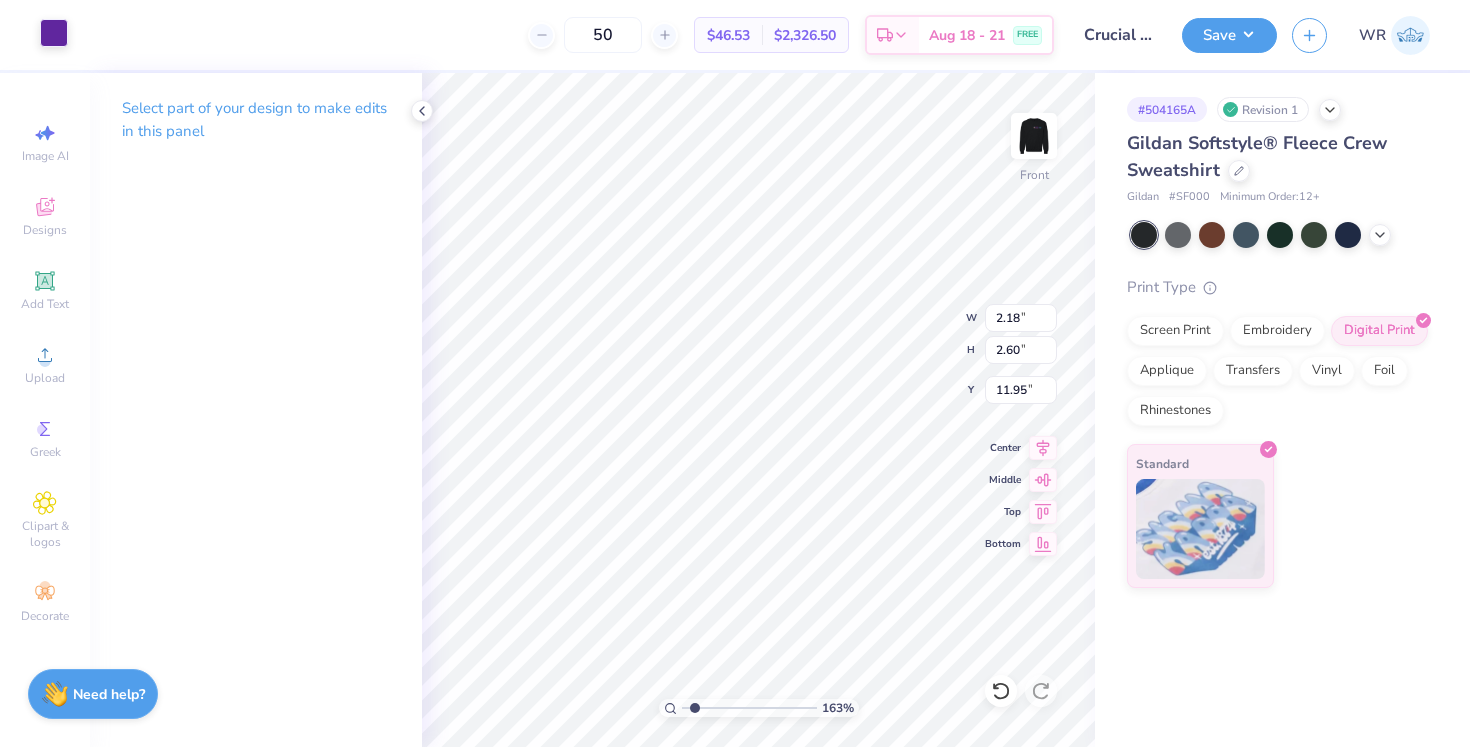 click at bounding box center (54, 33) 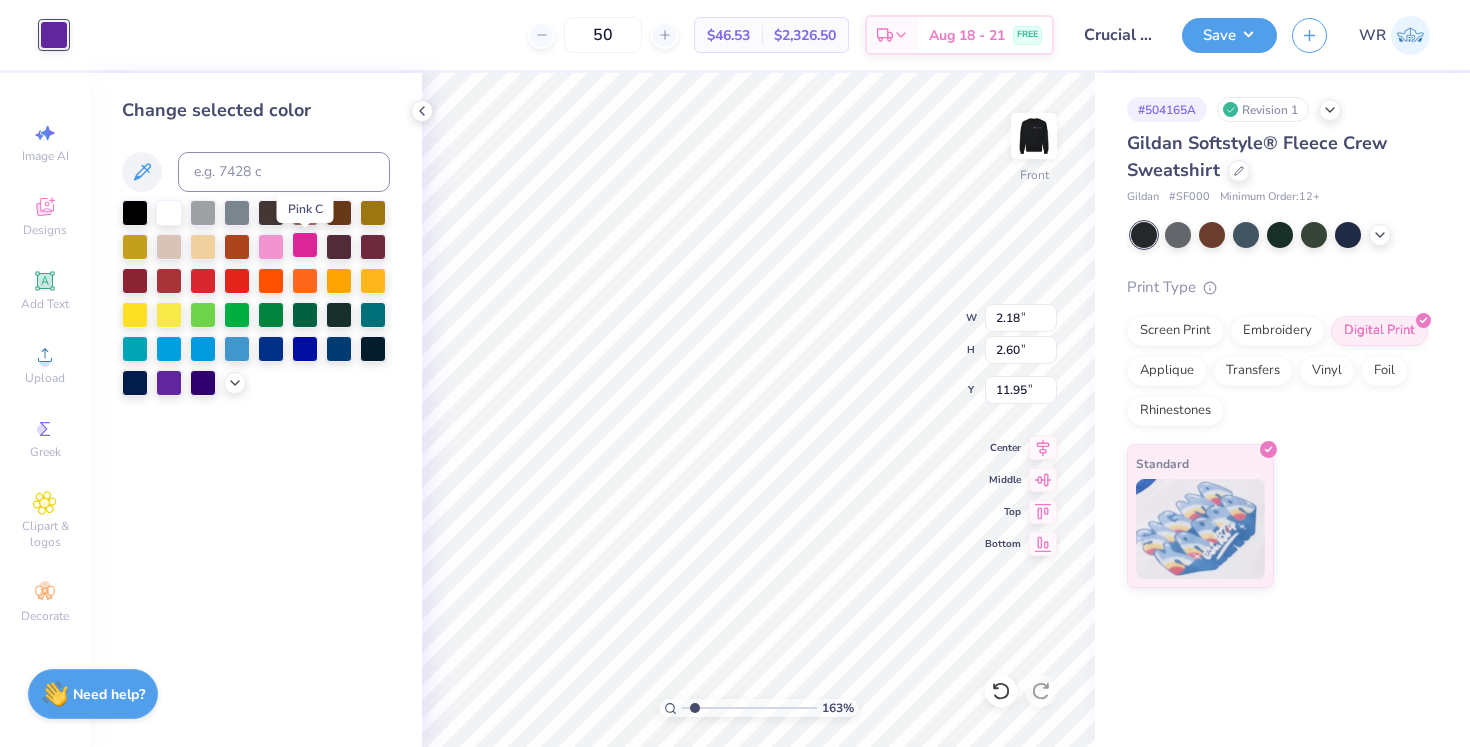 click at bounding box center (305, 245) 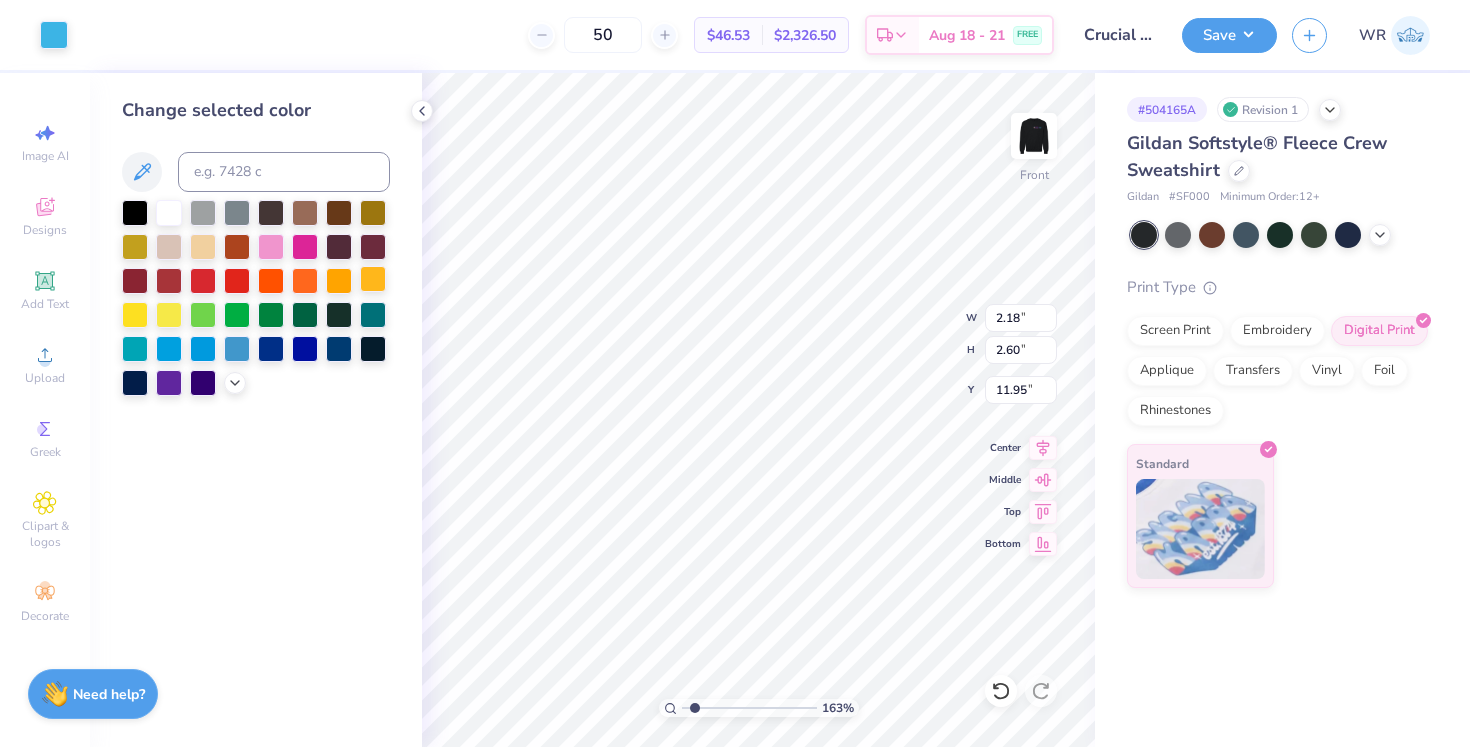 type on "1.72" 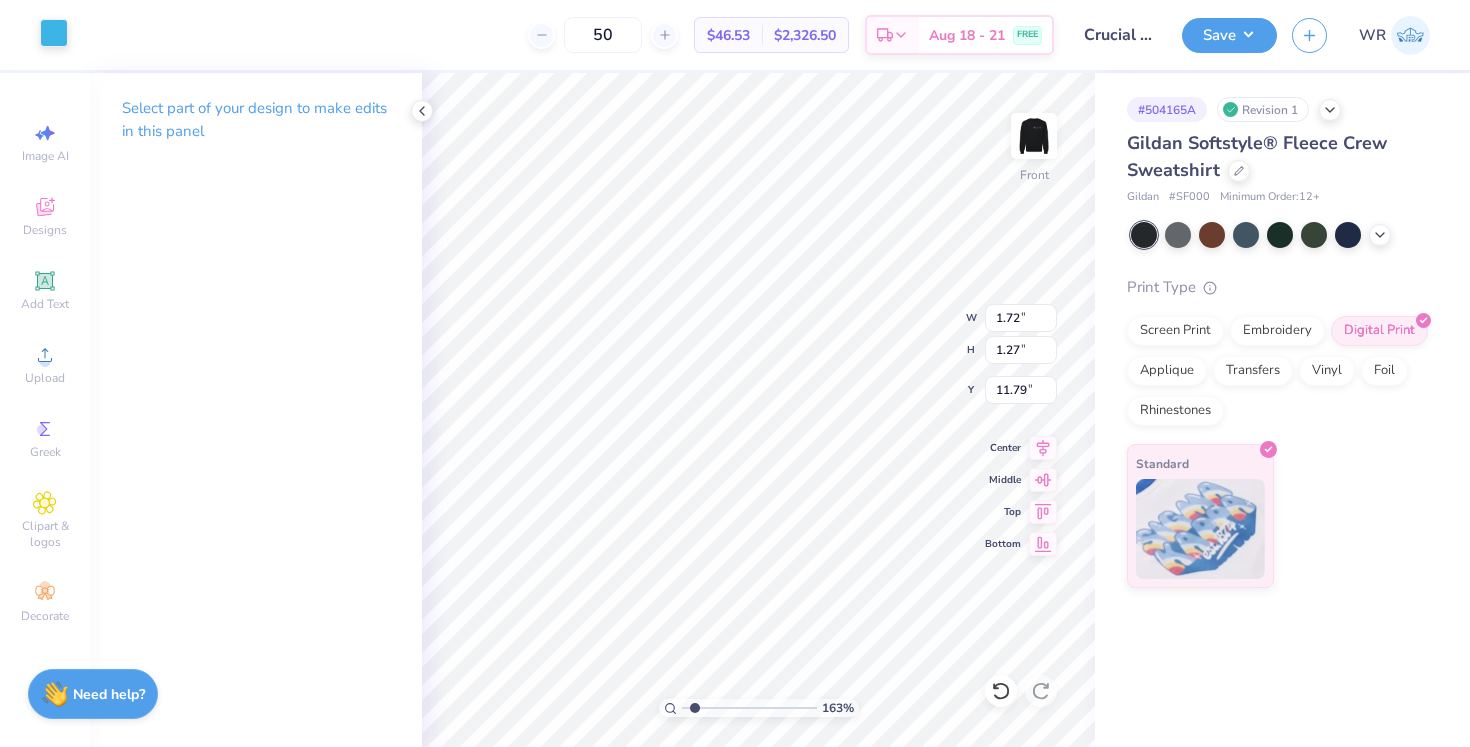 click at bounding box center (54, 33) 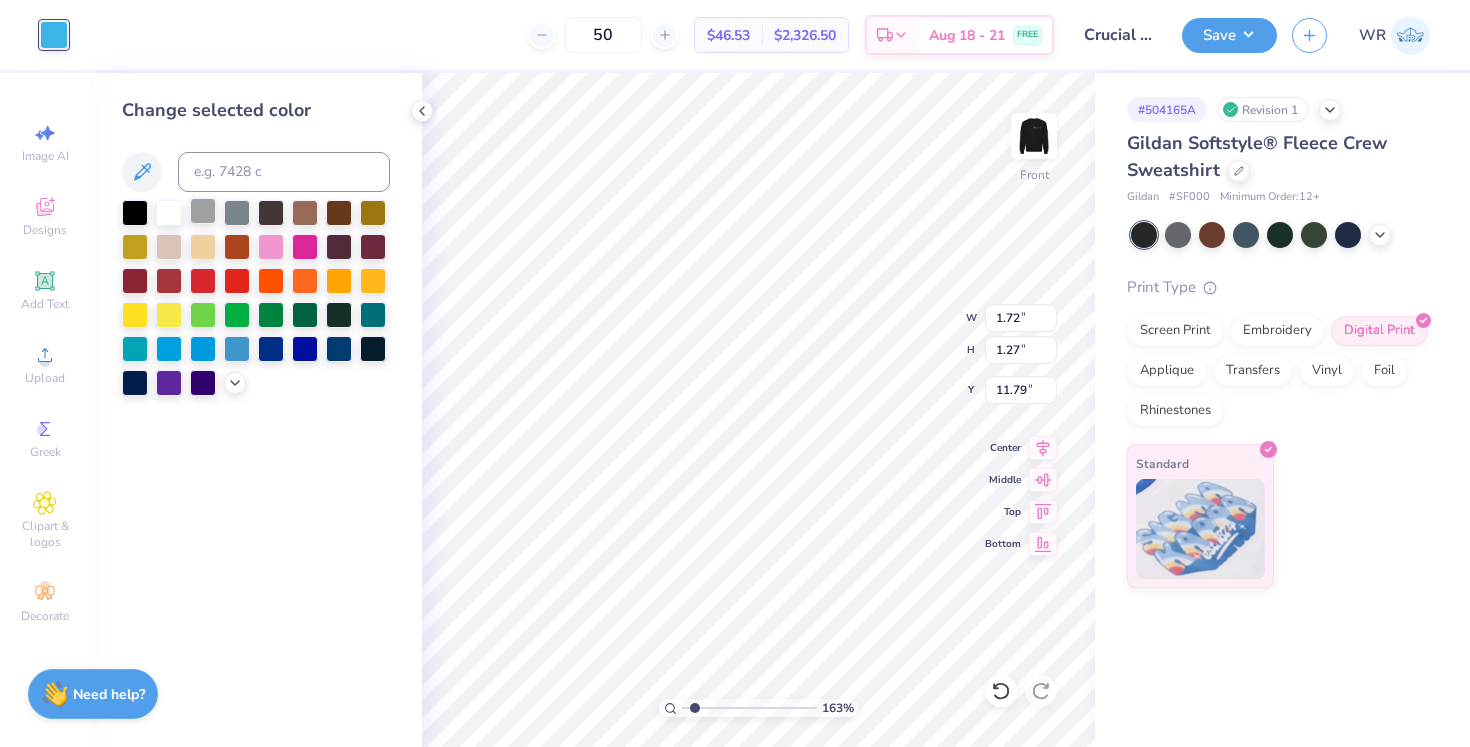 click at bounding box center [203, 211] 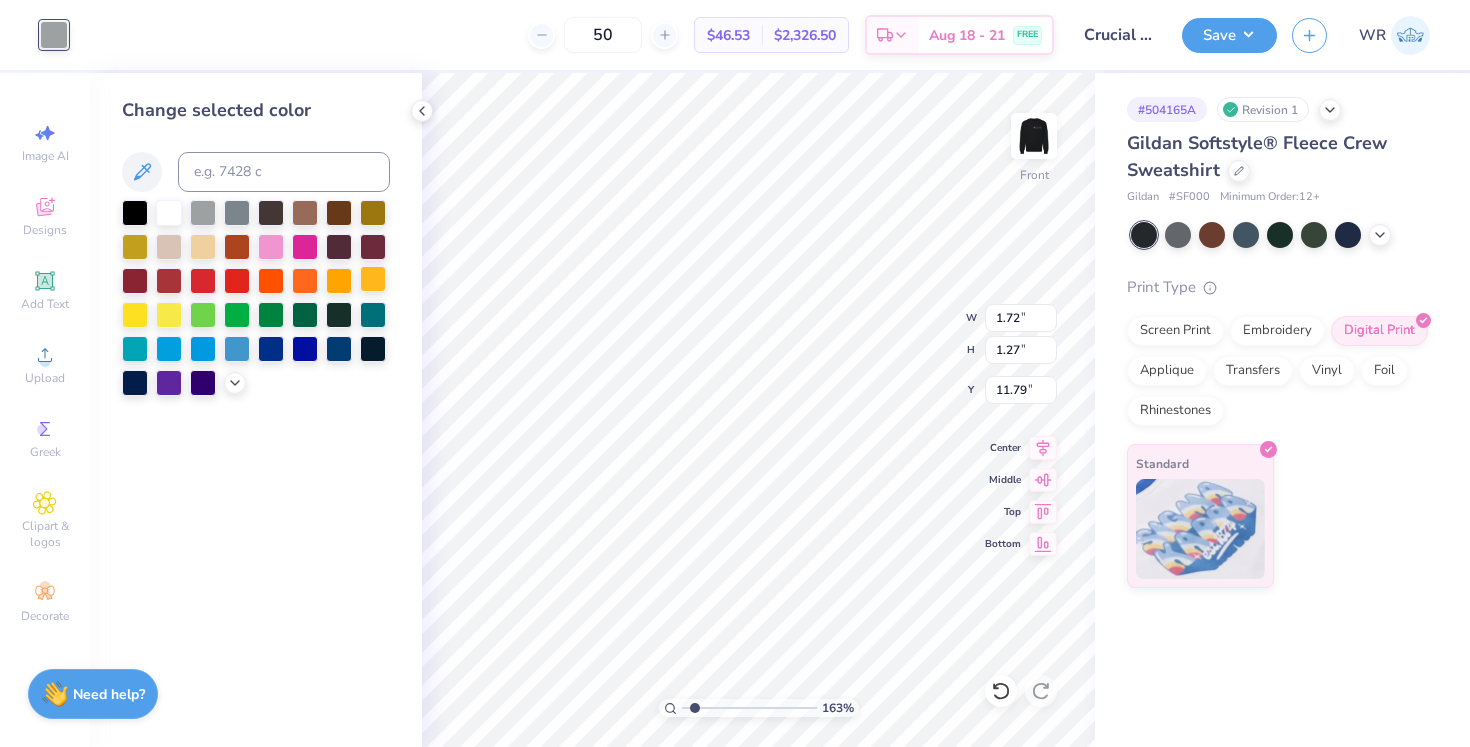 type on "0.68" 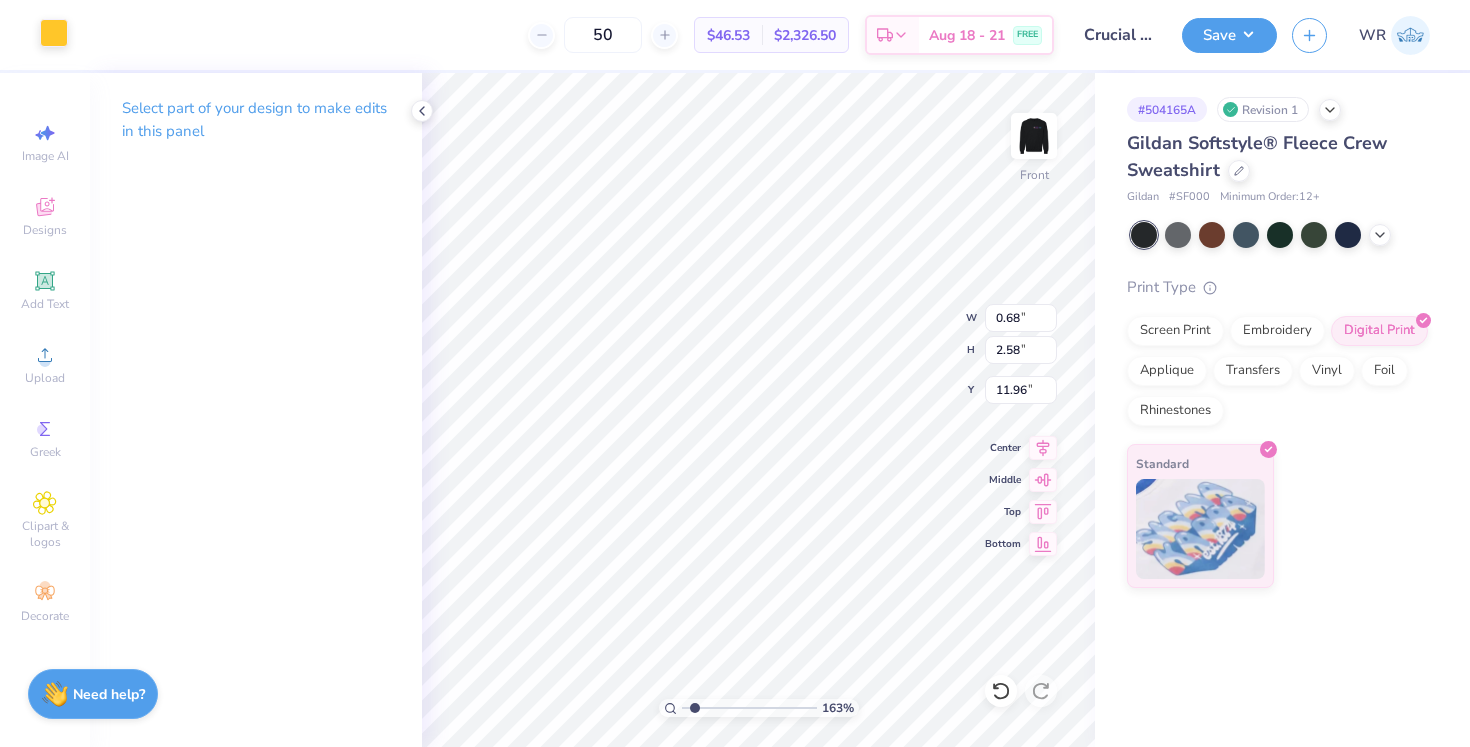 click at bounding box center [54, 33] 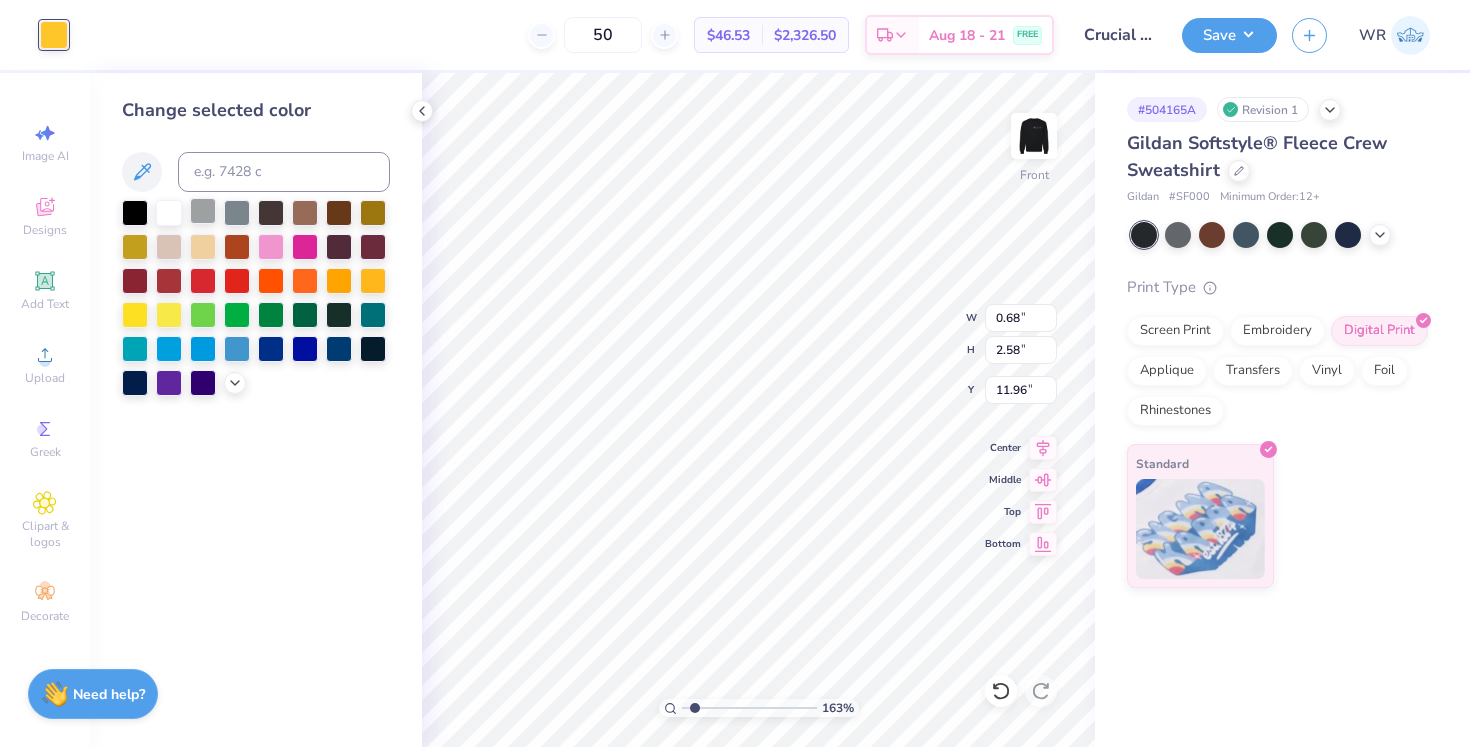 click at bounding box center (203, 211) 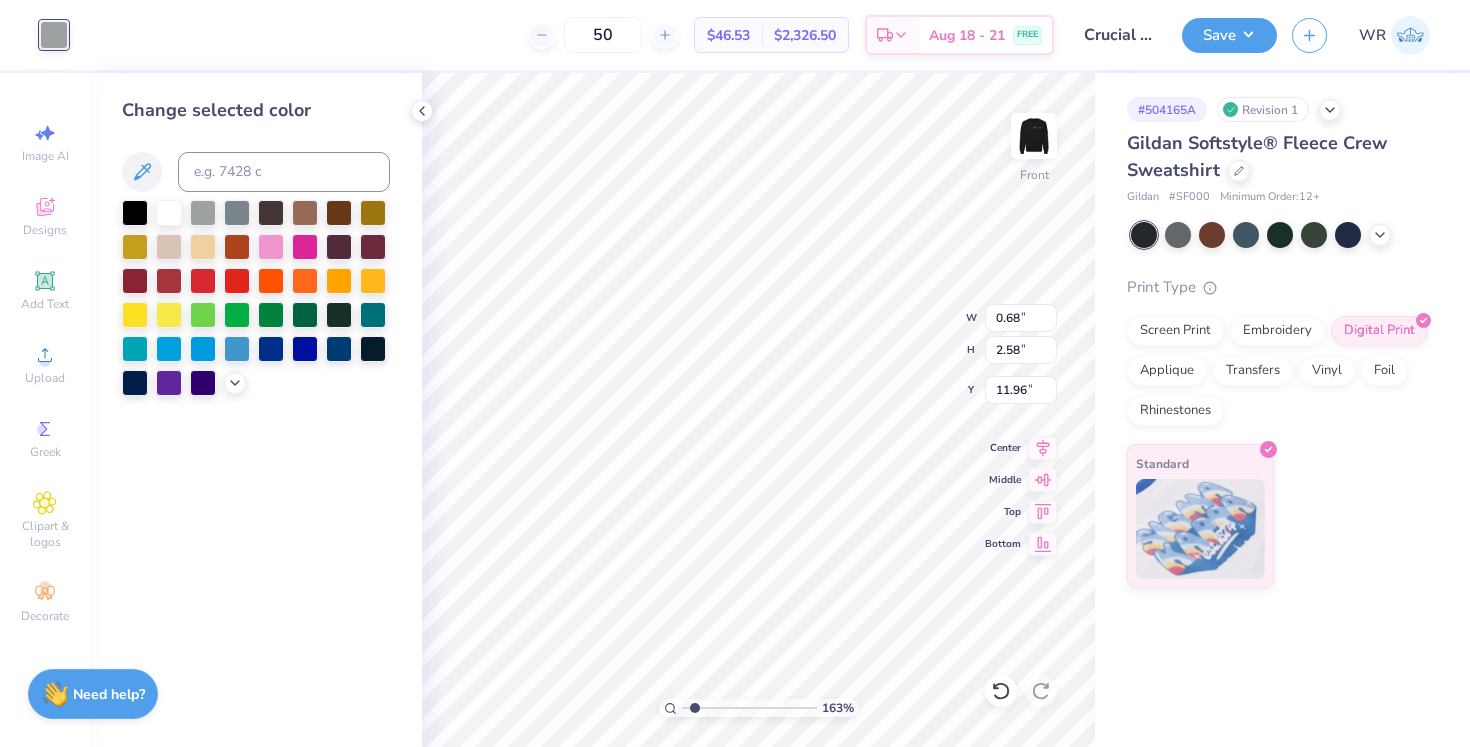 type on "0.46" 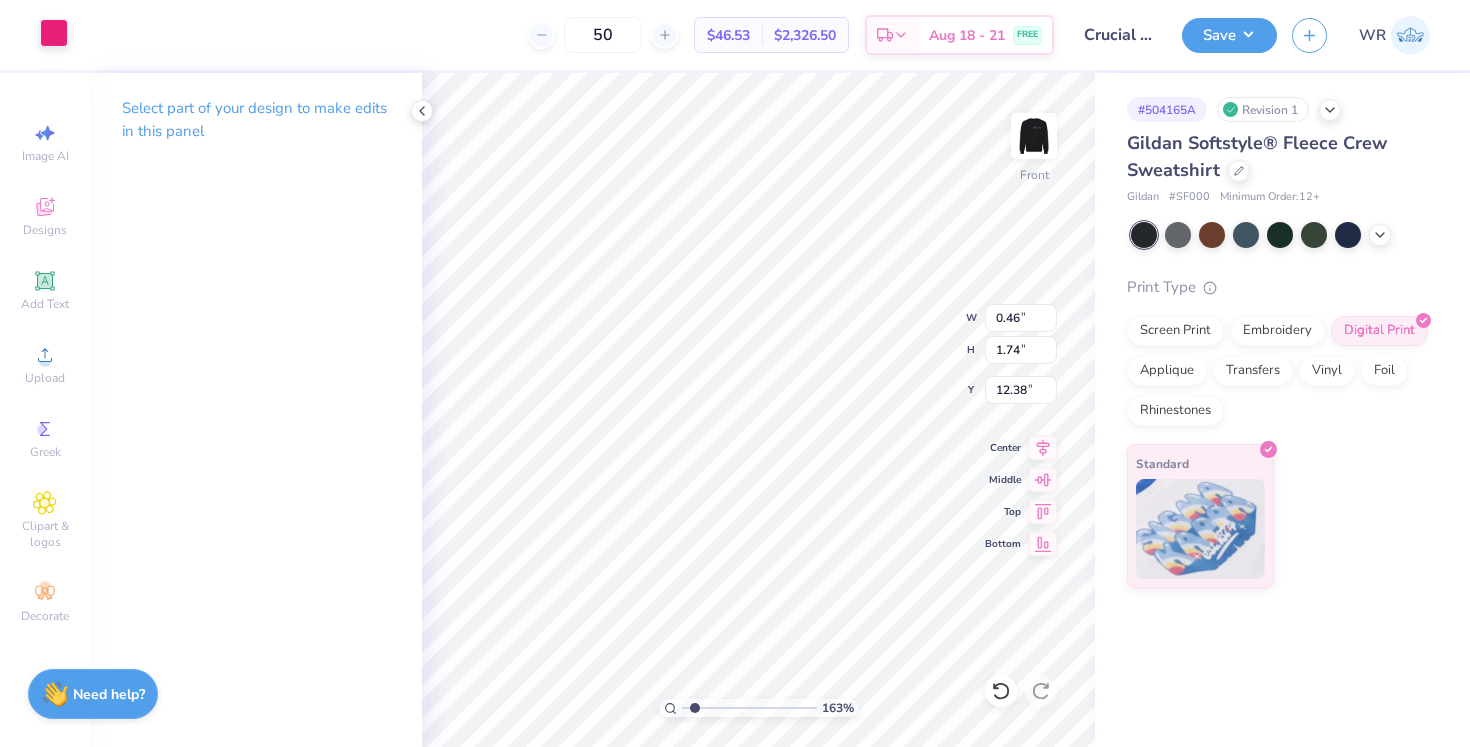 click at bounding box center (54, 33) 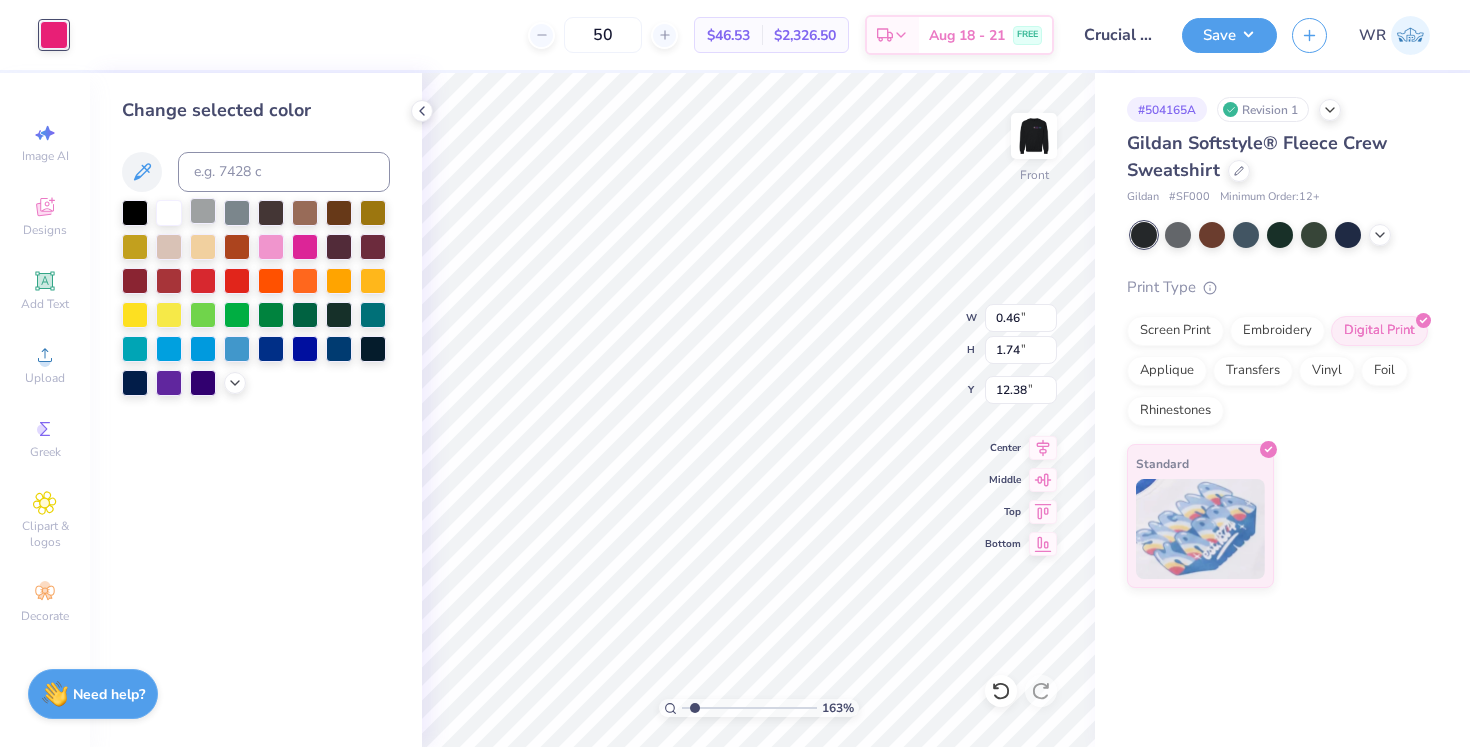 click at bounding box center [203, 211] 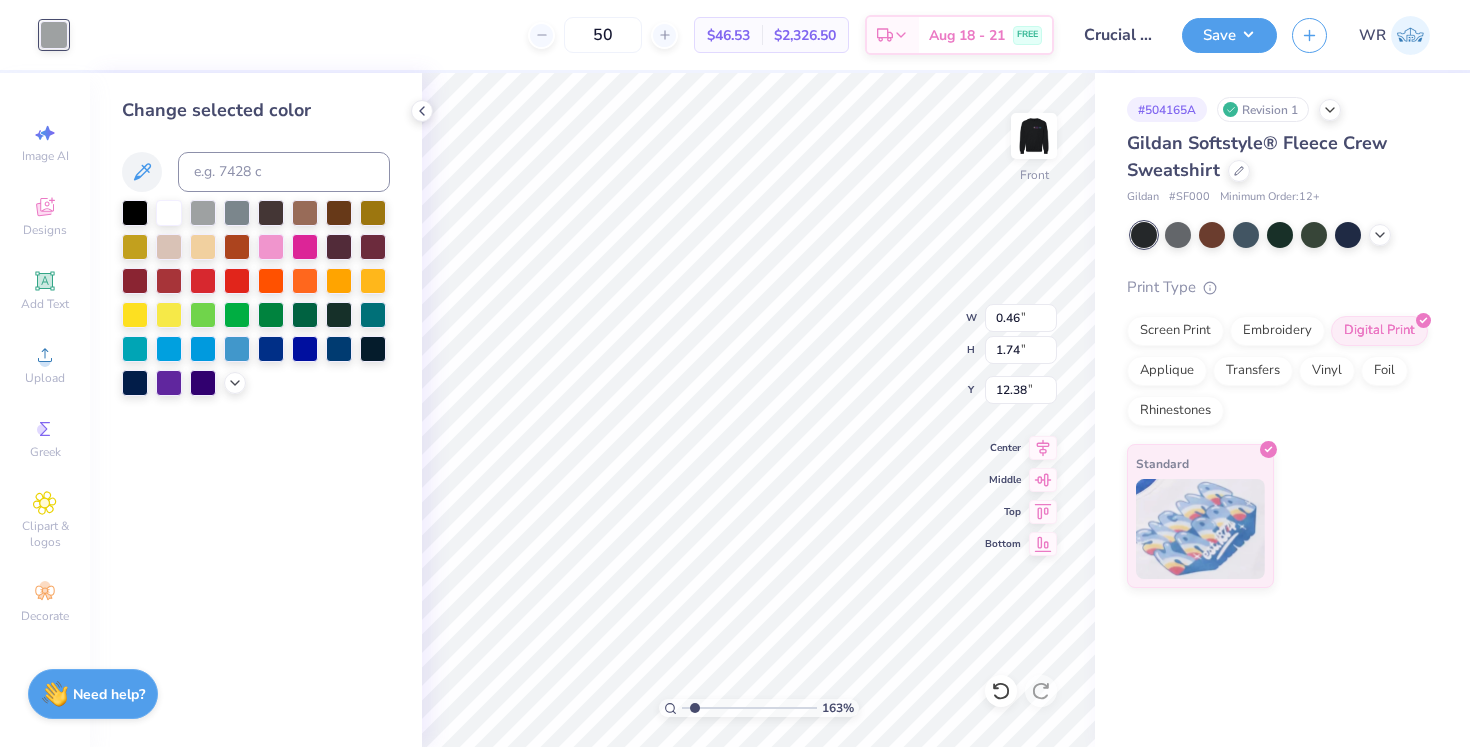 type on "1.21" 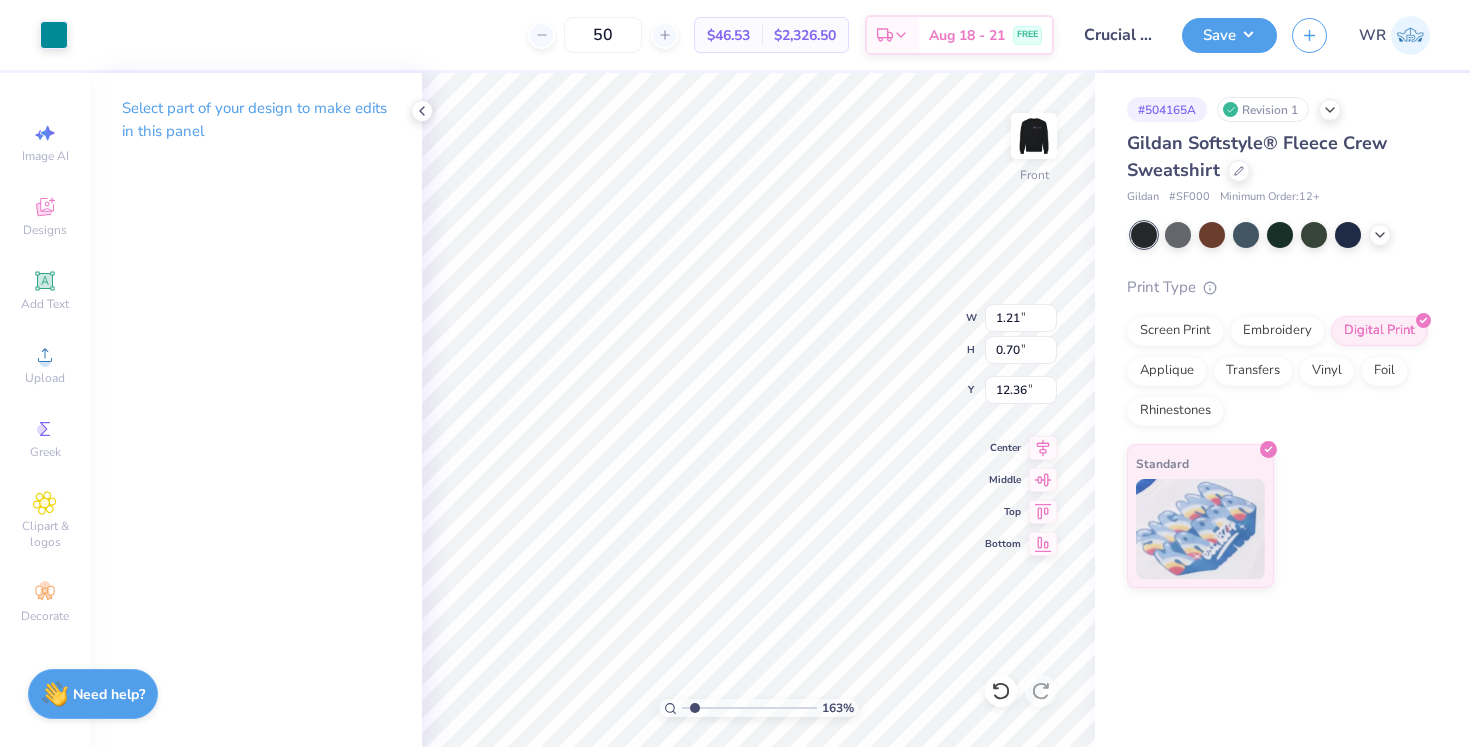 click on "Art colors 50 $46.53 Per Item $2,326.50 Total Est.  Delivery [DATE] - [DATE] FREE Design Title Crucial Catch Fall Merch Save WR" at bounding box center [735, 35] 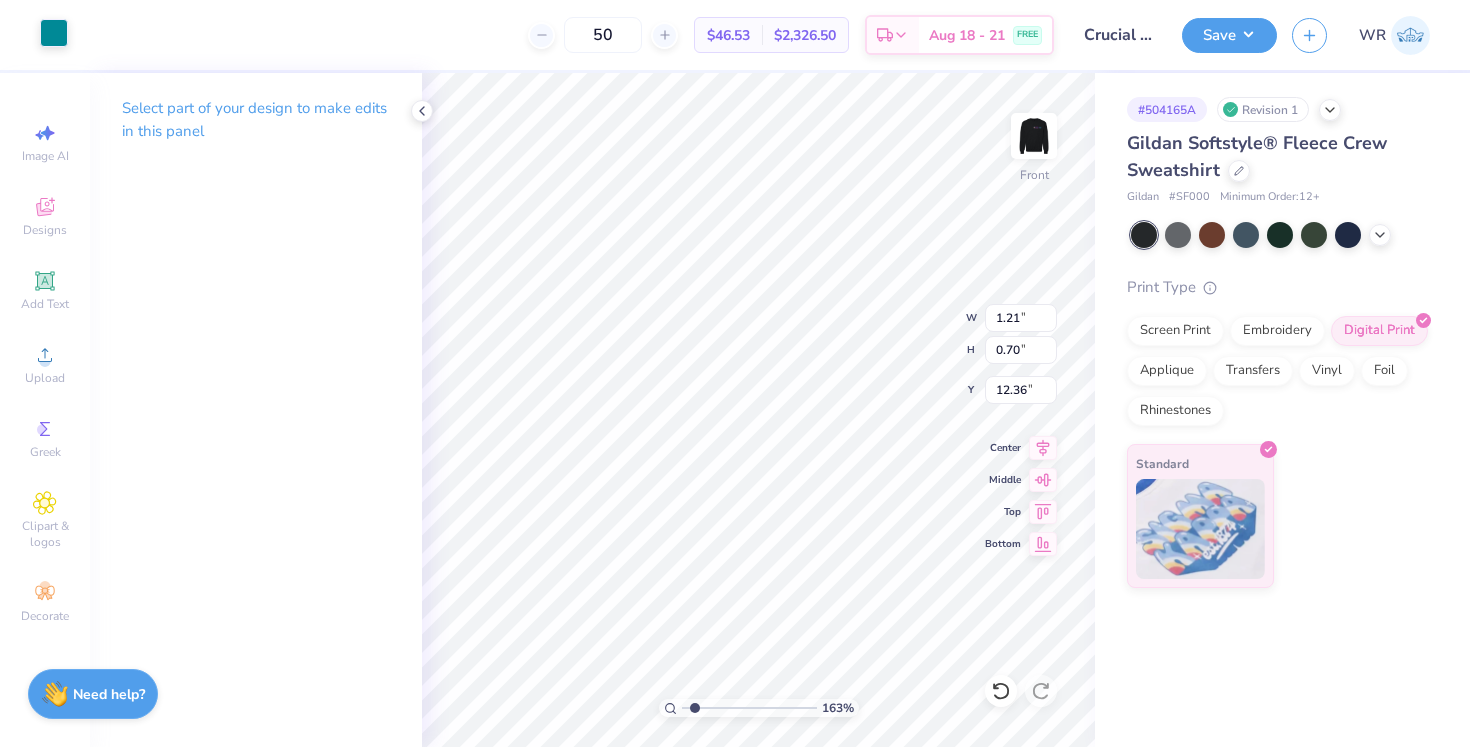 click at bounding box center (54, 33) 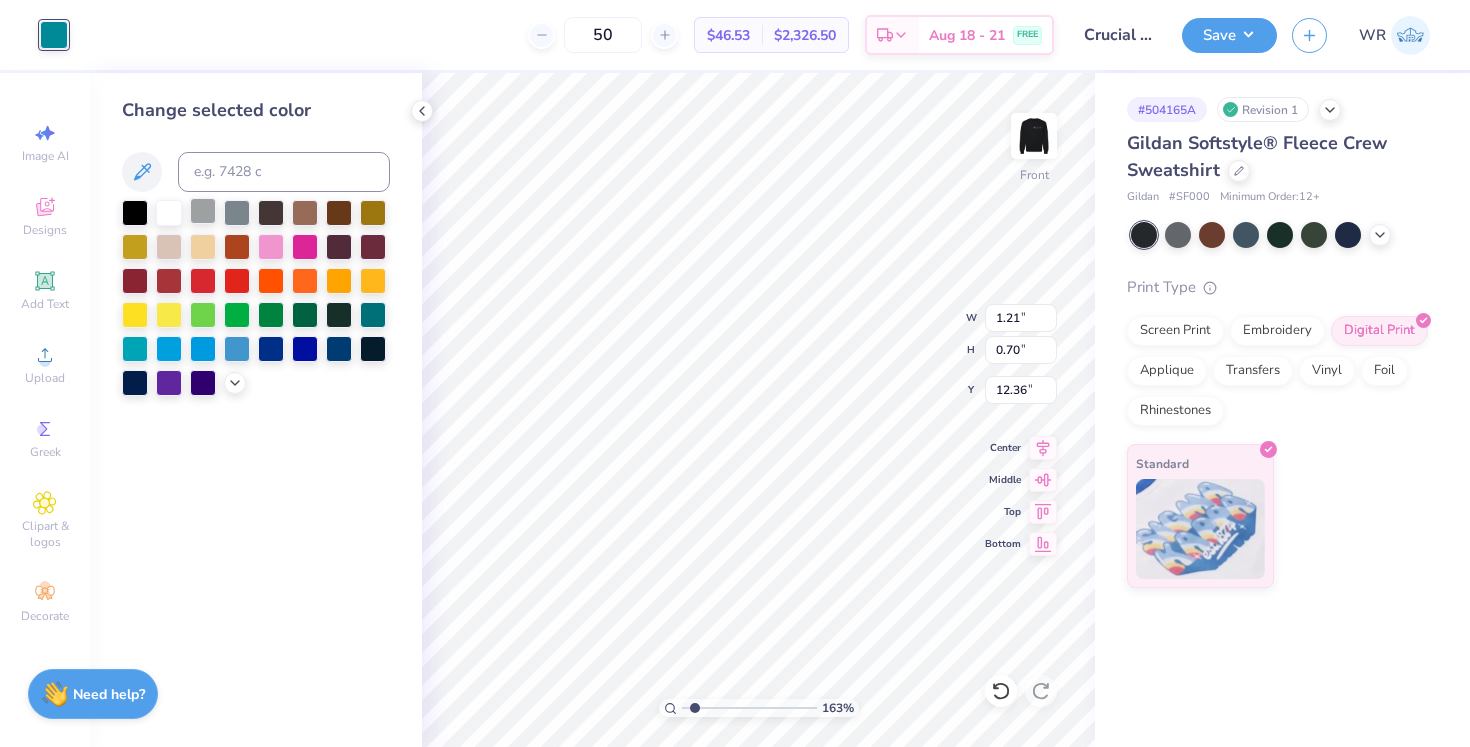 click at bounding box center [203, 211] 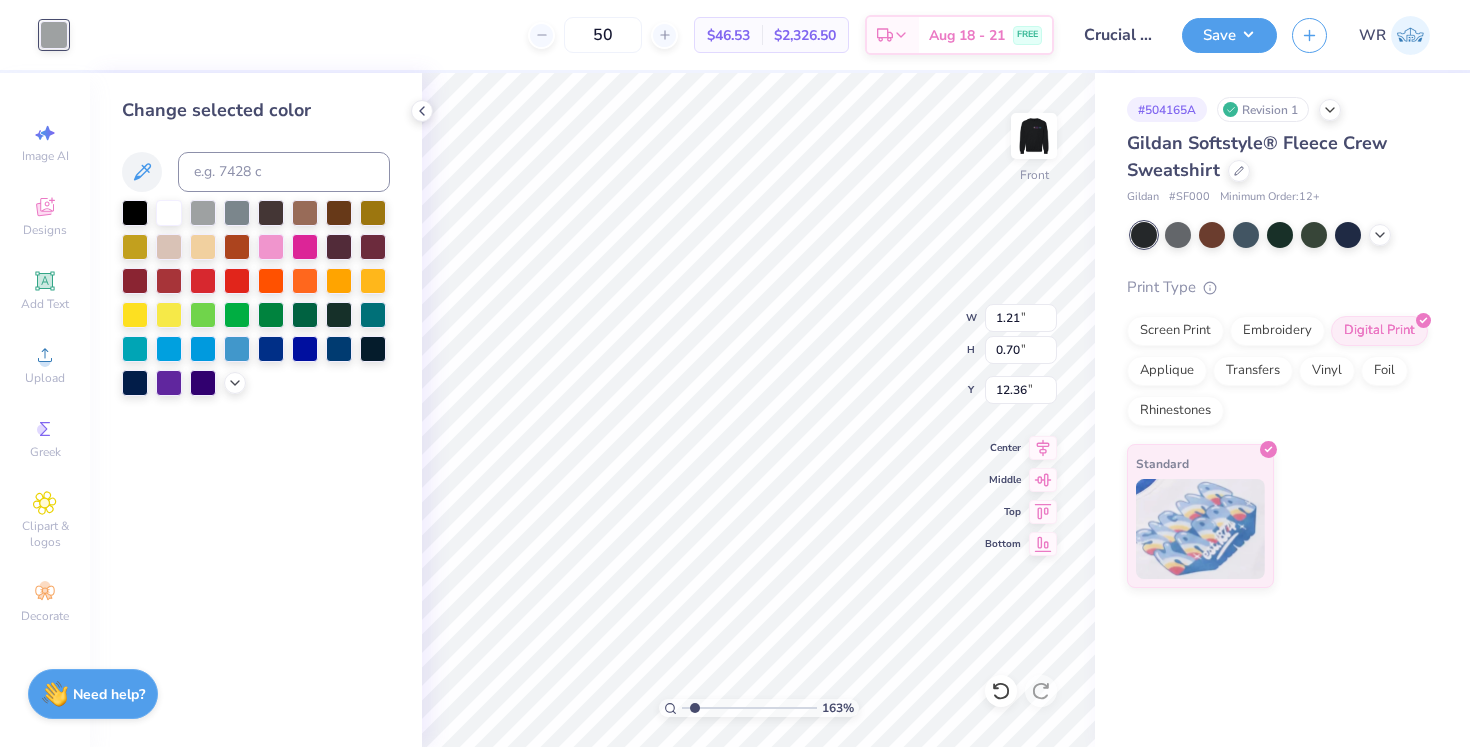 type on "1.57" 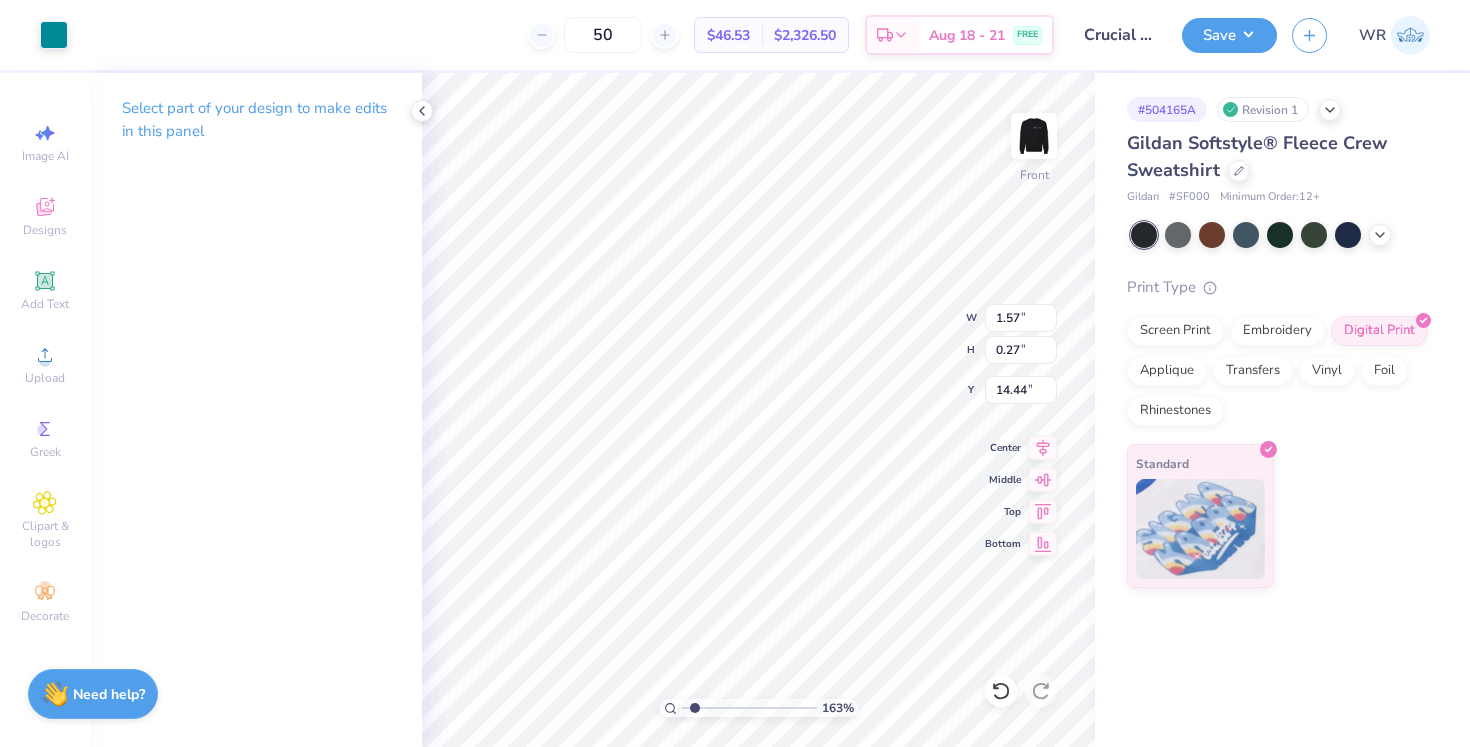type on "2.00" 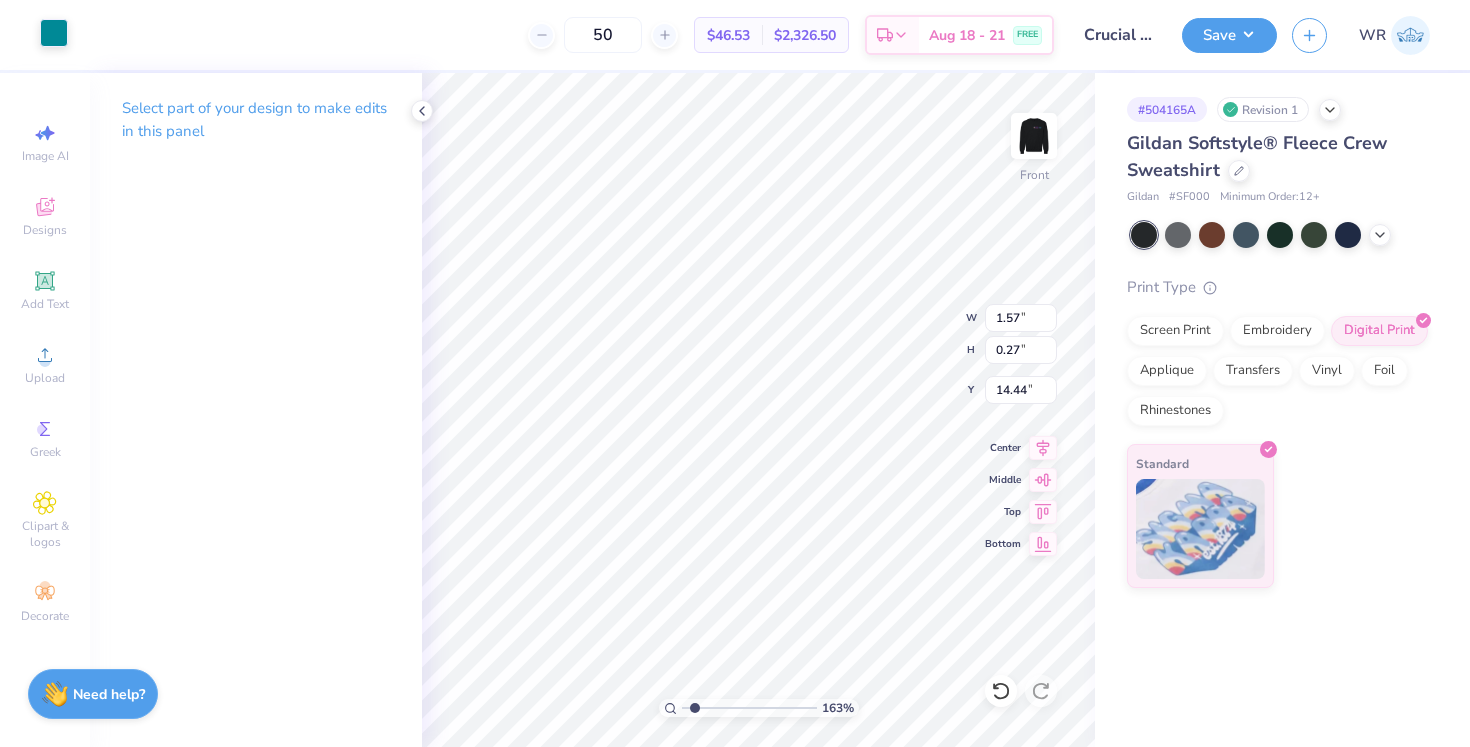 click at bounding box center [54, 33] 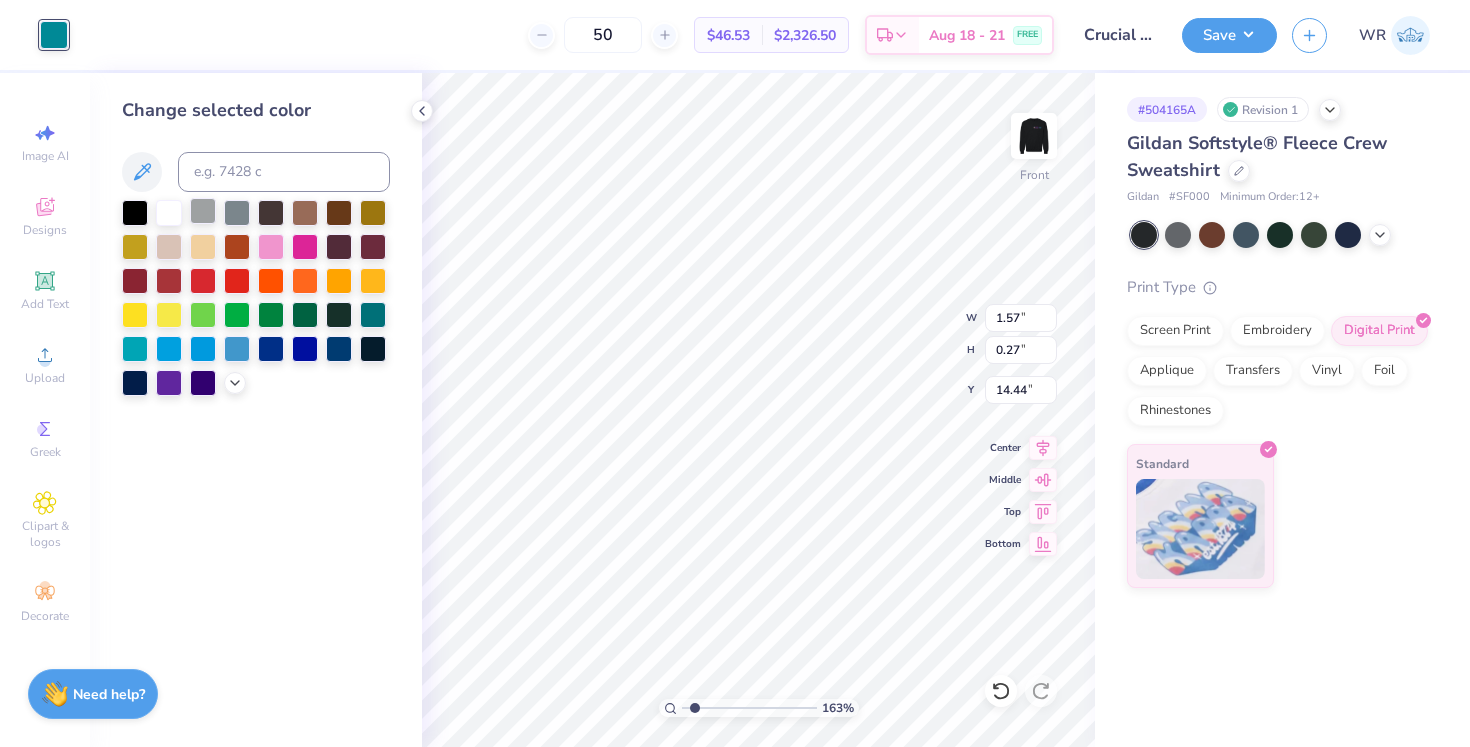 click at bounding box center (203, 211) 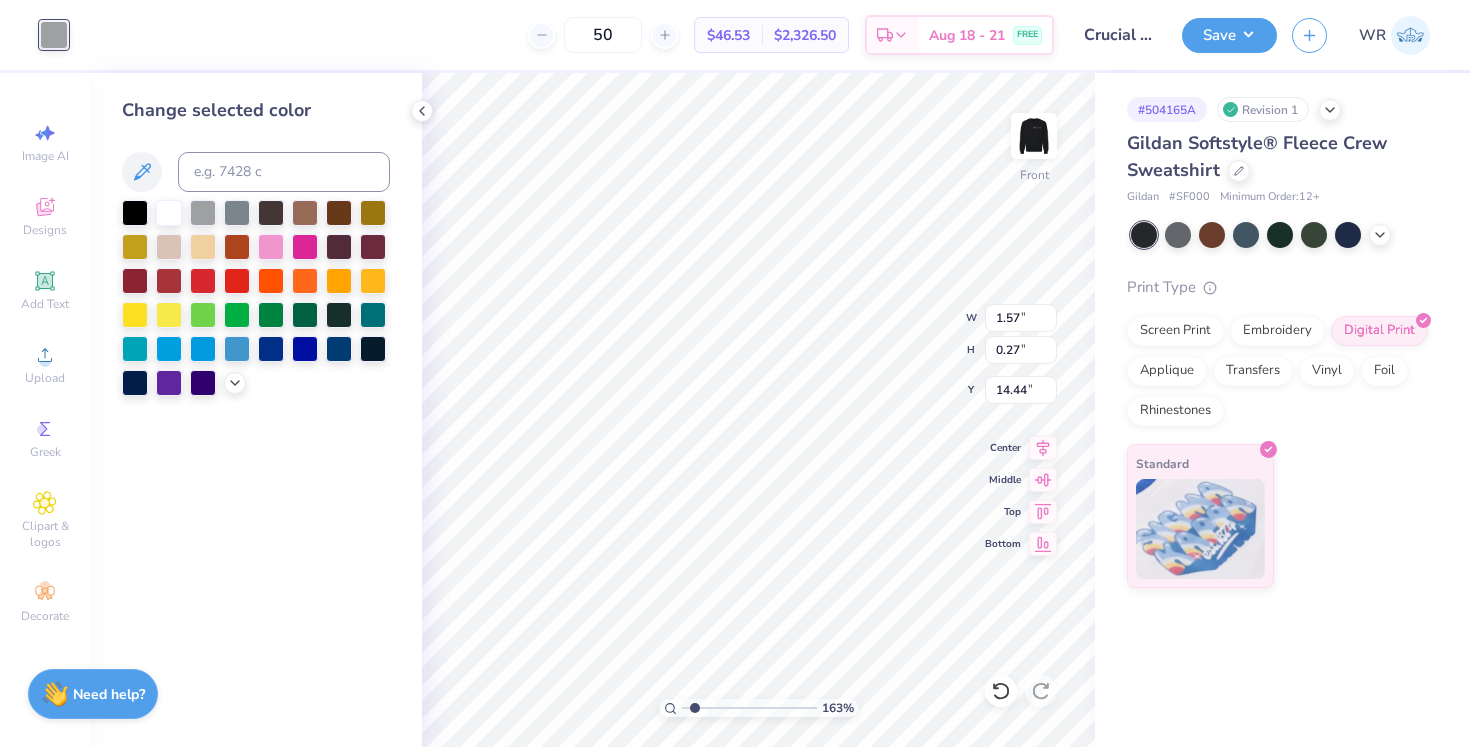 type on "0.50" 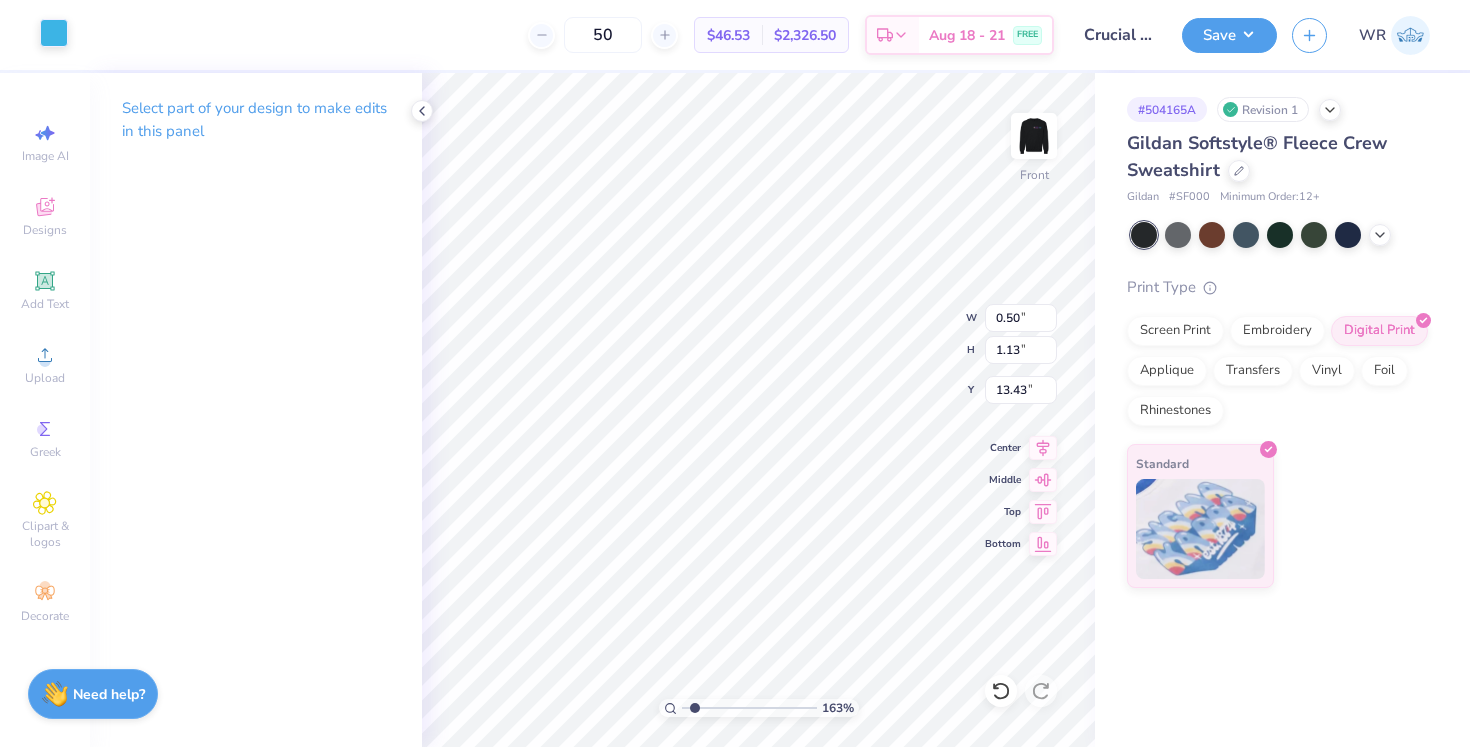 click at bounding box center [54, 33] 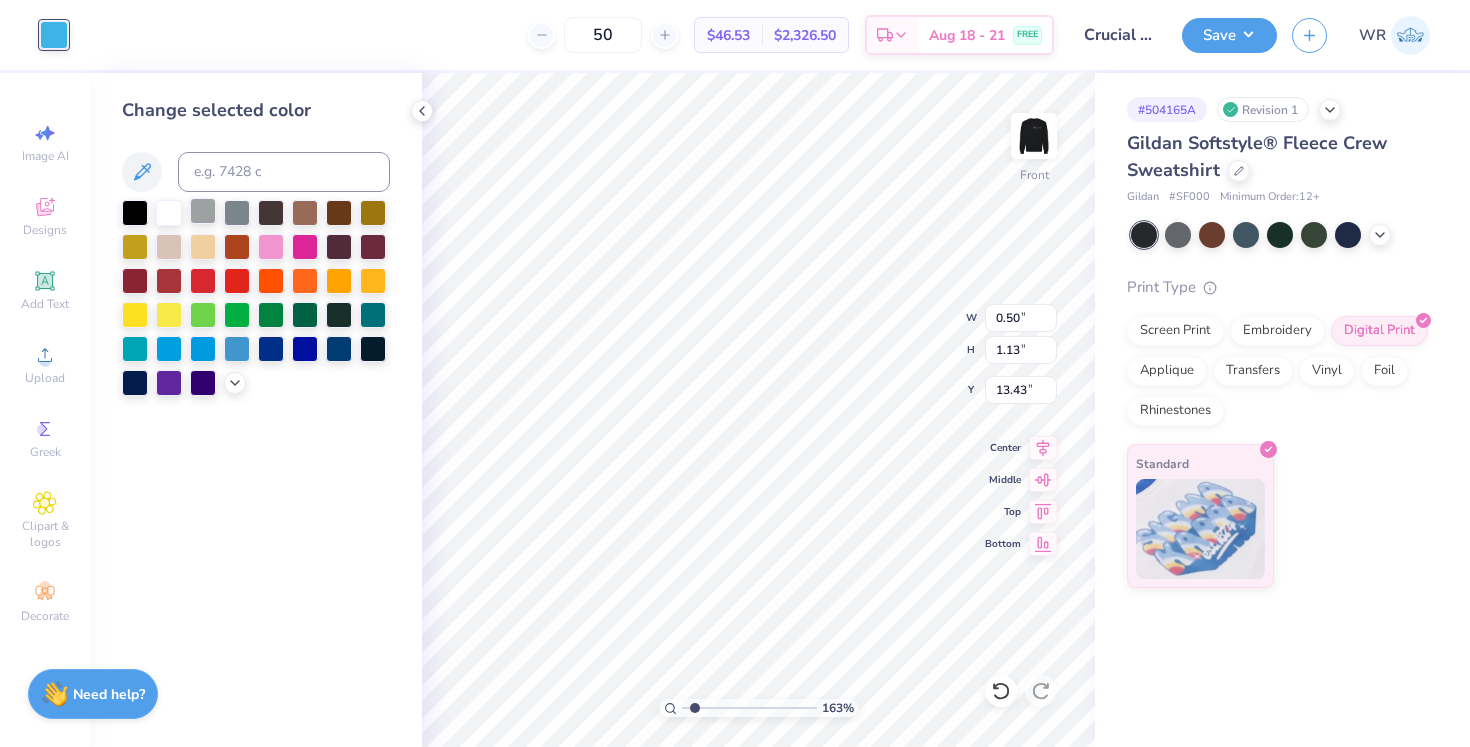 click at bounding box center (203, 211) 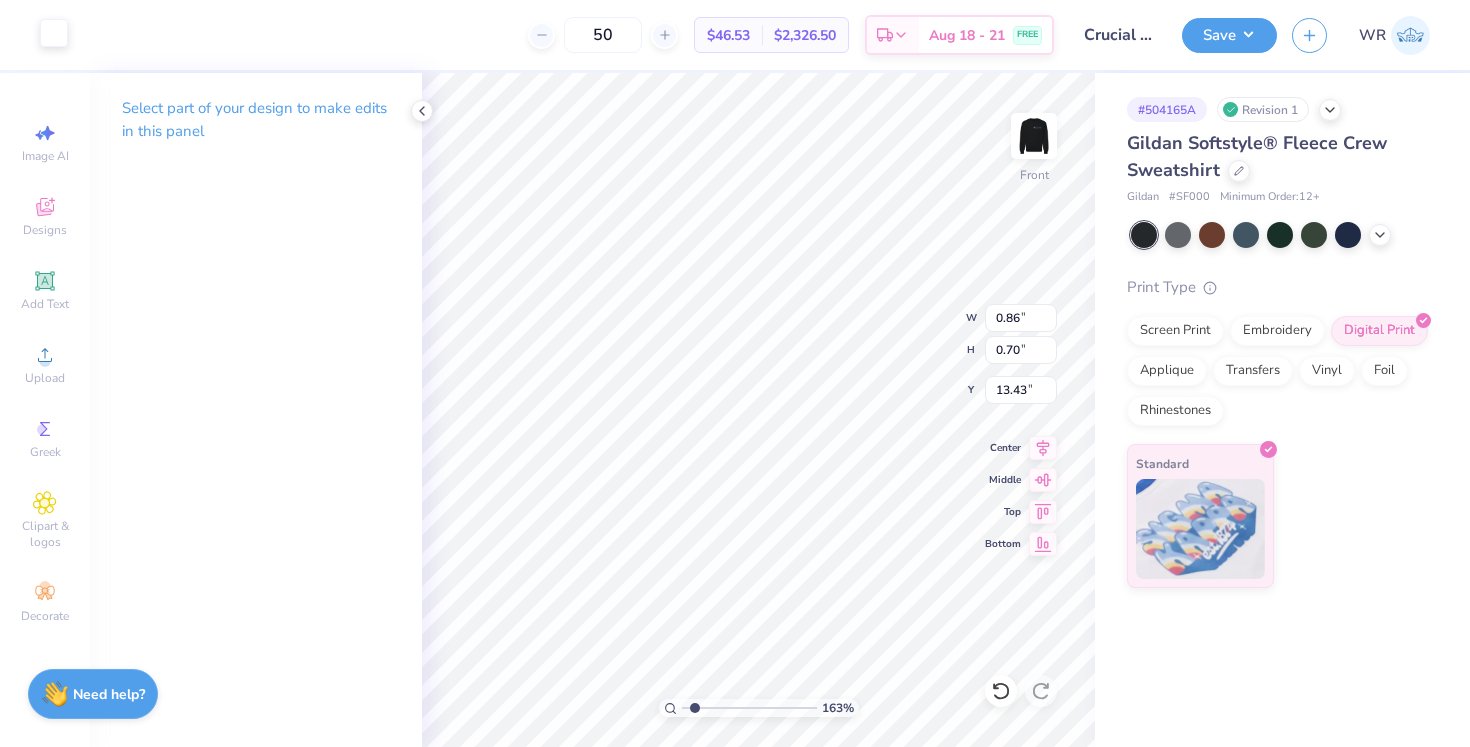 click at bounding box center (54, 33) 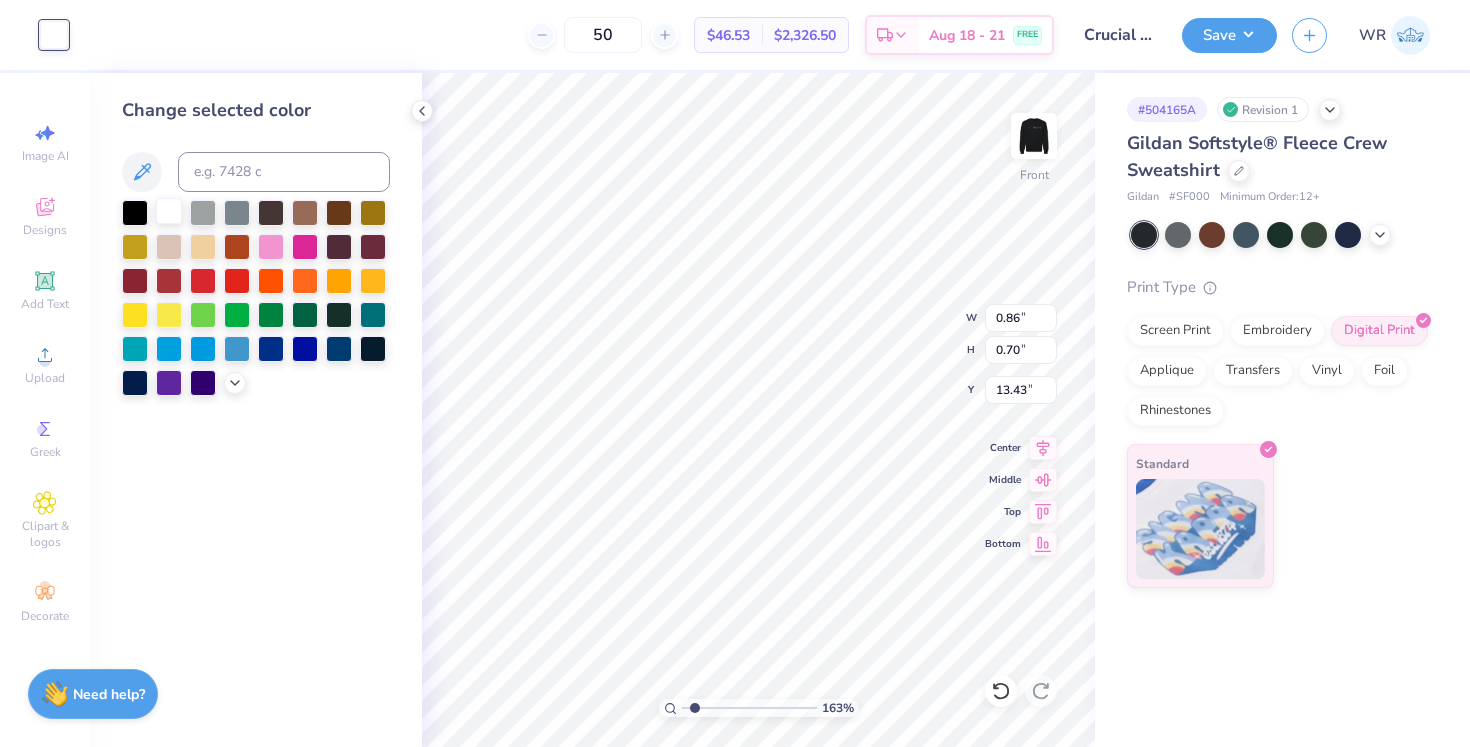 click at bounding box center (169, 211) 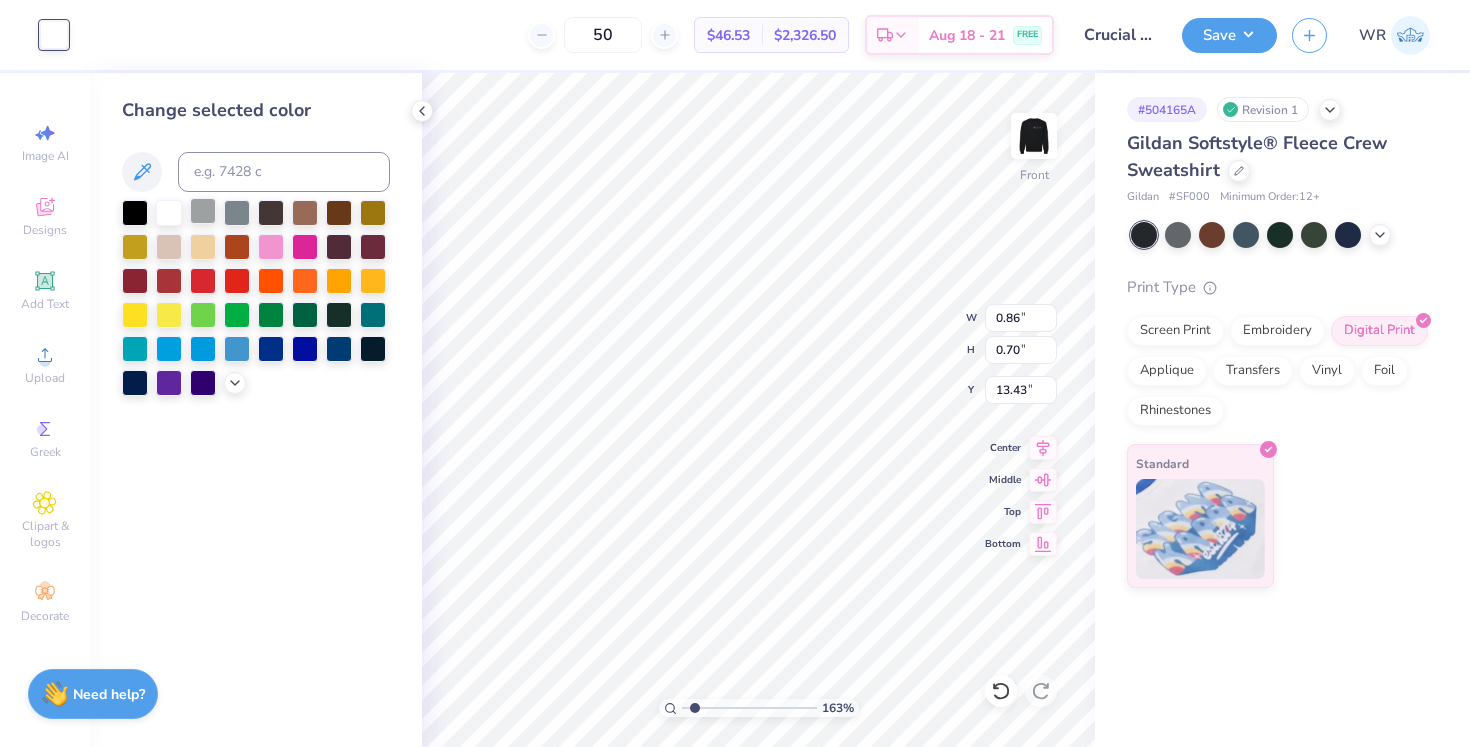 click at bounding box center (203, 211) 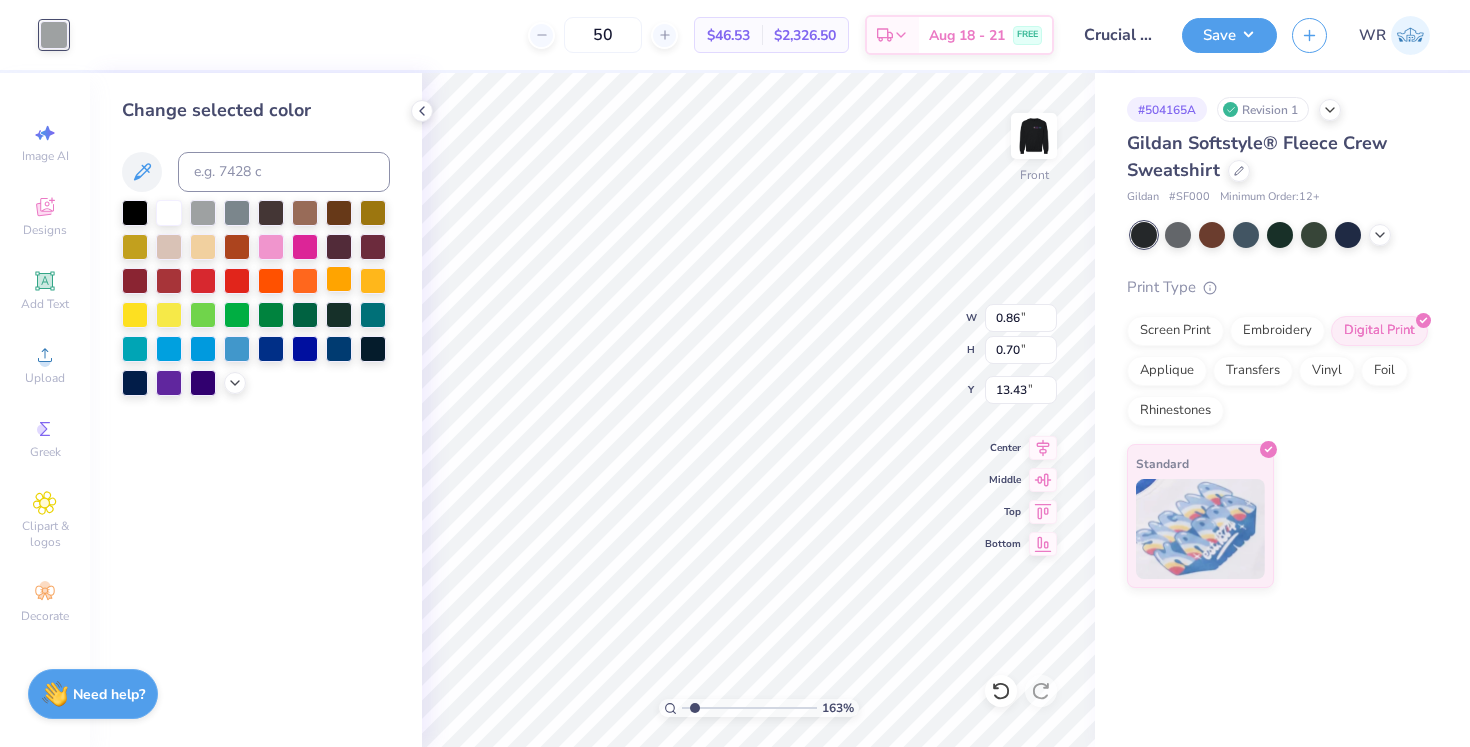 type on "0.75" 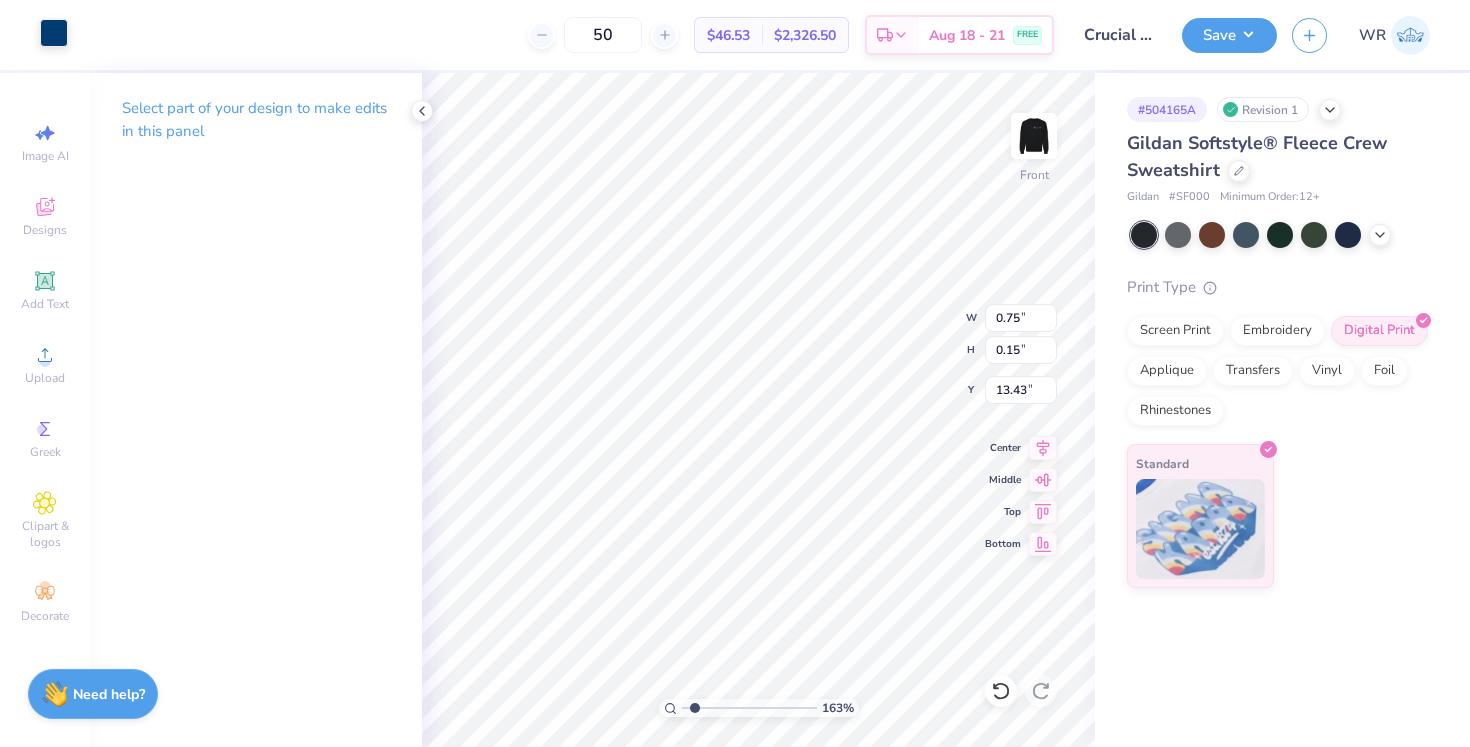 click at bounding box center (54, 33) 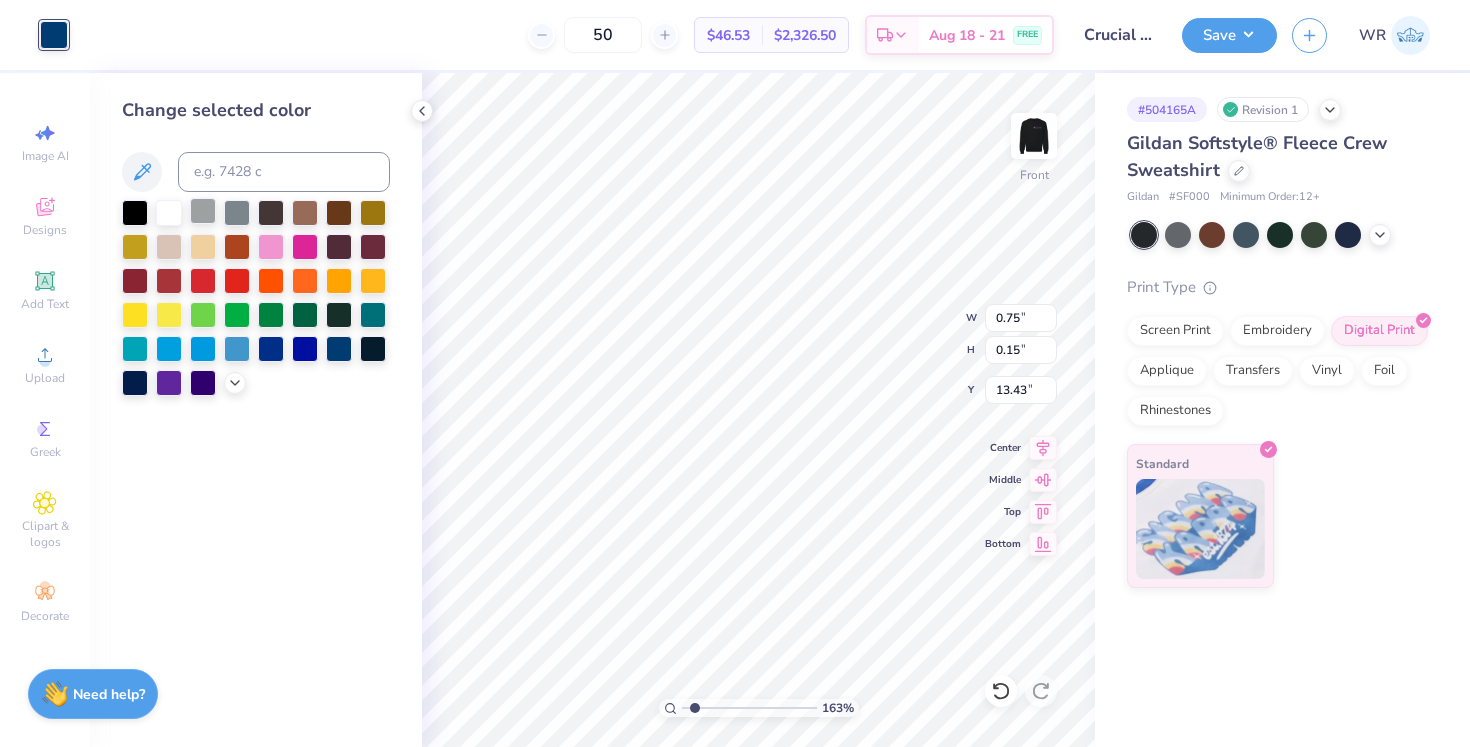 click at bounding box center [203, 211] 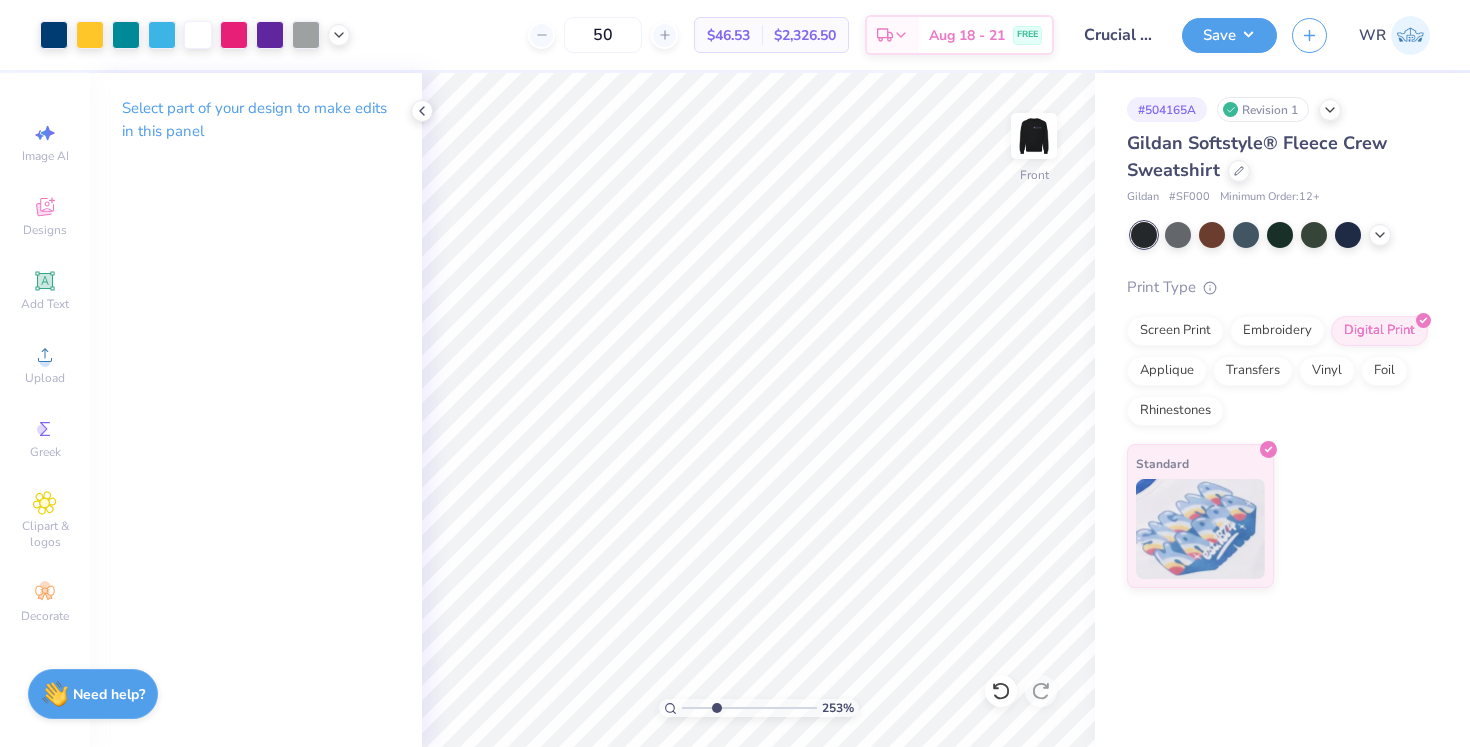 type on "3.2" 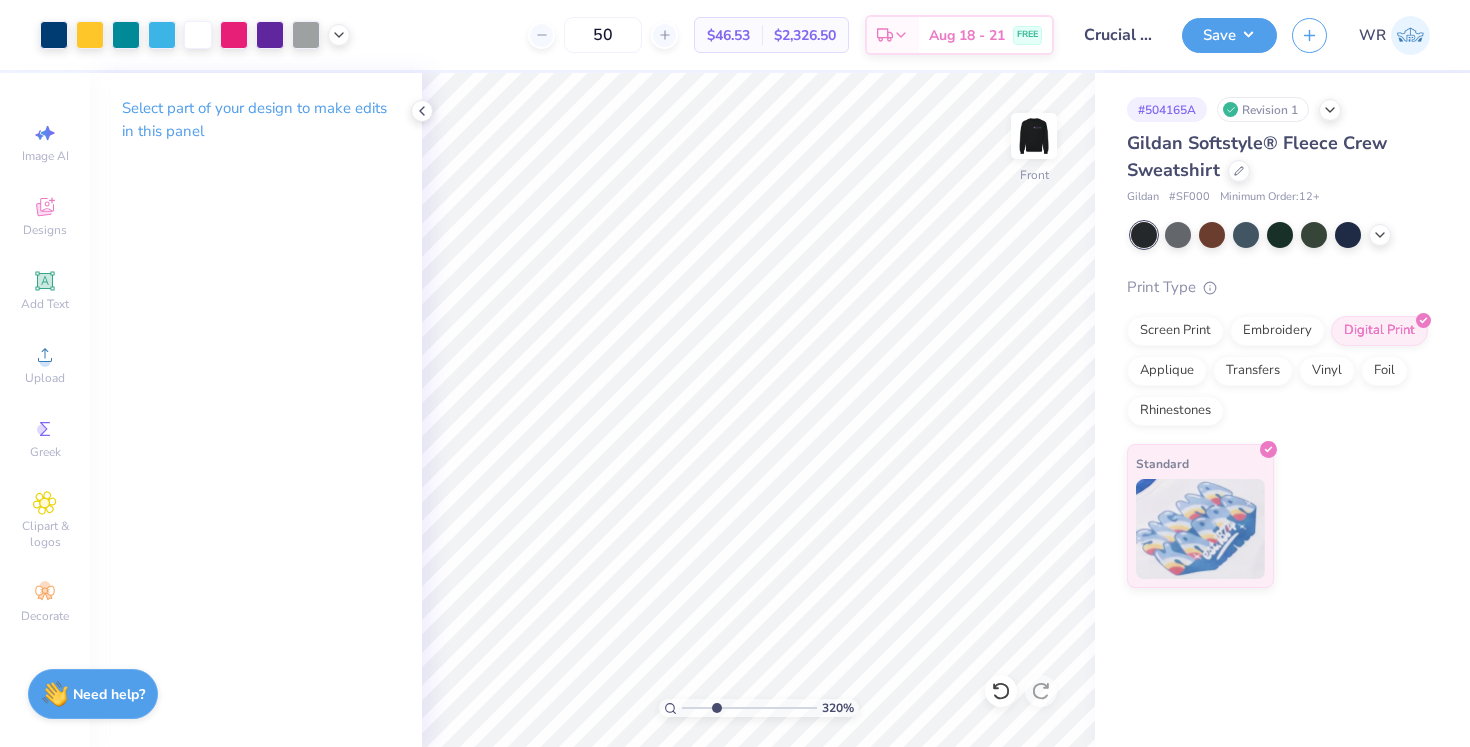 drag, startPoint x: 698, startPoint y: 707, endPoint x: 716, endPoint y: 705, distance: 18.110771 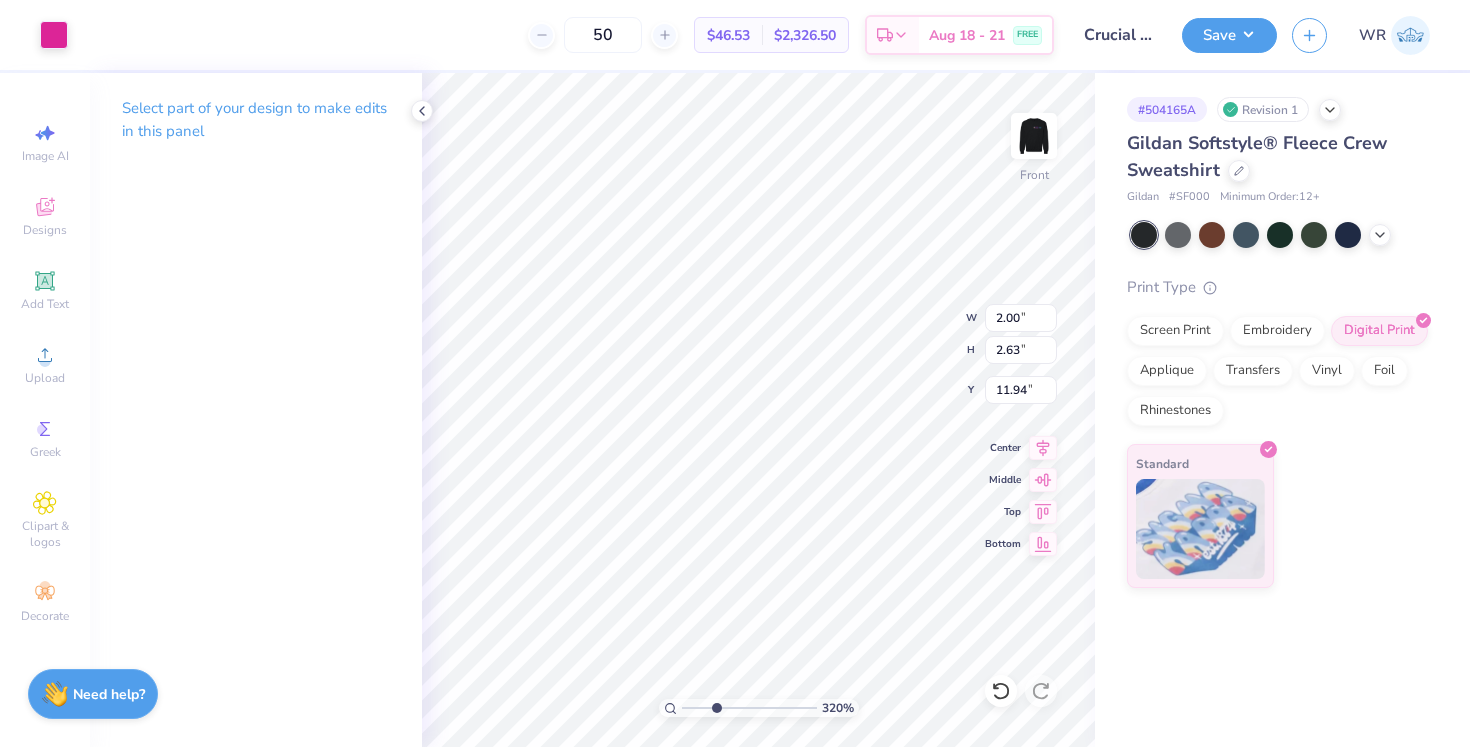 type on "0.46" 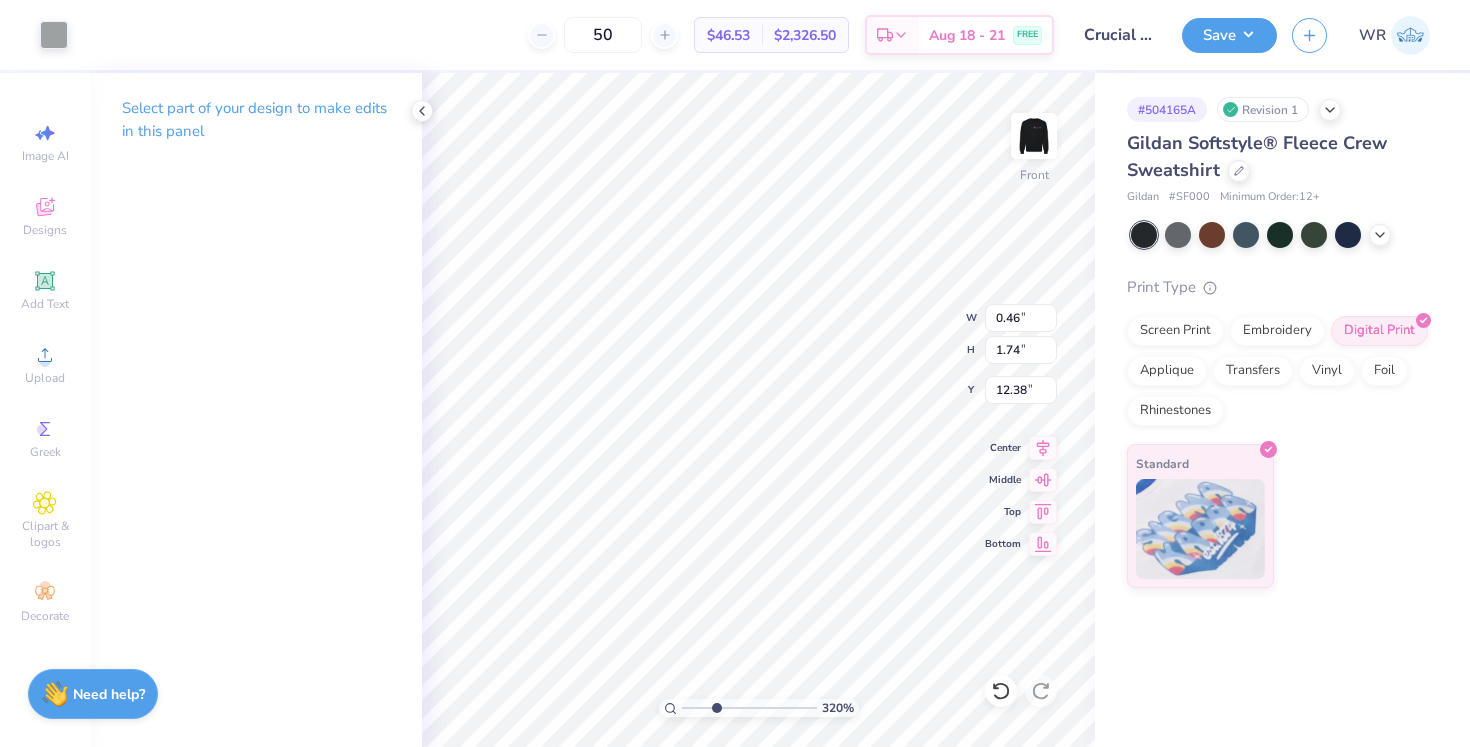 type on "1.21" 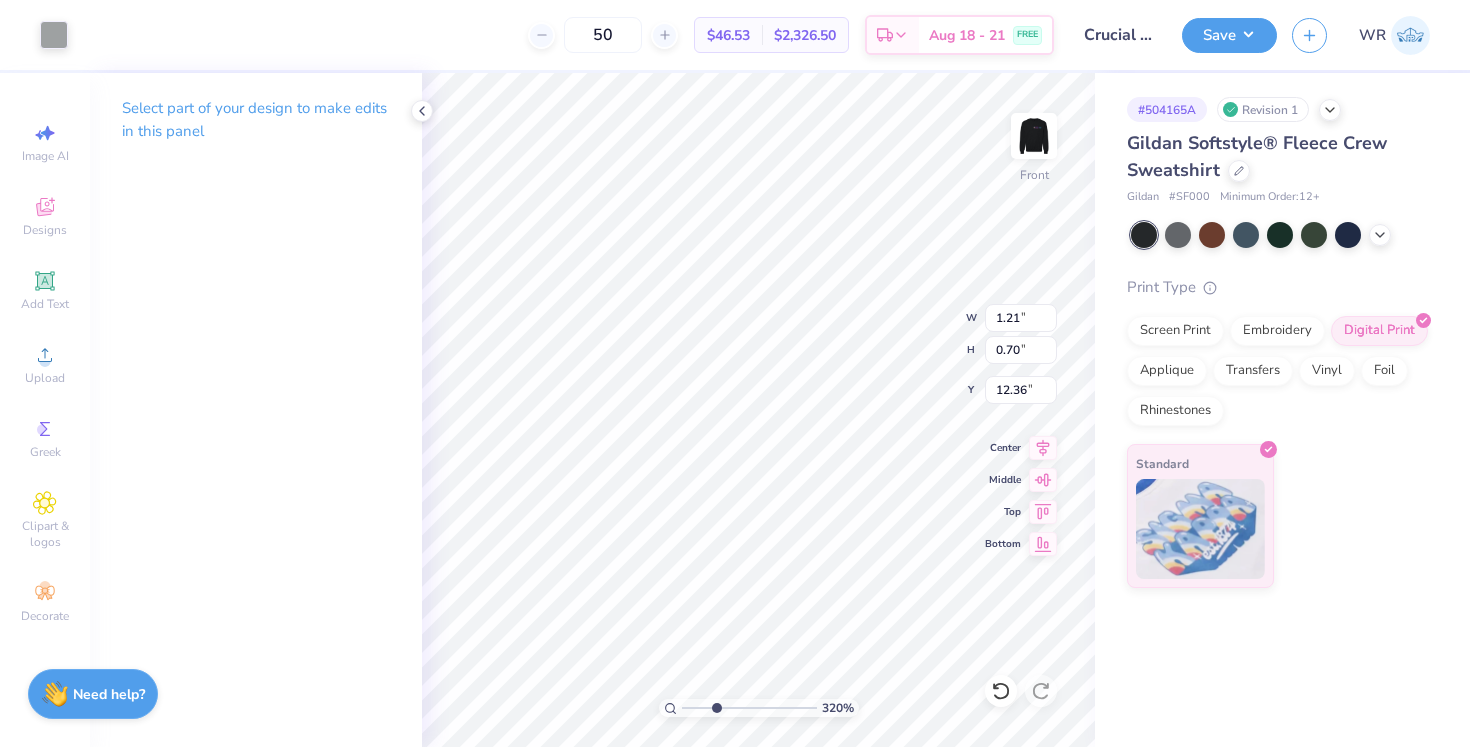 type on "12.40" 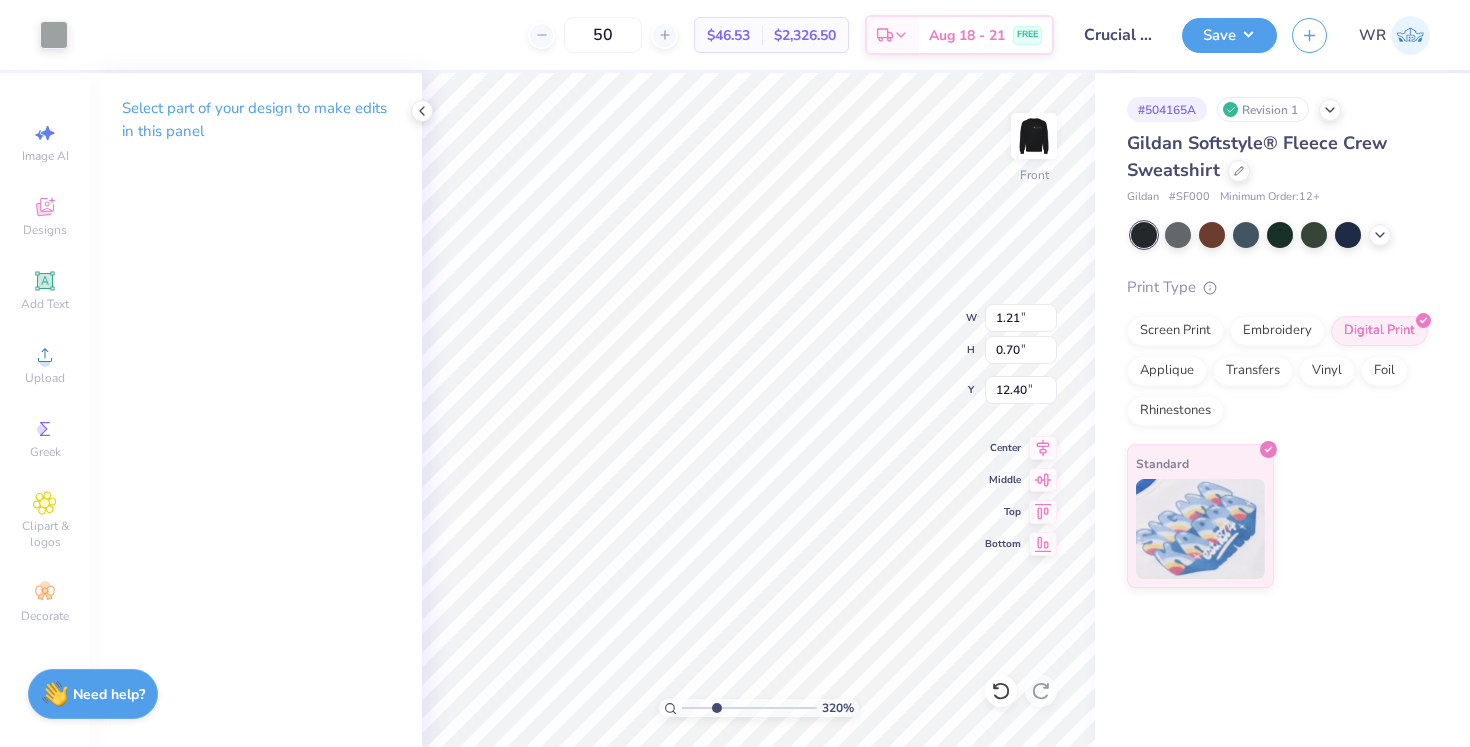 type on "0.46" 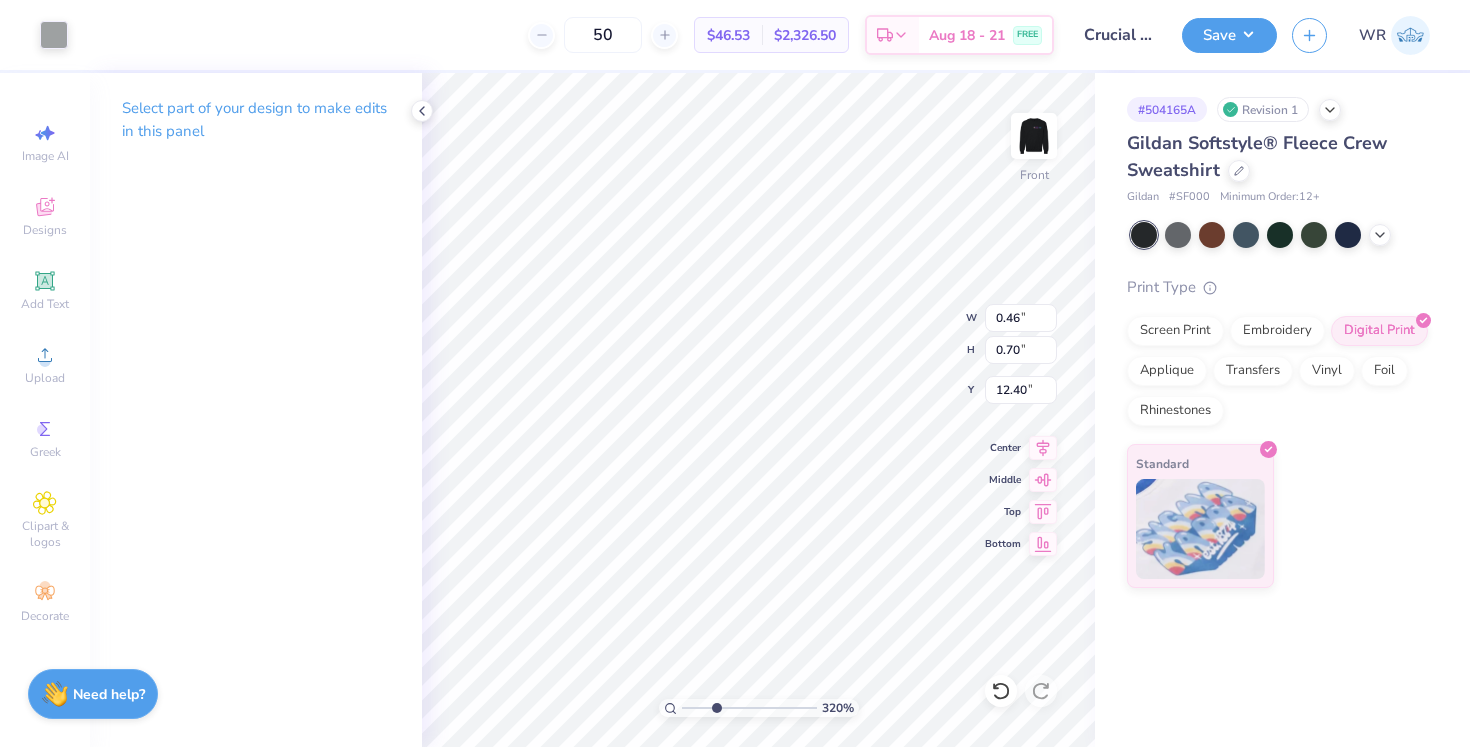 type on "1.74" 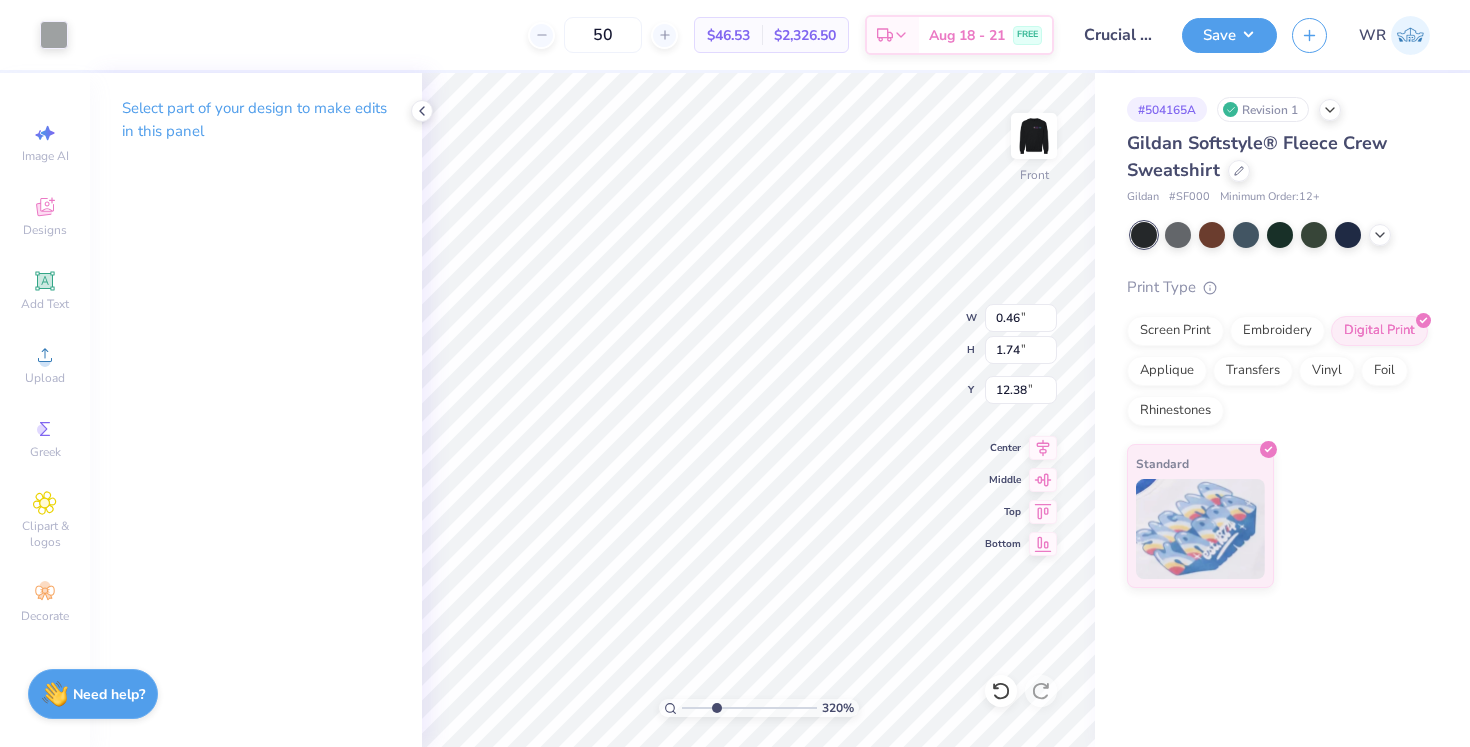 click on "Select part of your design to make edits in this panel" at bounding box center [256, 410] 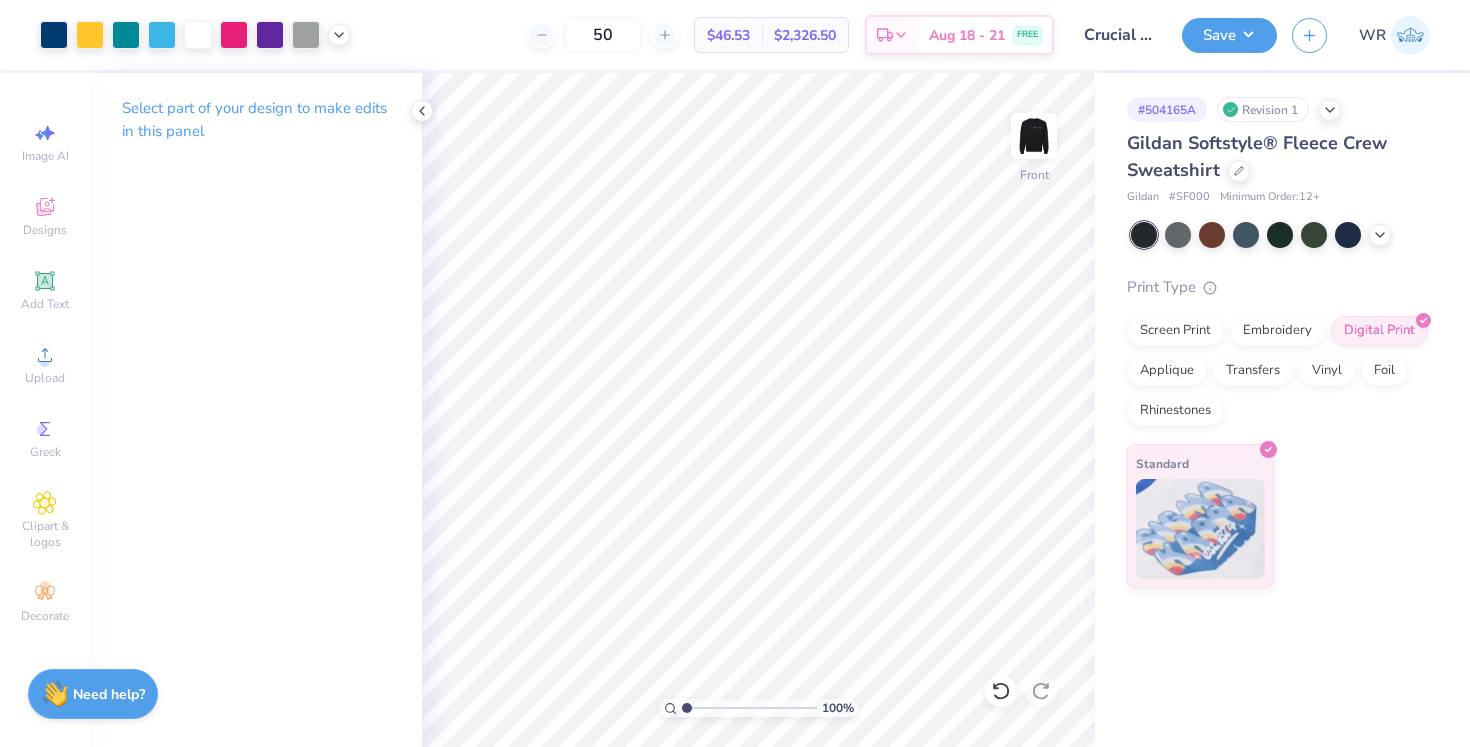 drag, startPoint x: 718, startPoint y: 710, endPoint x: 672, endPoint y: 708, distance: 46.043457 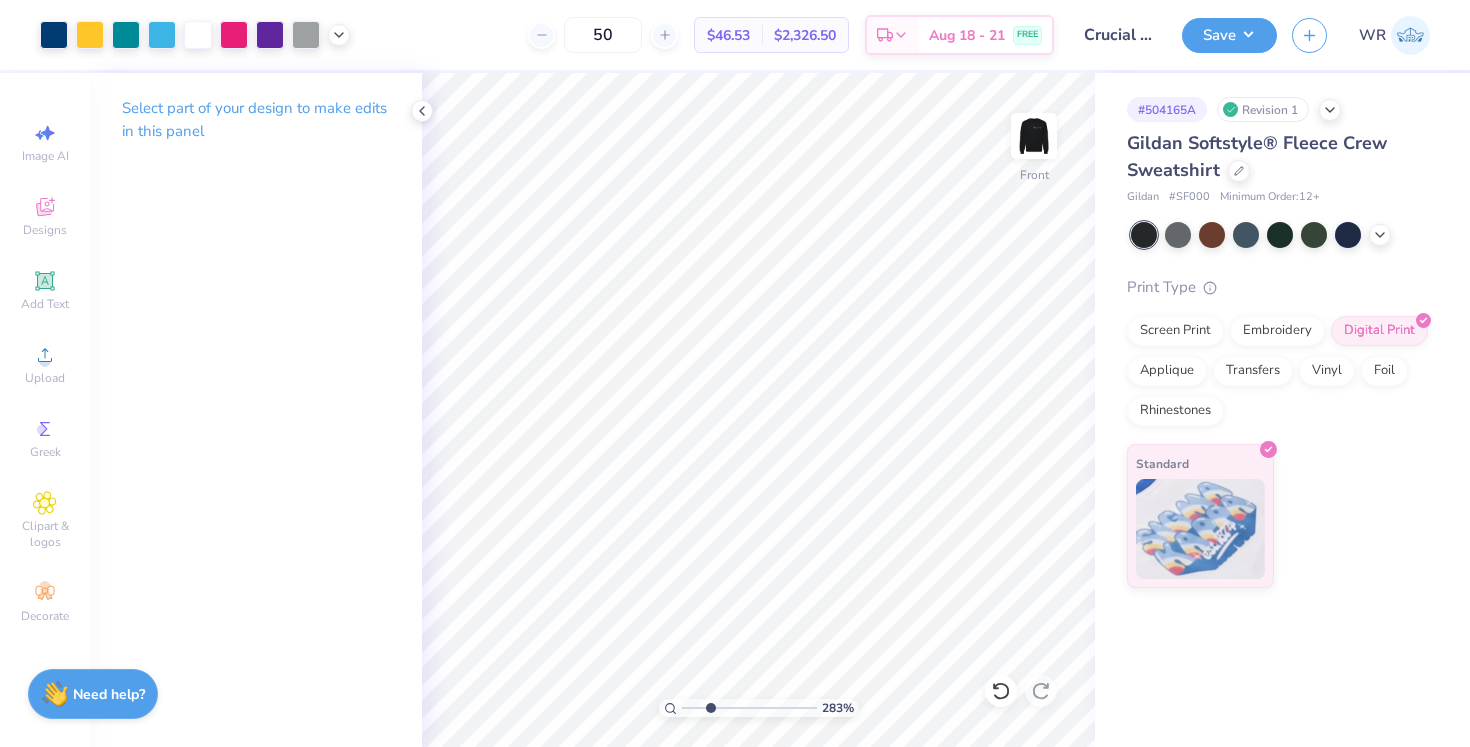 type on "2.75" 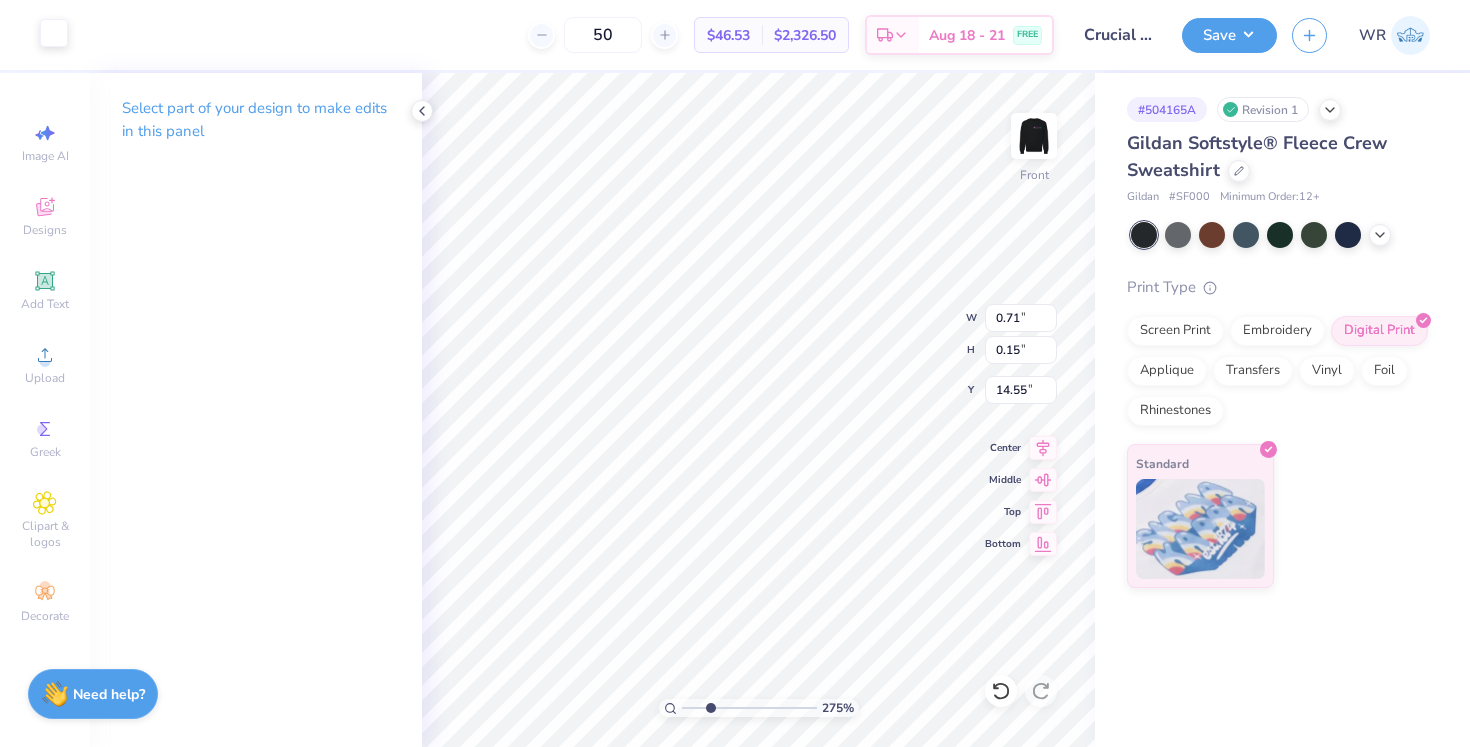 click at bounding box center [54, 33] 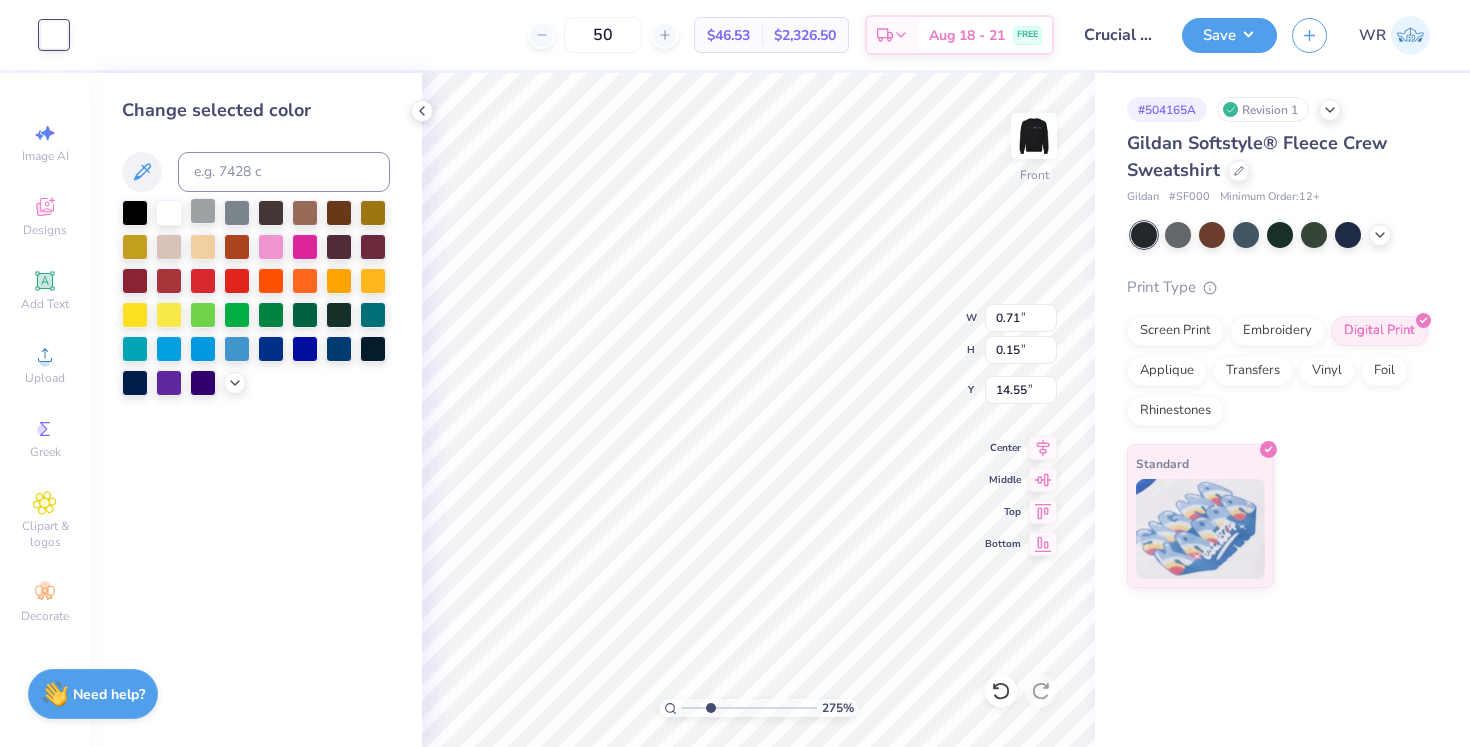 click at bounding box center (203, 211) 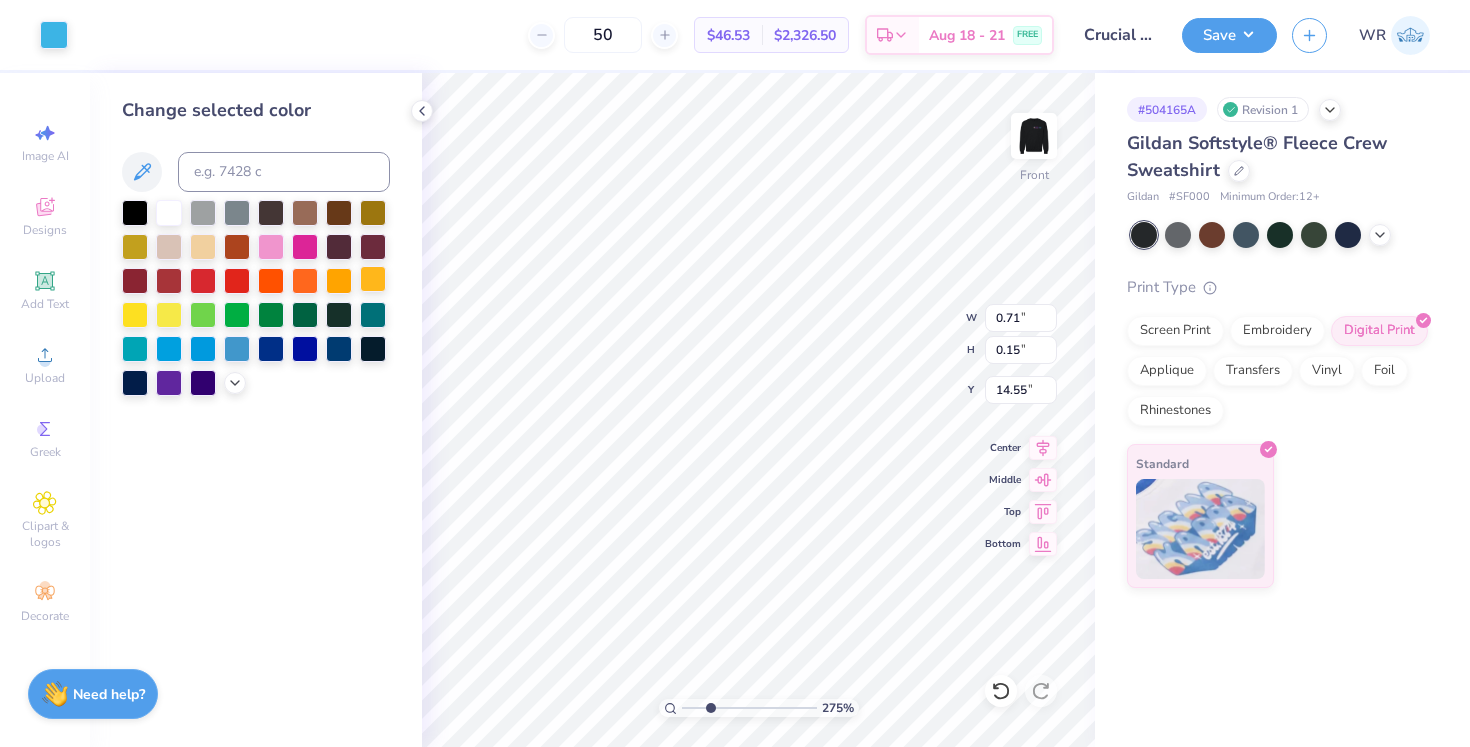type on "0.72" 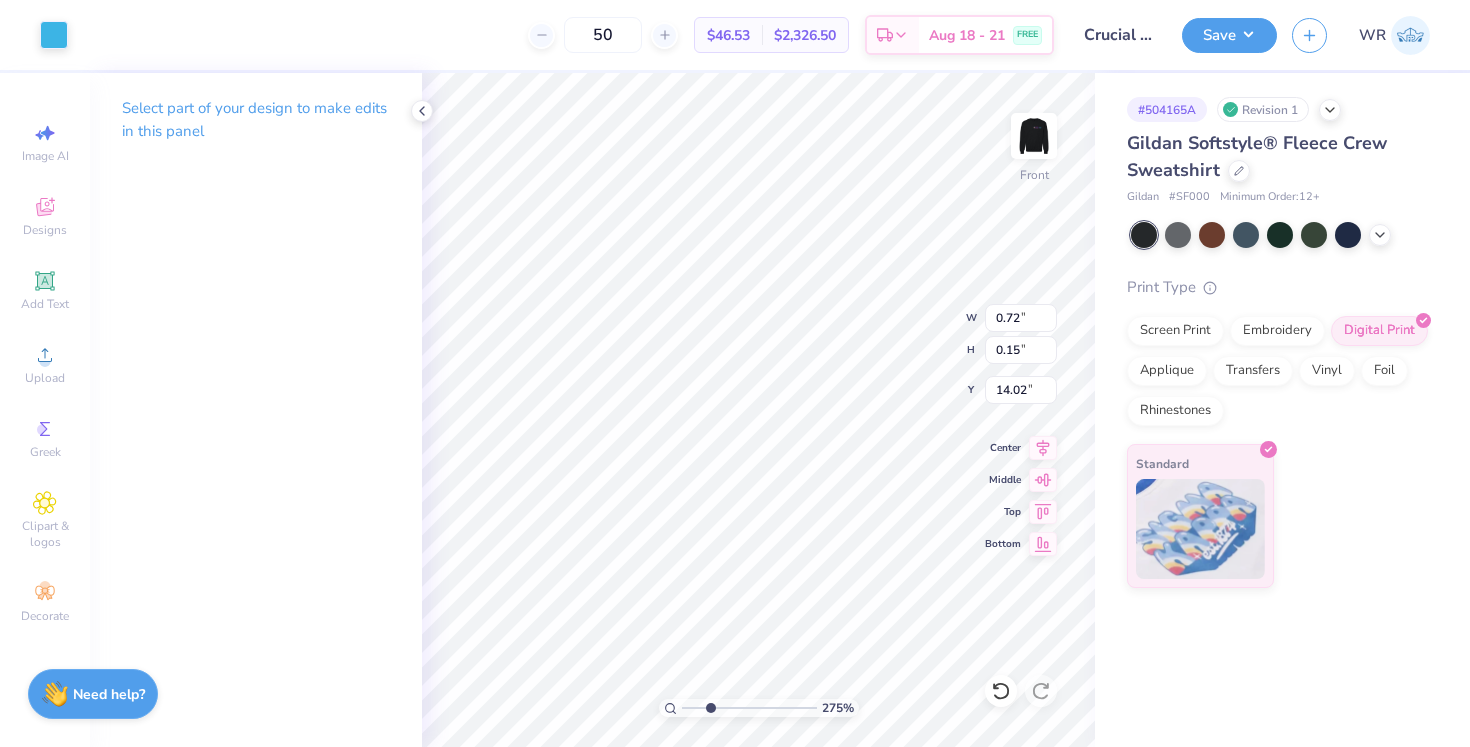 click on "Art colors" at bounding box center (34, 35) 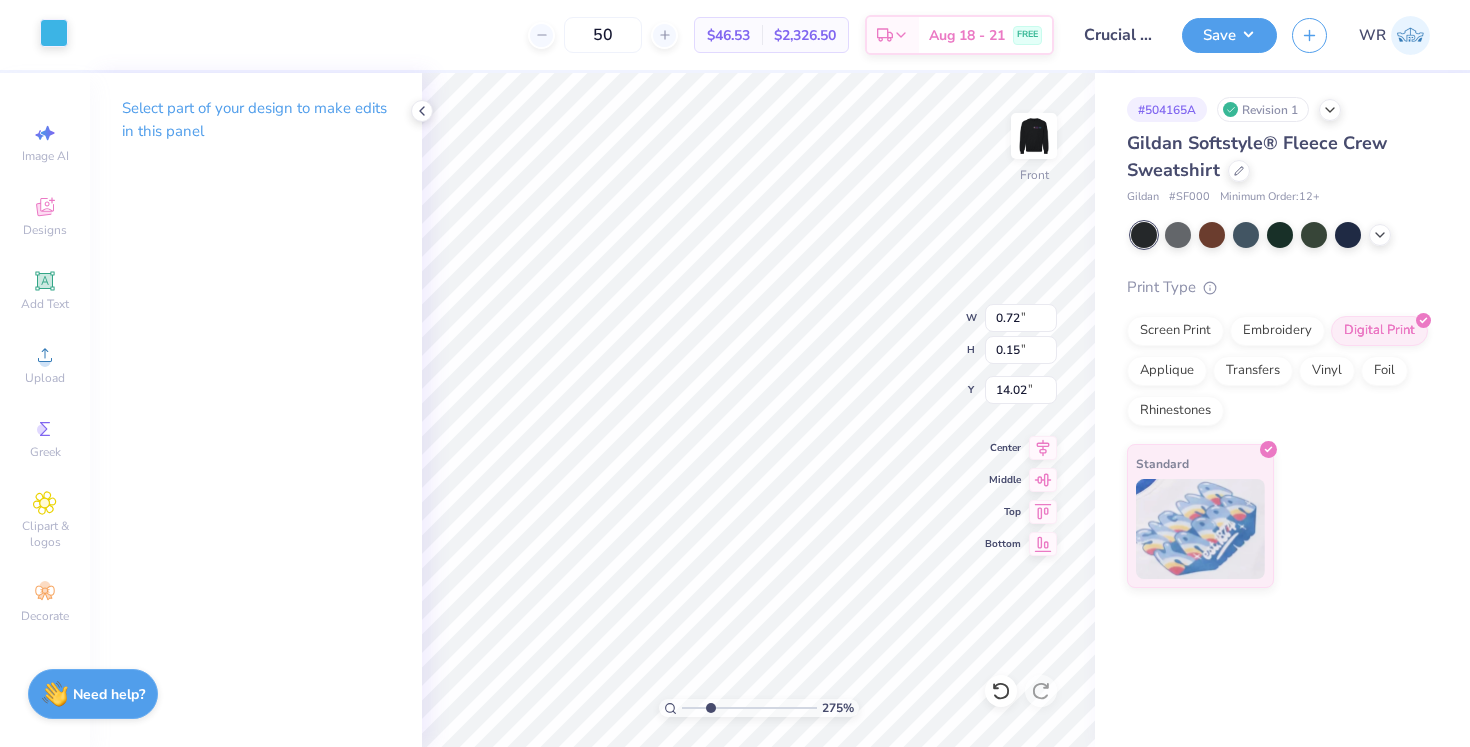 click at bounding box center (54, 33) 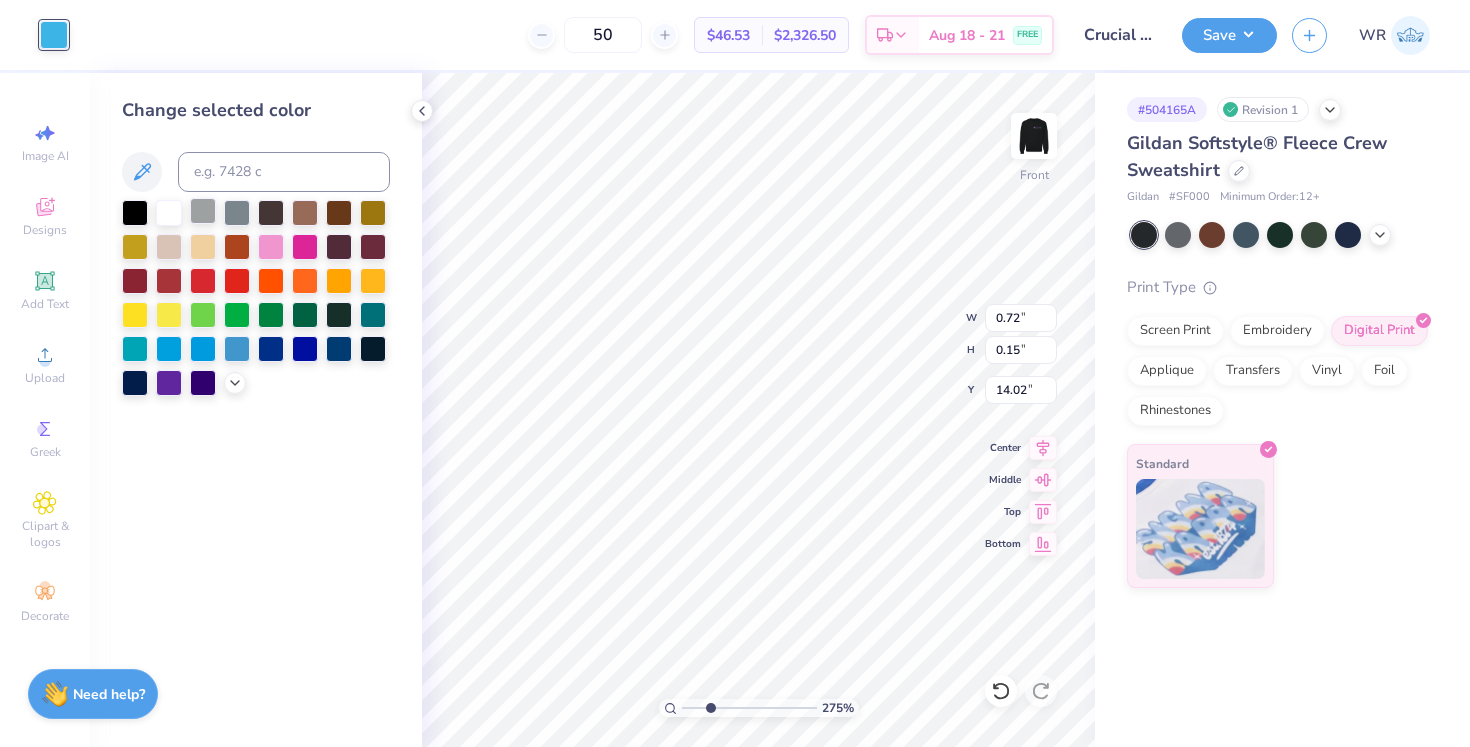 click at bounding box center (203, 211) 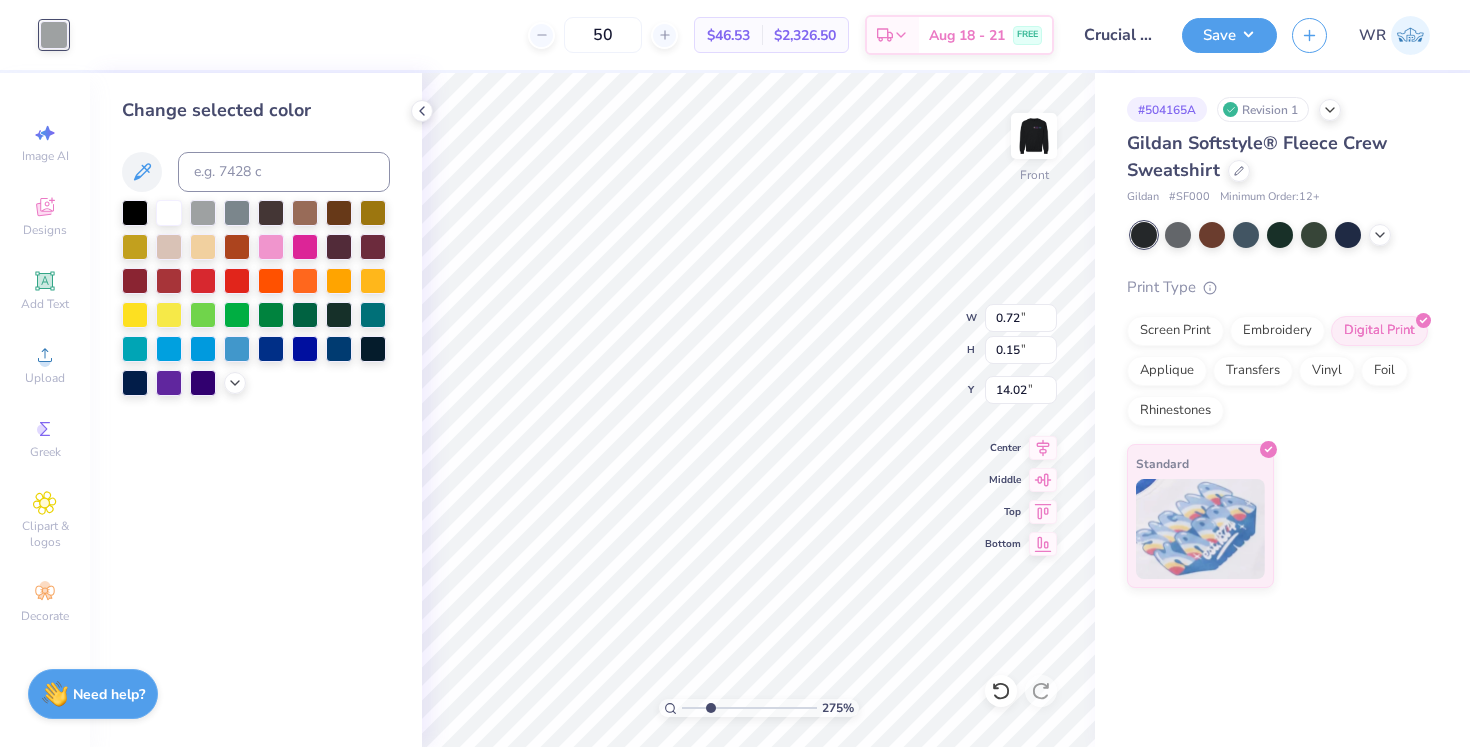 type on "0.20" 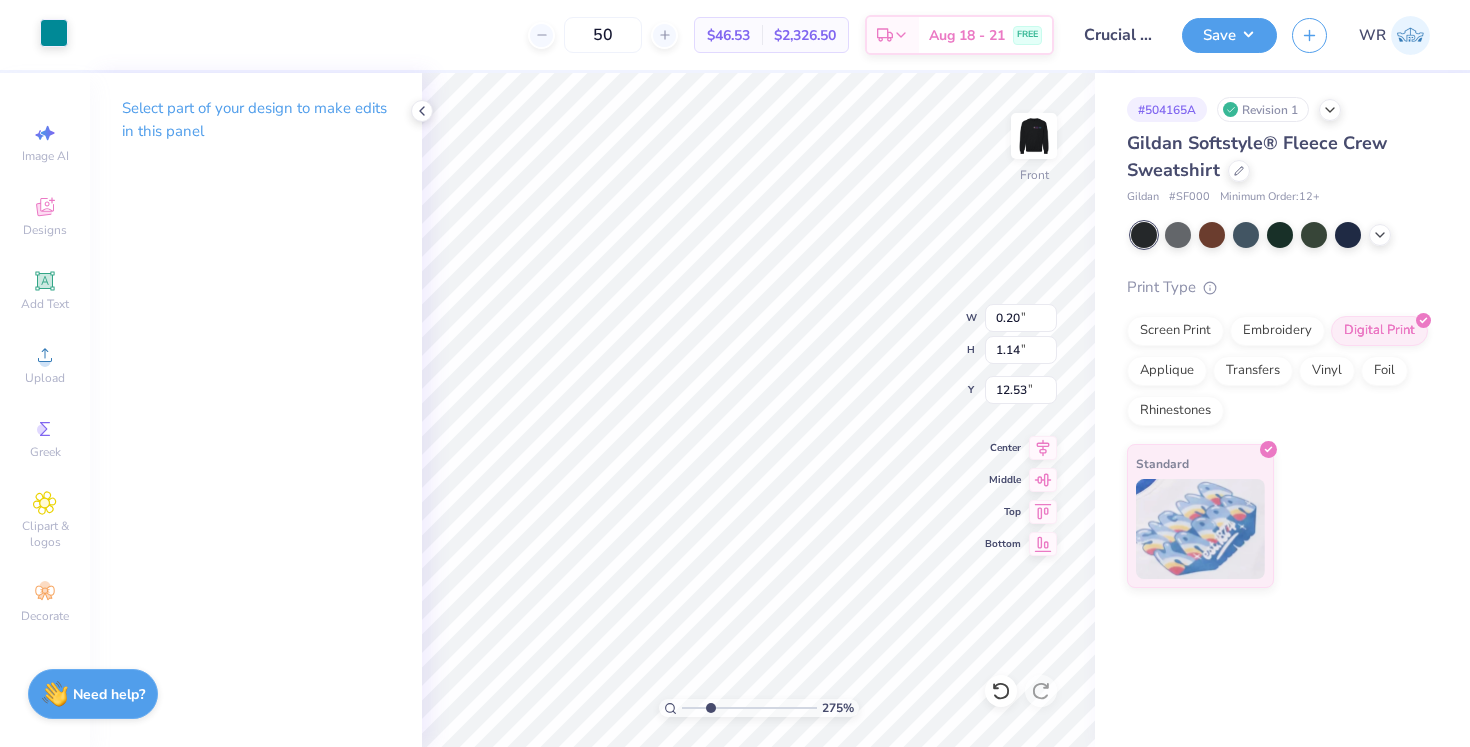 click at bounding box center [54, 33] 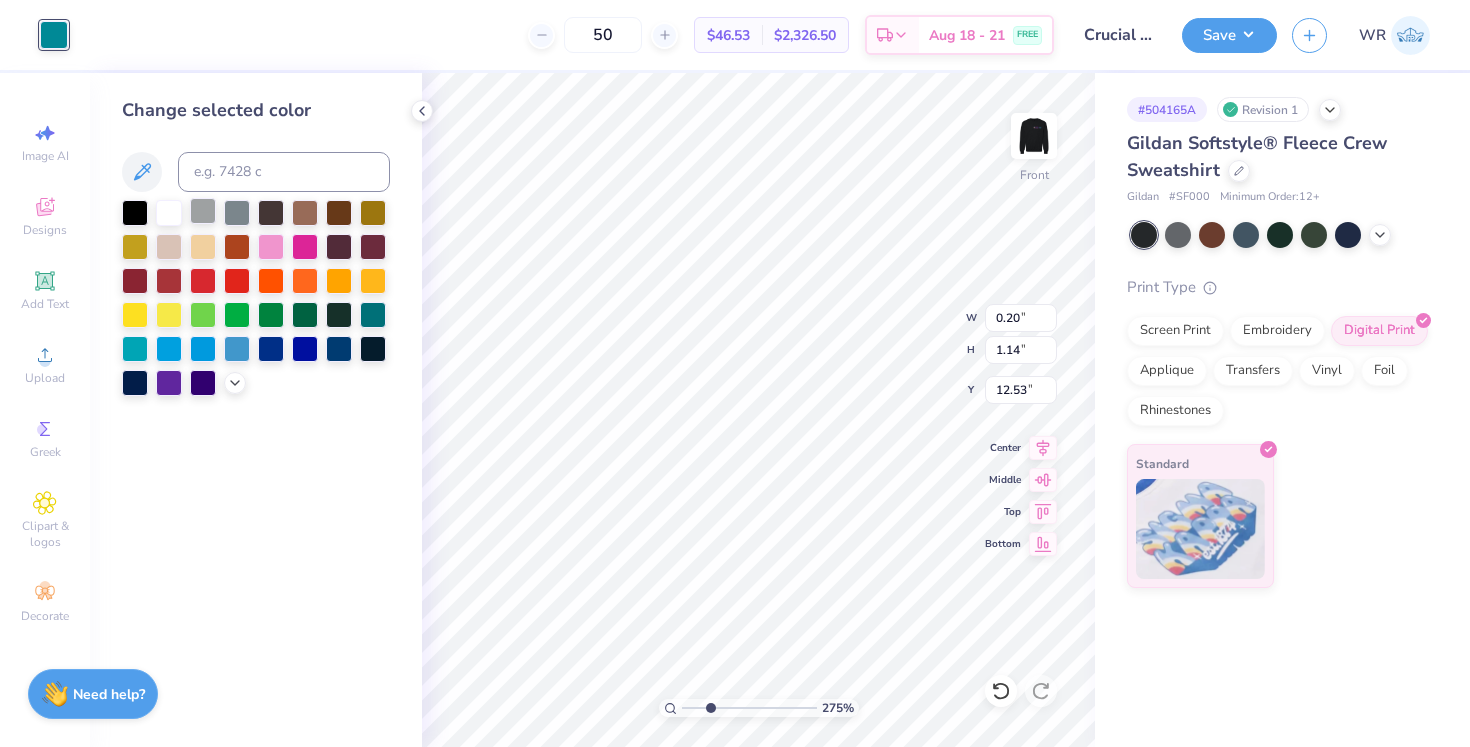 click at bounding box center (203, 211) 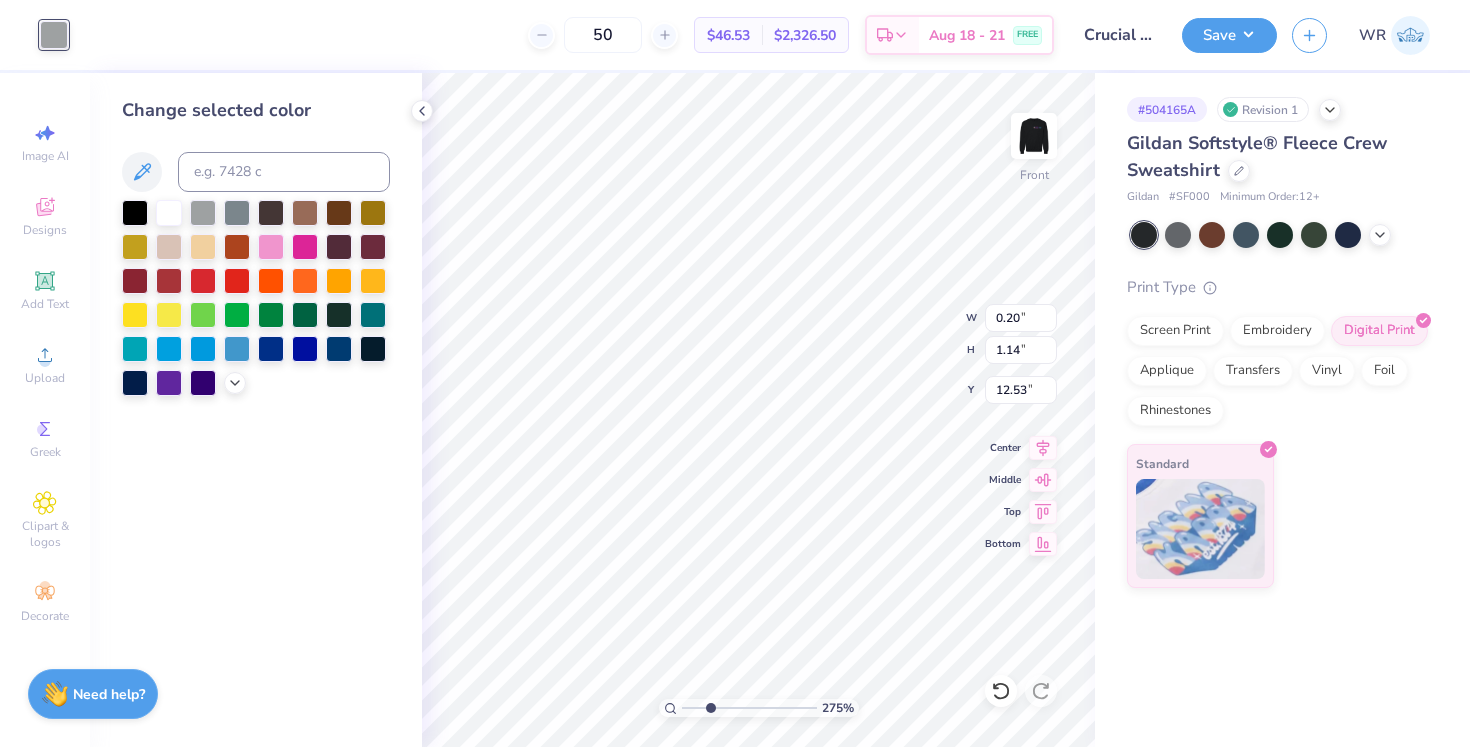 type on "1.90" 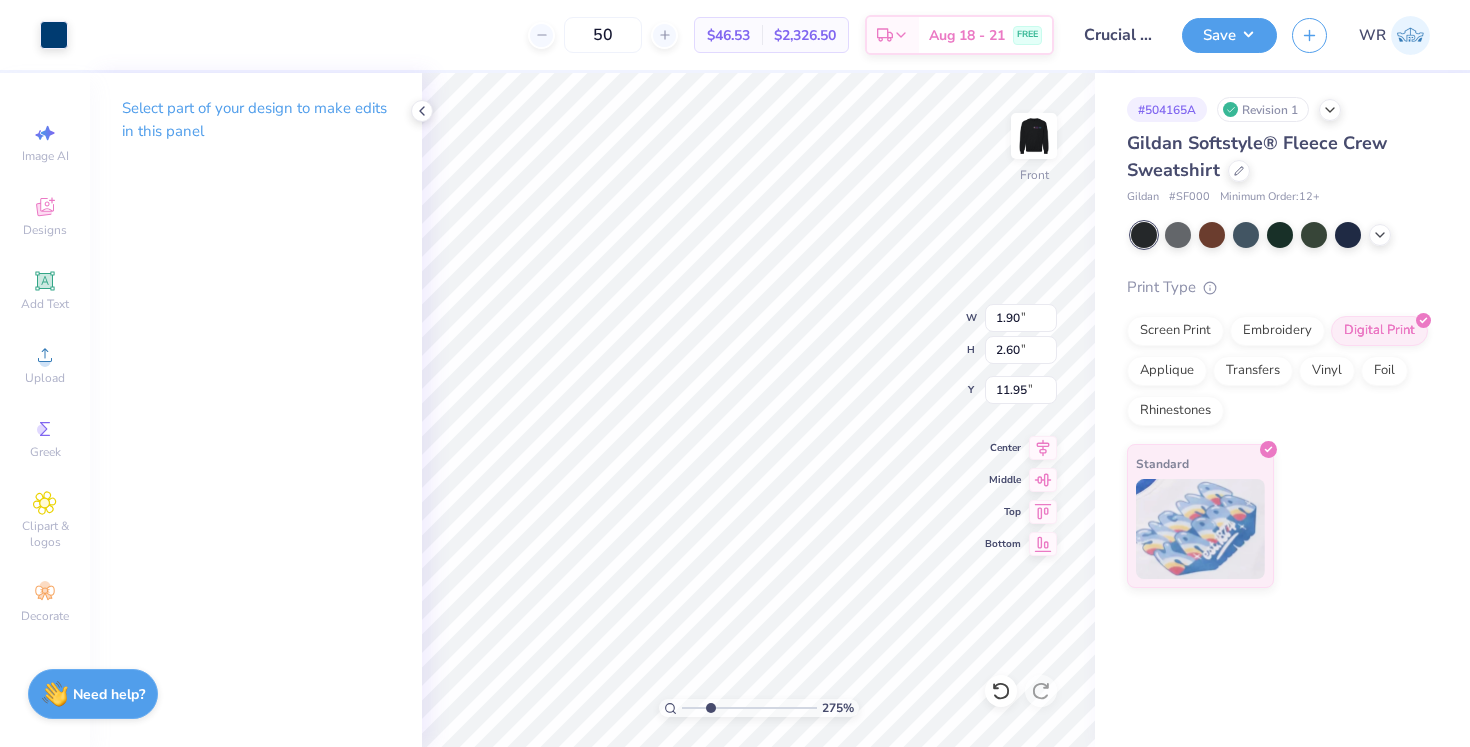 type on "0.49" 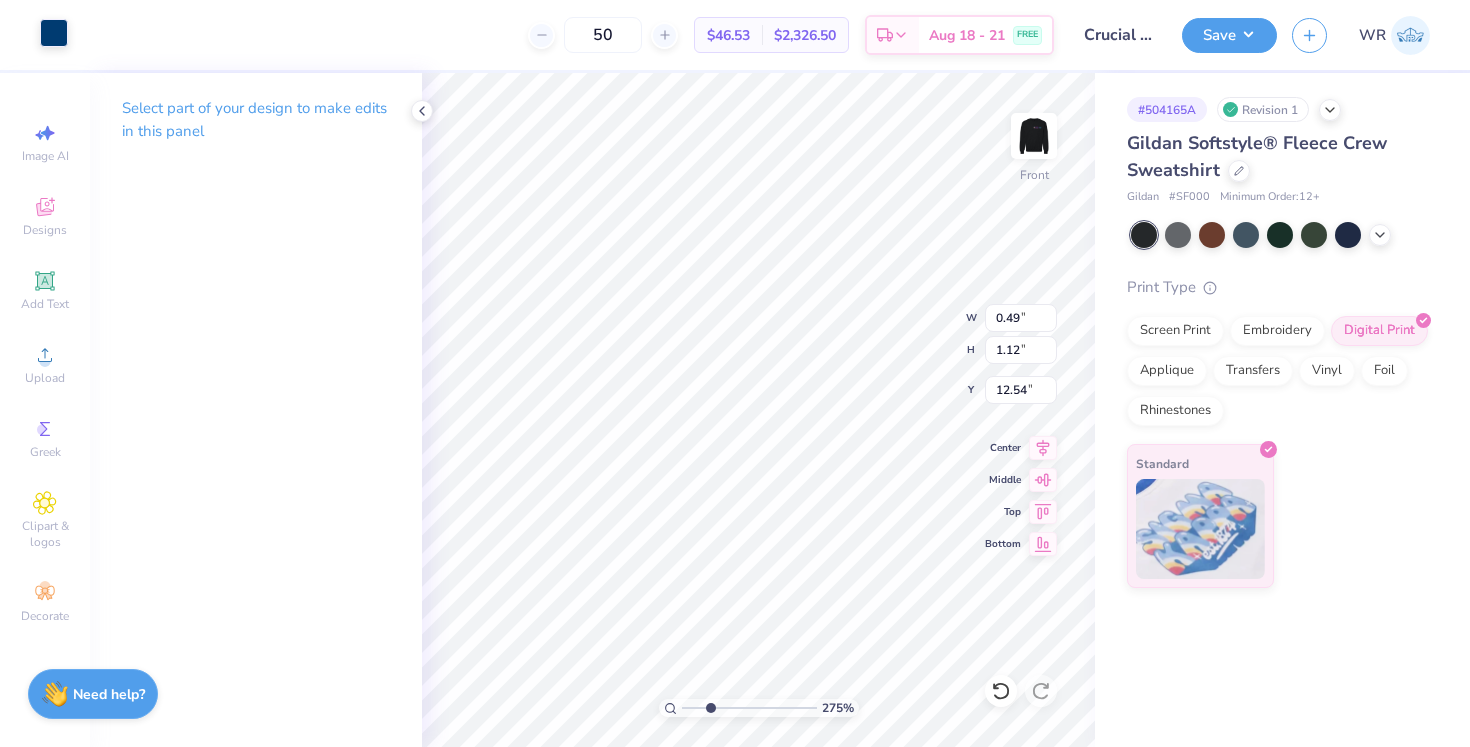click at bounding box center [54, 33] 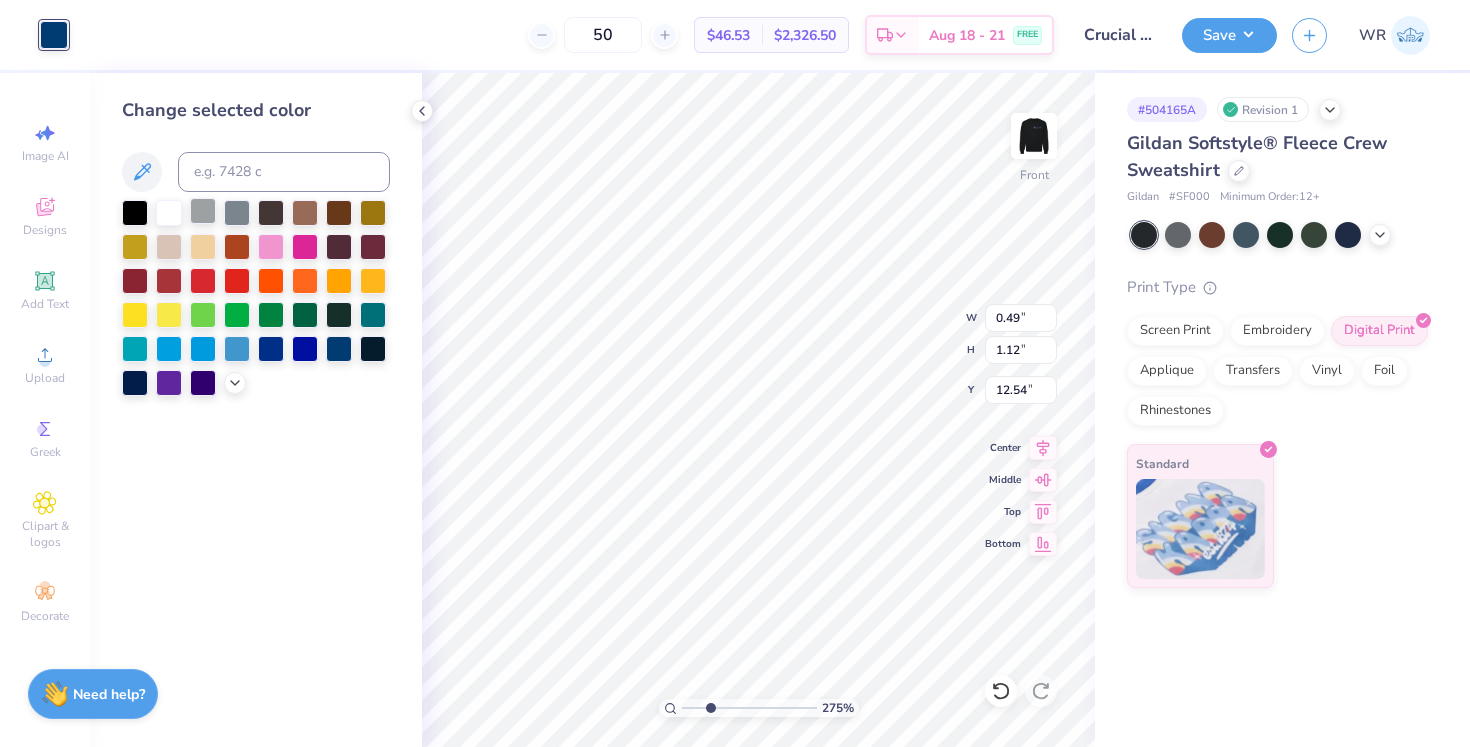 click at bounding box center [203, 211] 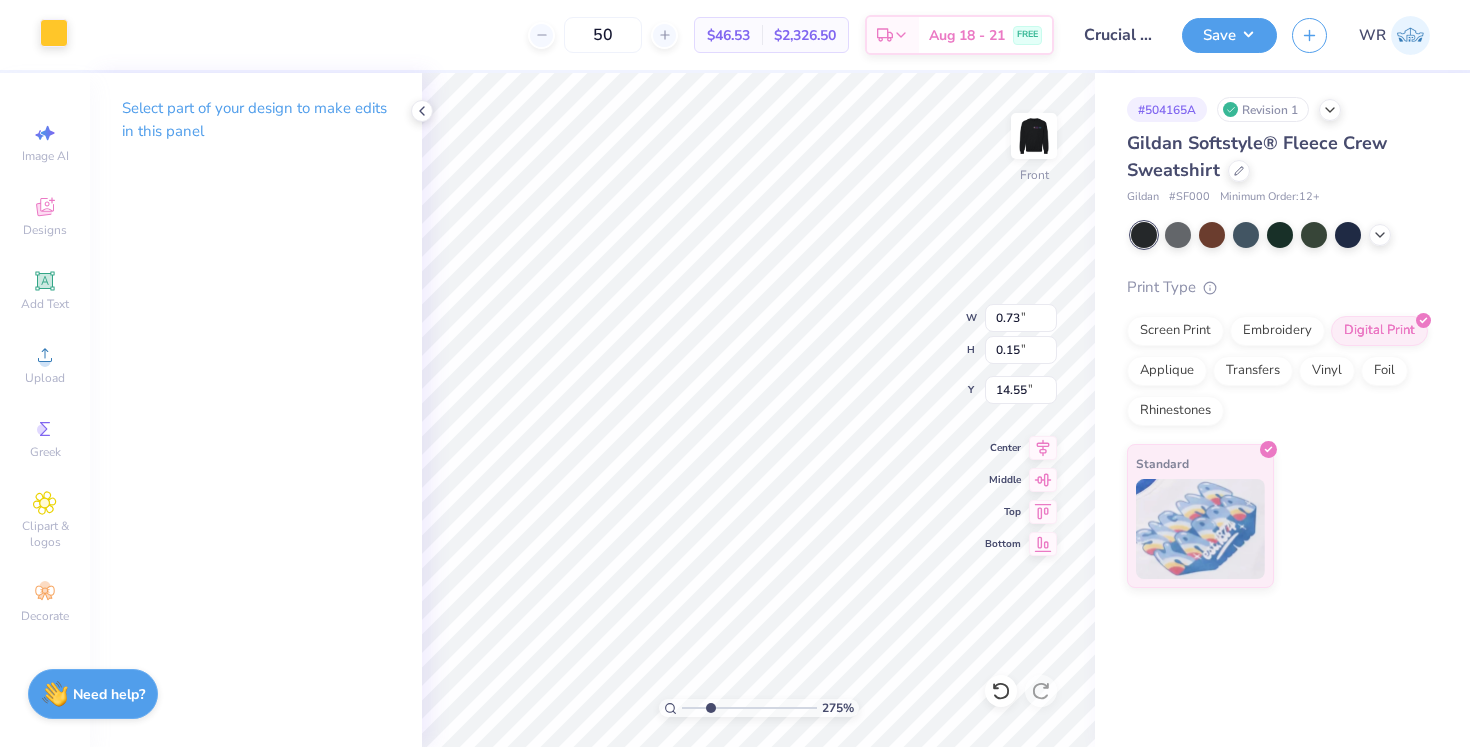 click at bounding box center [54, 33] 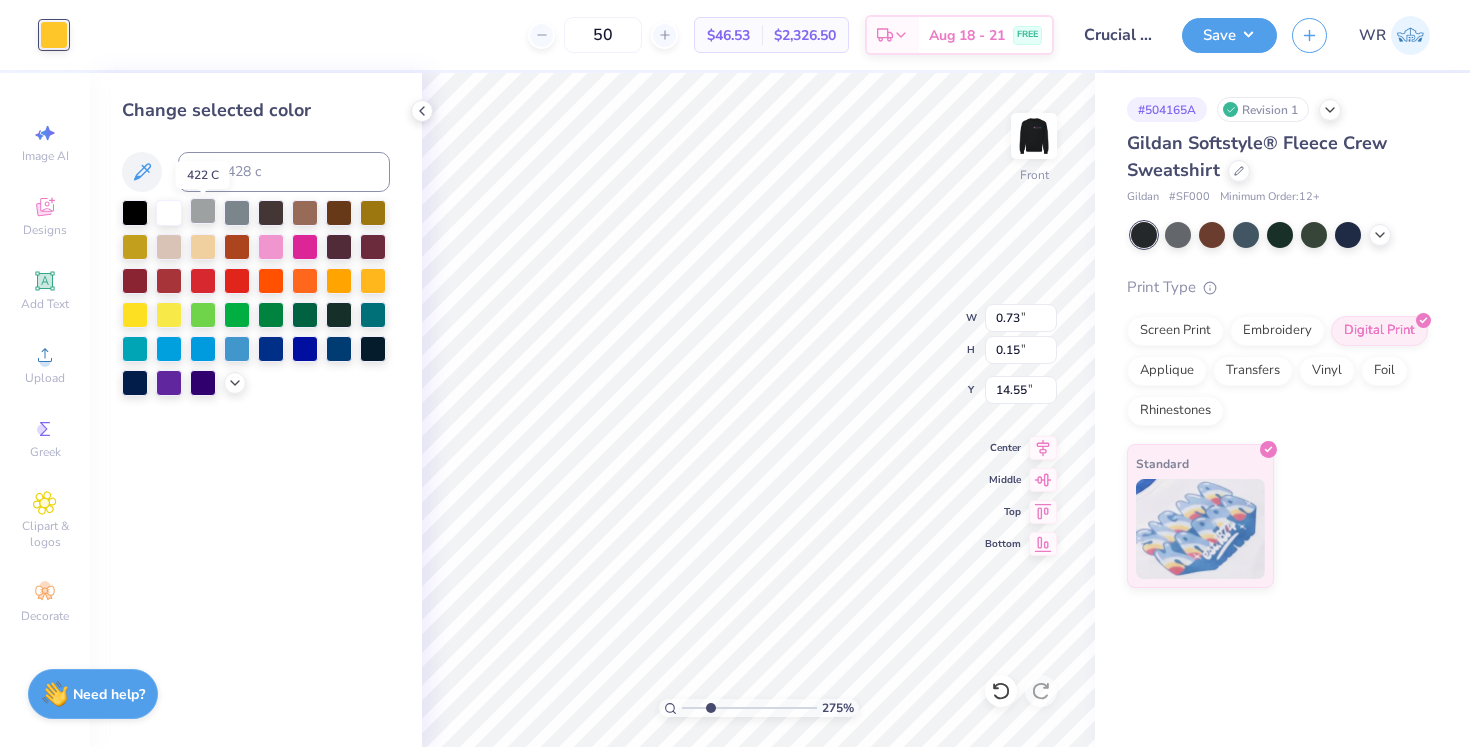 click at bounding box center (203, 211) 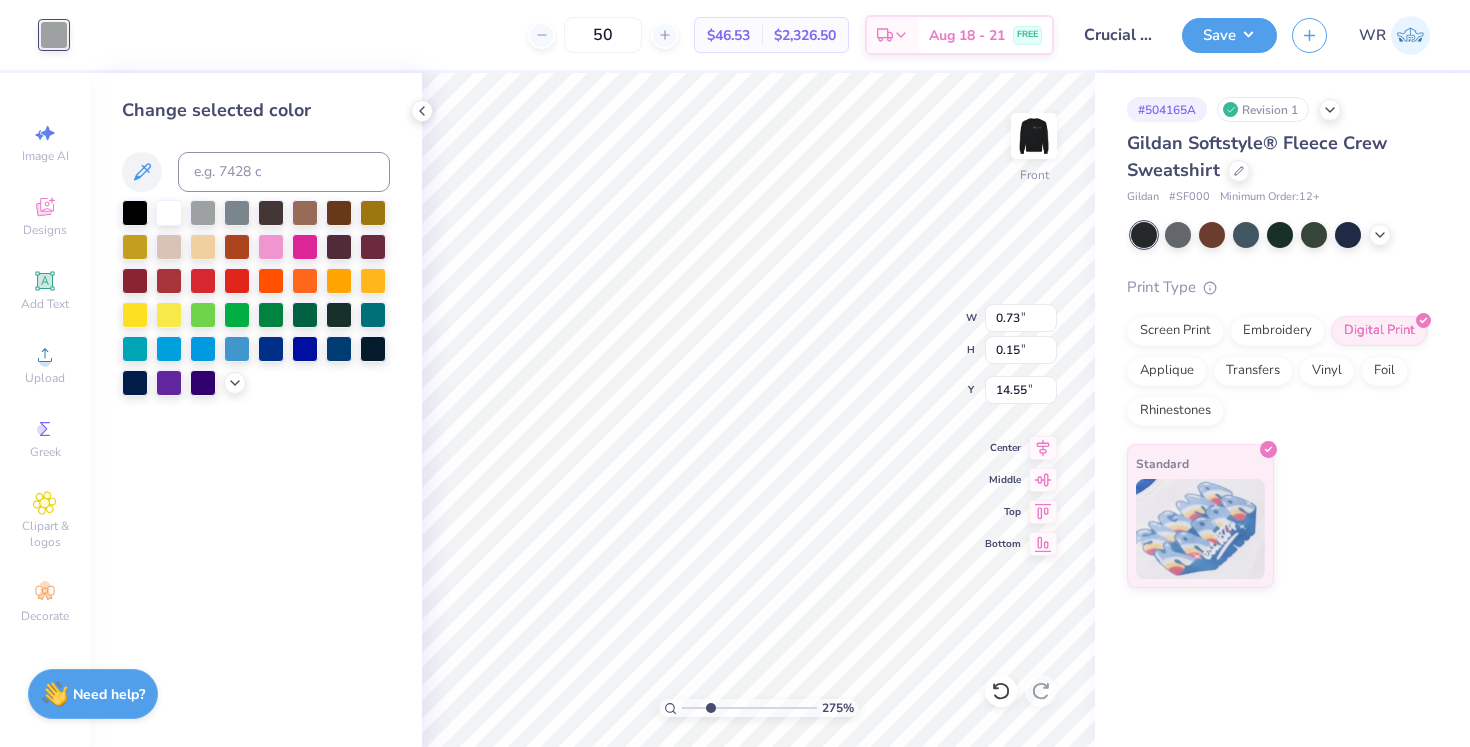type on "0.49" 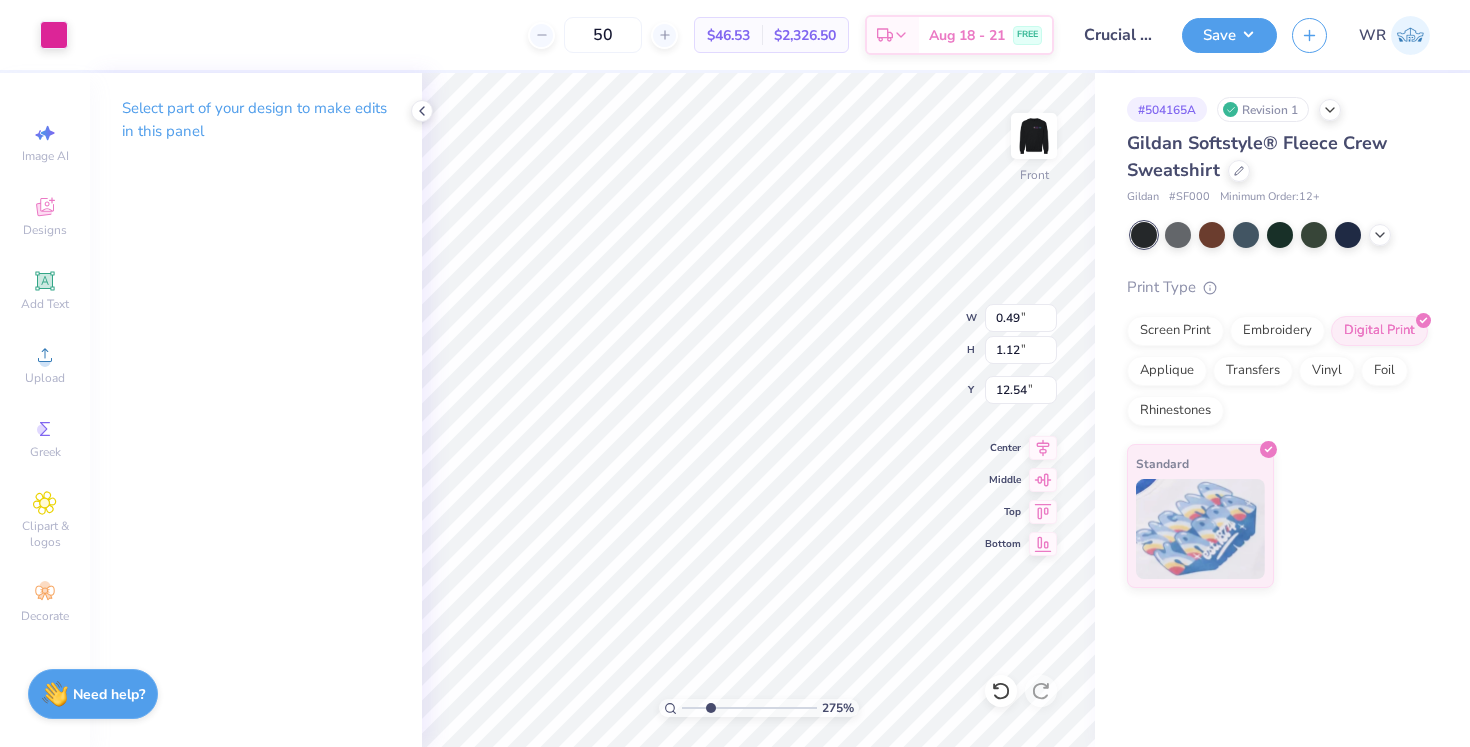 type on "1.90" 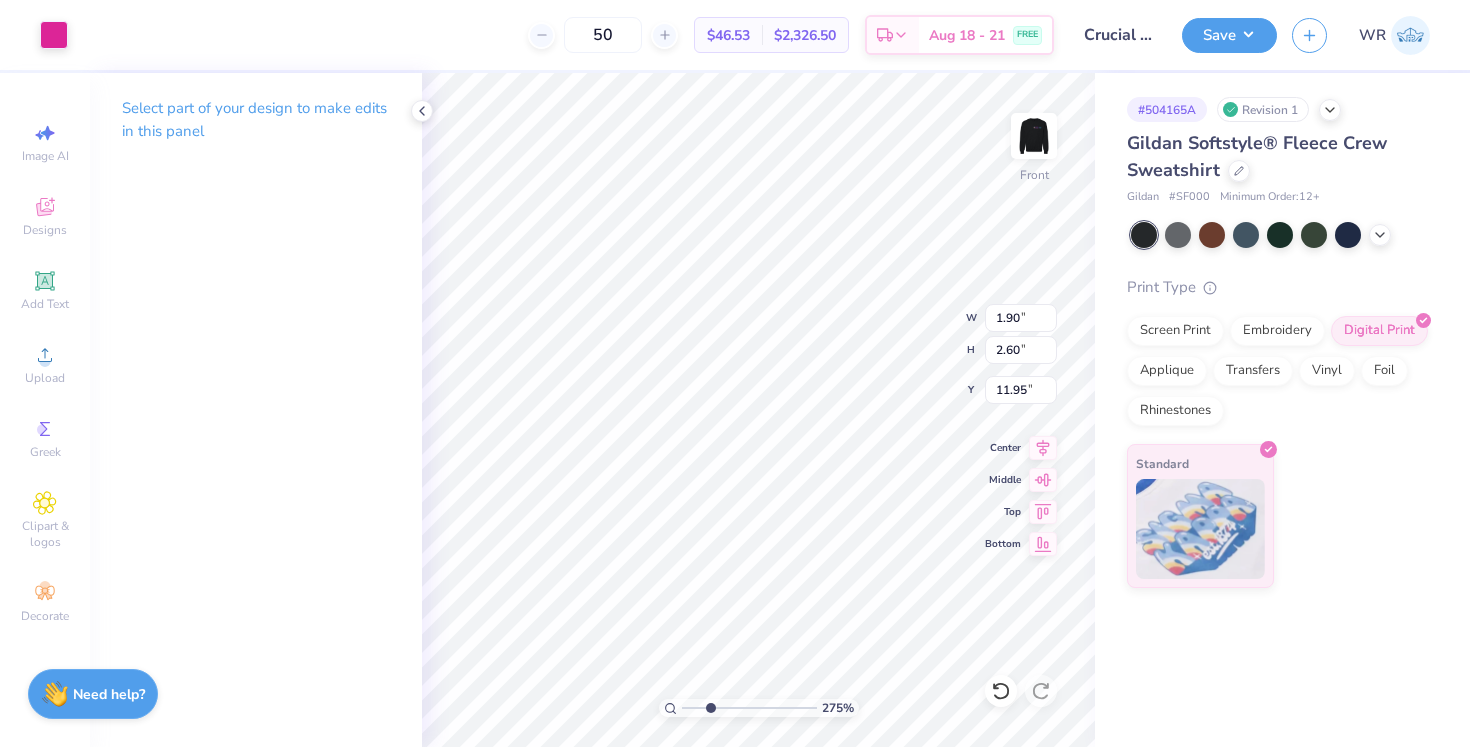 type on "0.49" 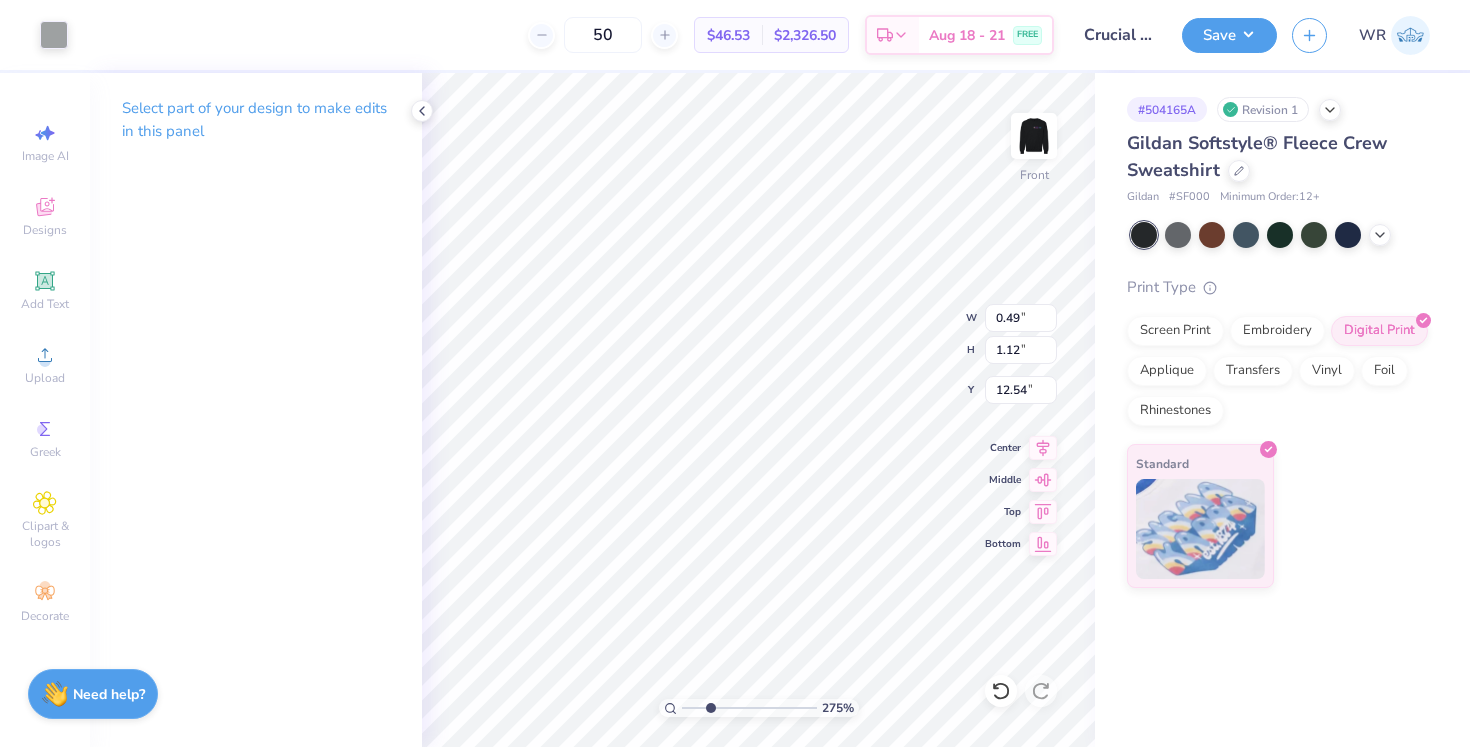 type on "0.33" 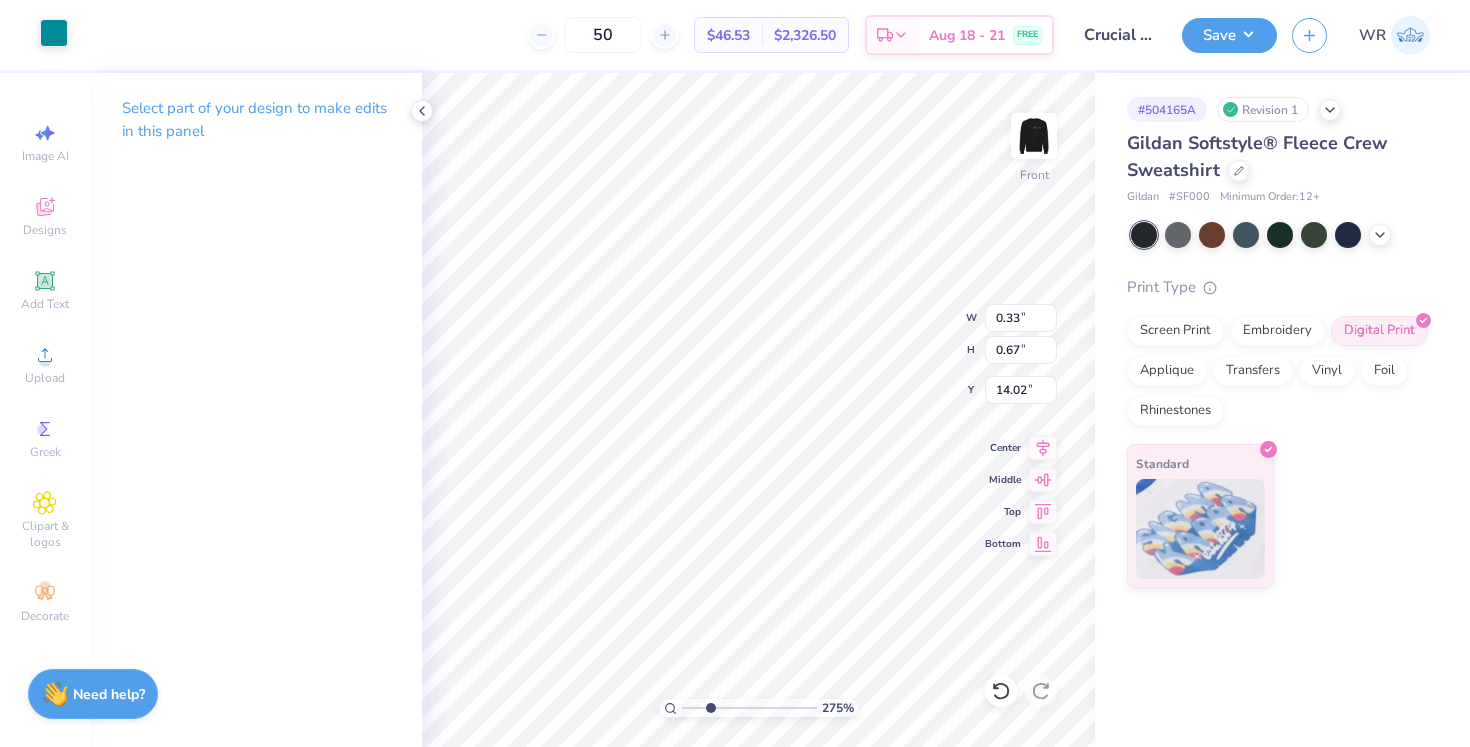 click at bounding box center (54, 33) 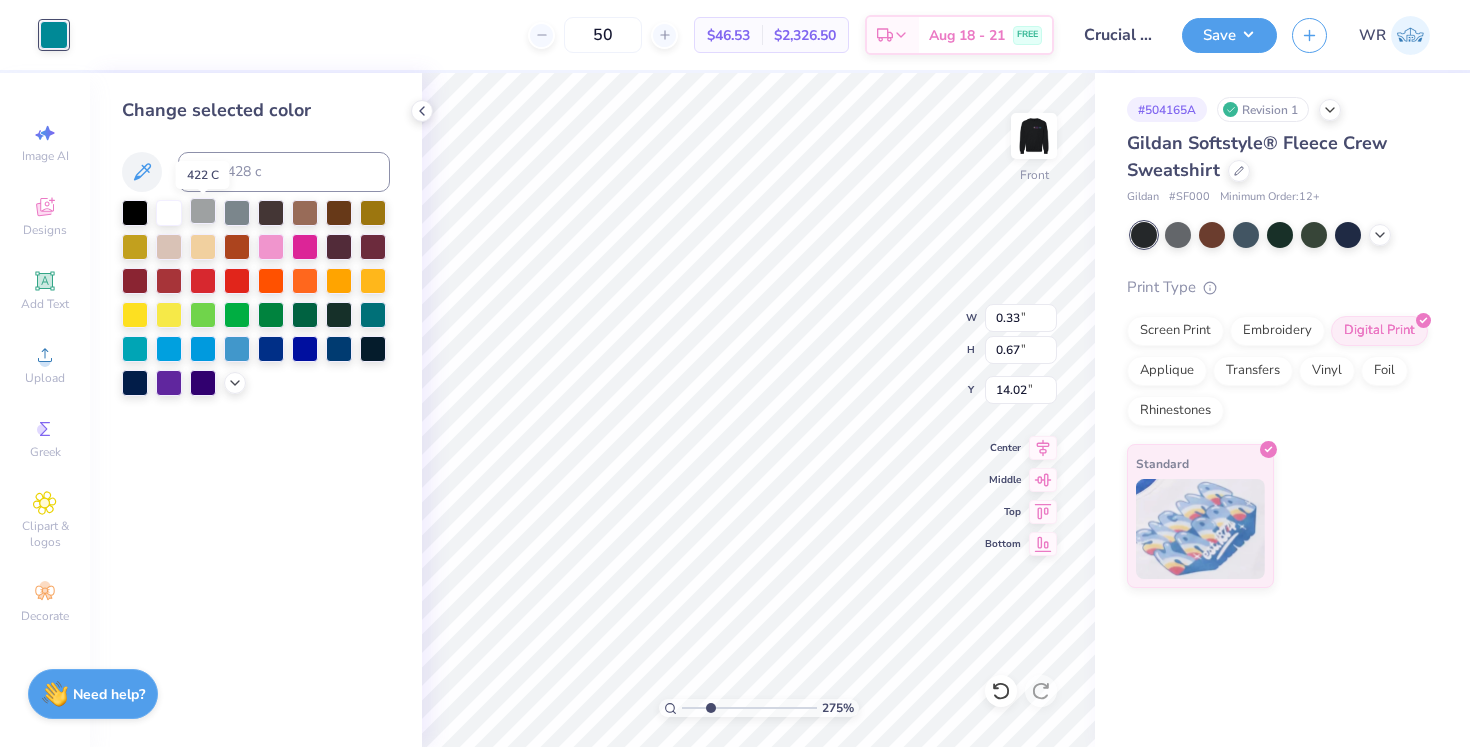 click at bounding box center (203, 211) 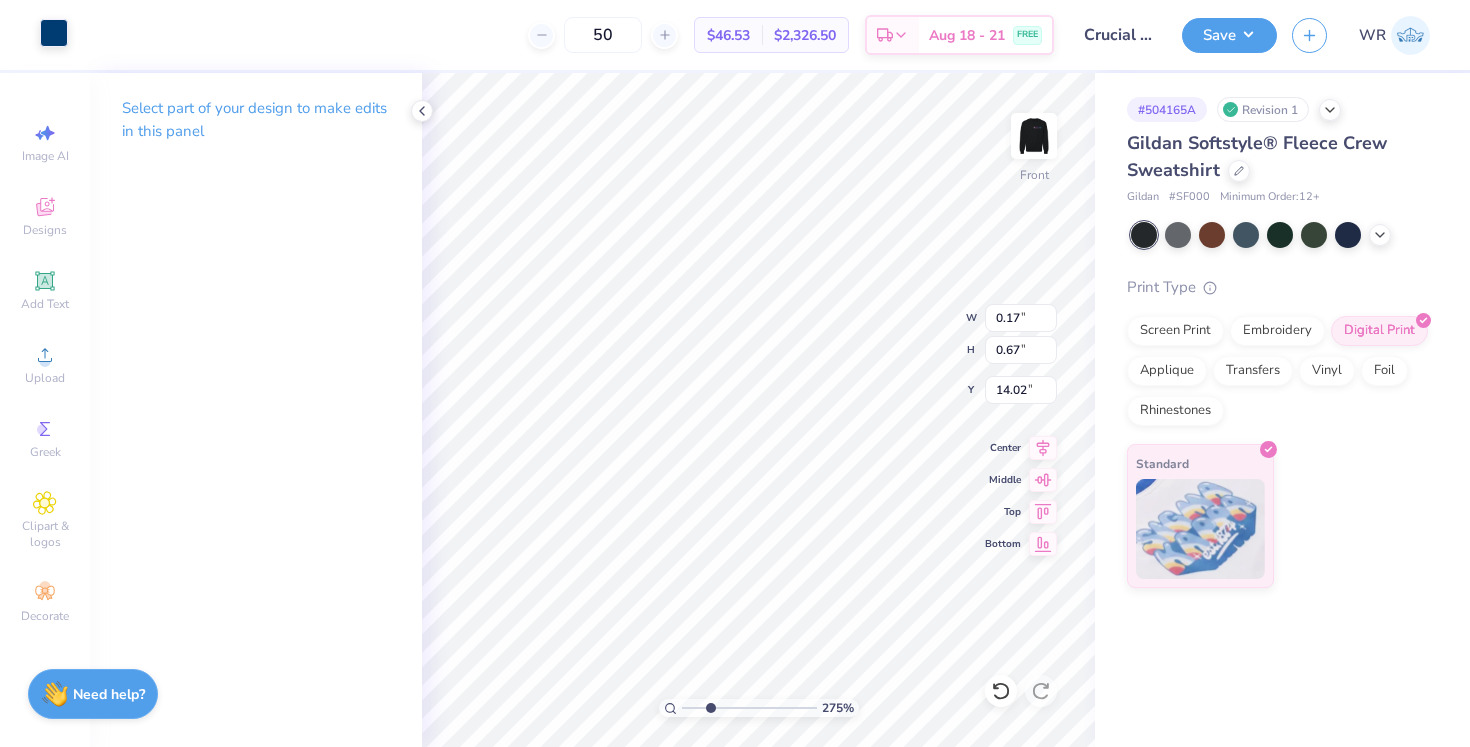 click at bounding box center (54, 33) 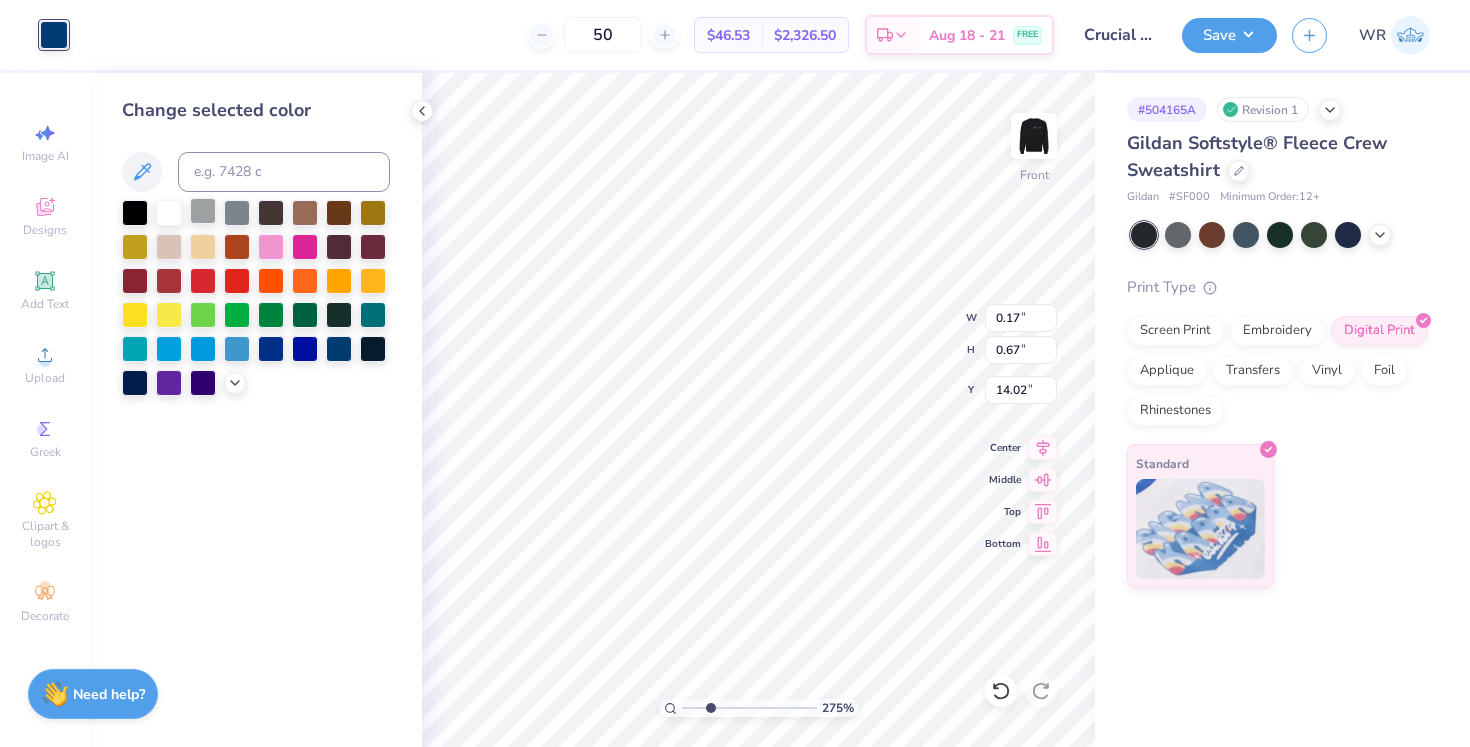 click at bounding box center (203, 211) 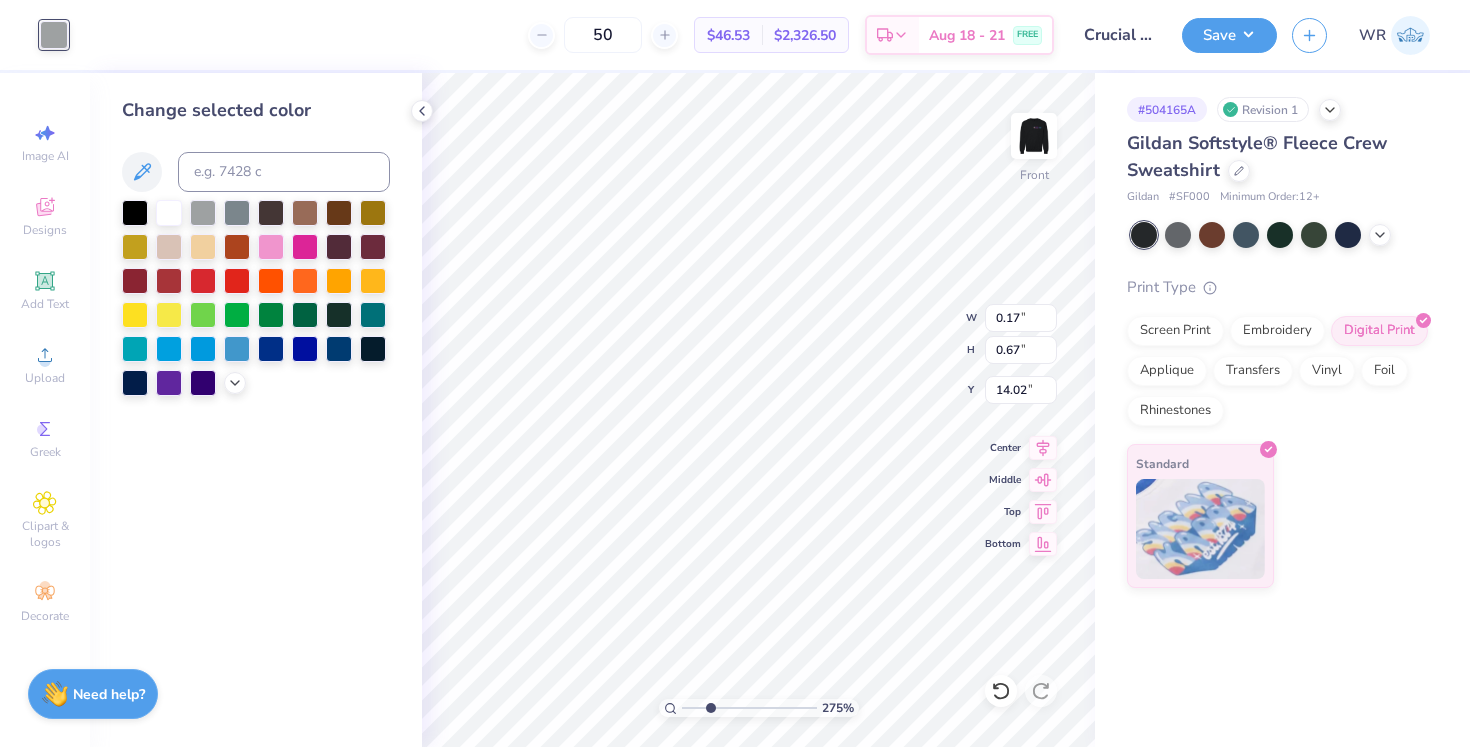 type on "0.36" 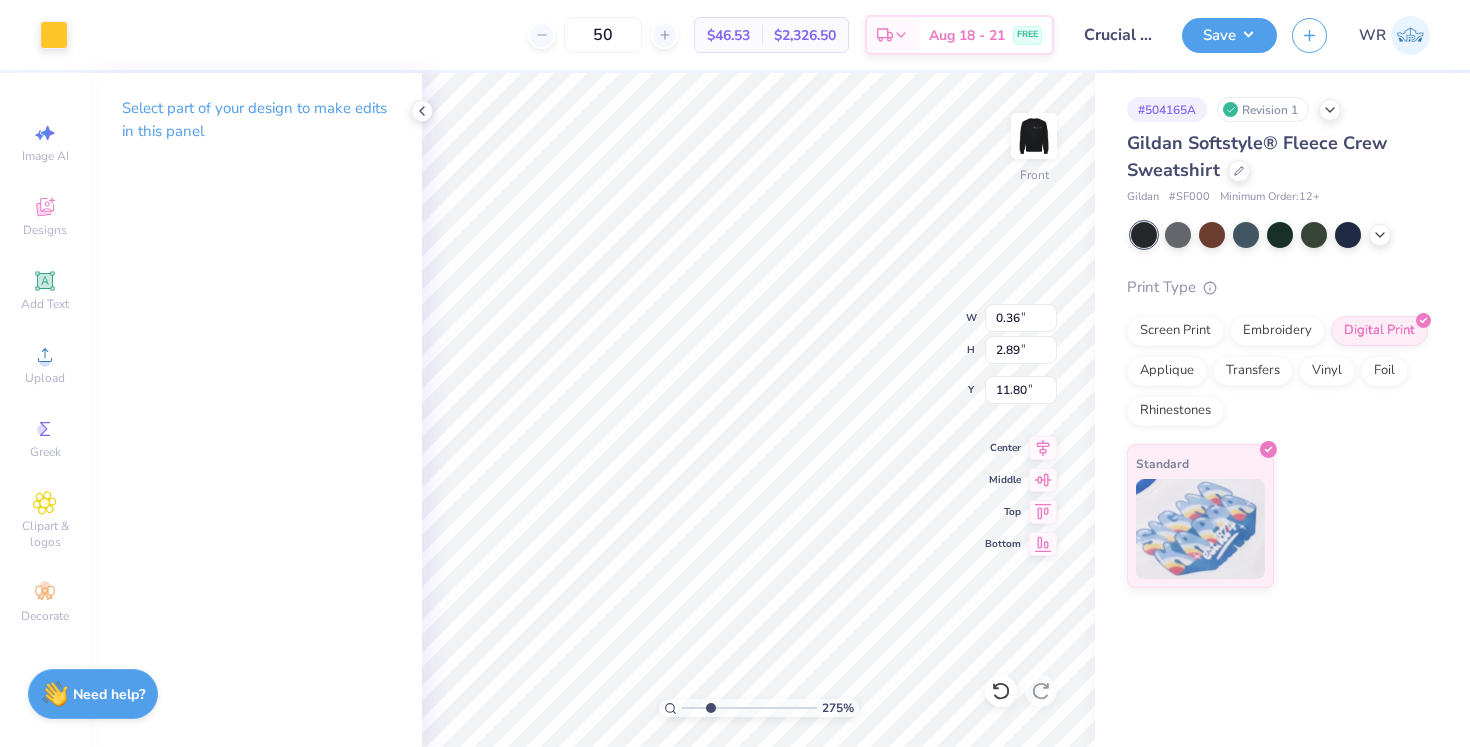 click on "Art colors" at bounding box center [34, 35] 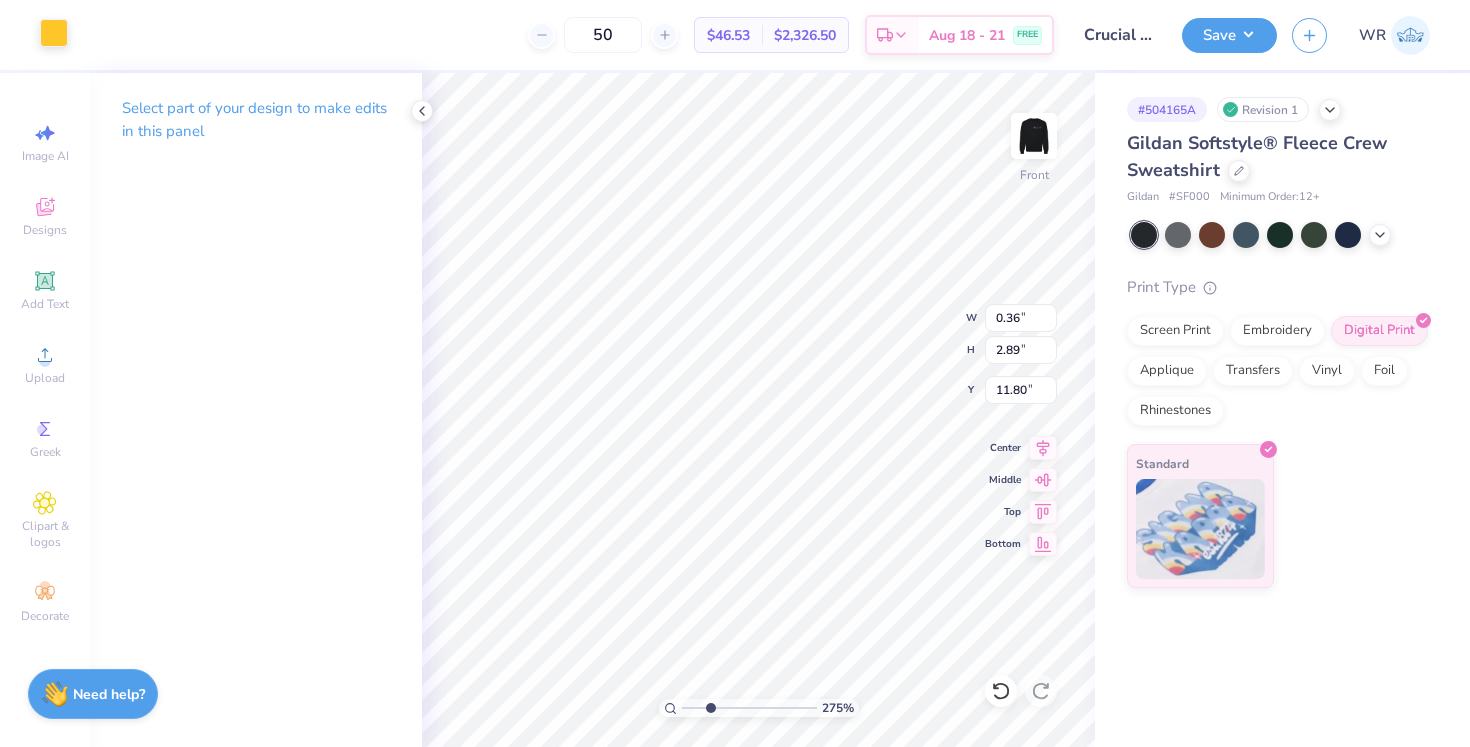 click at bounding box center (54, 33) 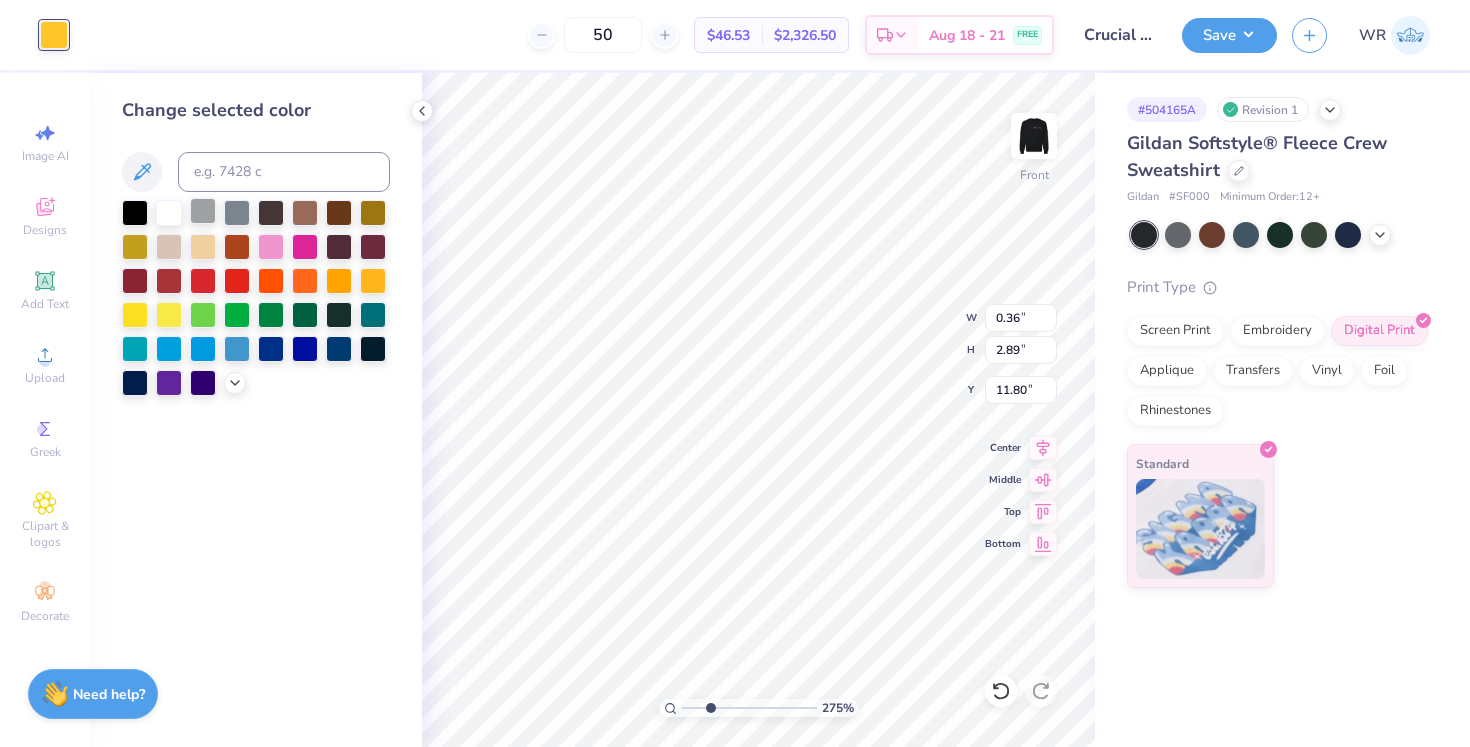 click at bounding box center [203, 211] 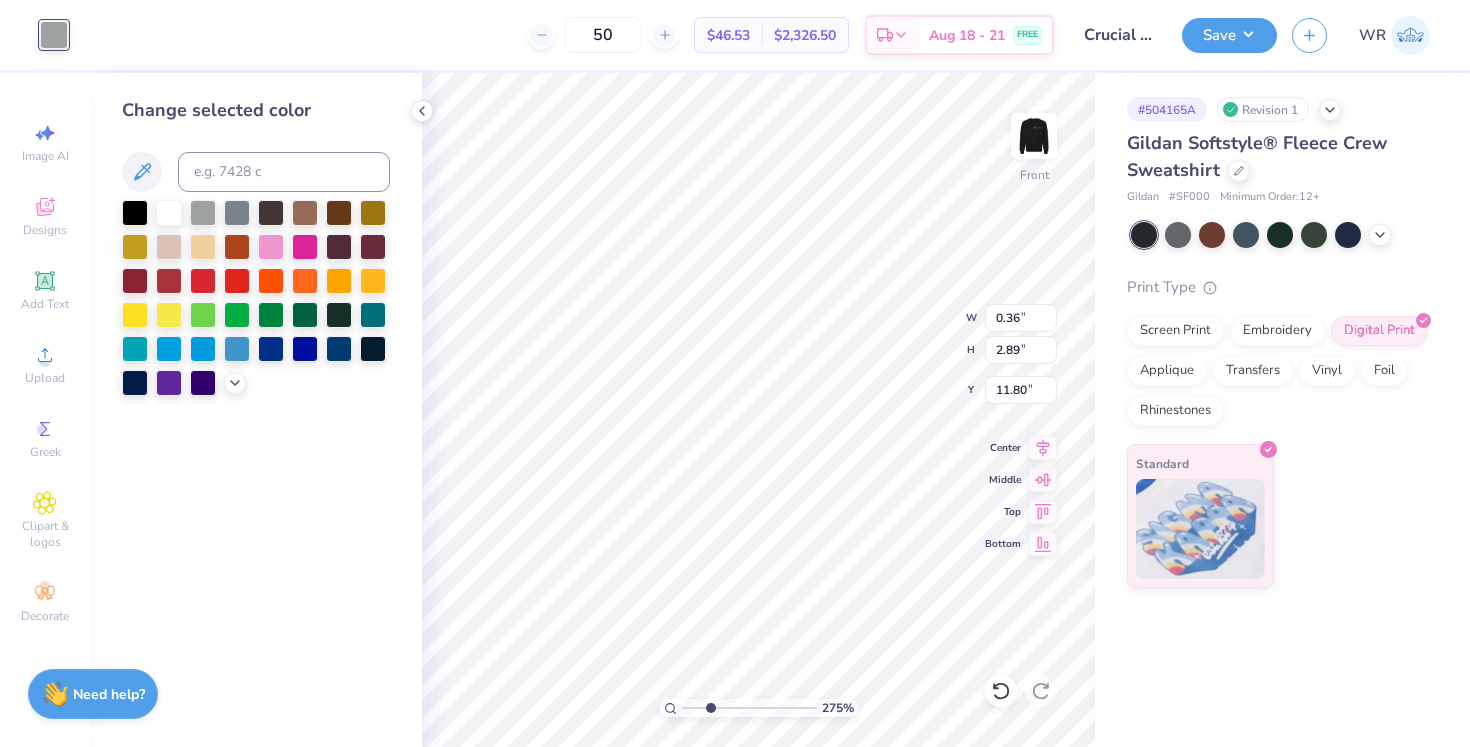 type on "1.38" 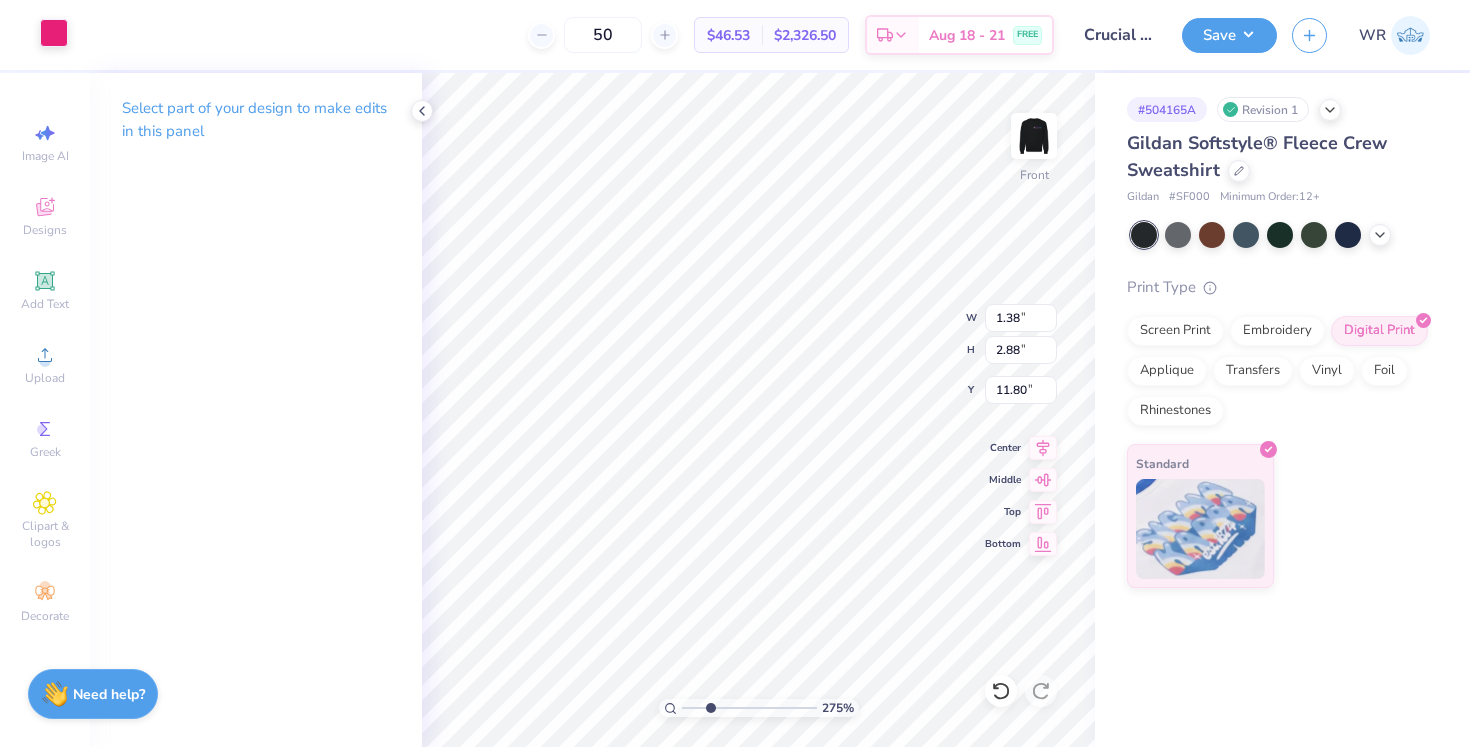 click at bounding box center [54, 33] 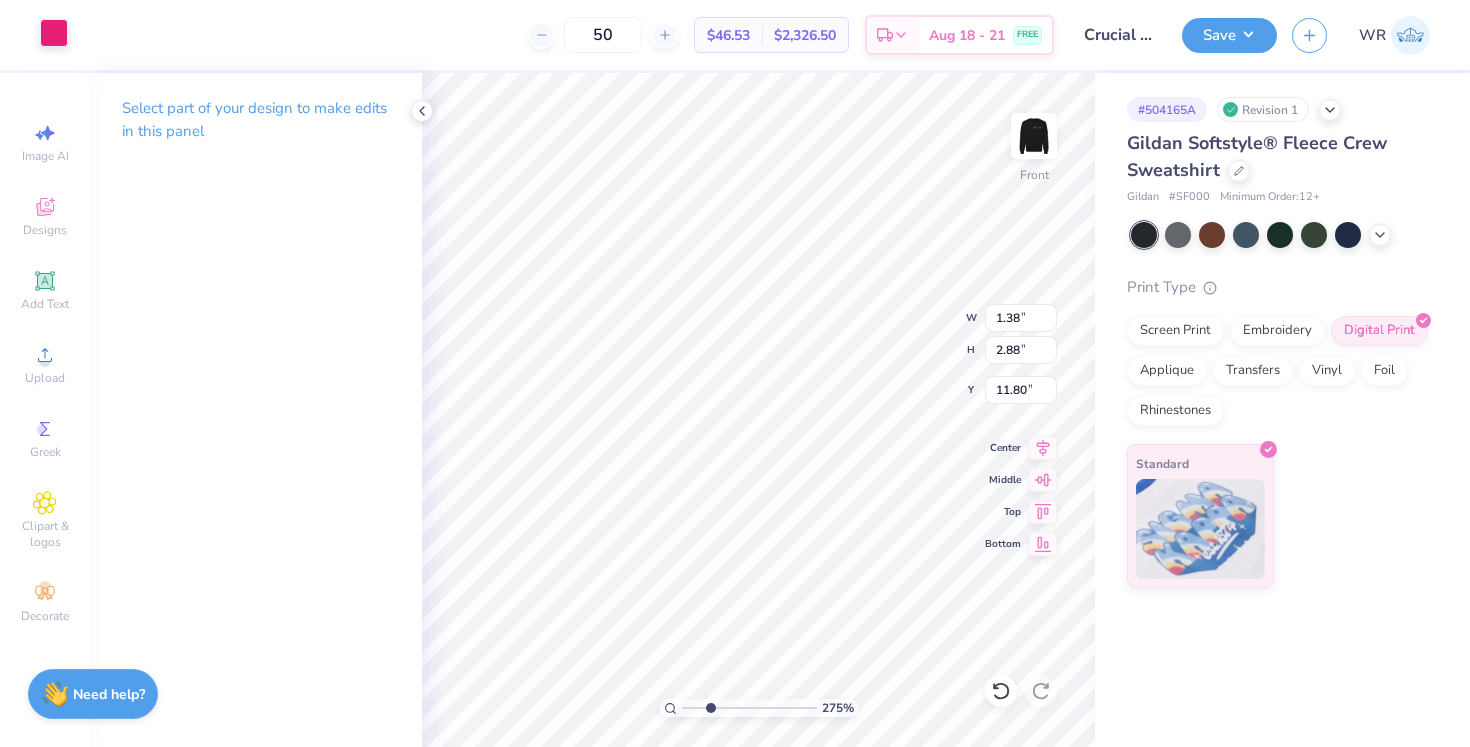 click at bounding box center (54, 33) 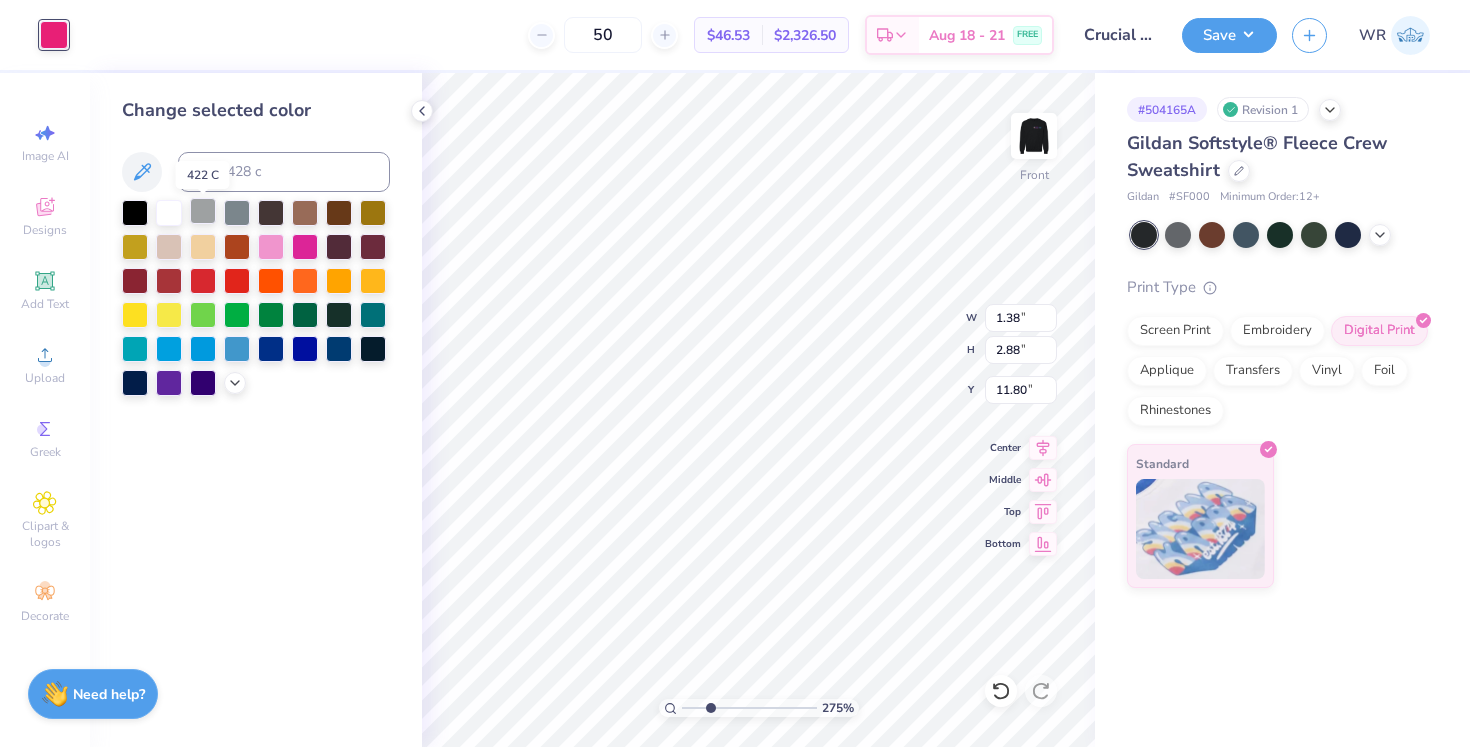 click at bounding box center [203, 211] 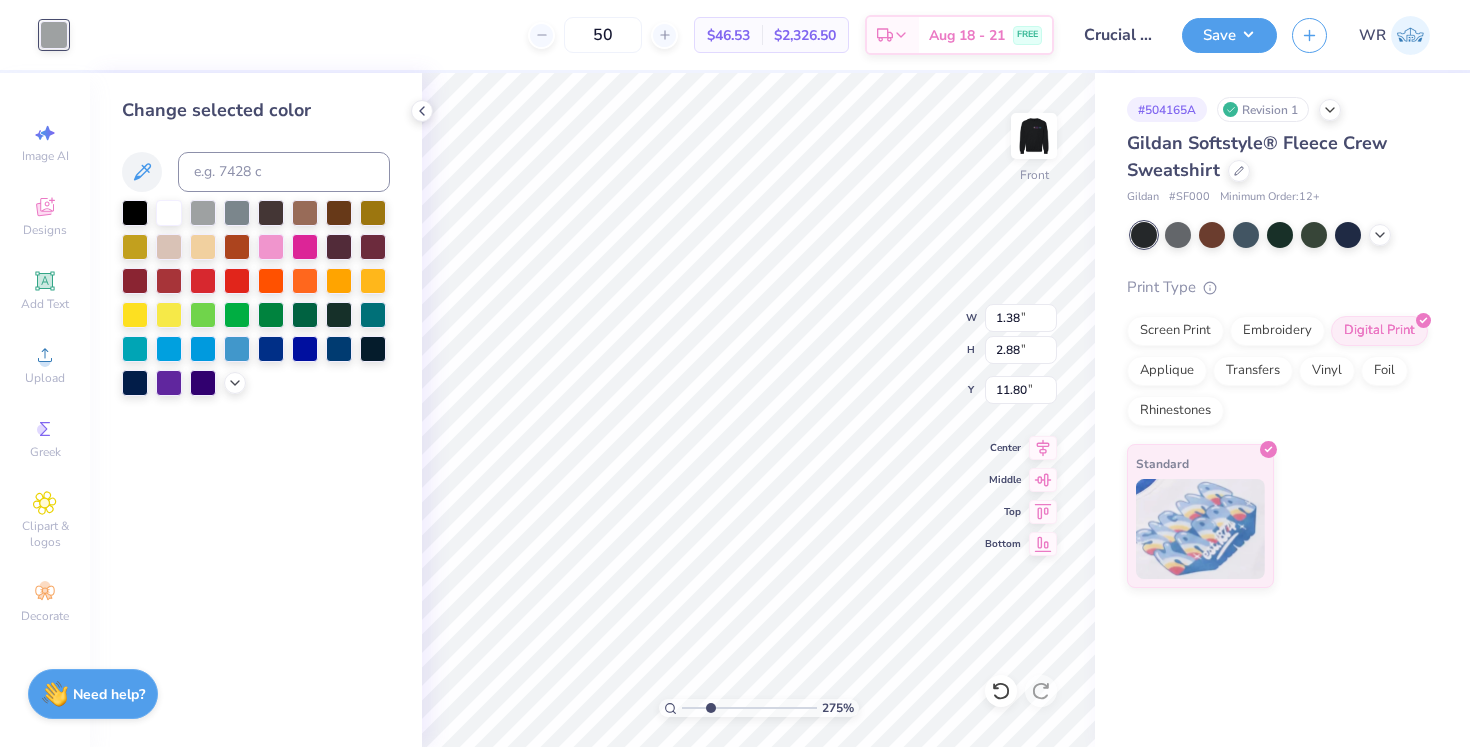 type on "0.71" 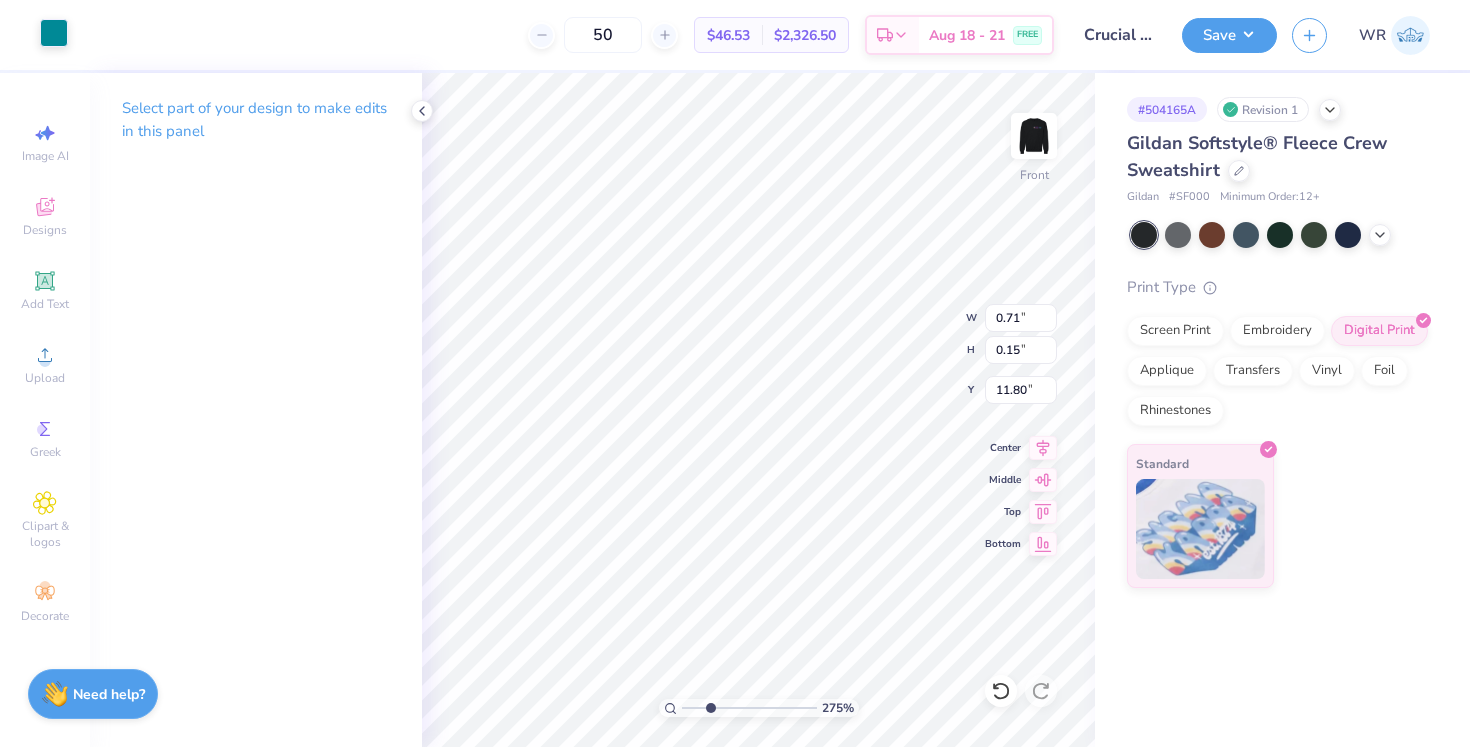 click at bounding box center [54, 33] 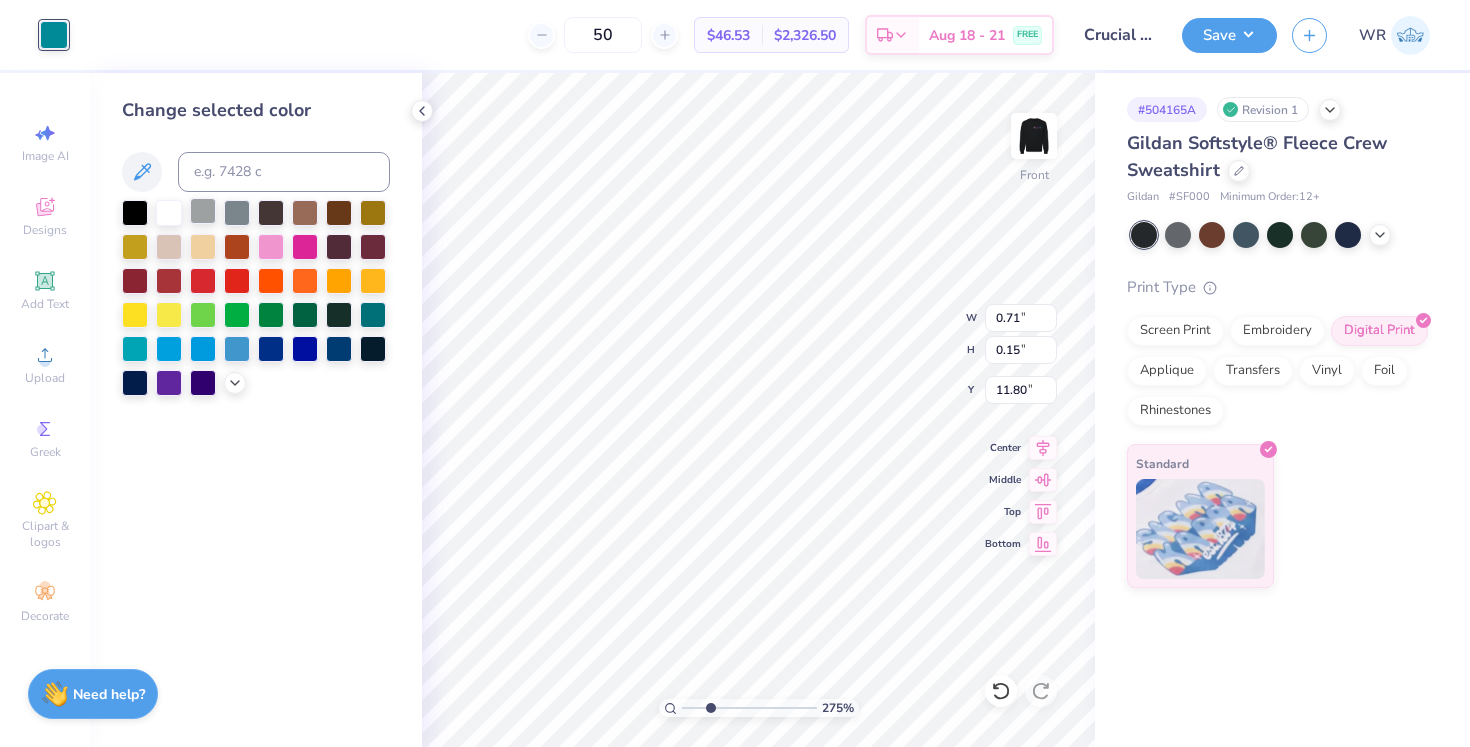 click at bounding box center [203, 211] 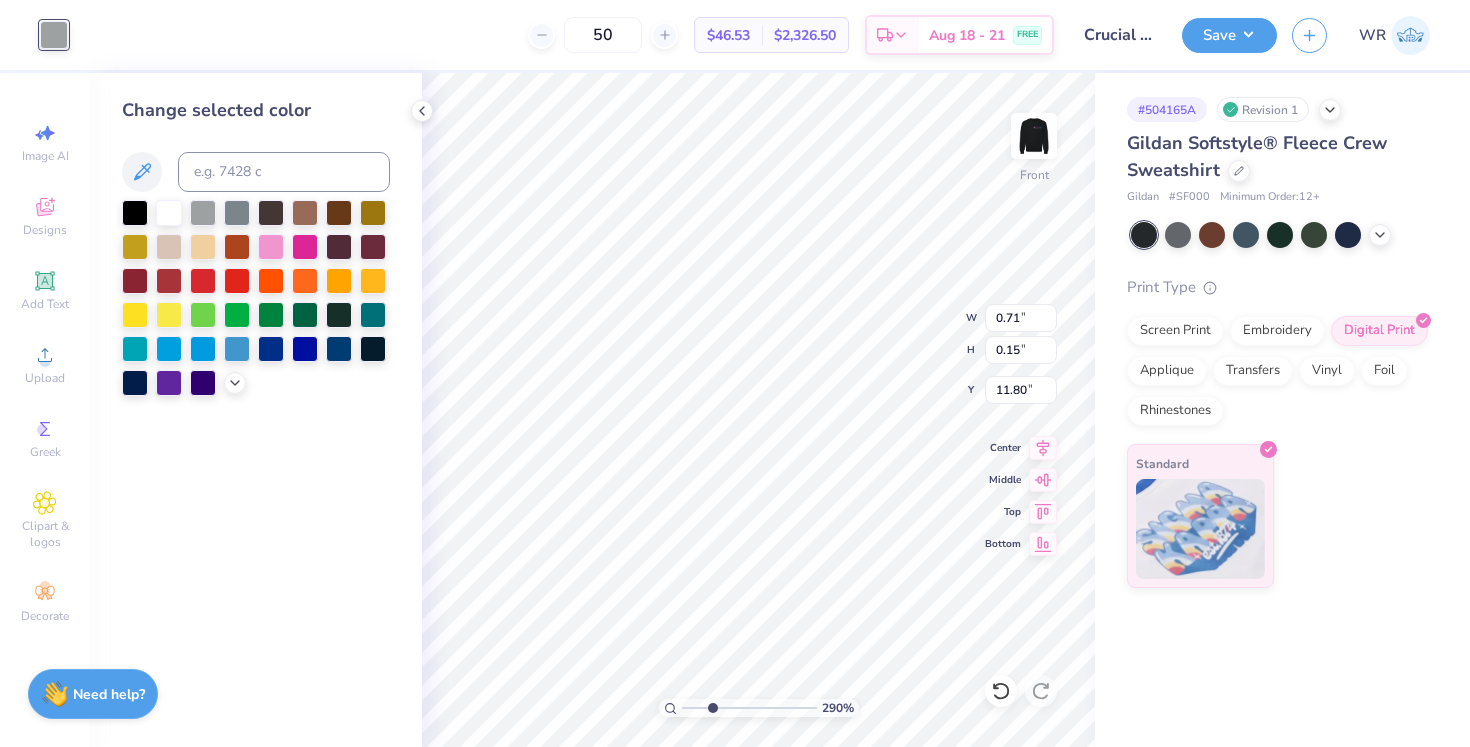 click at bounding box center (749, 708) 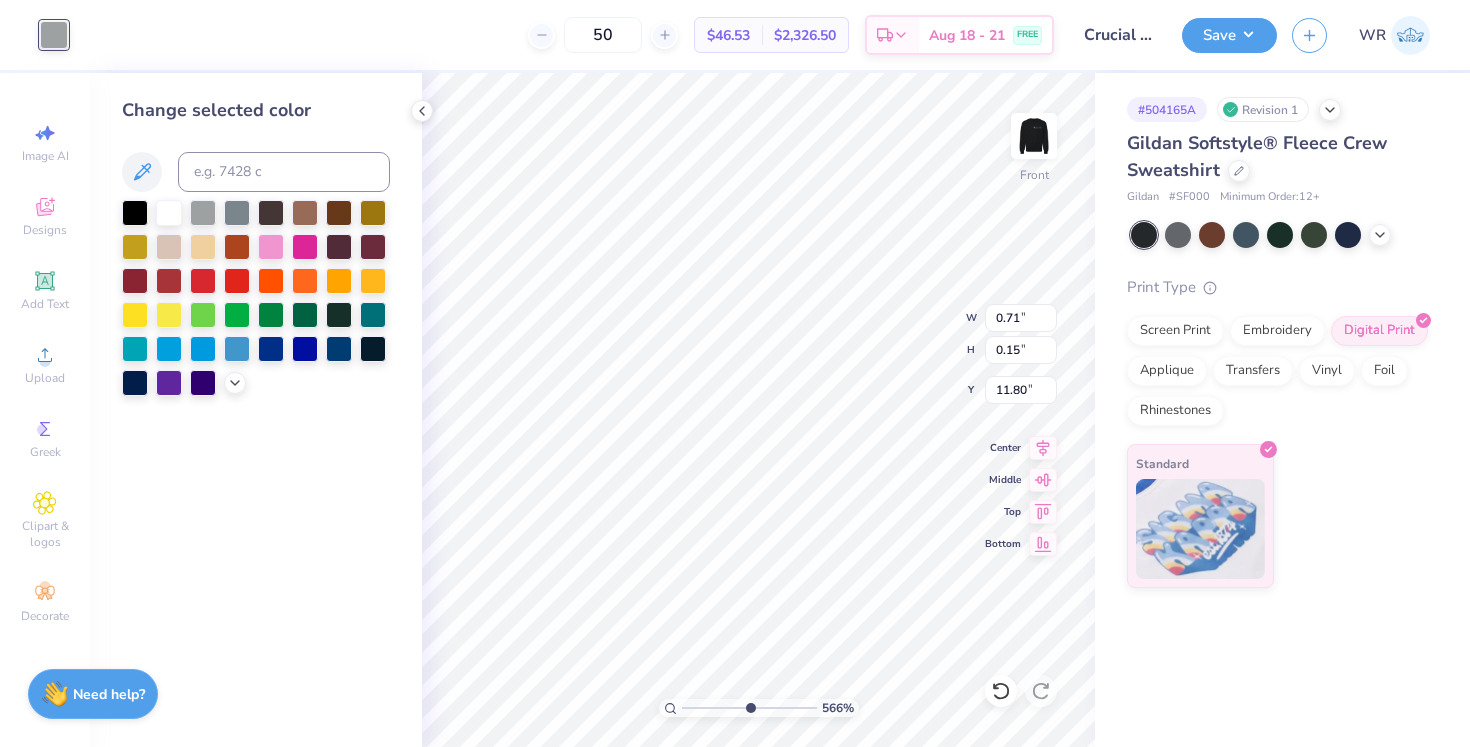 type on "5.66" 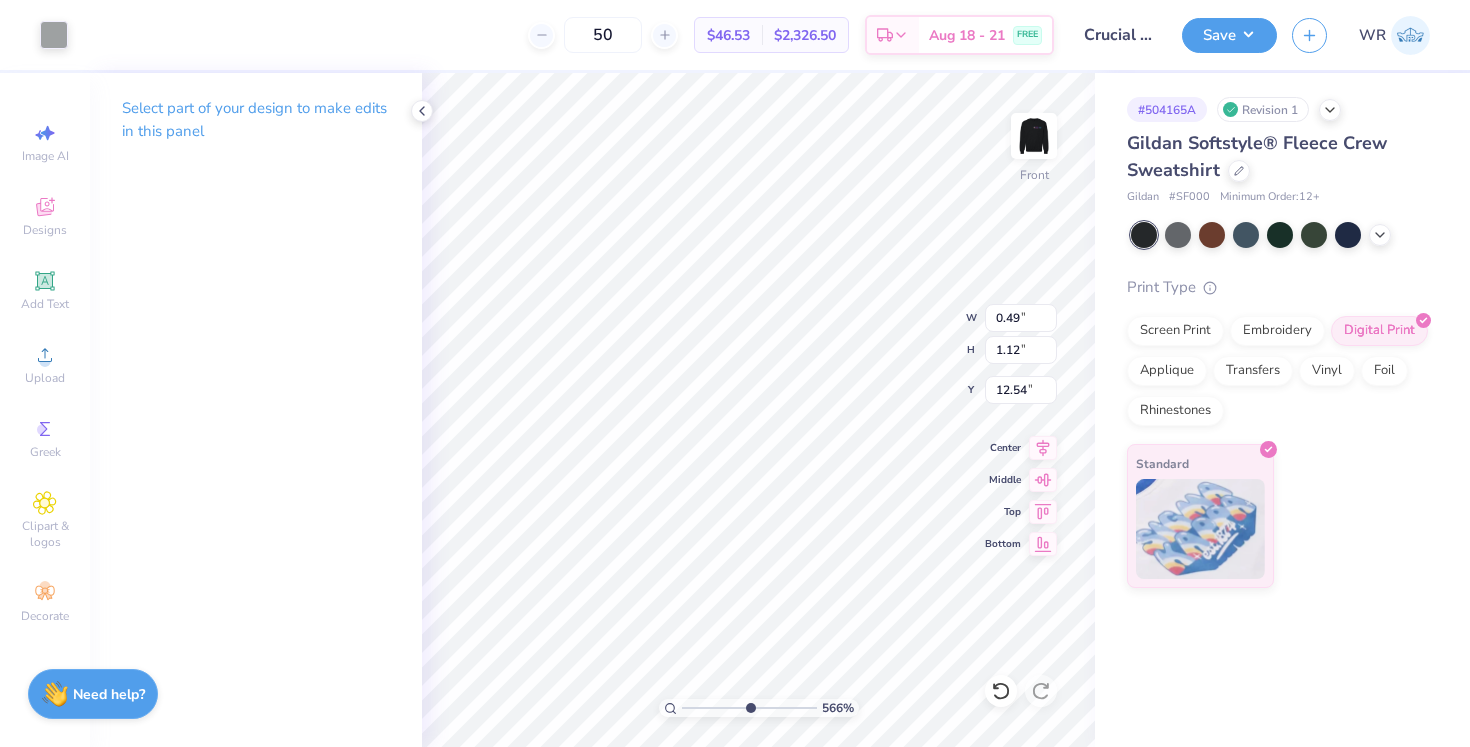 type on "1.90" 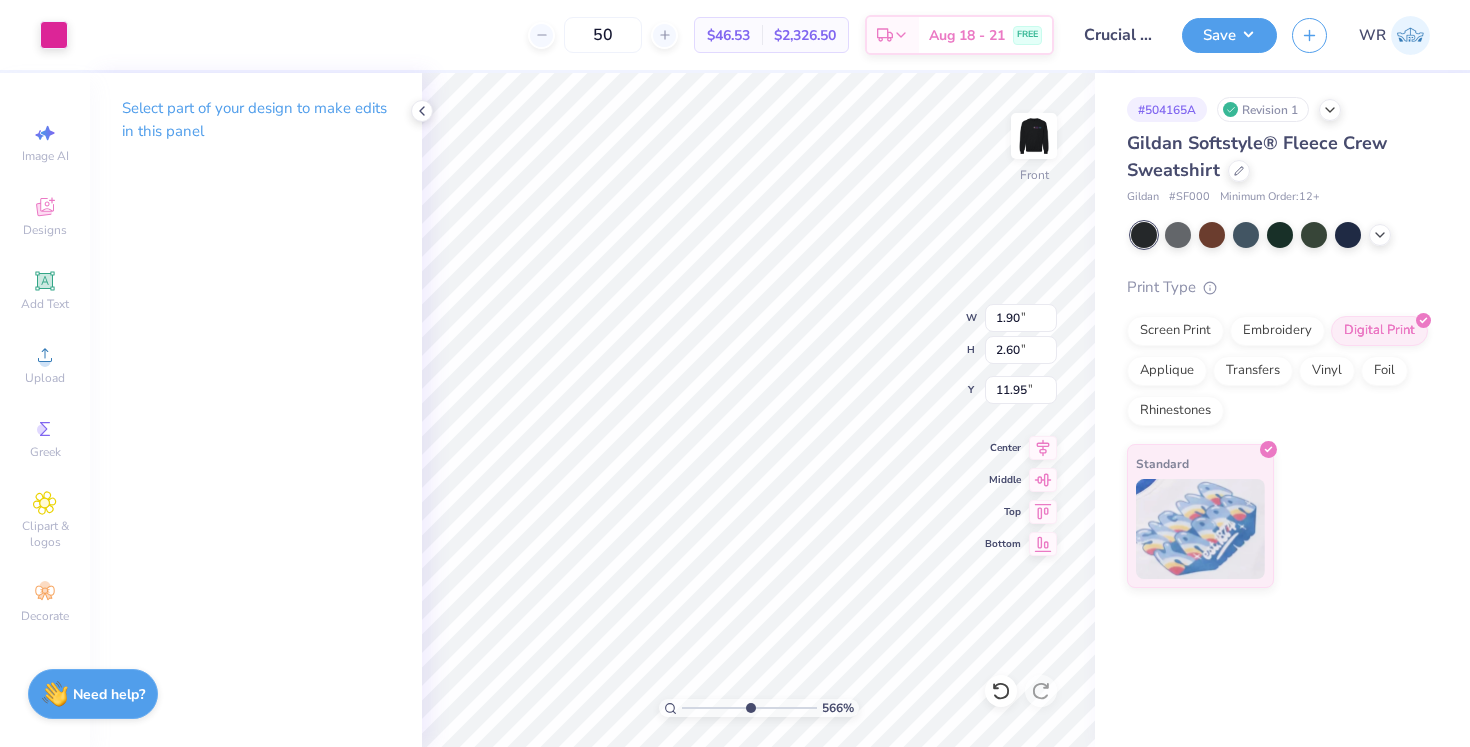 type on "0.49" 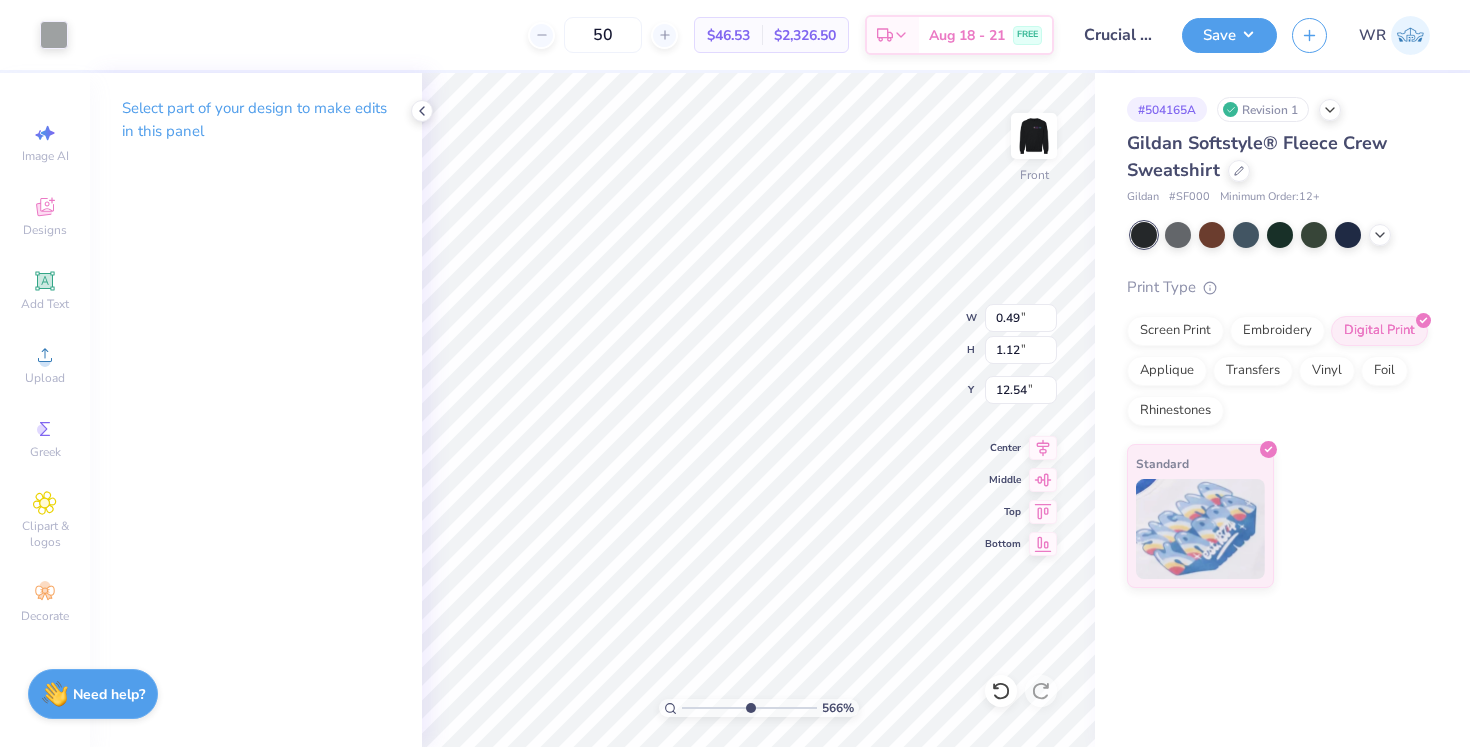 type on "2.05" 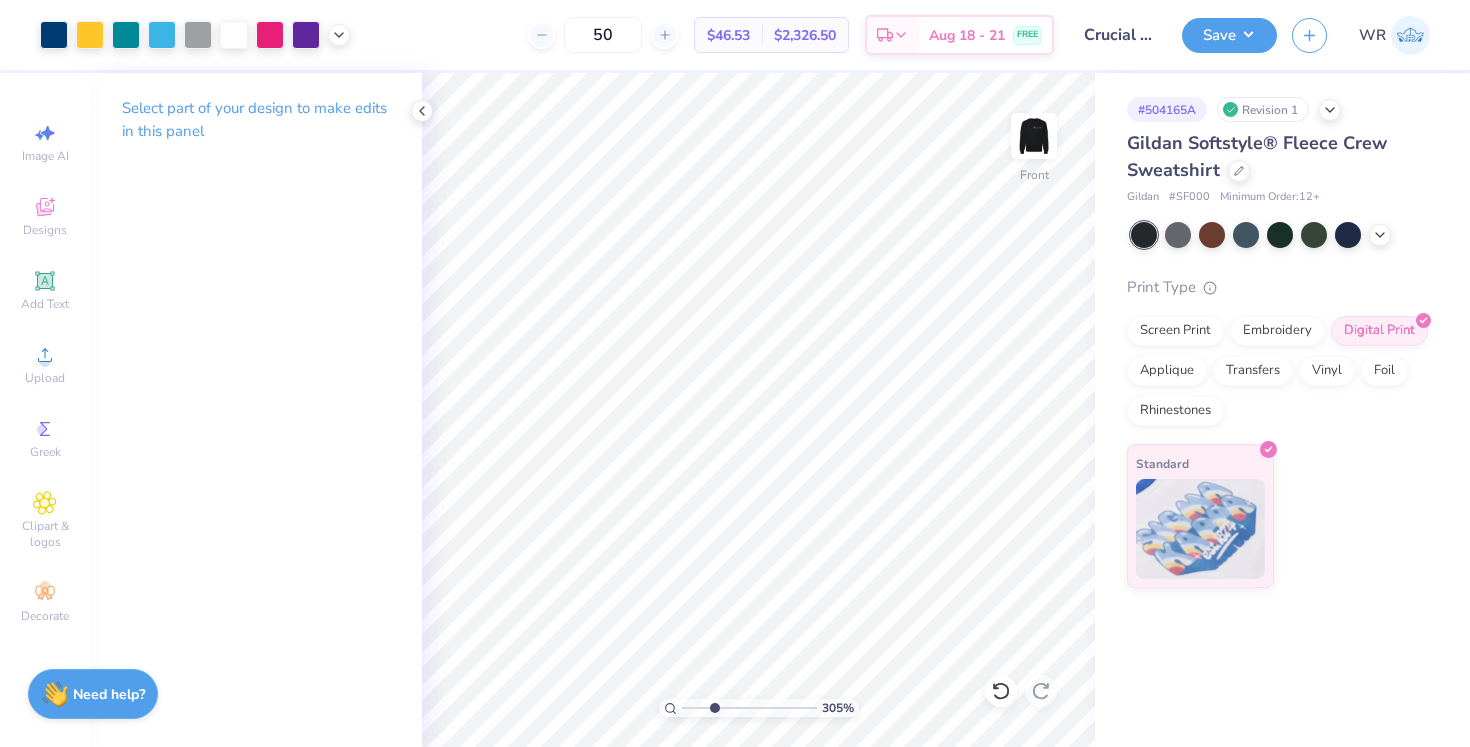 drag, startPoint x: 751, startPoint y: 707, endPoint x: 714, endPoint y: 709, distance: 37.054016 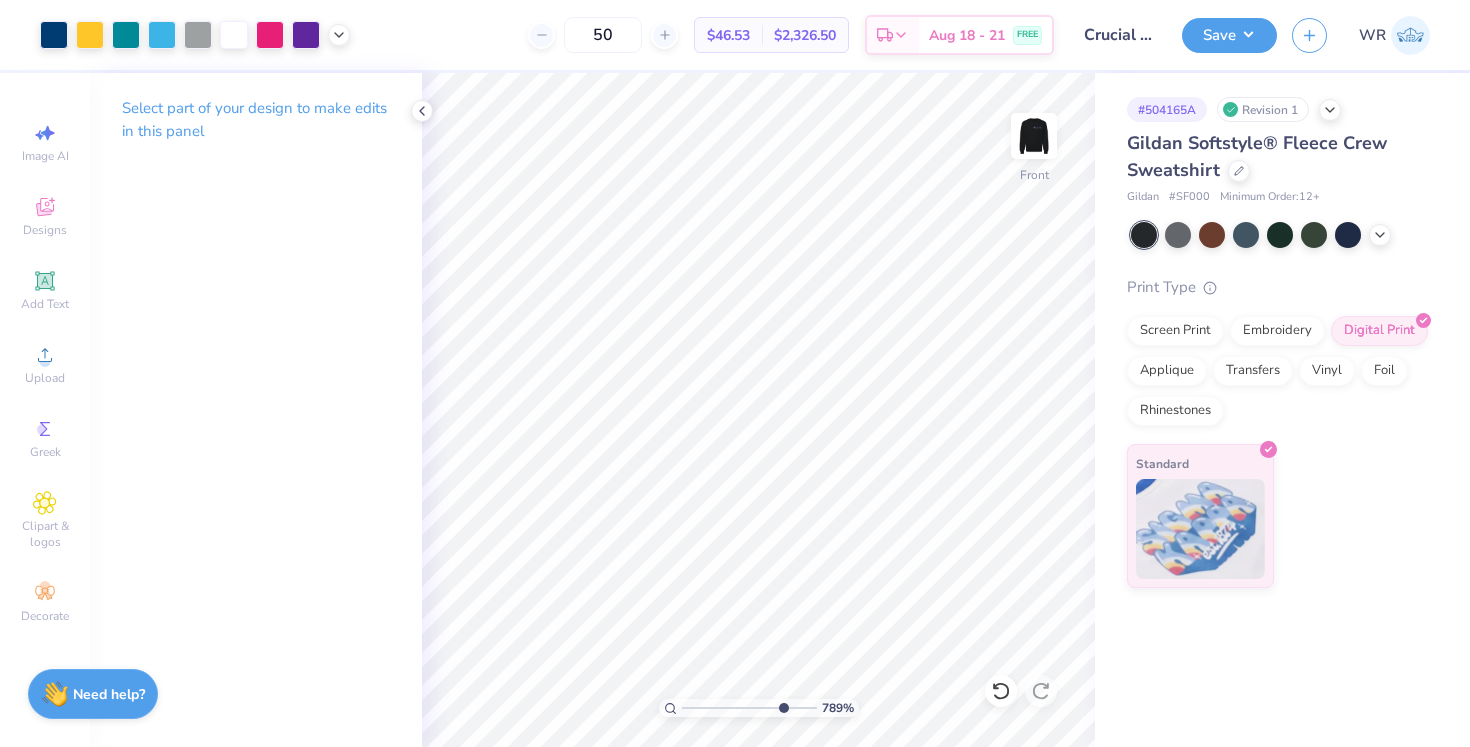 type on "8.04" 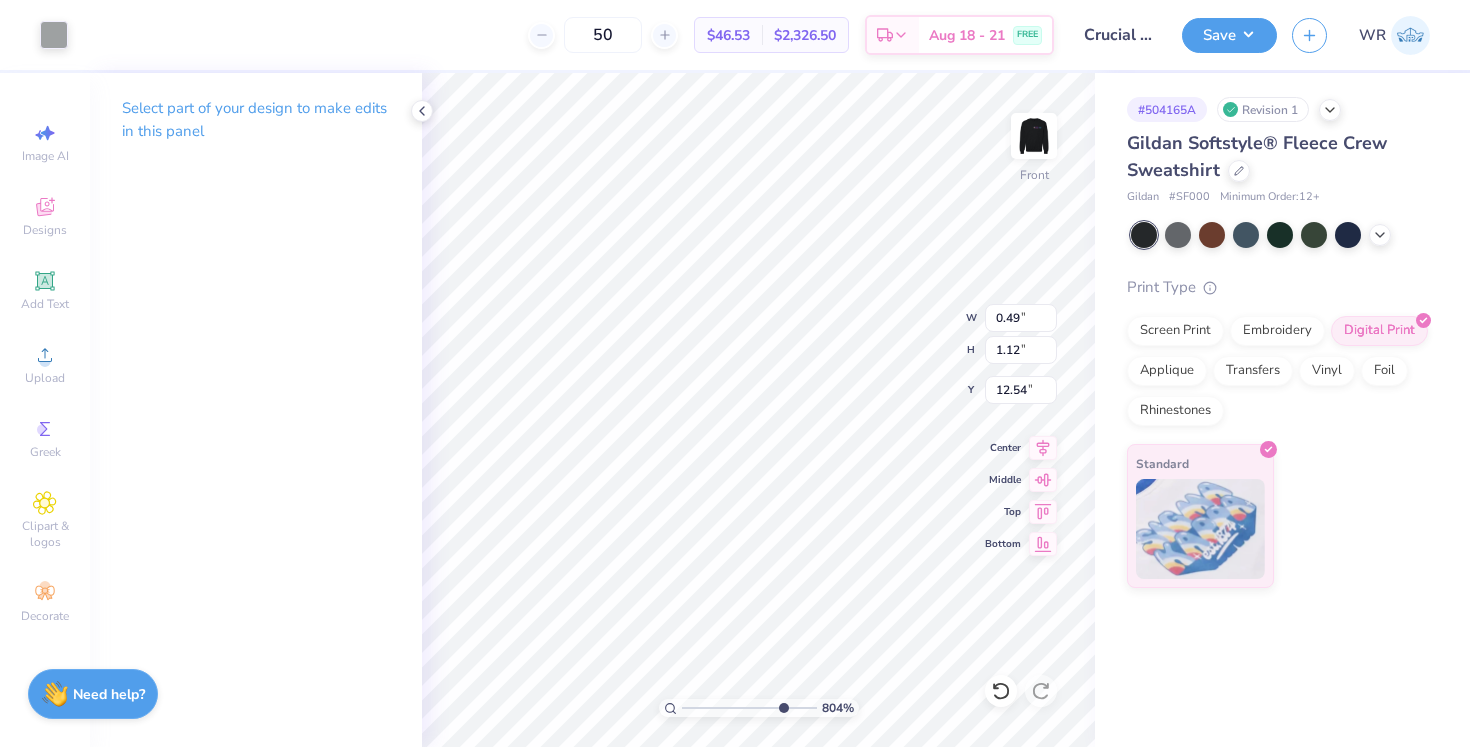 type on "1.90" 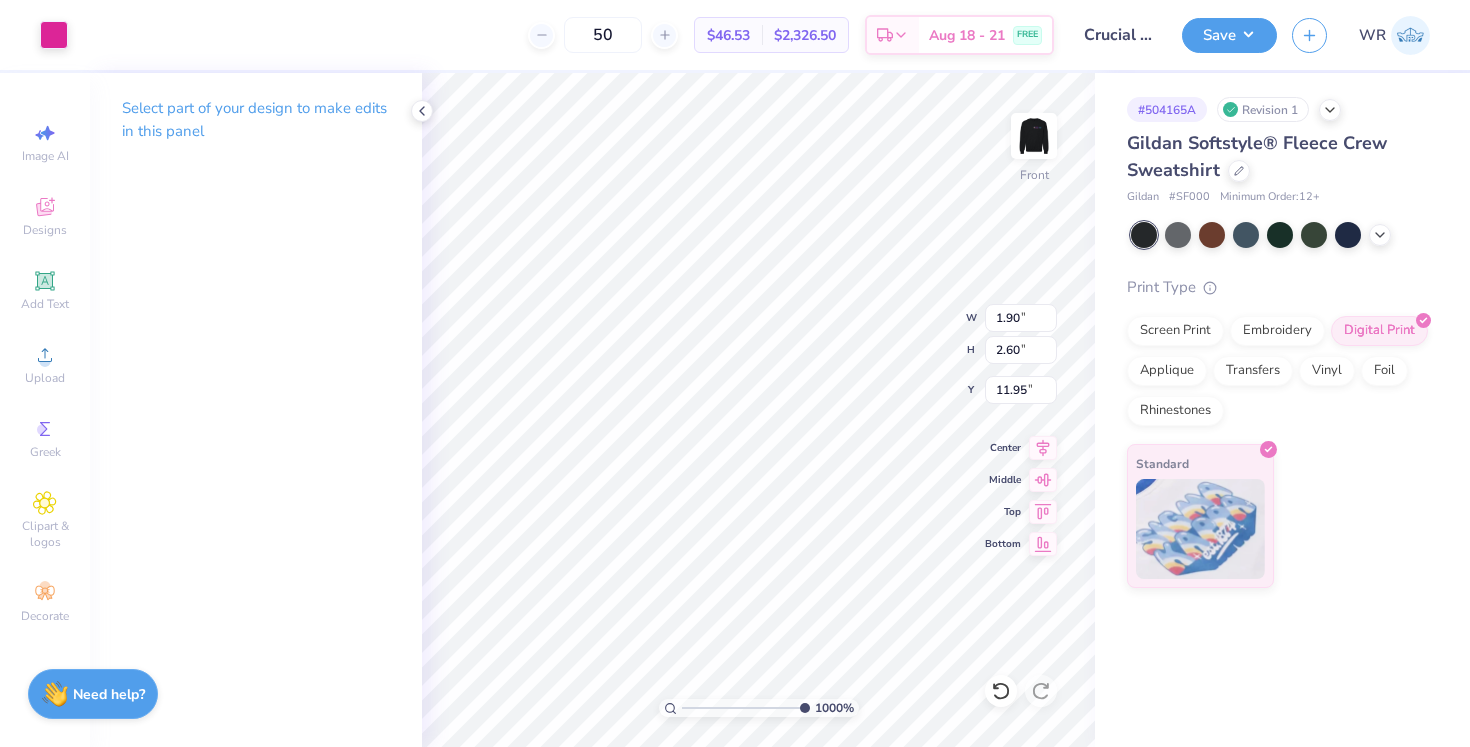 drag, startPoint x: 784, startPoint y: 707, endPoint x: 893, endPoint y: 706, distance: 109.004585 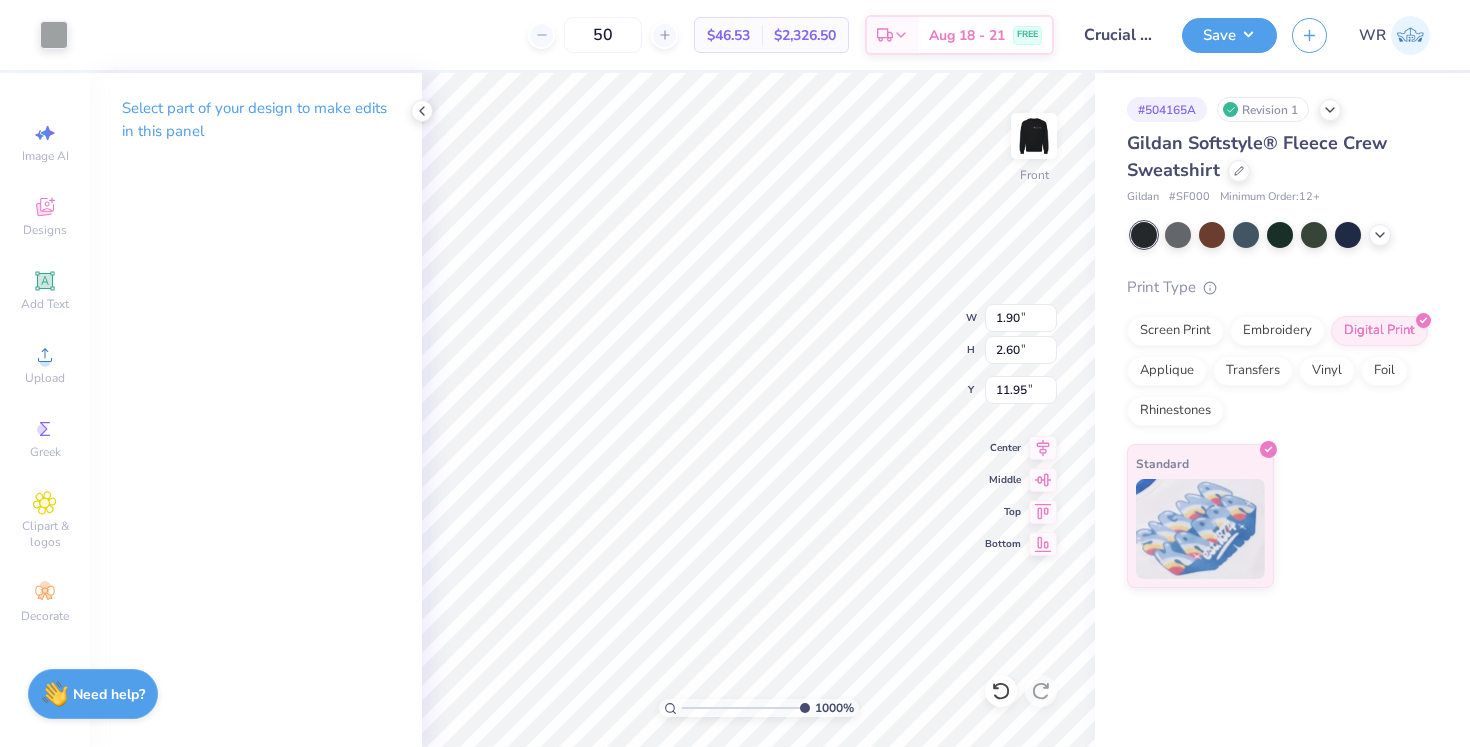 type on "0.49" 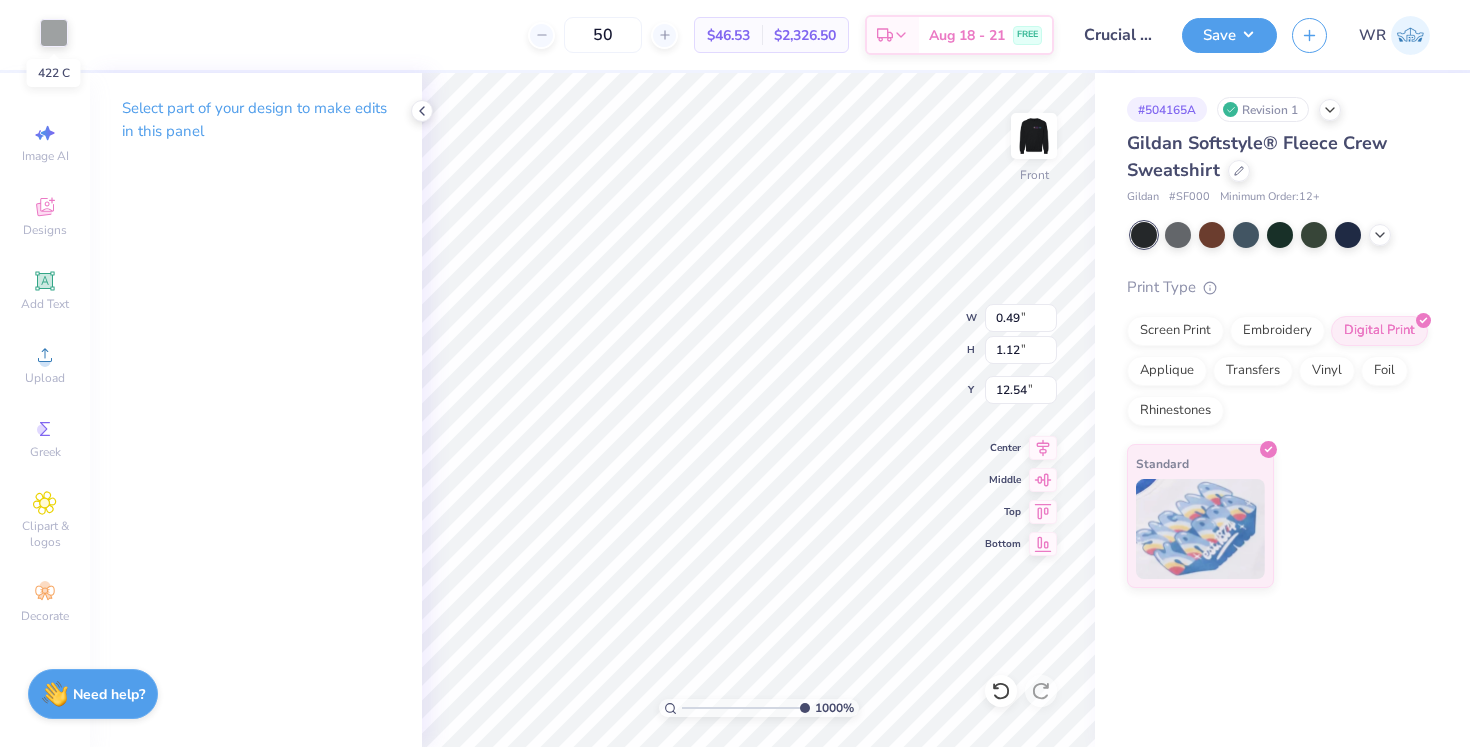 click at bounding box center [54, 33] 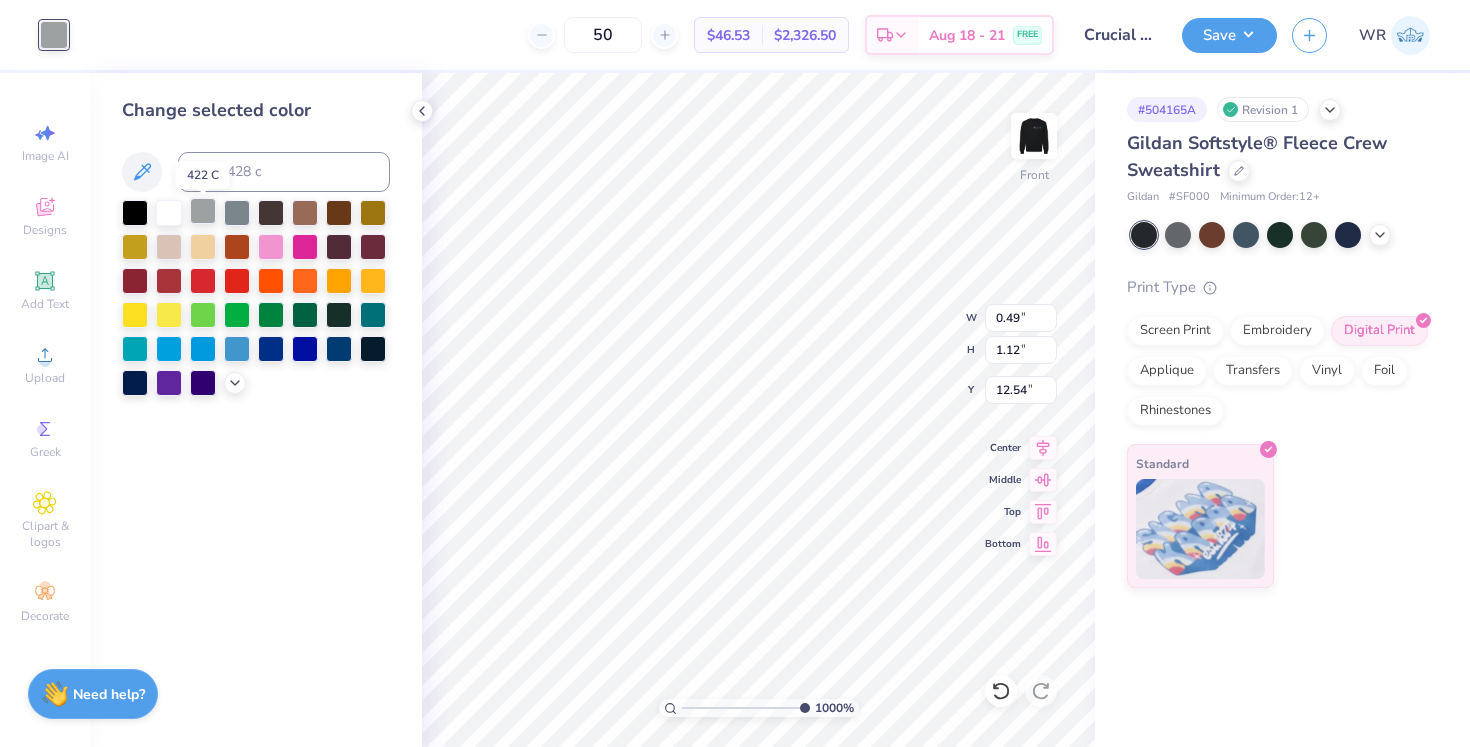 click at bounding box center (203, 211) 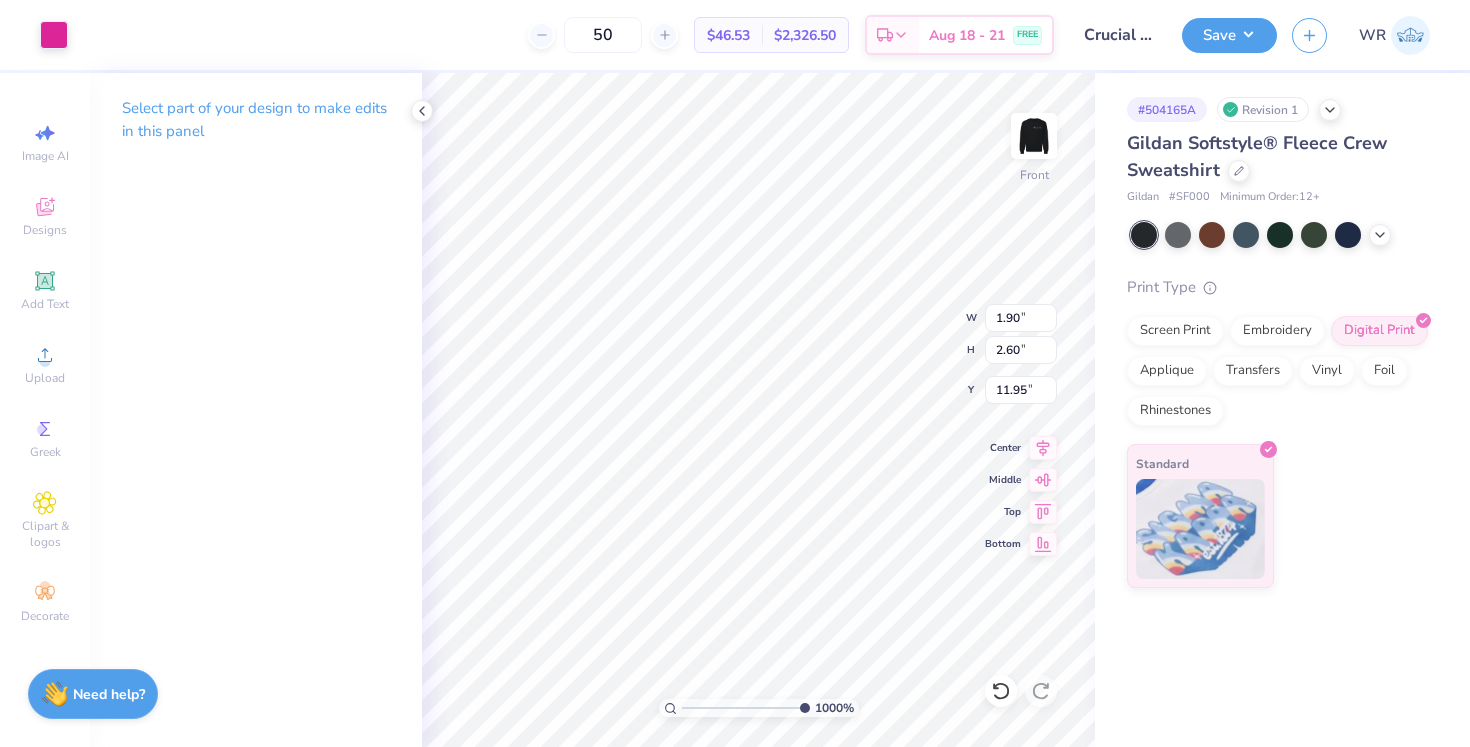 type on "0.49" 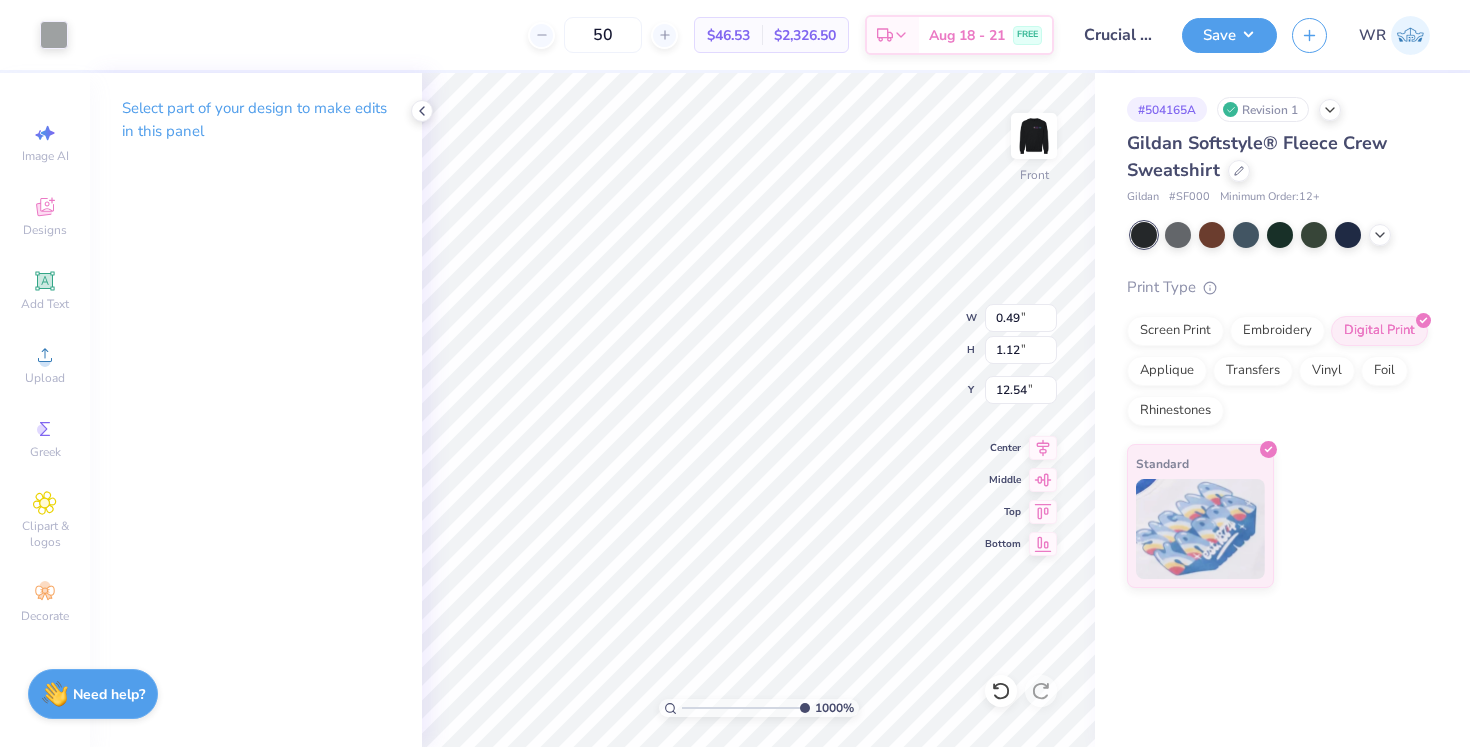type on "1.90" 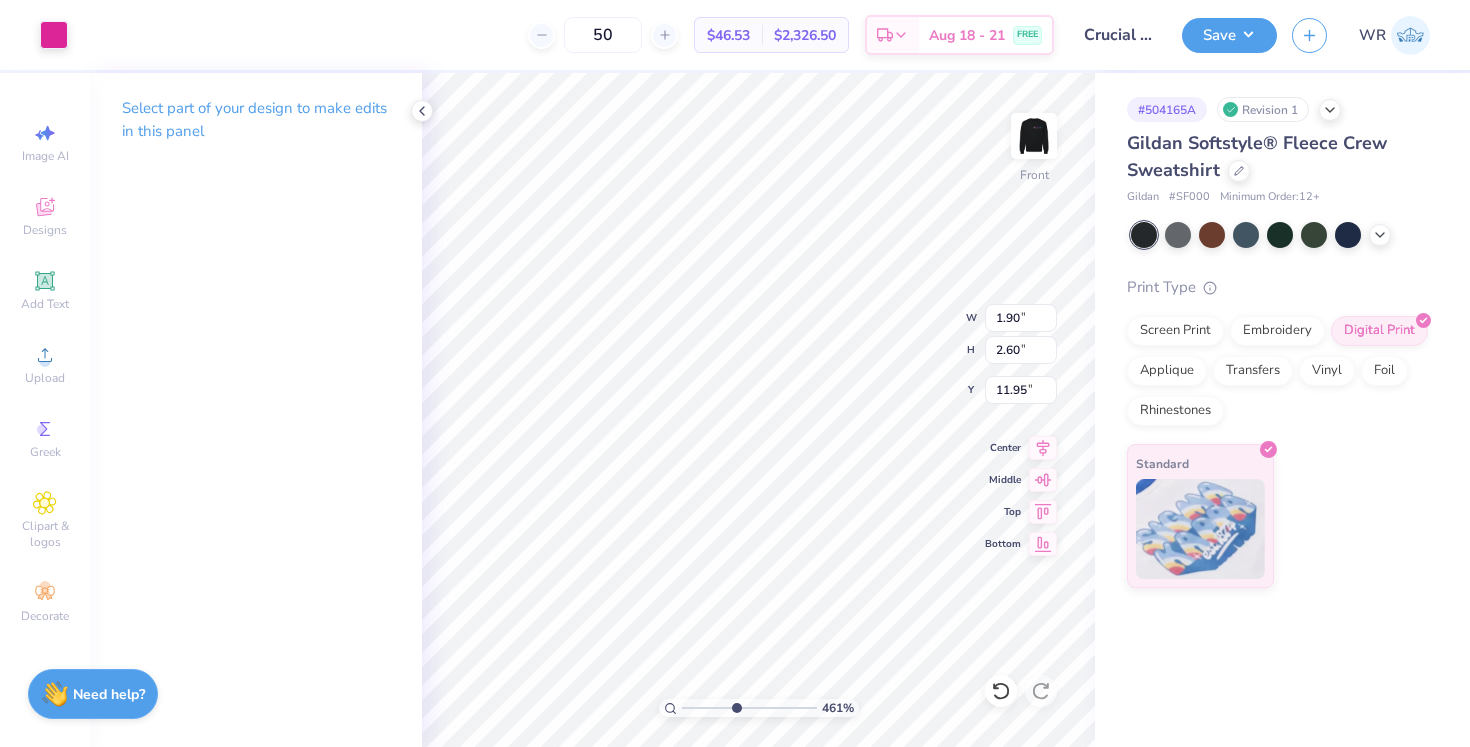 drag, startPoint x: 800, startPoint y: 708, endPoint x: 735, endPoint y: 704, distance: 65.12296 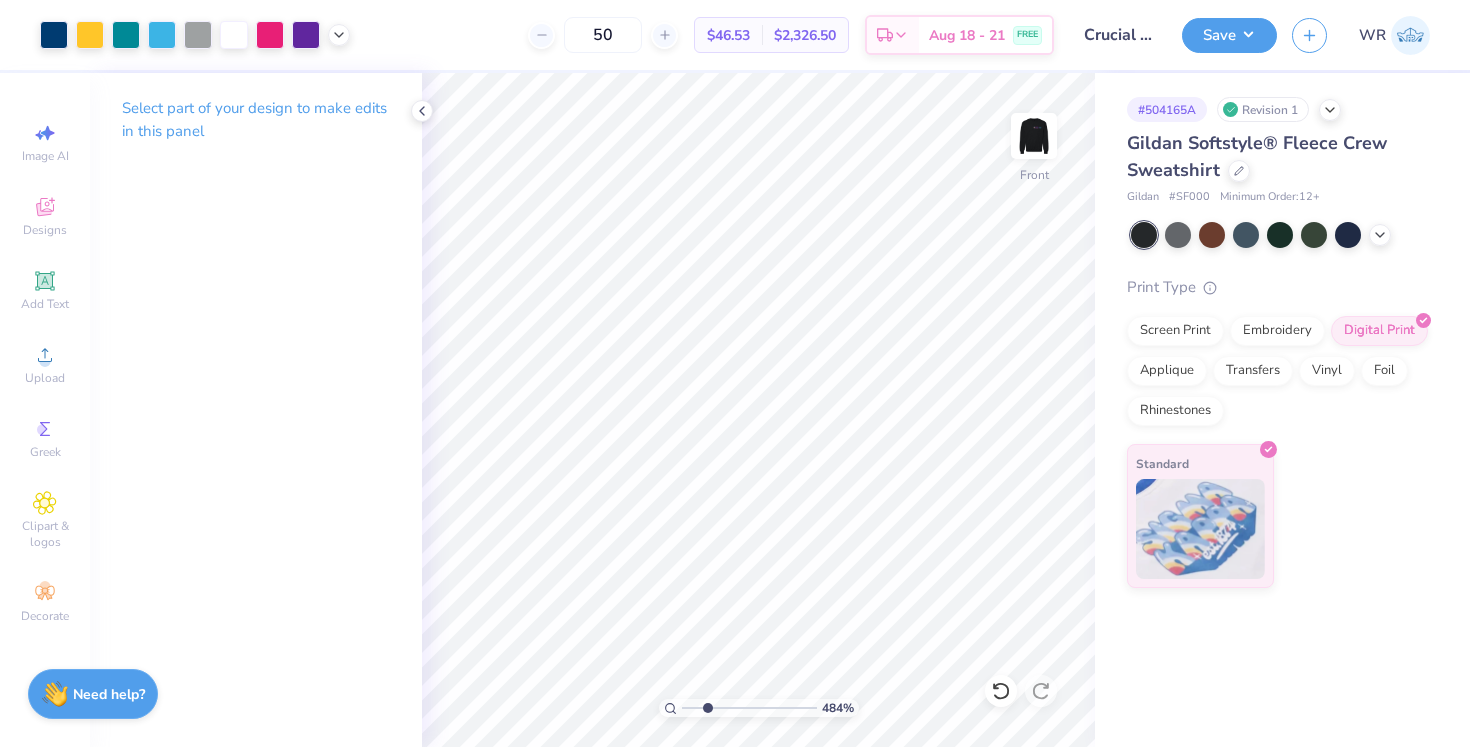type on "2.53" 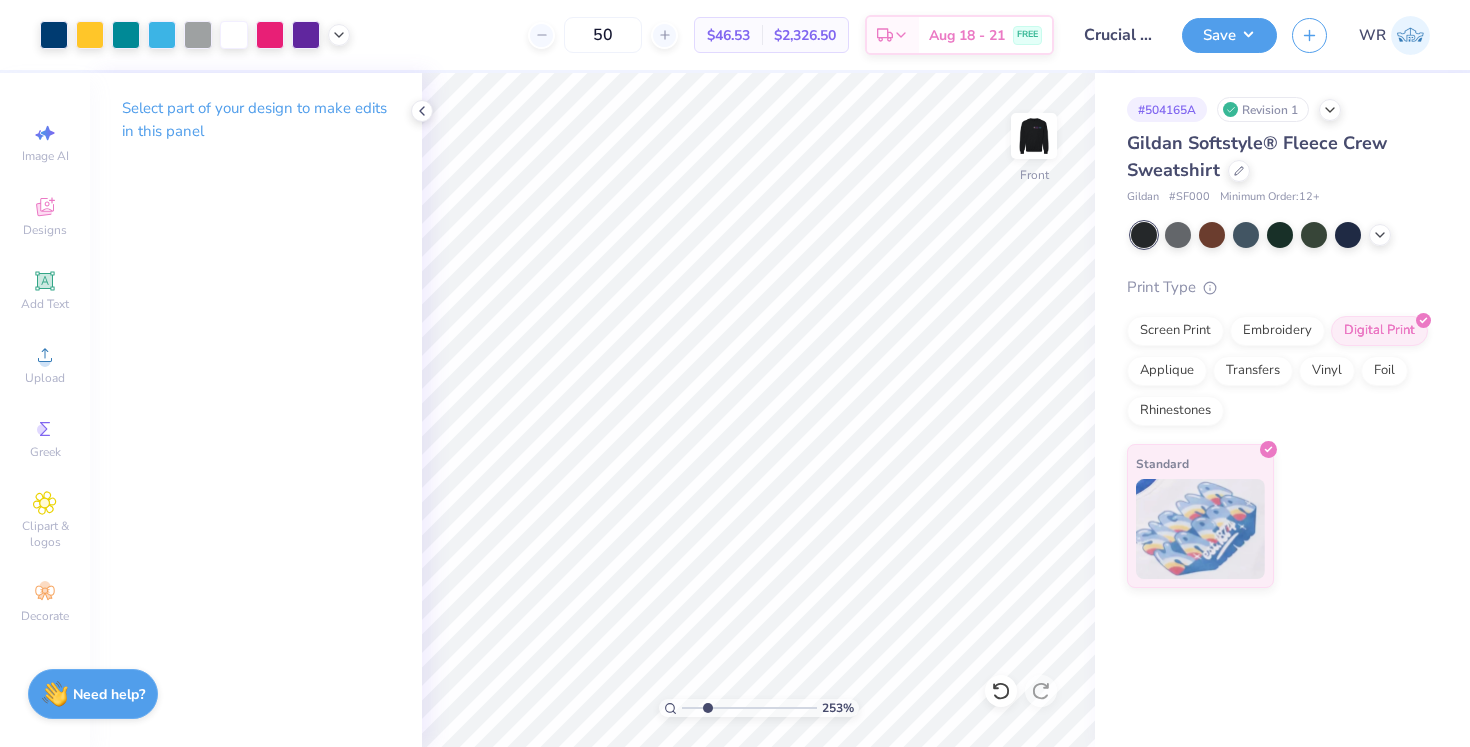 drag, startPoint x: 739, startPoint y: 709, endPoint x: 707, endPoint y: 720, distance: 33.83785 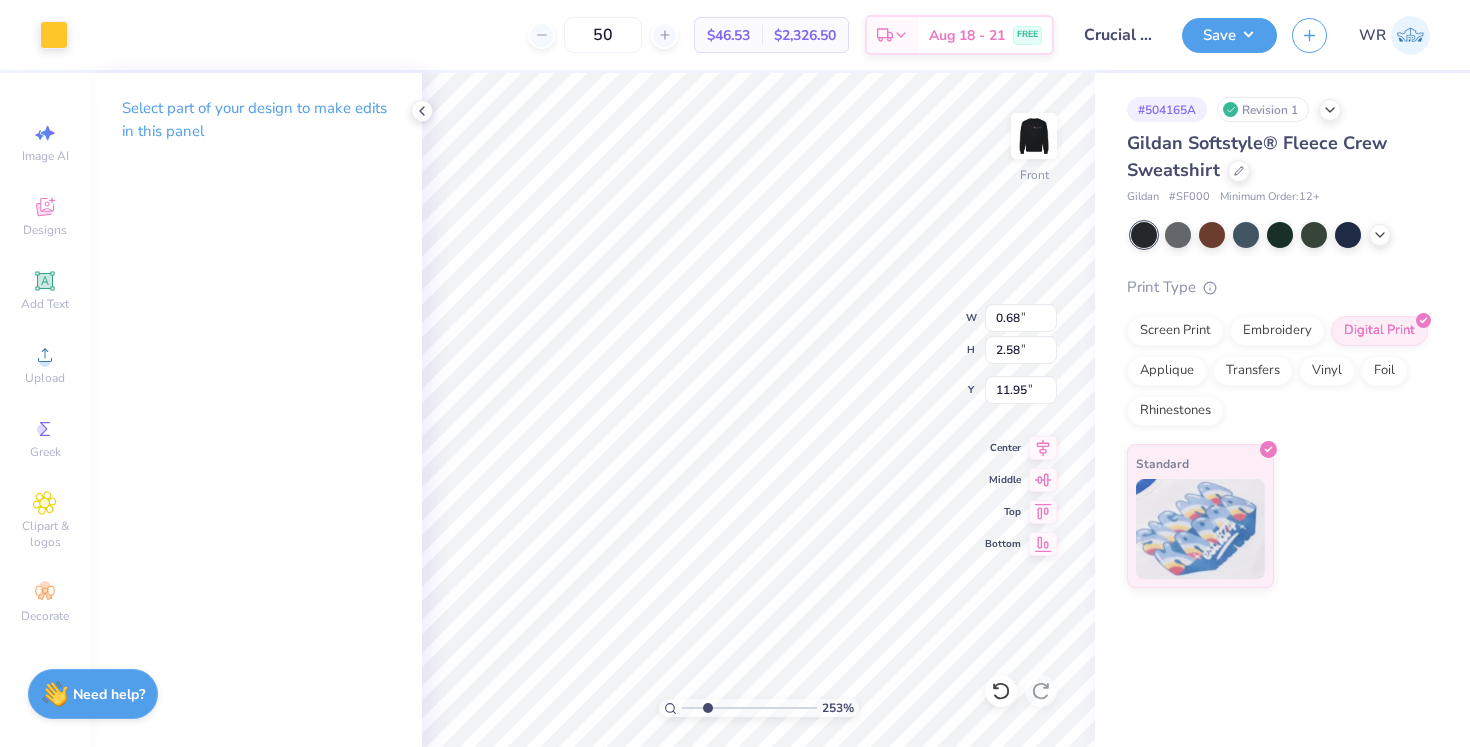 type on "11.96" 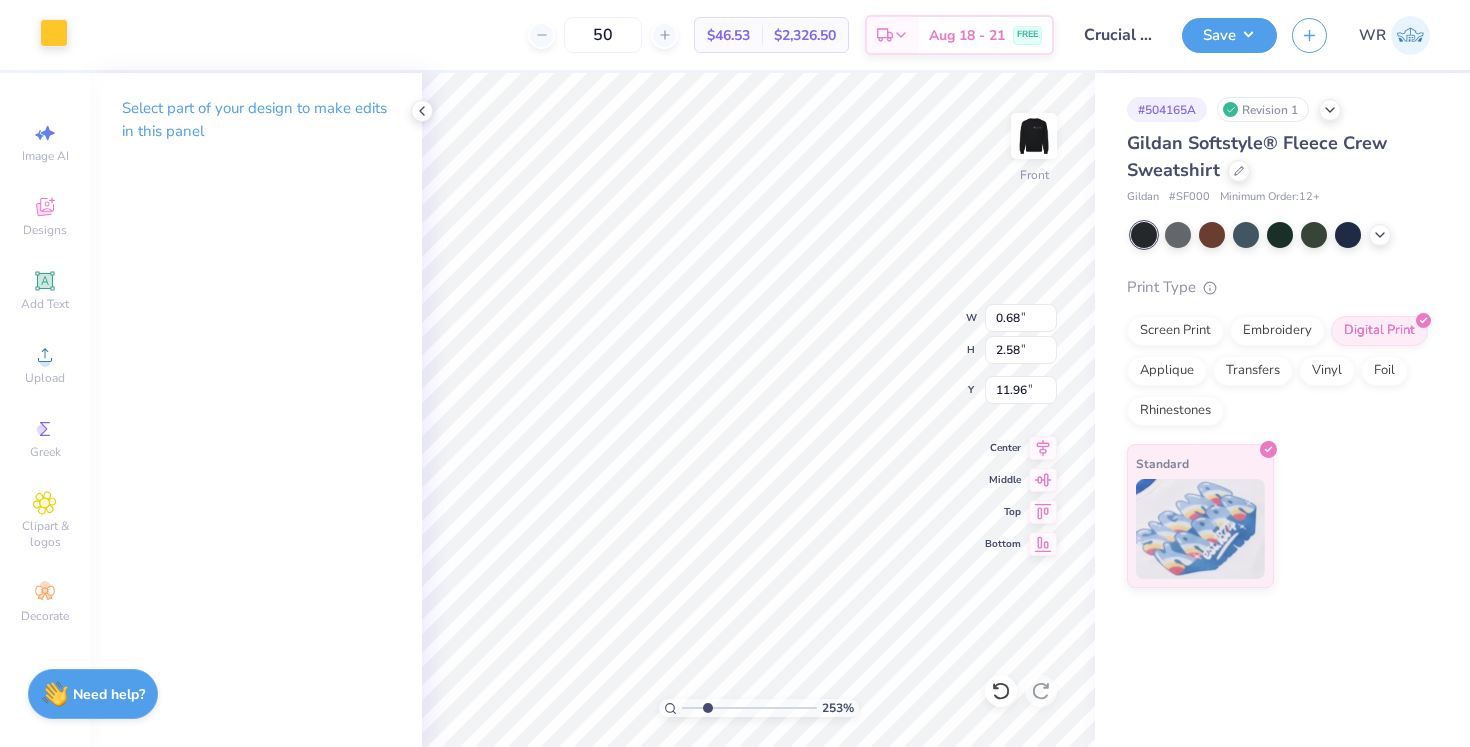 click at bounding box center (54, 33) 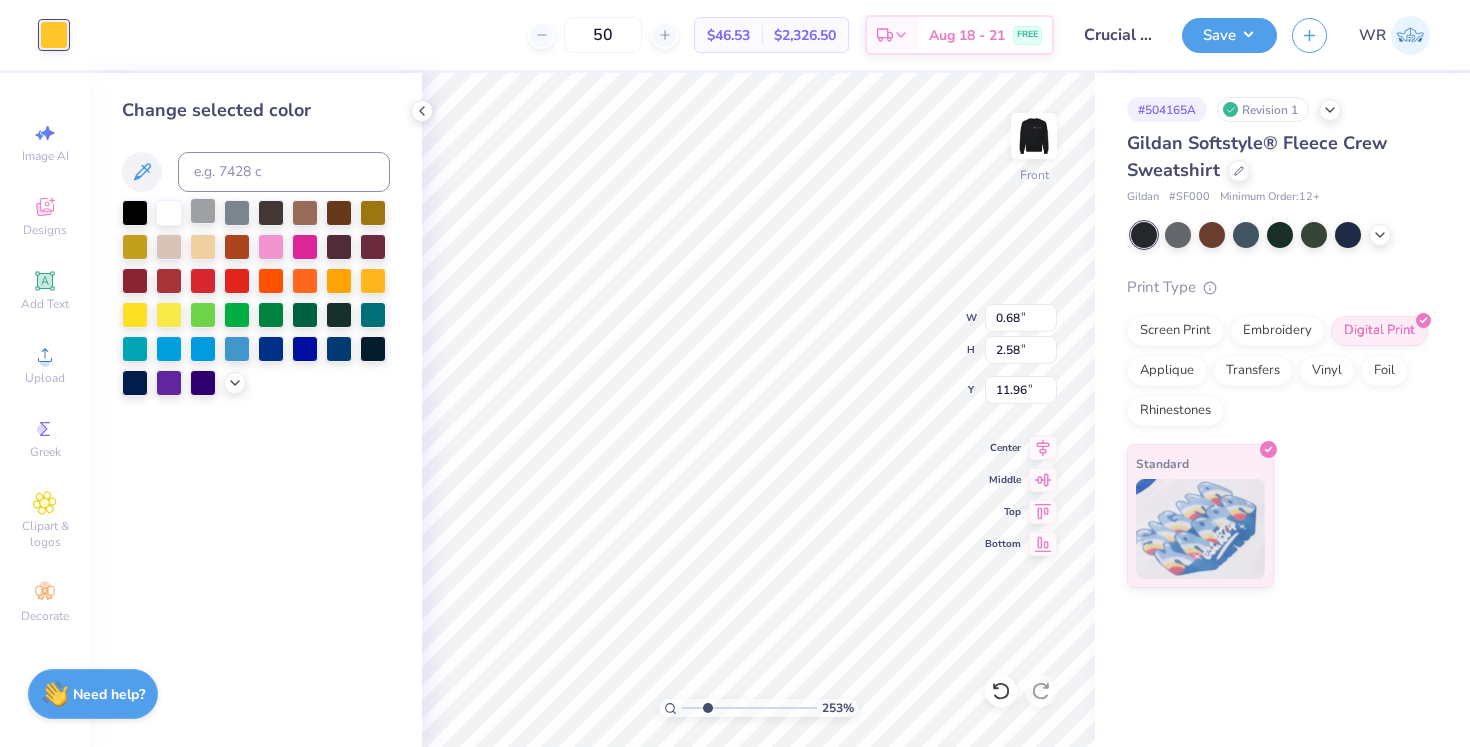click at bounding box center (203, 211) 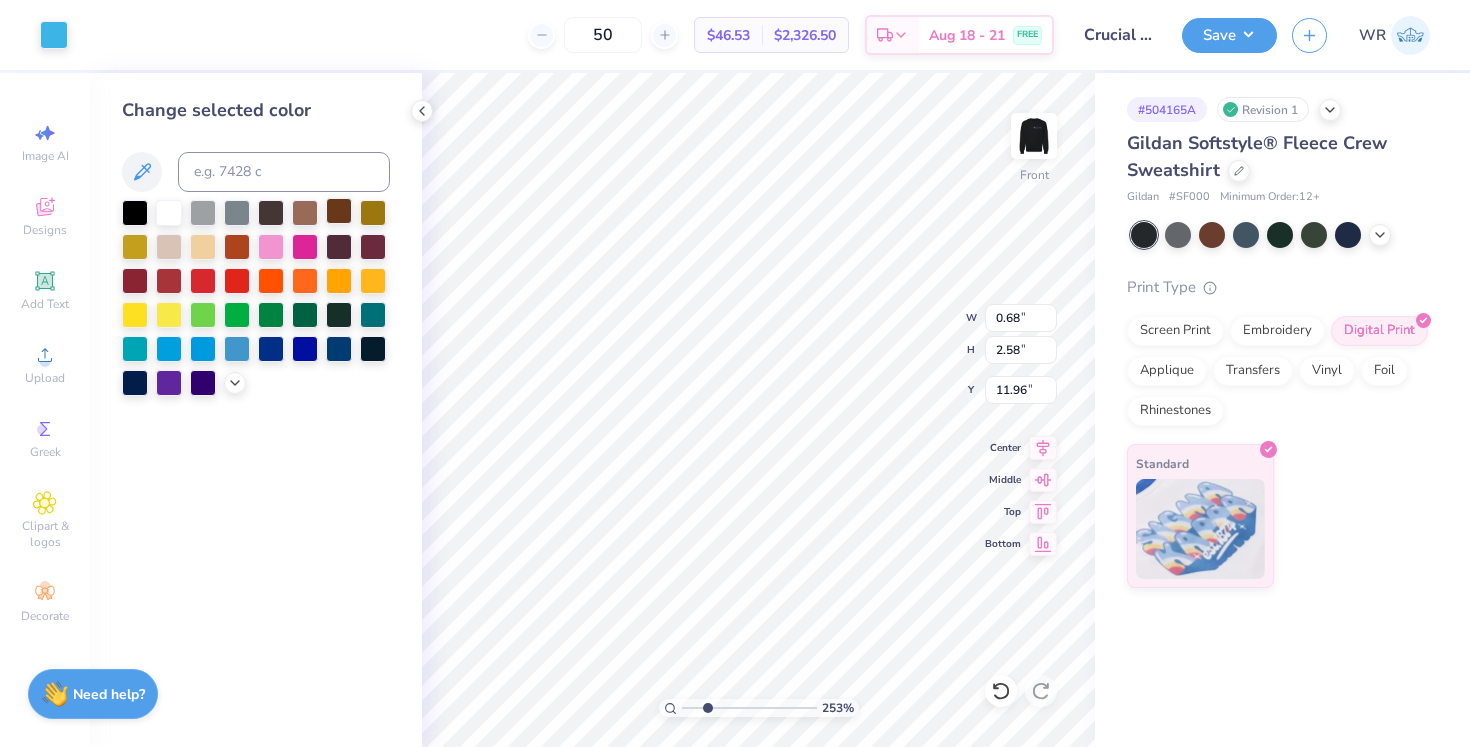 type on "1.72" 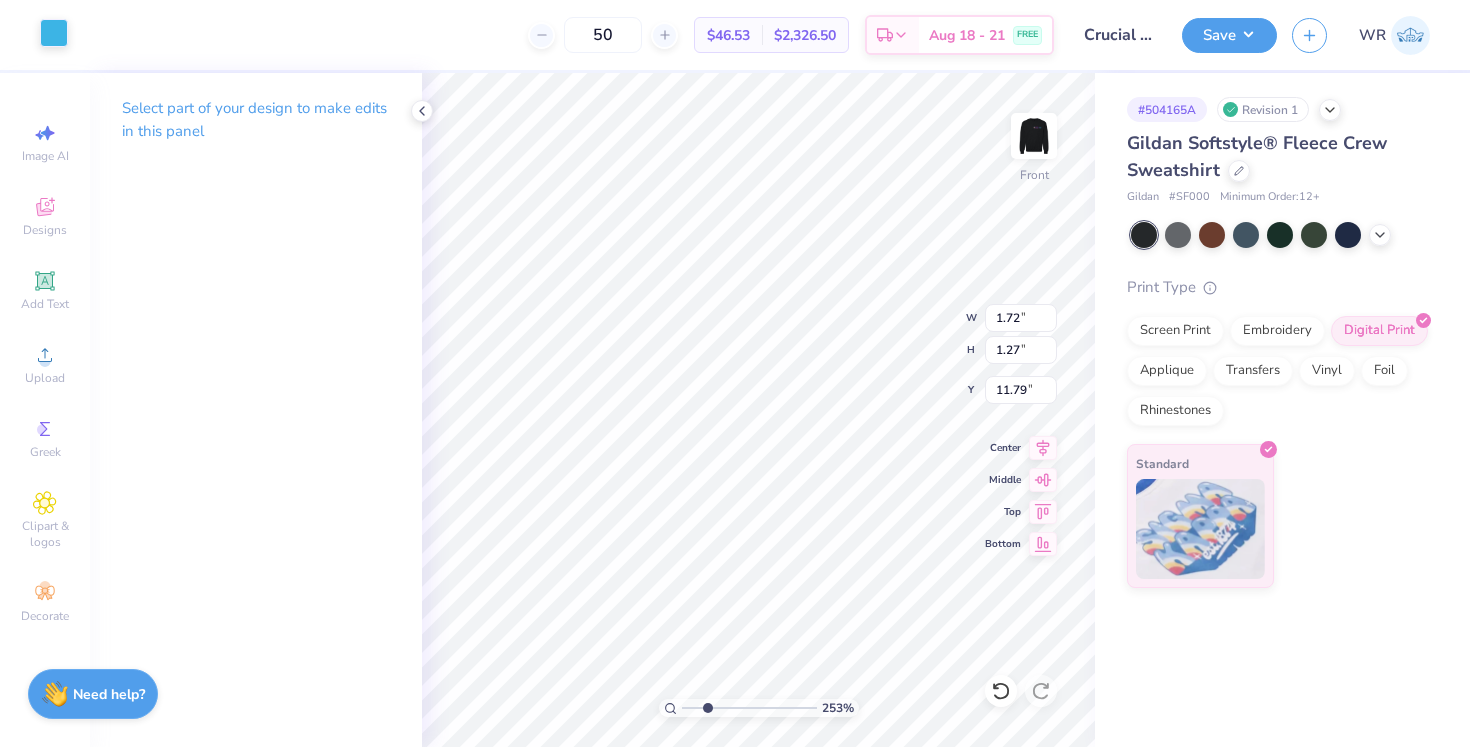 click at bounding box center [54, 33] 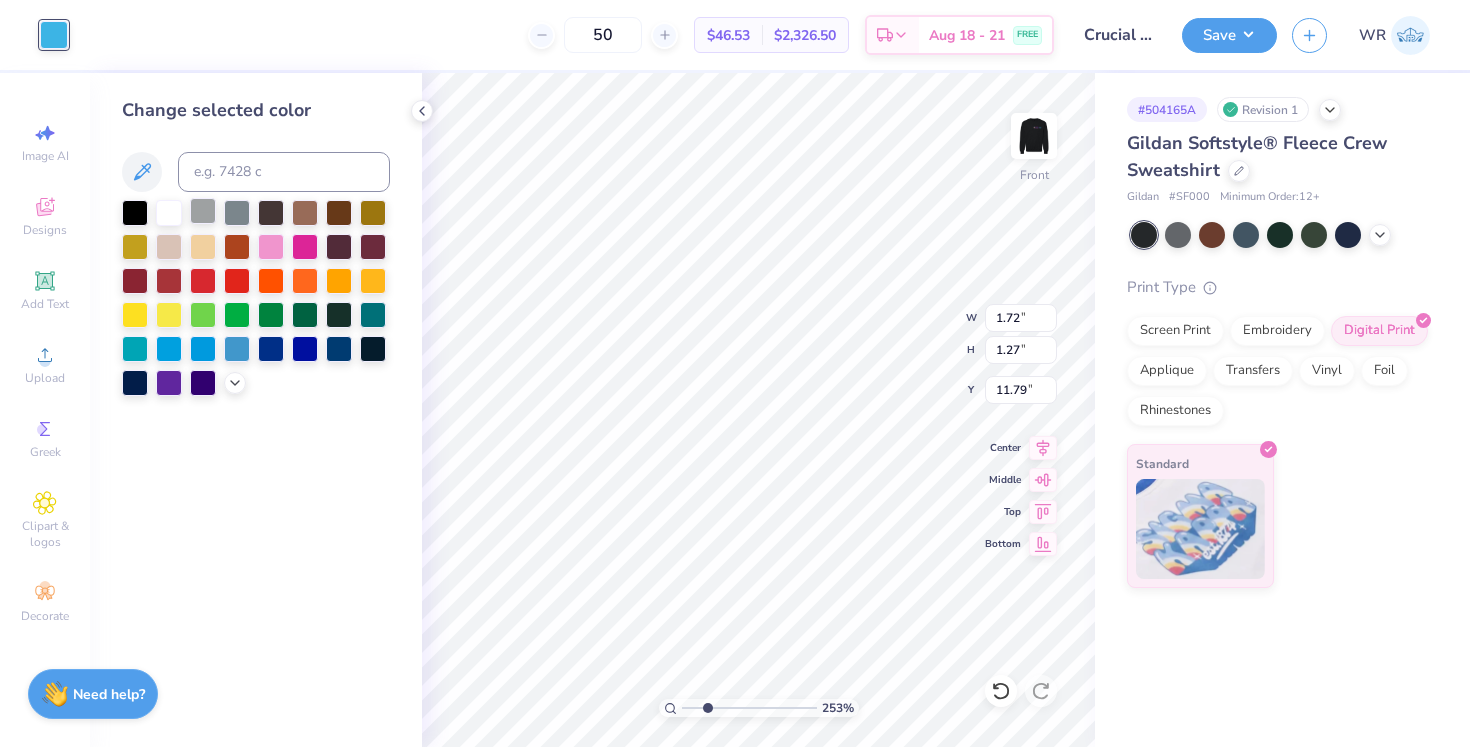 click at bounding box center (203, 211) 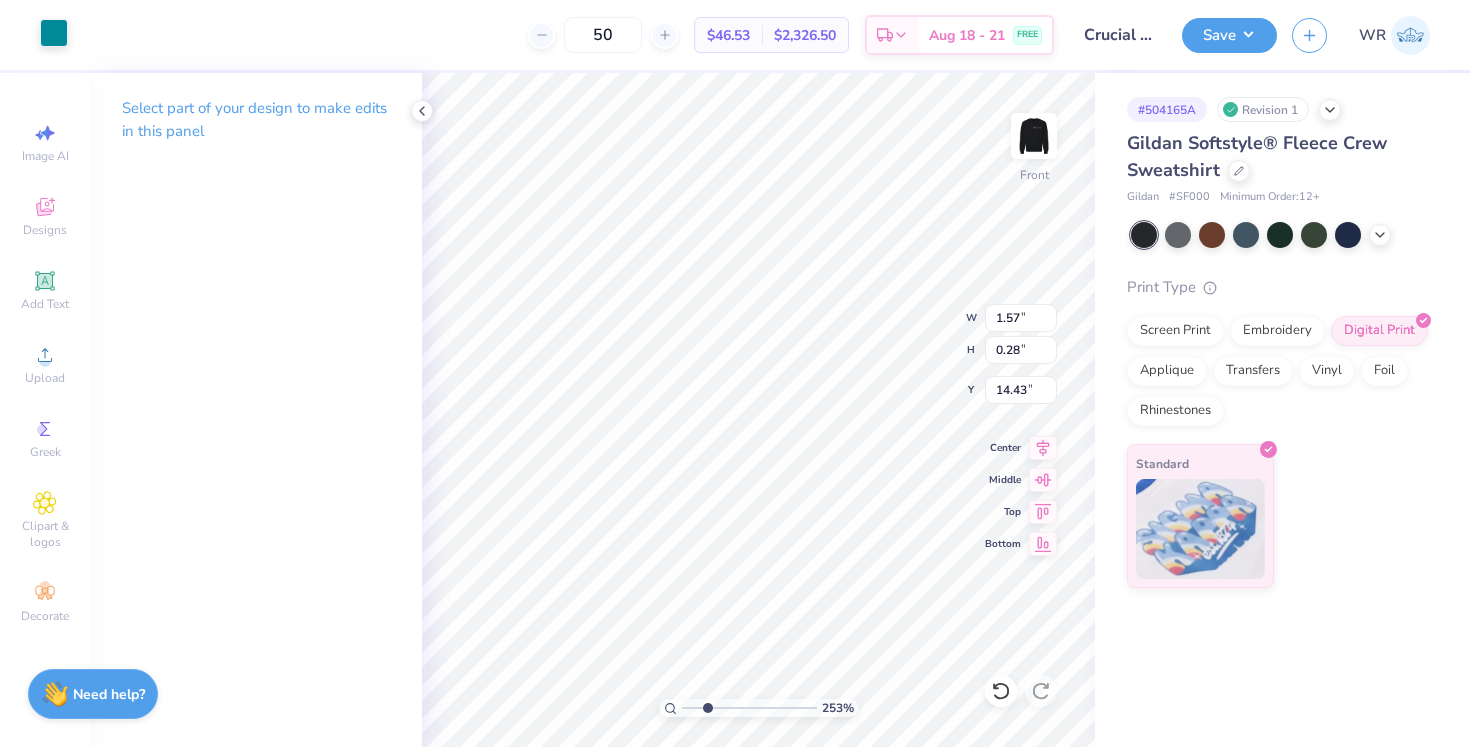 click at bounding box center (54, 33) 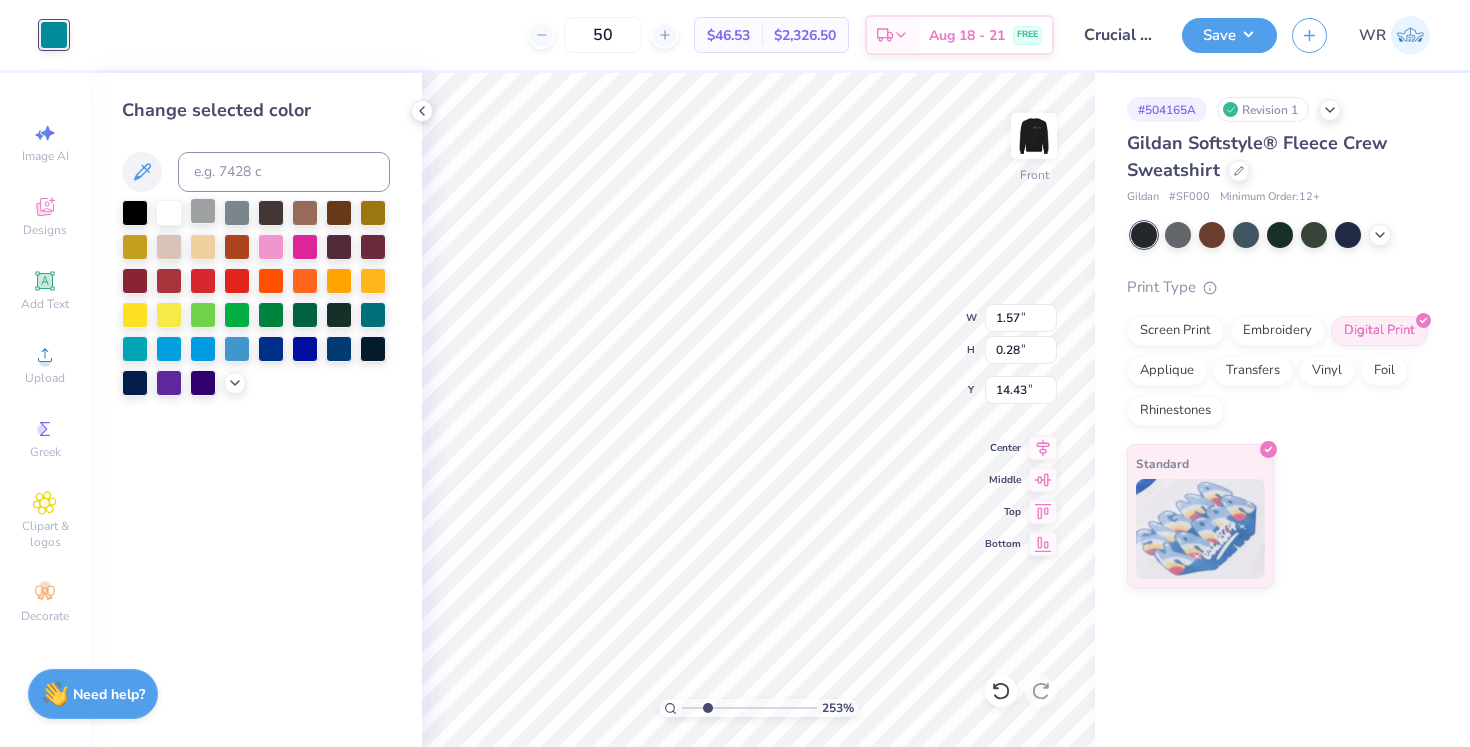 click at bounding box center (203, 211) 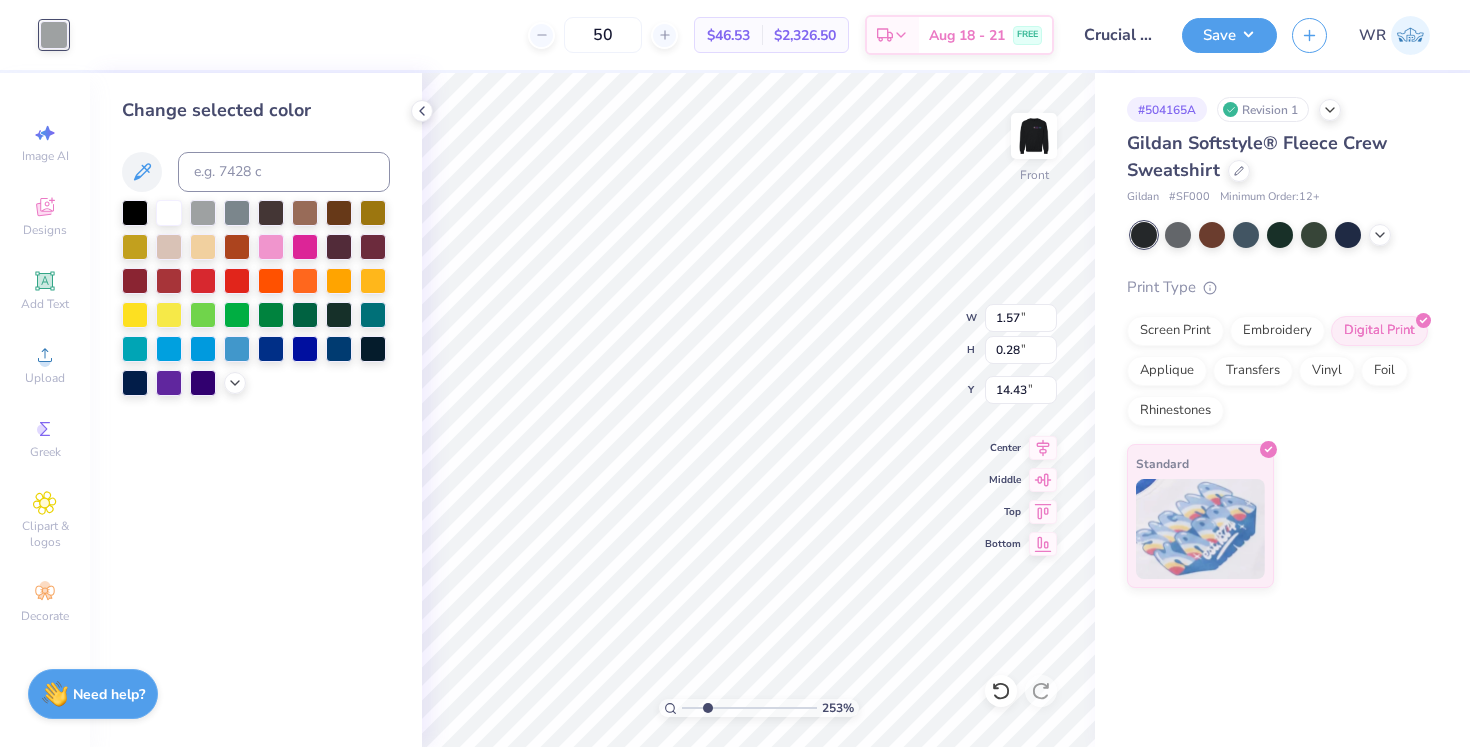 type on "0.50" 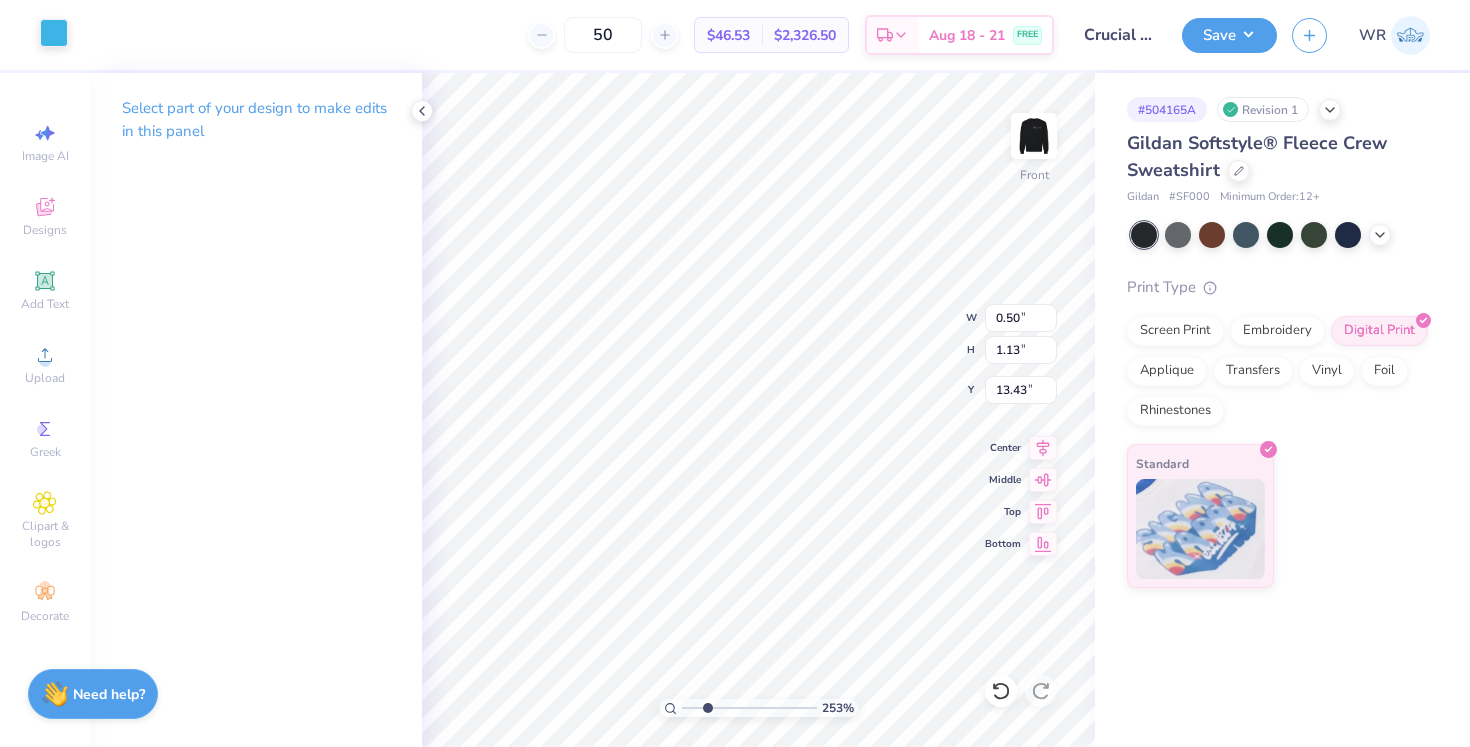 click at bounding box center (54, 33) 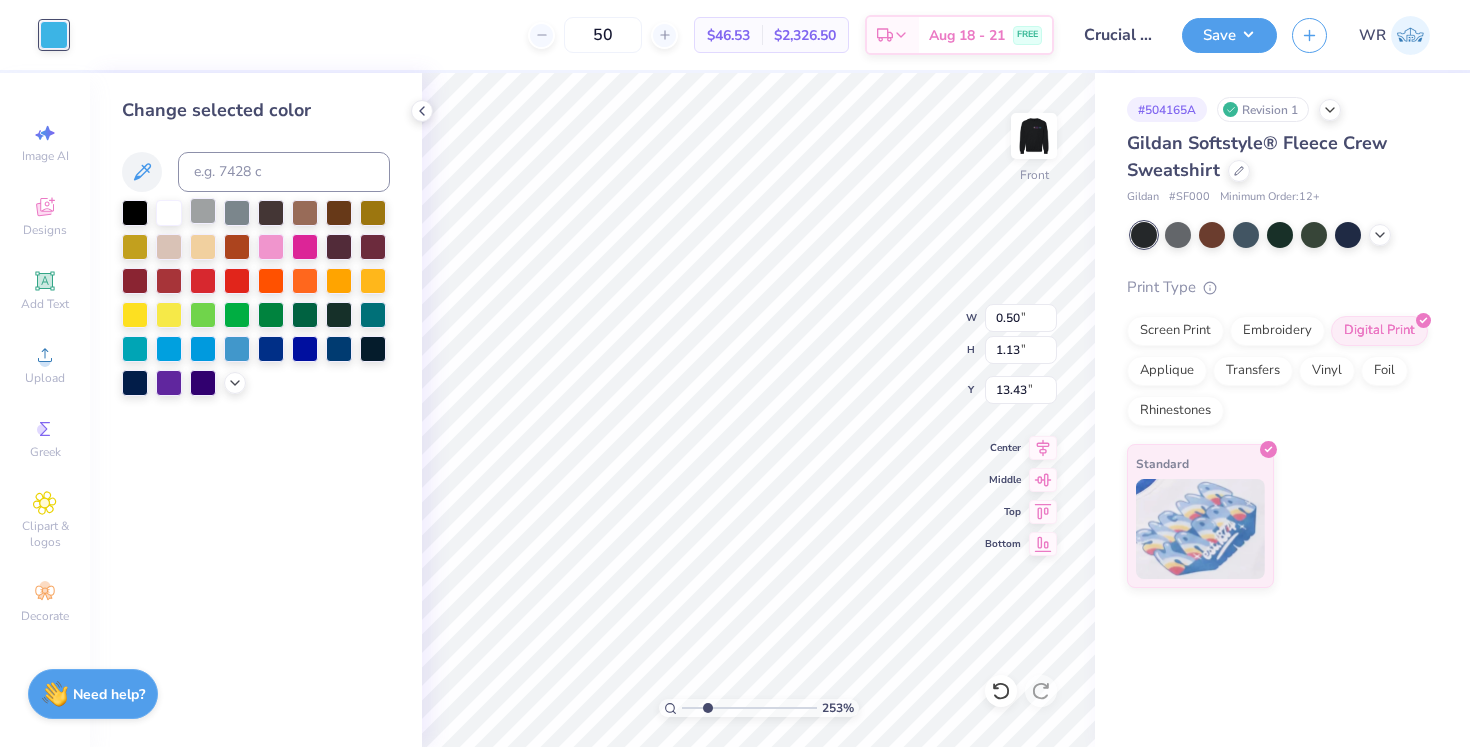 click at bounding box center (203, 211) 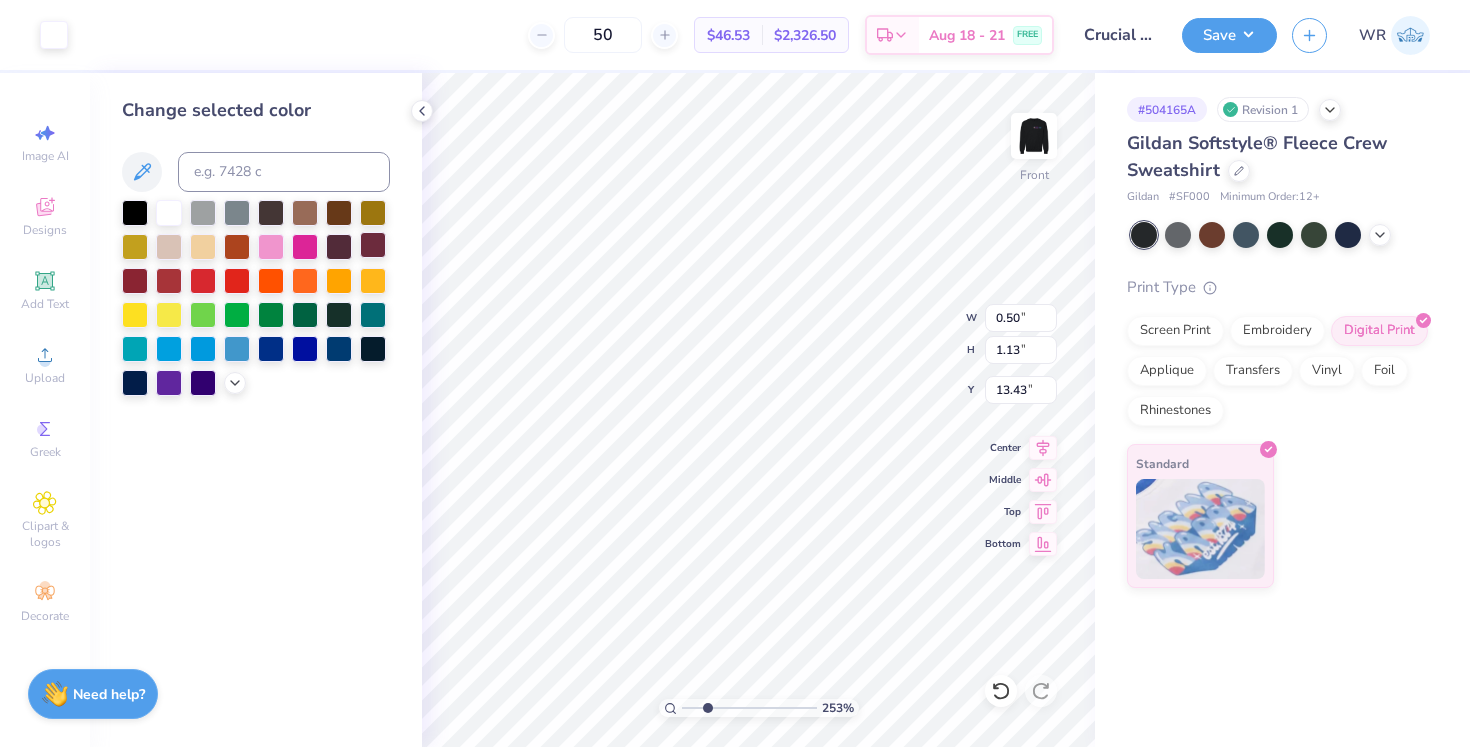 type on "0.86" 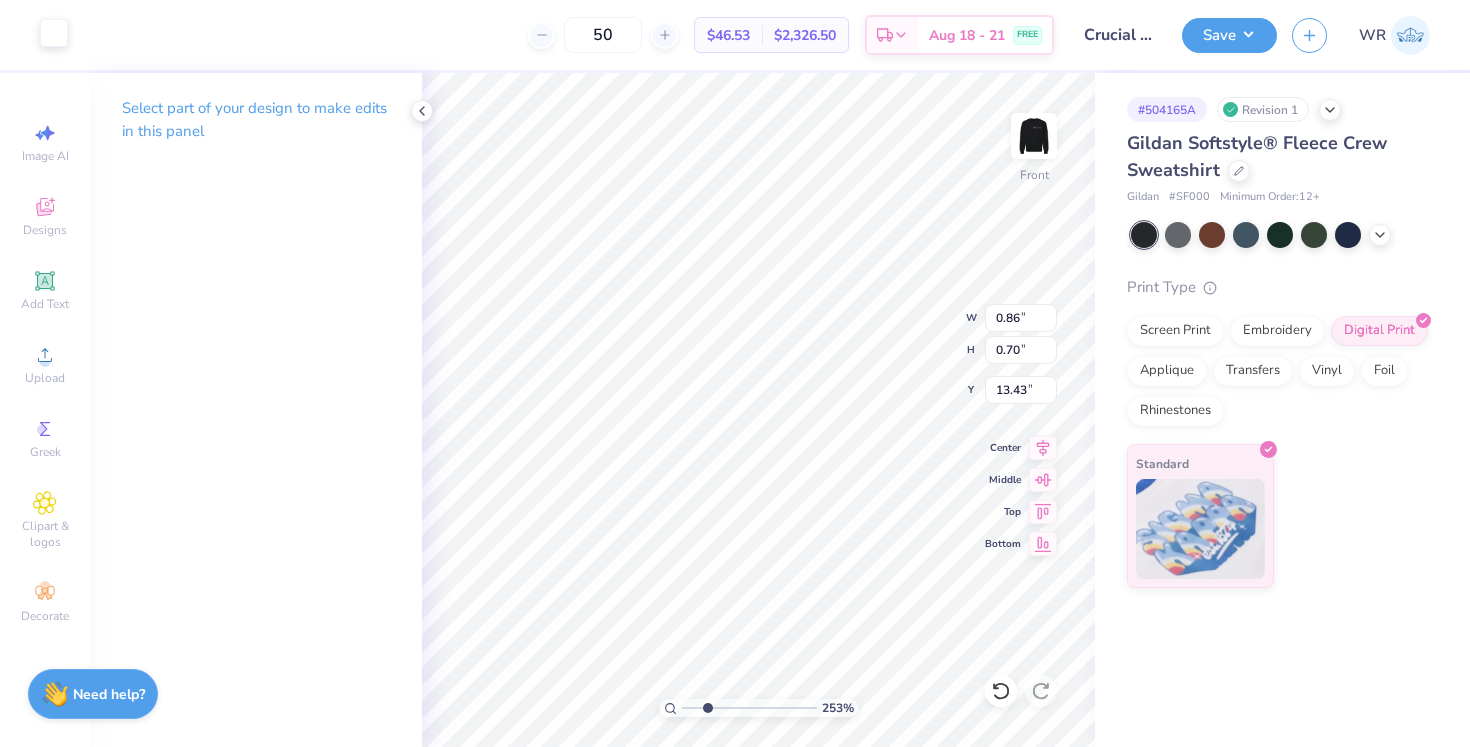 click at bounding box center [54, 33] 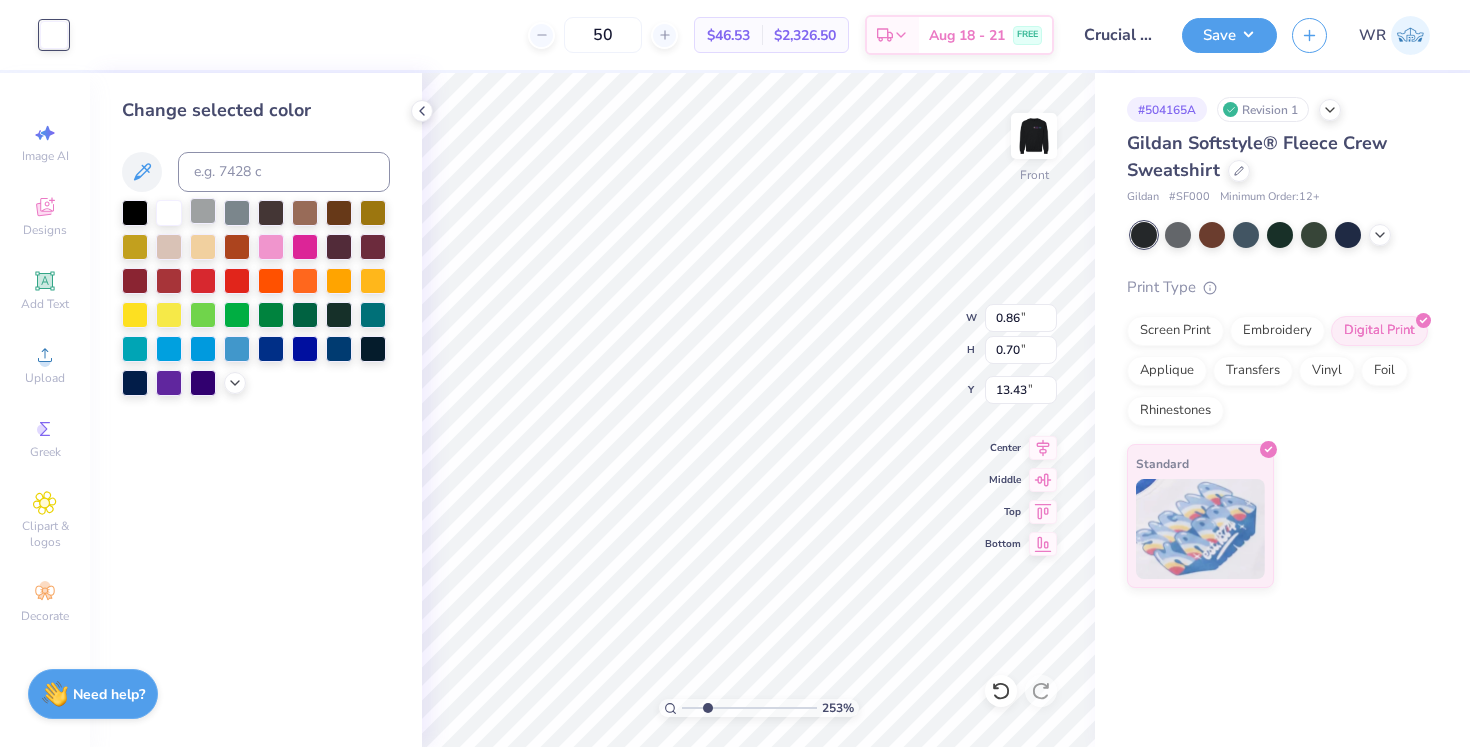 click at bounding box center [203, 211] 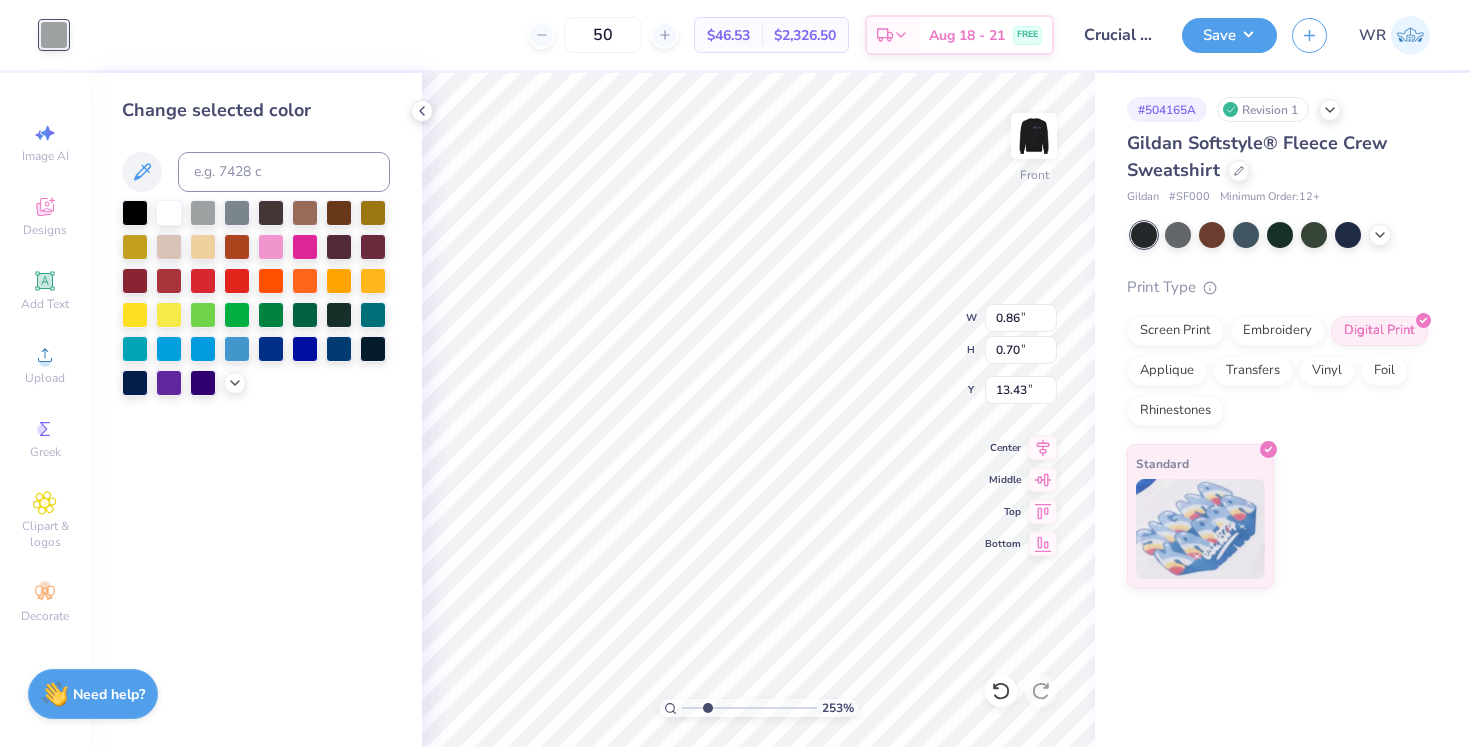 type on "0.46" 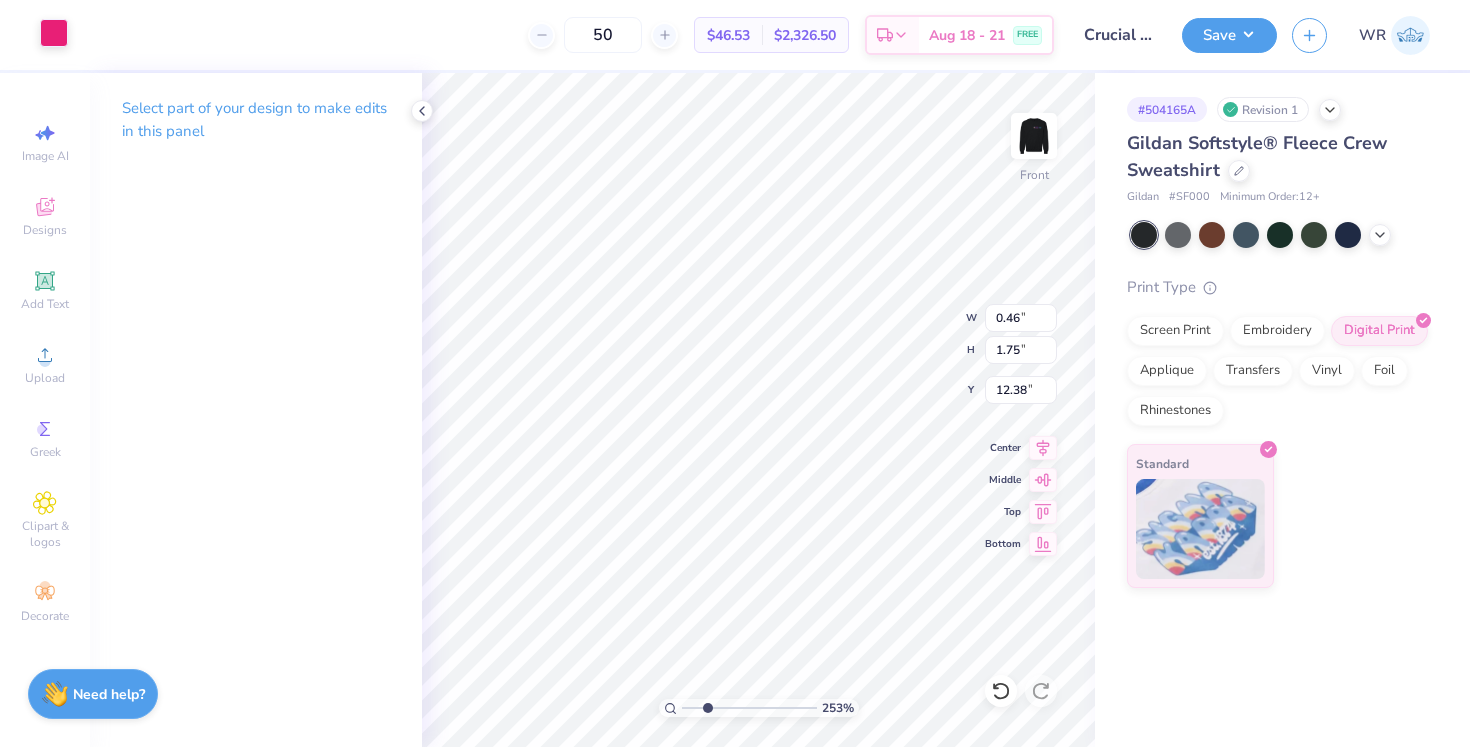 click at bounding box center (54, 33) 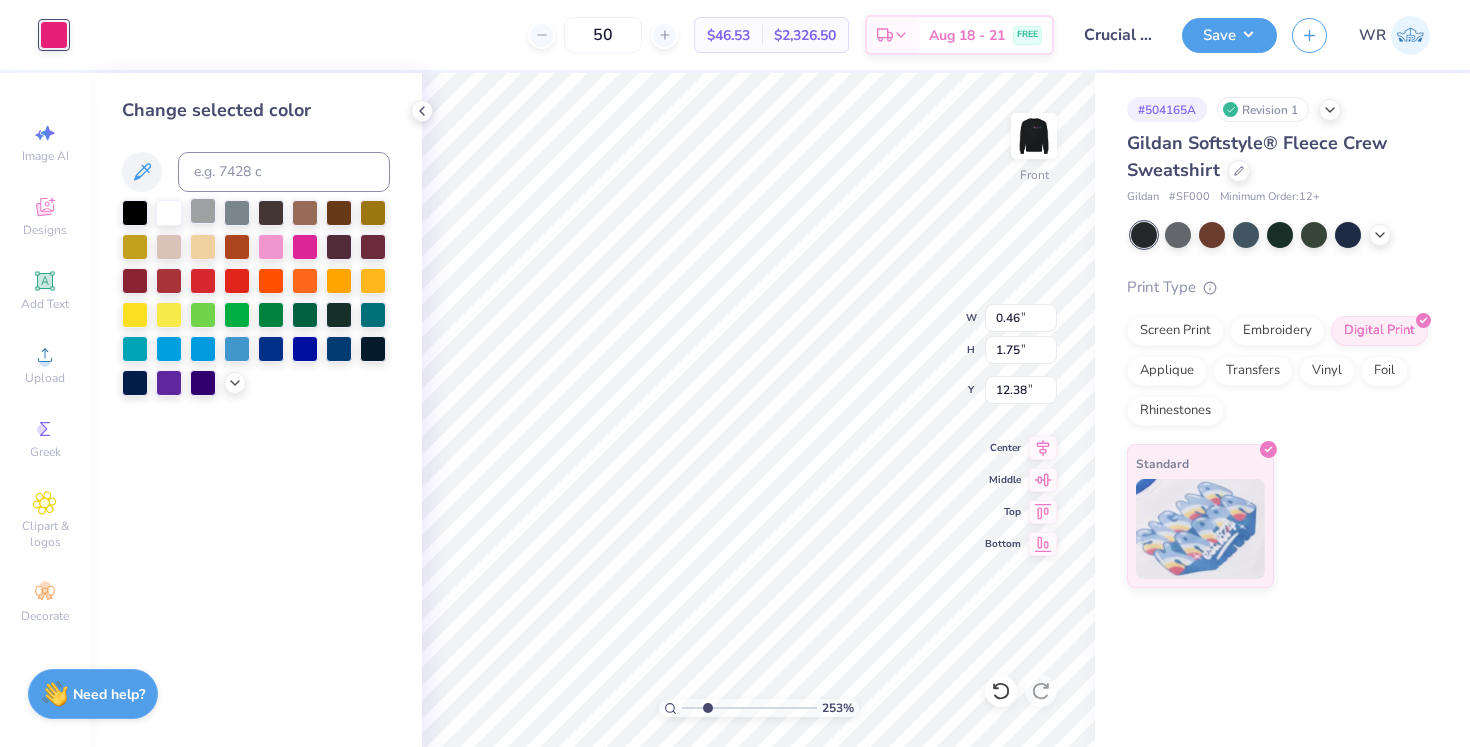 click at bounding box center (203, 211) 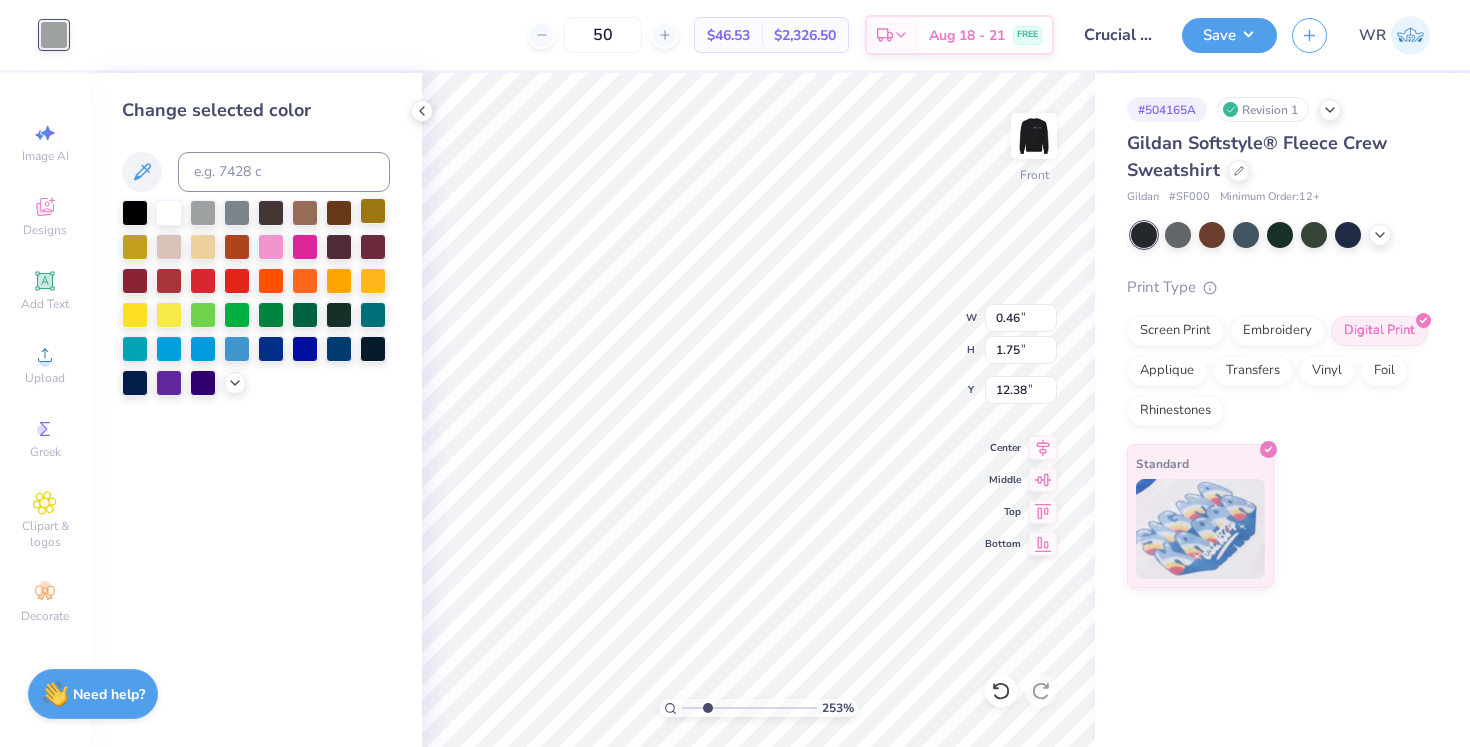 type on "1.22" 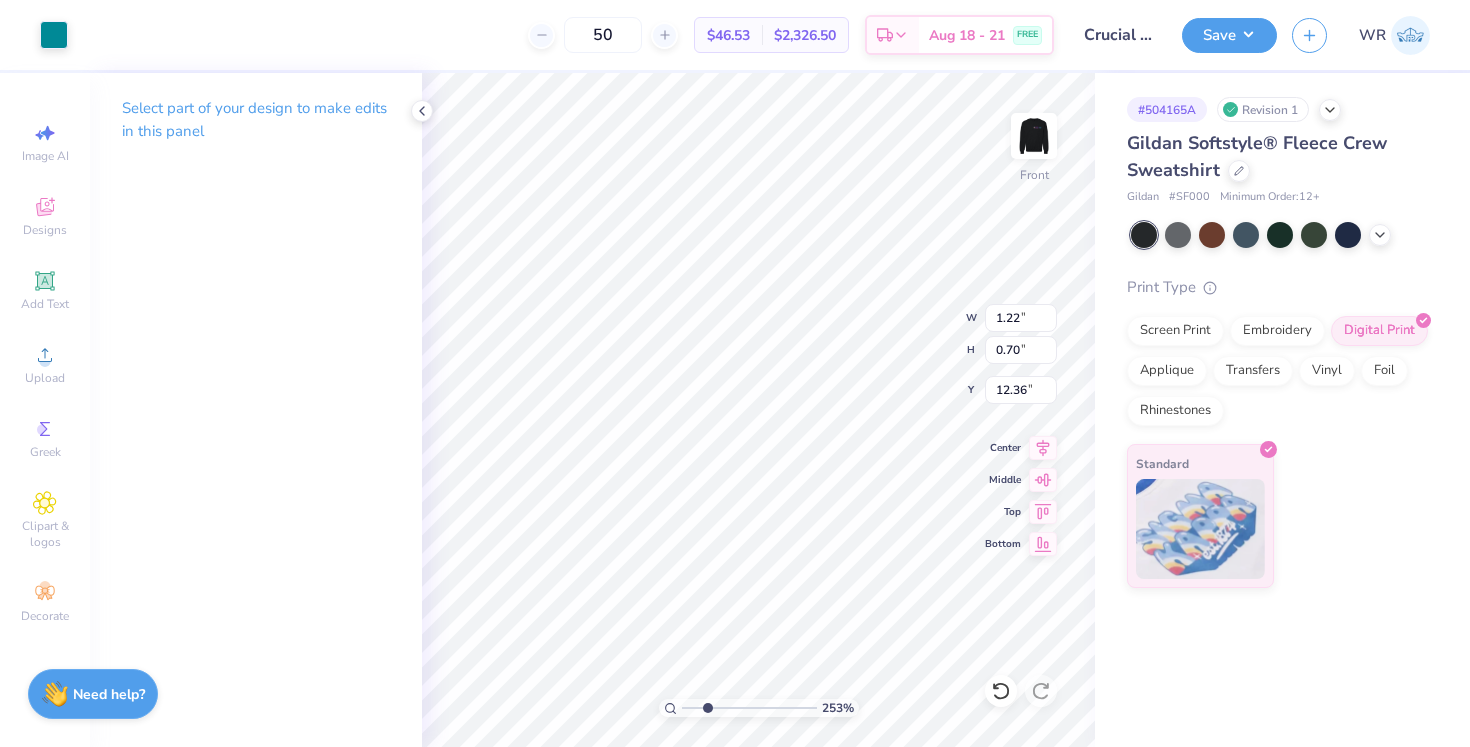 click on "Art colors 50 $46.53 Per Item $2,326.50 Total Est.  Delivery [DATE] - [DATE] FREE Design Title Crucial Catch Fall Merch Save WR" at bounding box center (735, 35) 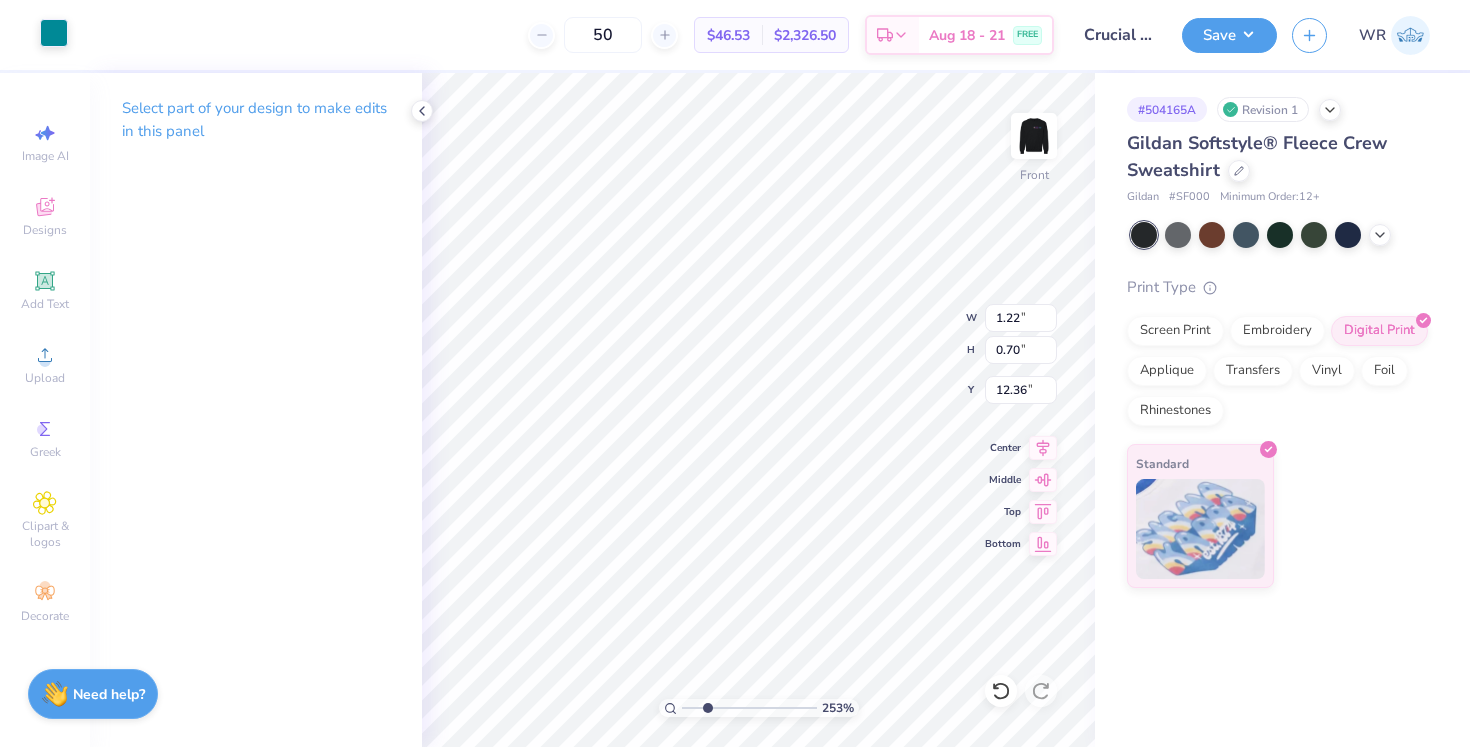 click at bounding box center [54, 33] 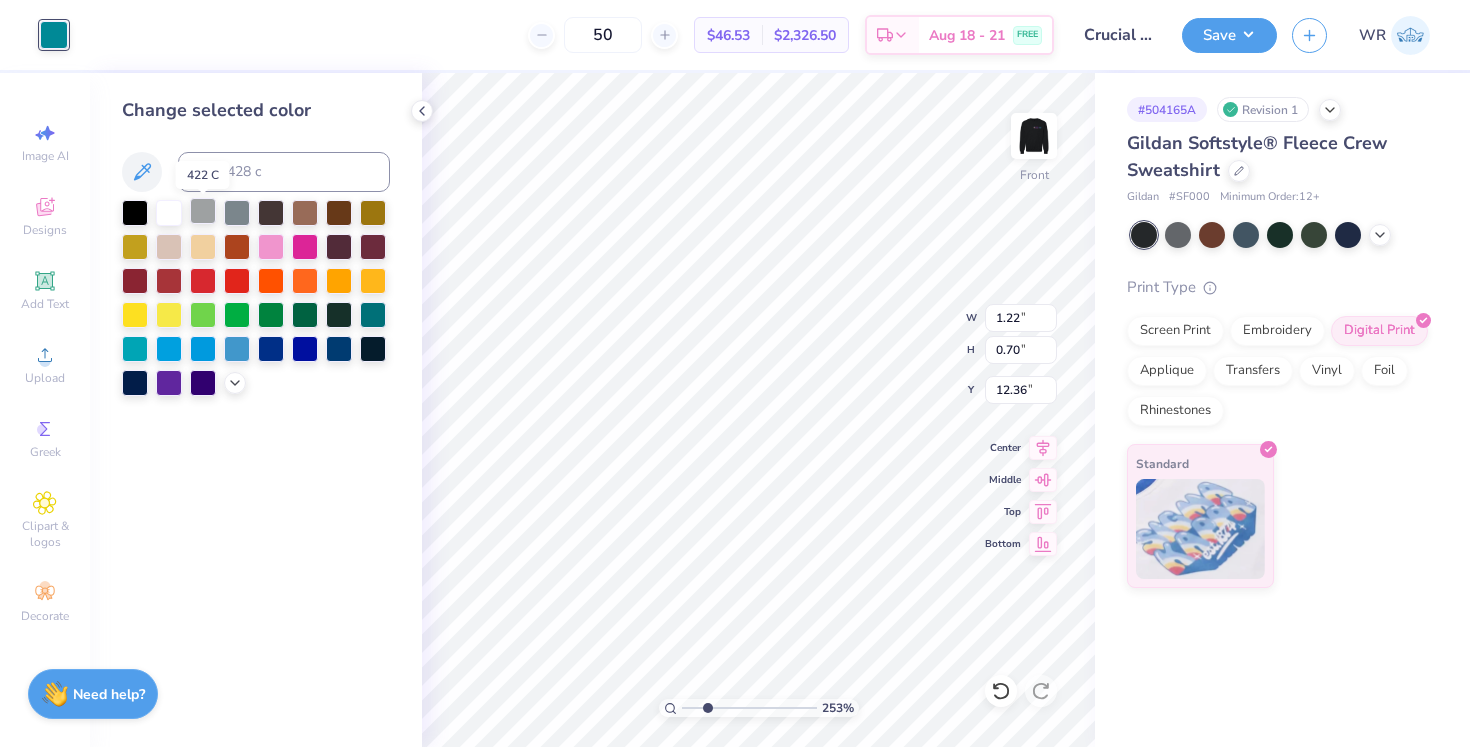 click at bounding box center [203, 211] 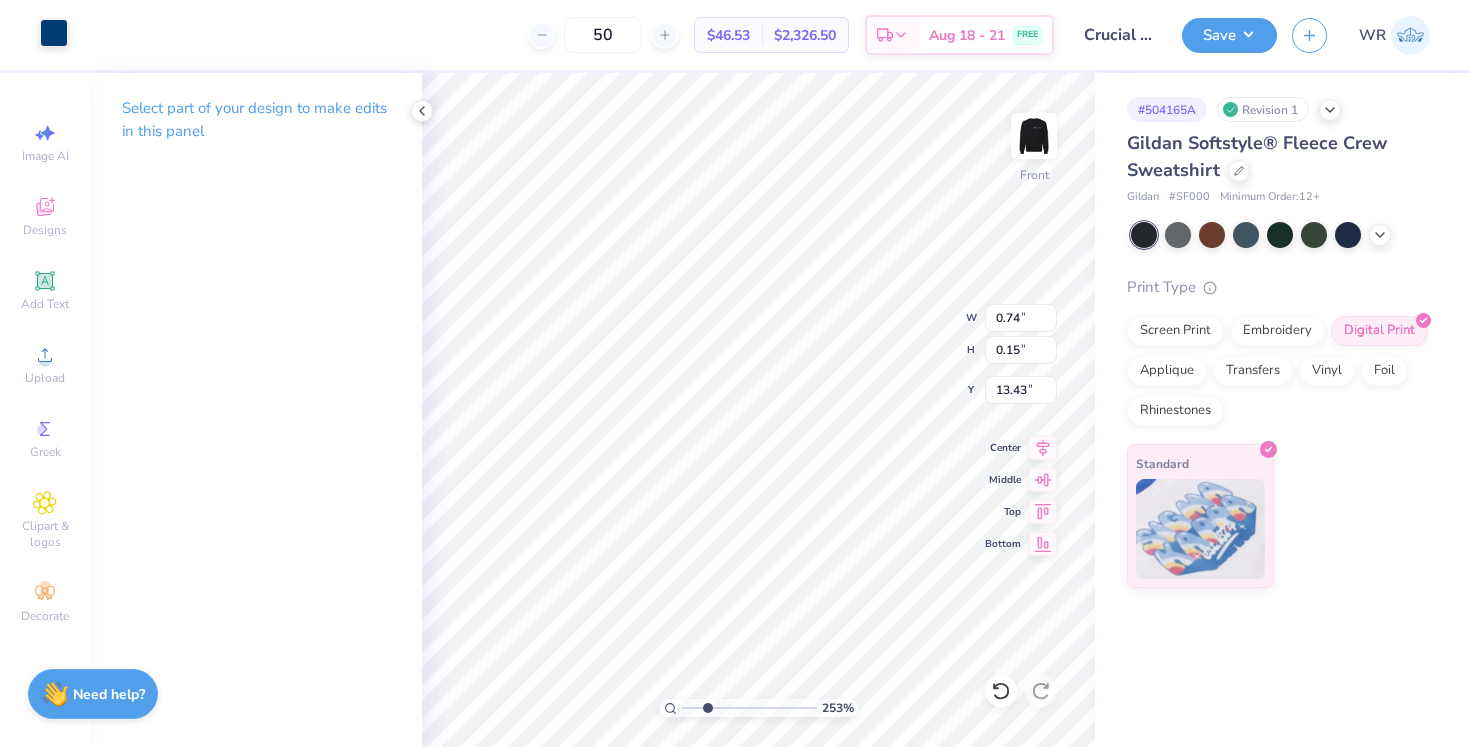 click at bounding box center (54, 33) 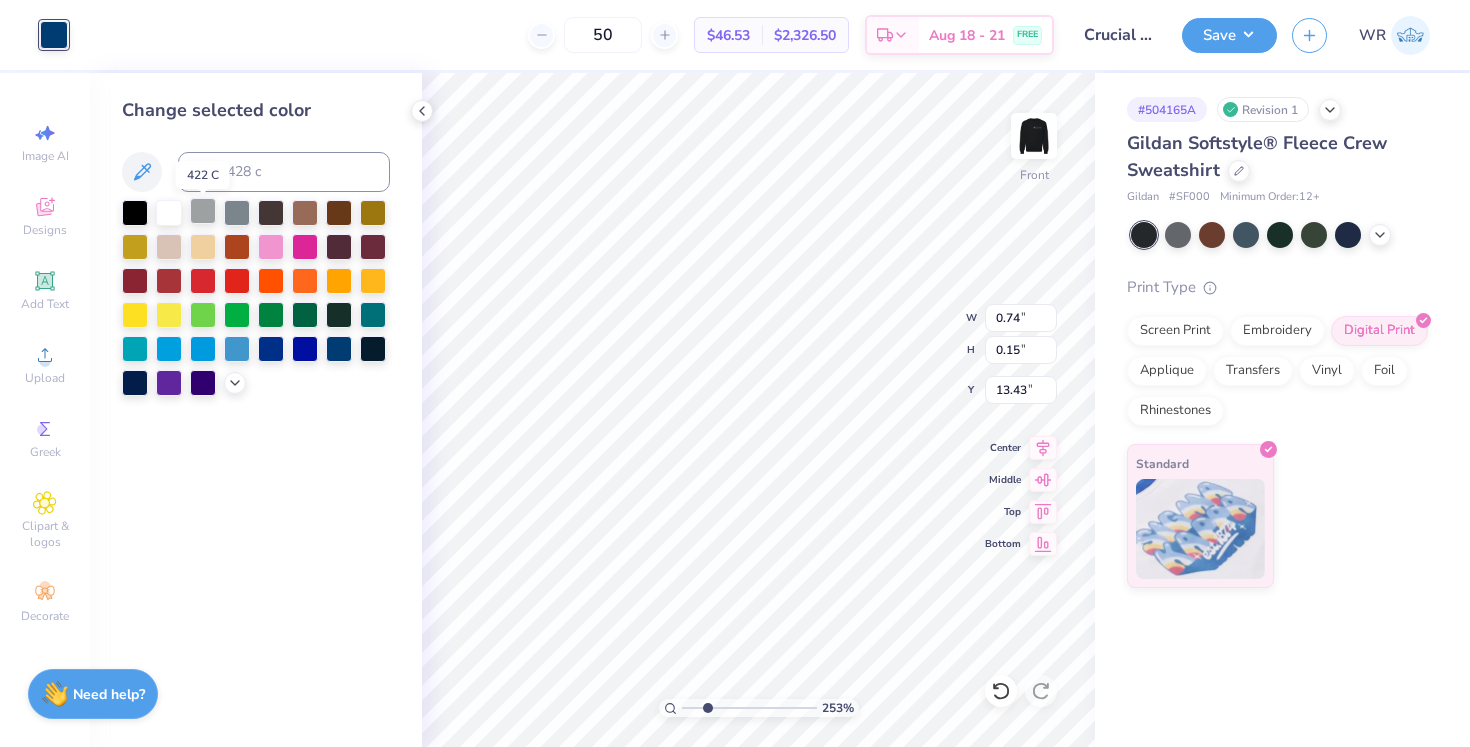 click at bounding box center (203, 211) 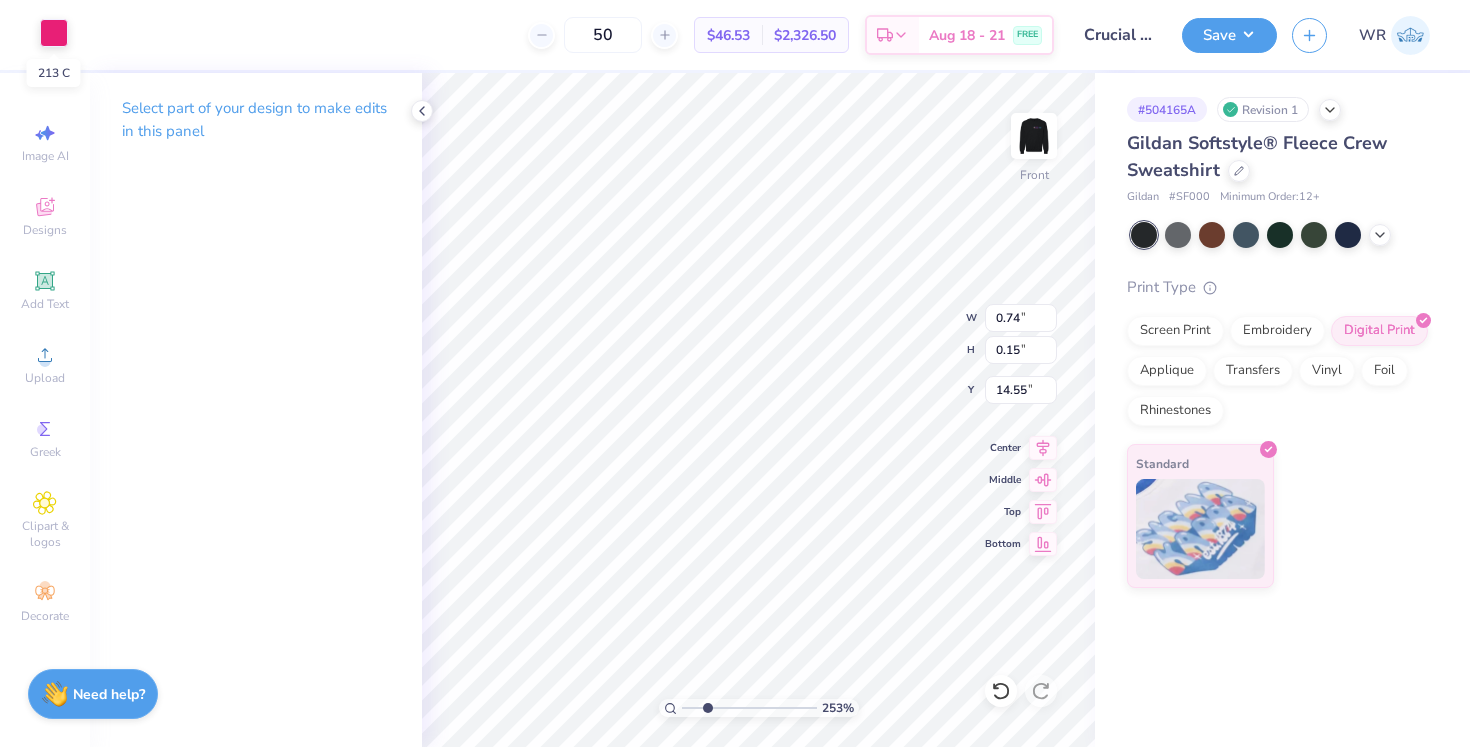 click at bounding box center (54, 33) 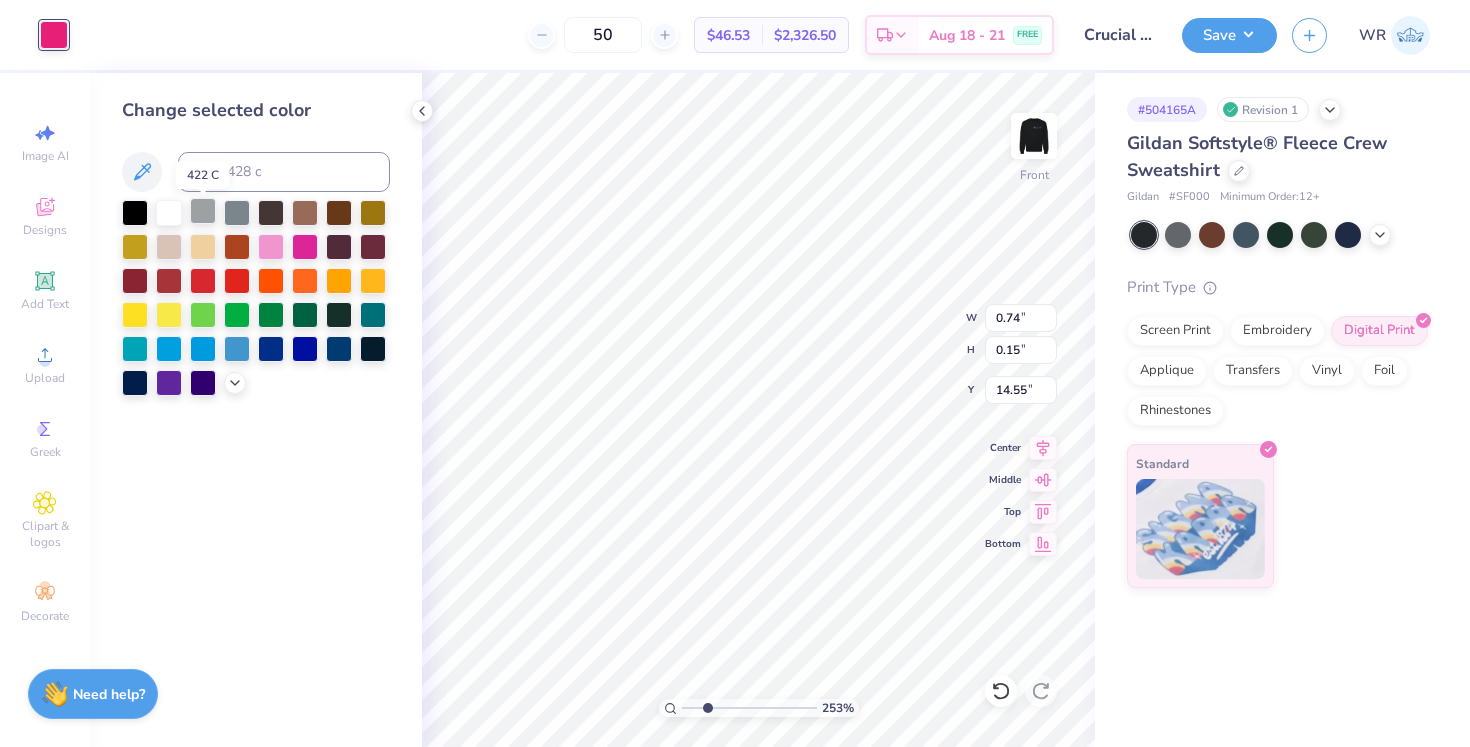 click at bounding box center (203, 211) 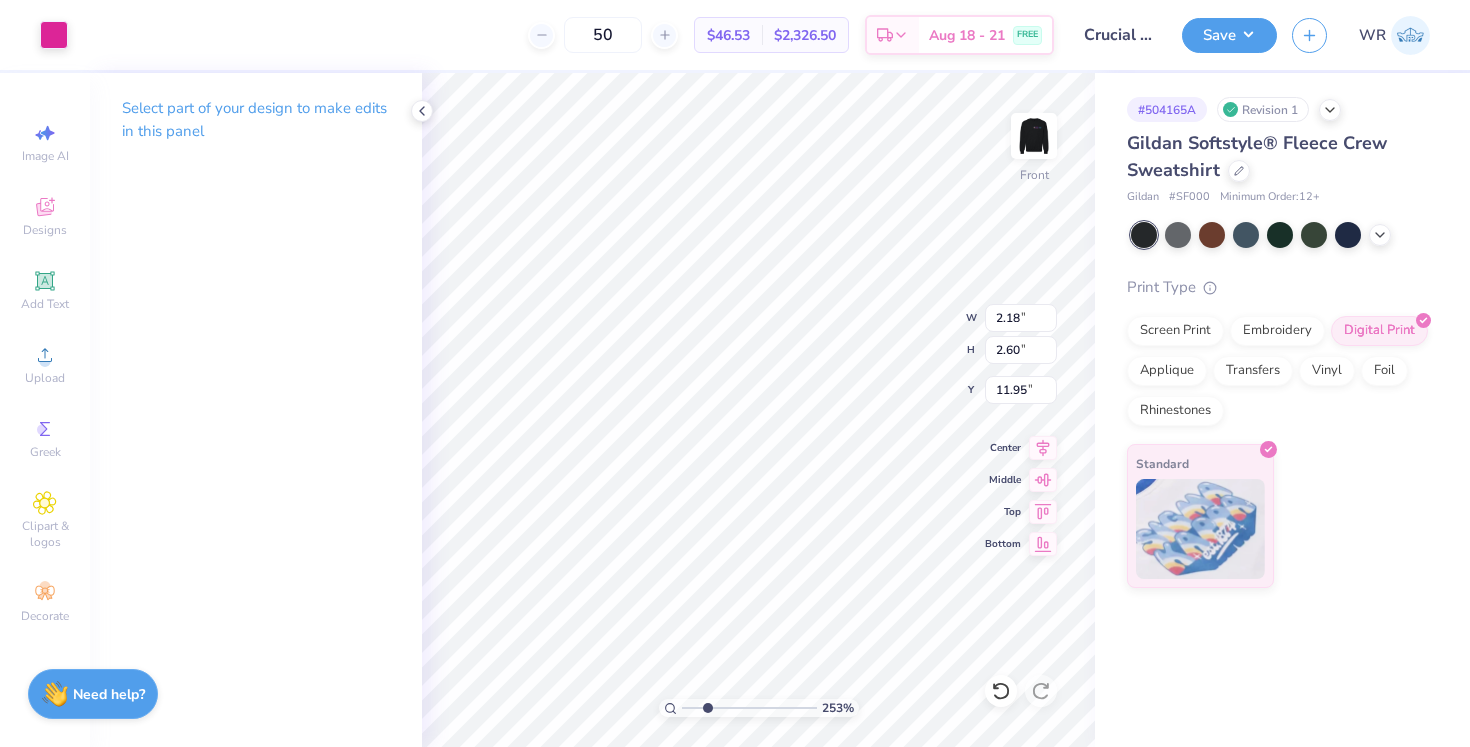 type on "0.75" 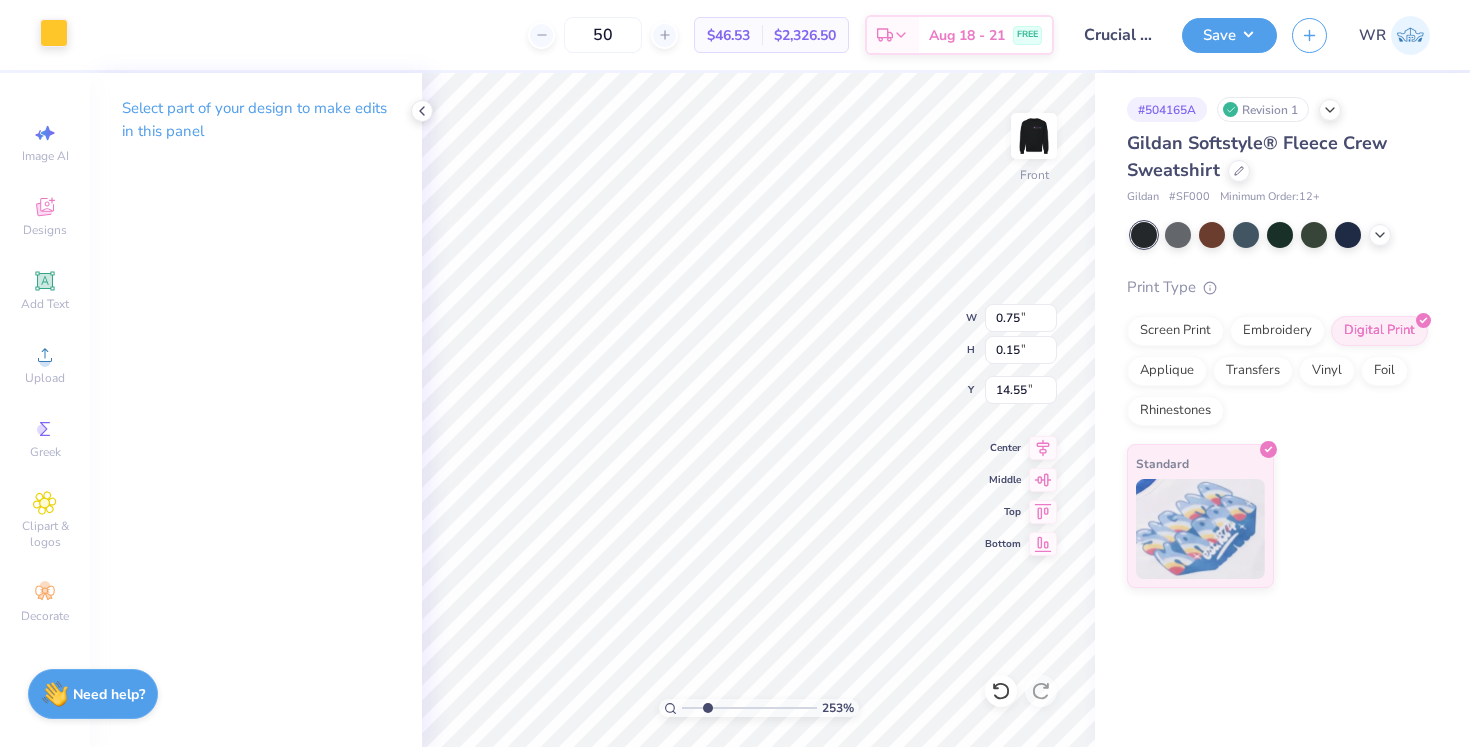 click at bounding box center (54, 33) 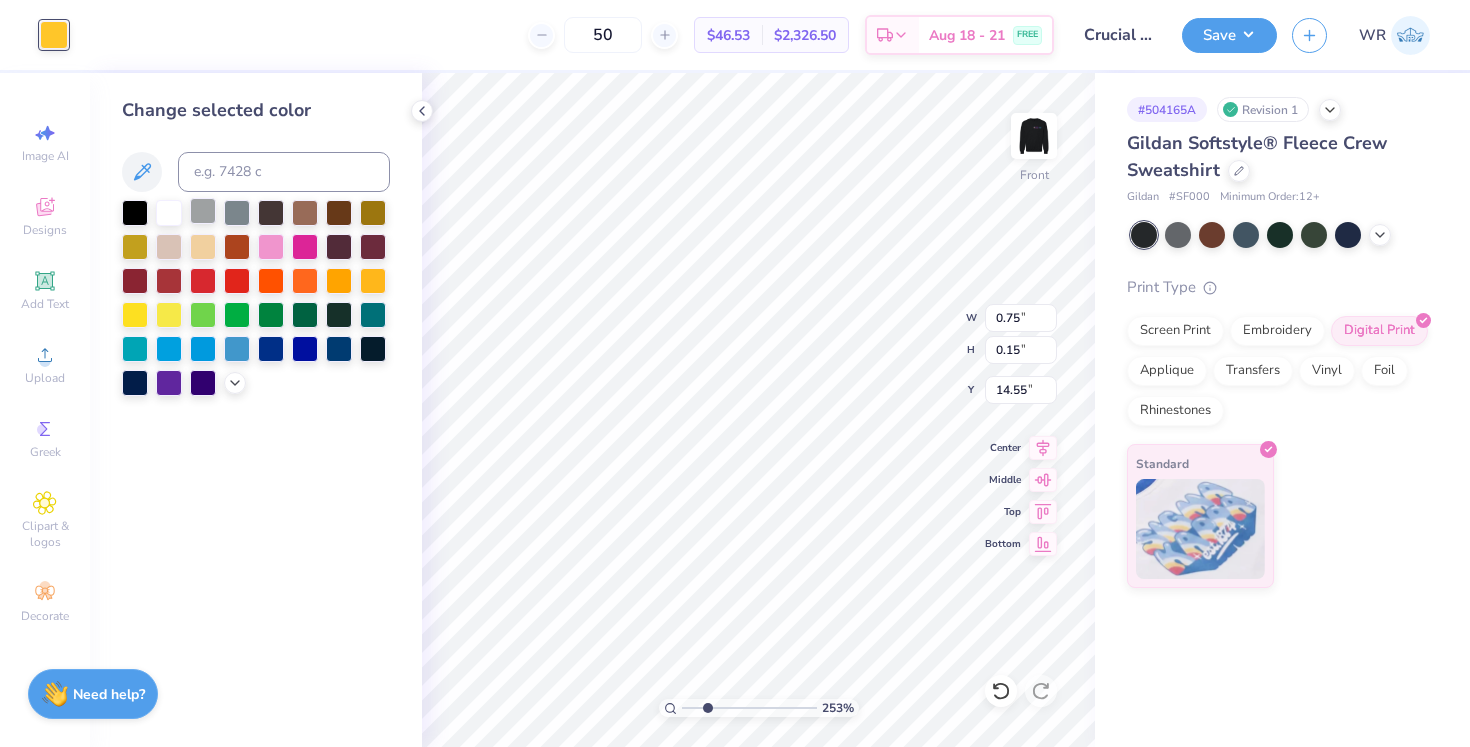 click at bounding box center (203, 211) 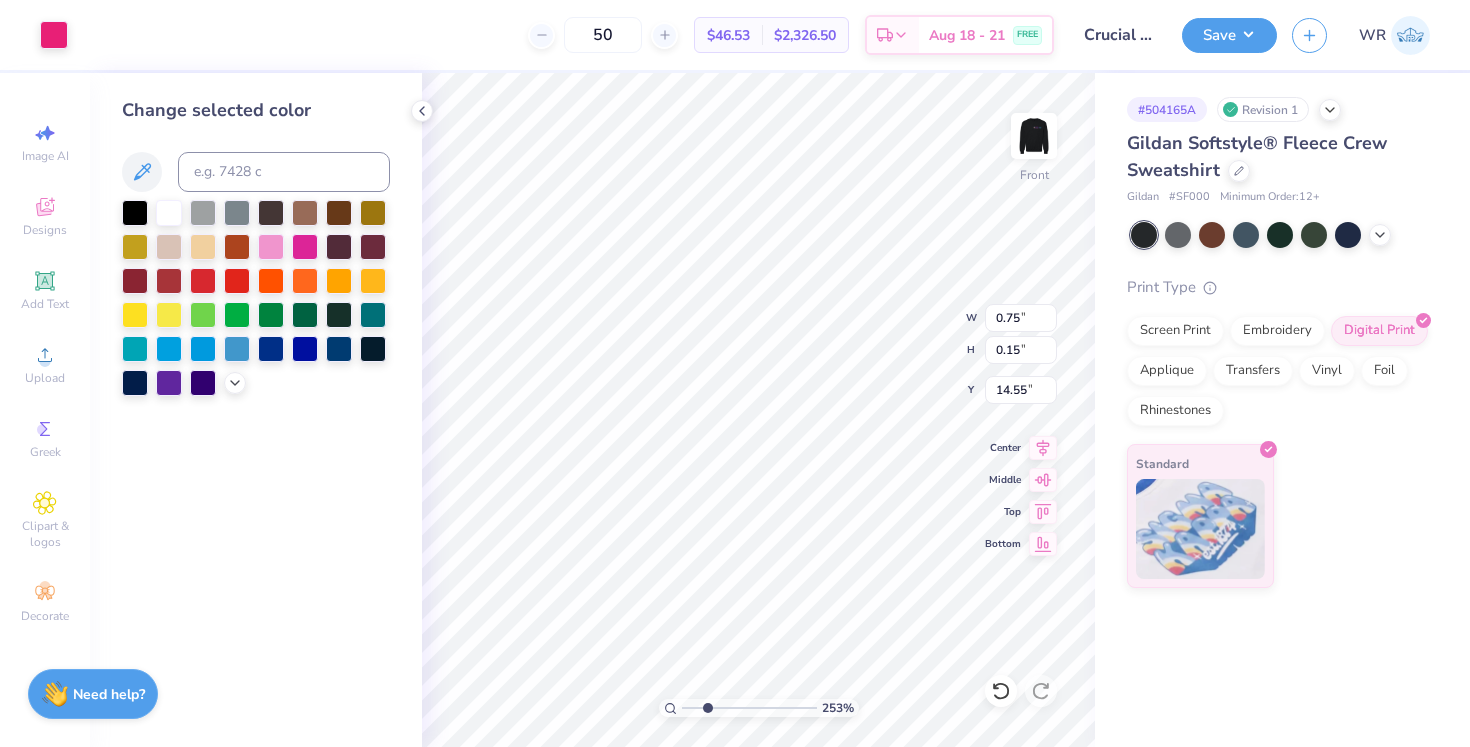 type on "0.68" 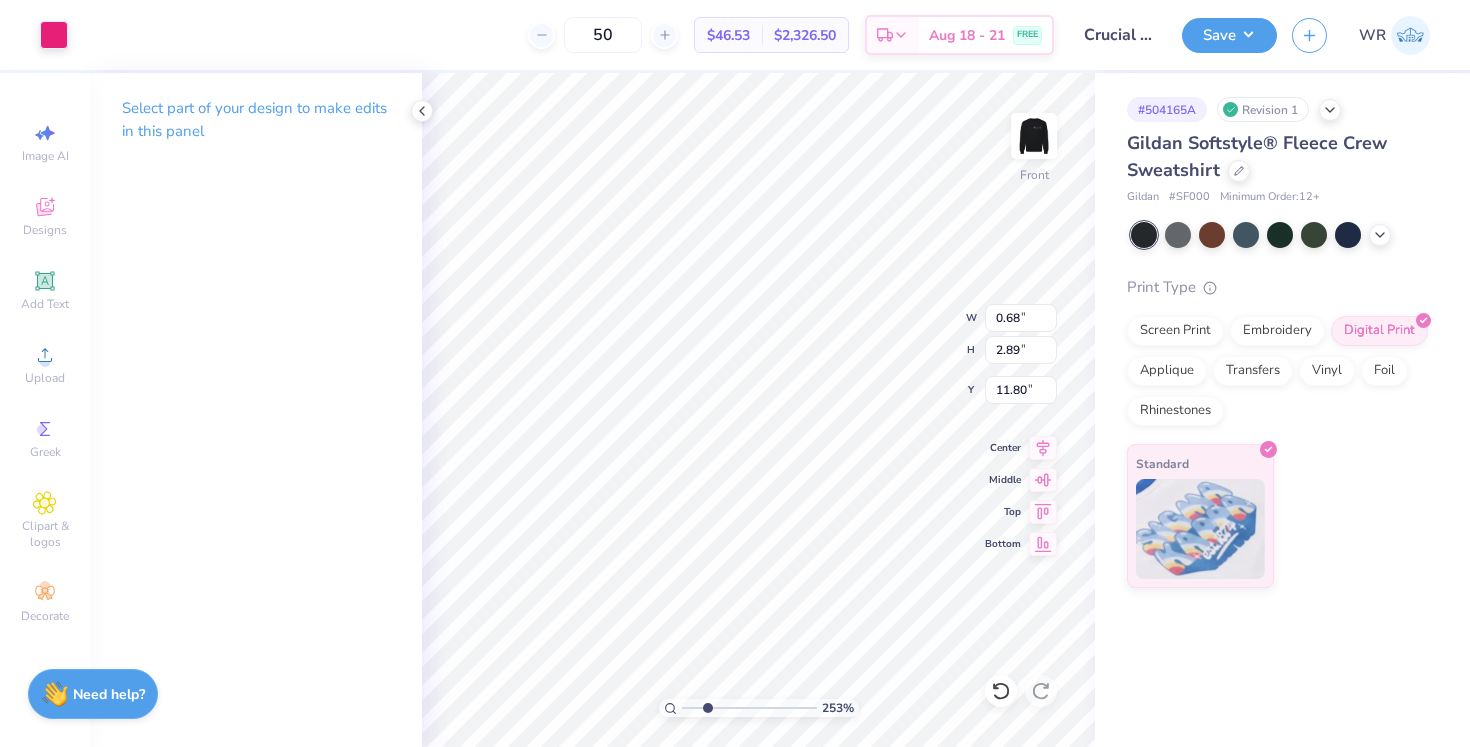 click on "Art colors" at bounding box center (34, 35) 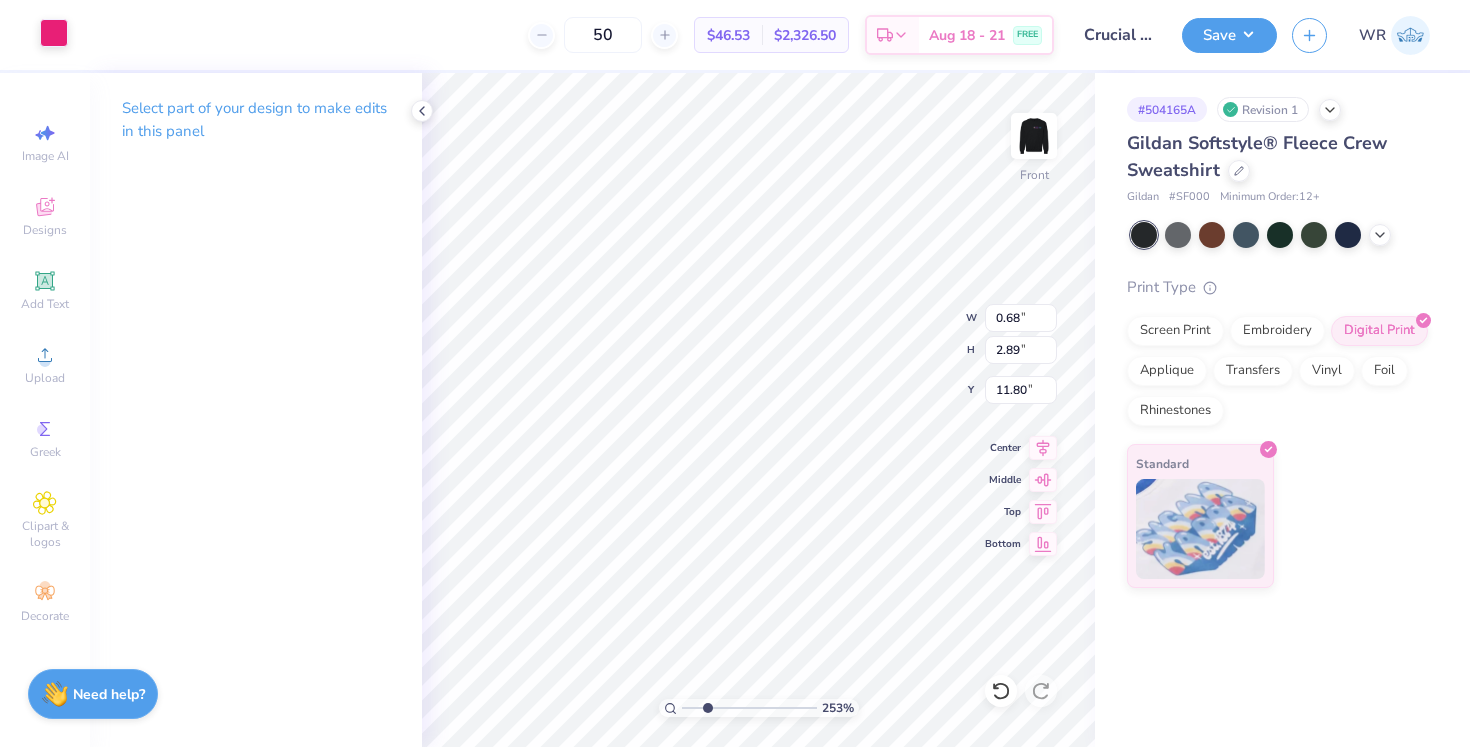 click at bounding box center [54, 33] 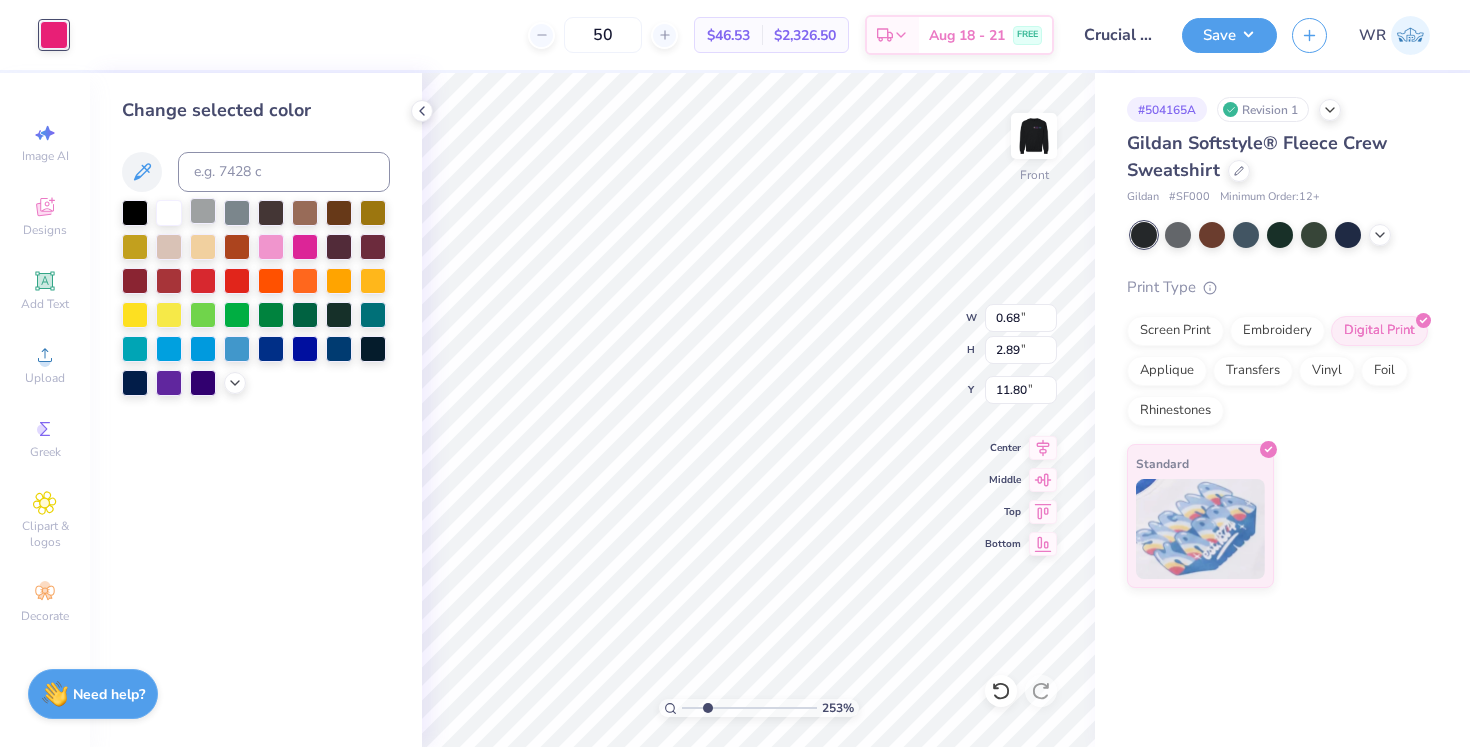 click at bounding box center (203, 211) 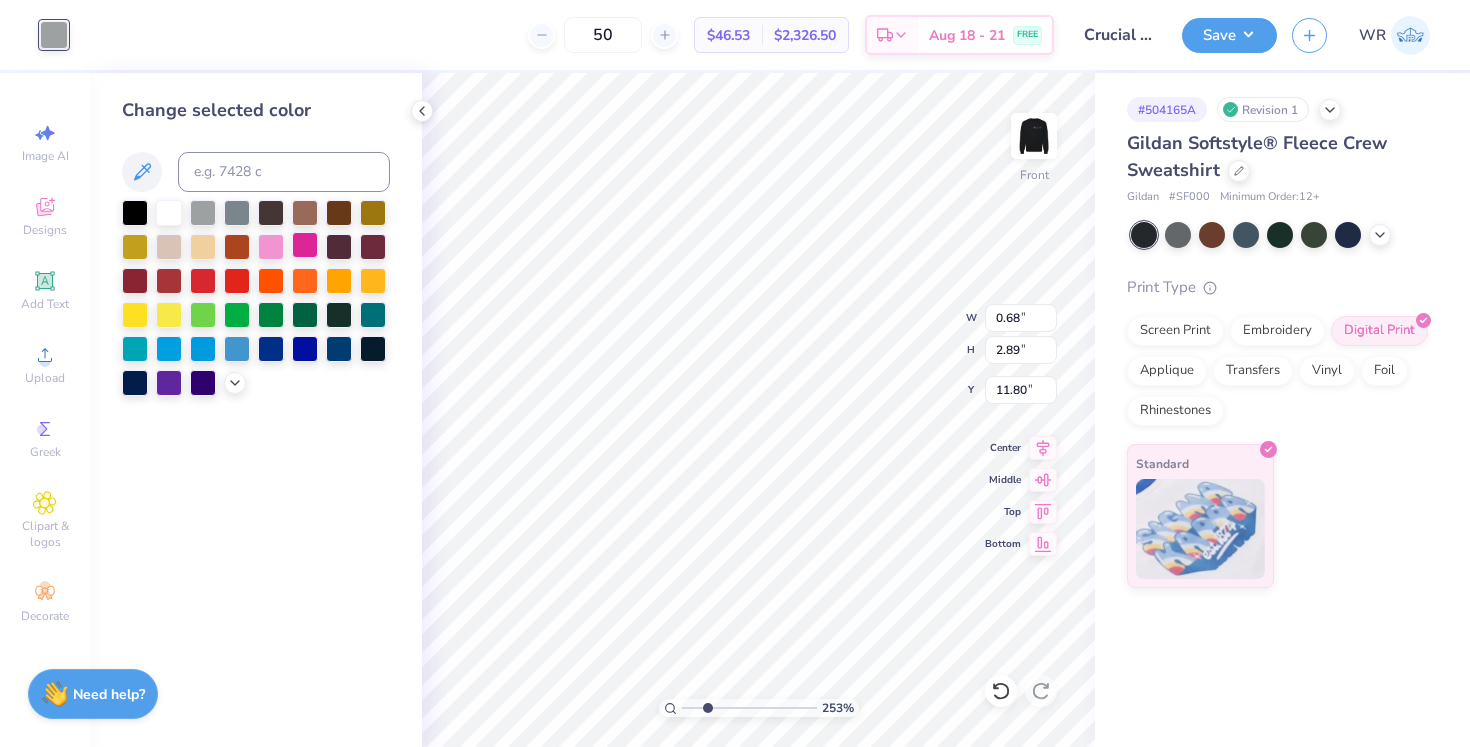 type on "0.76" 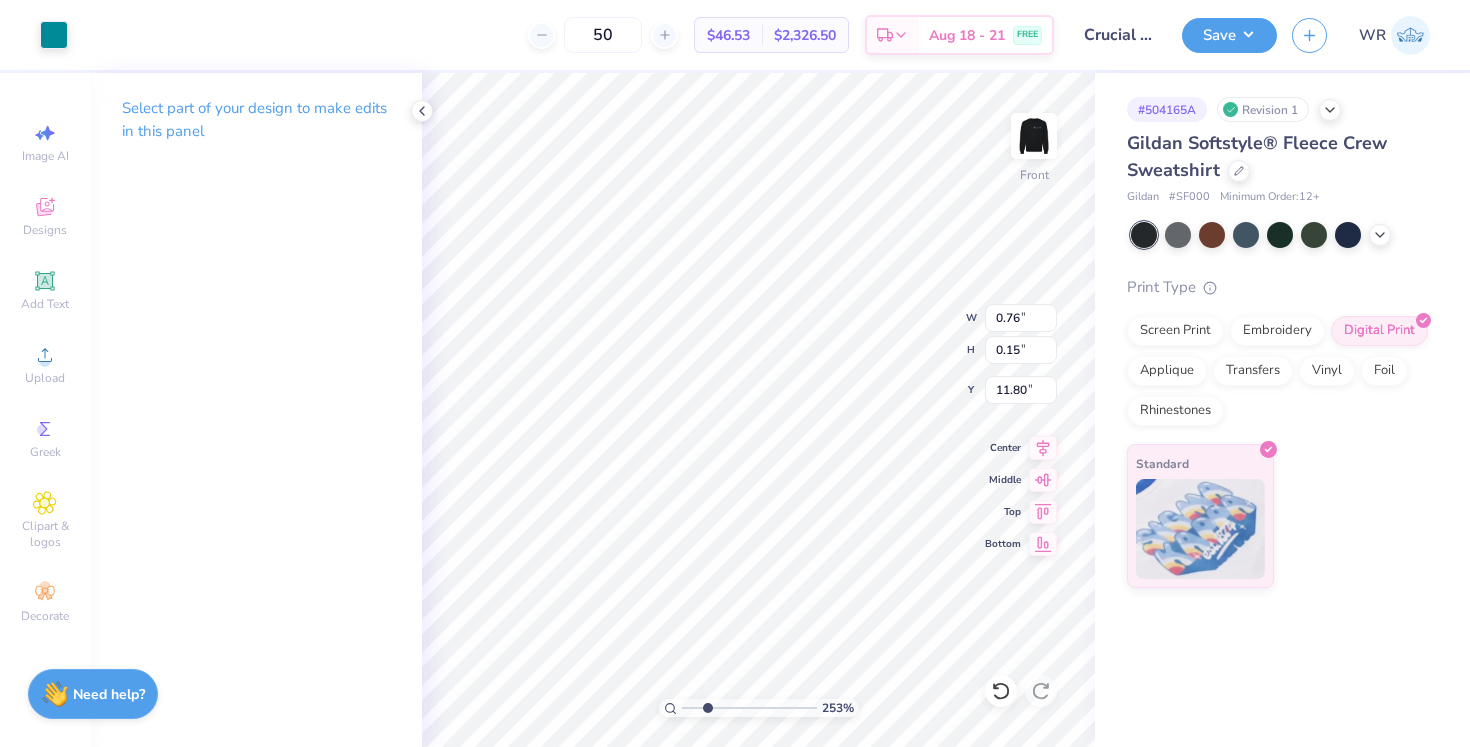 click on "Art colors" at bounding box center [34, 35] 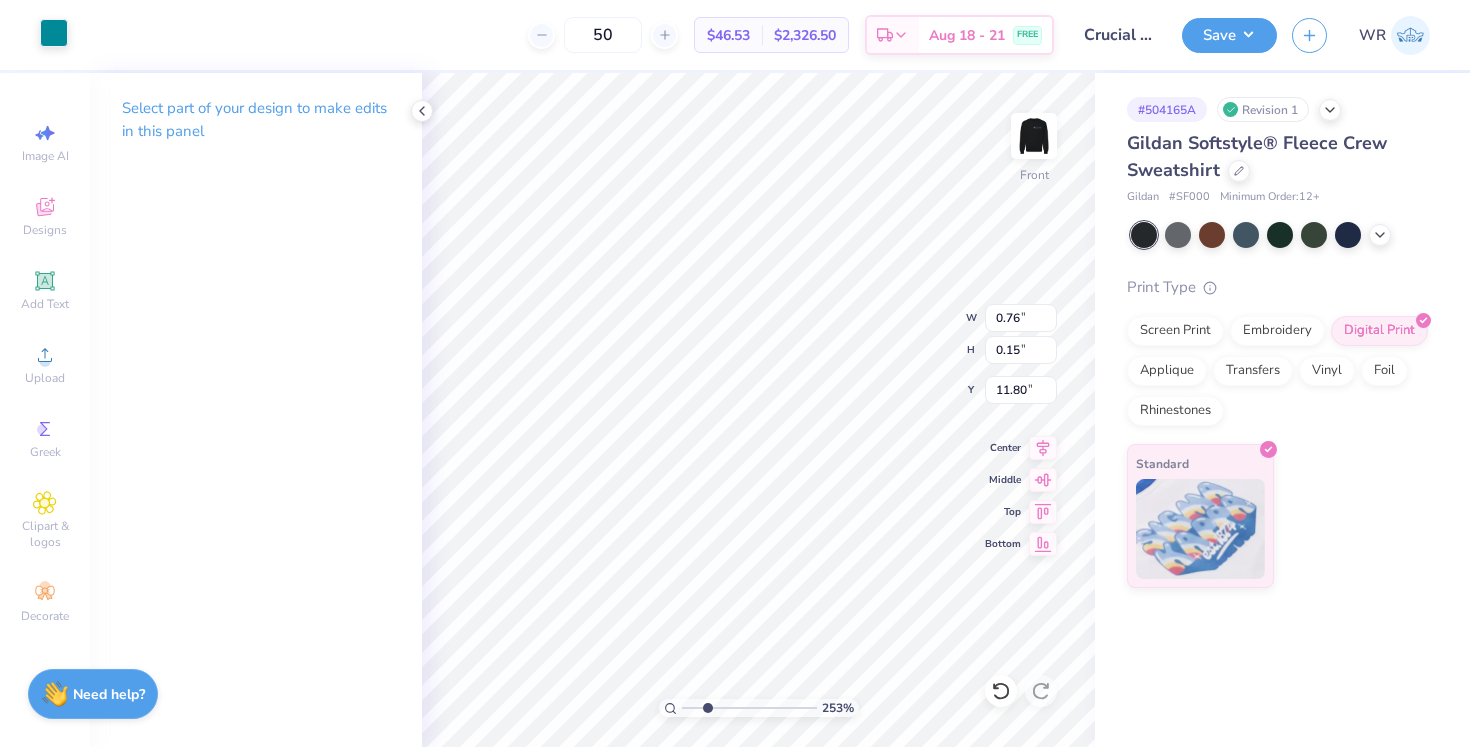 click at bounding box center (54, 33) 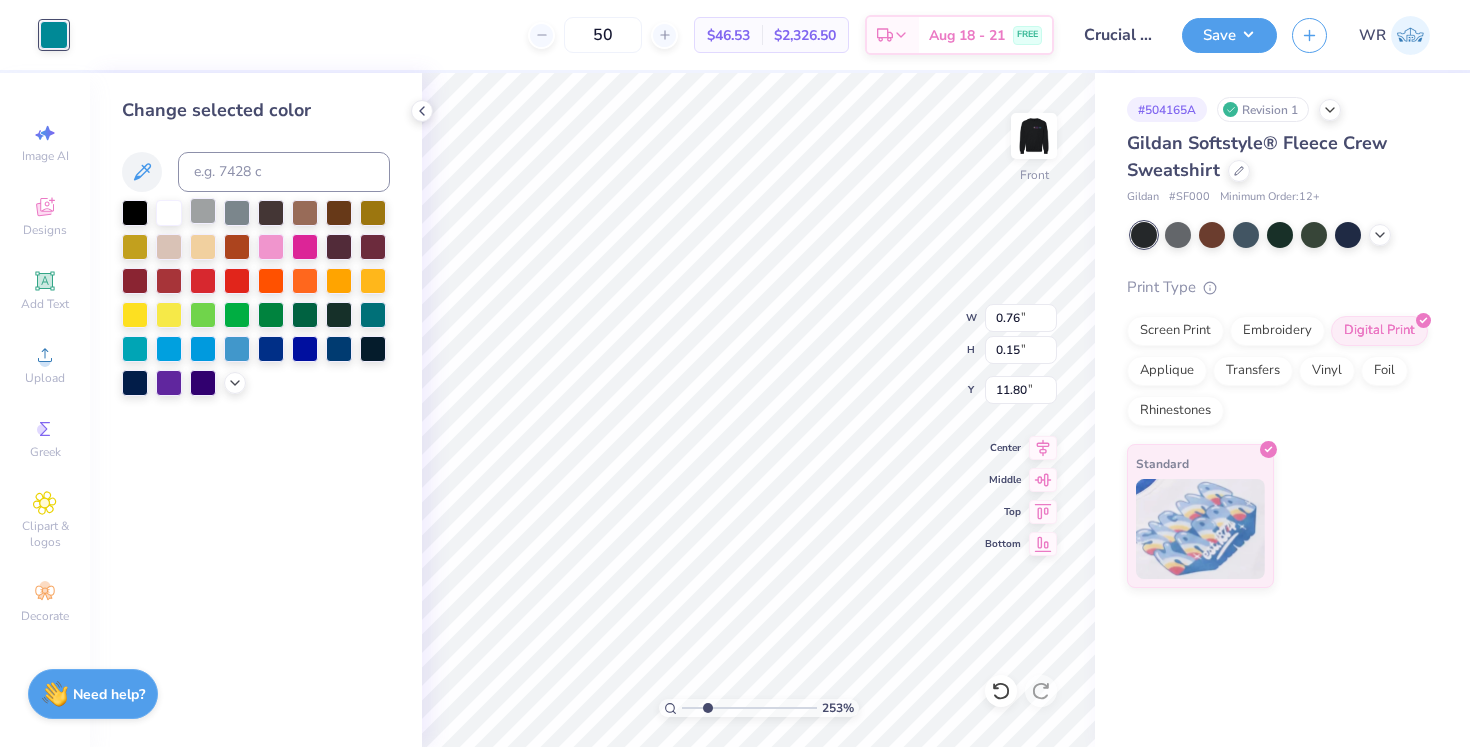 click at bounding box center (203, 211) 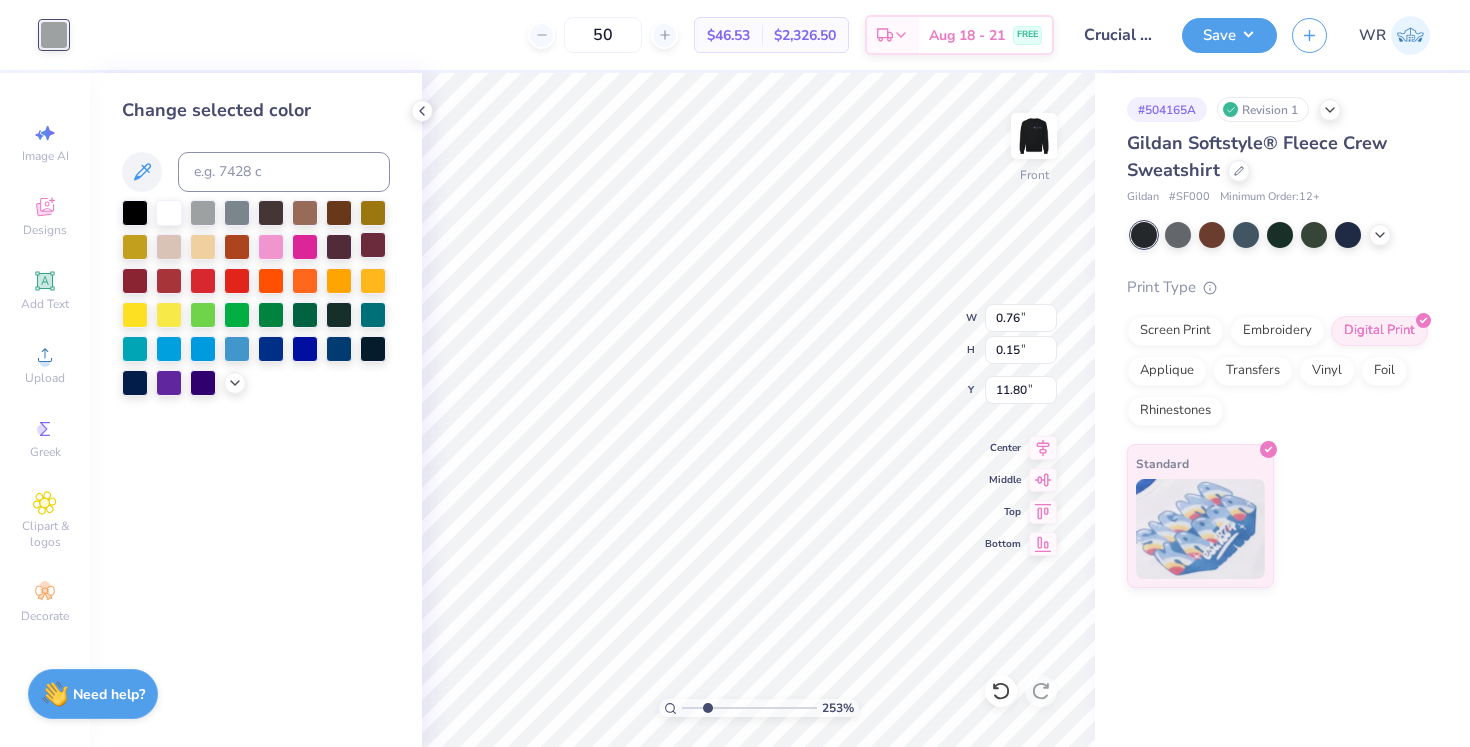 type on "12.87" 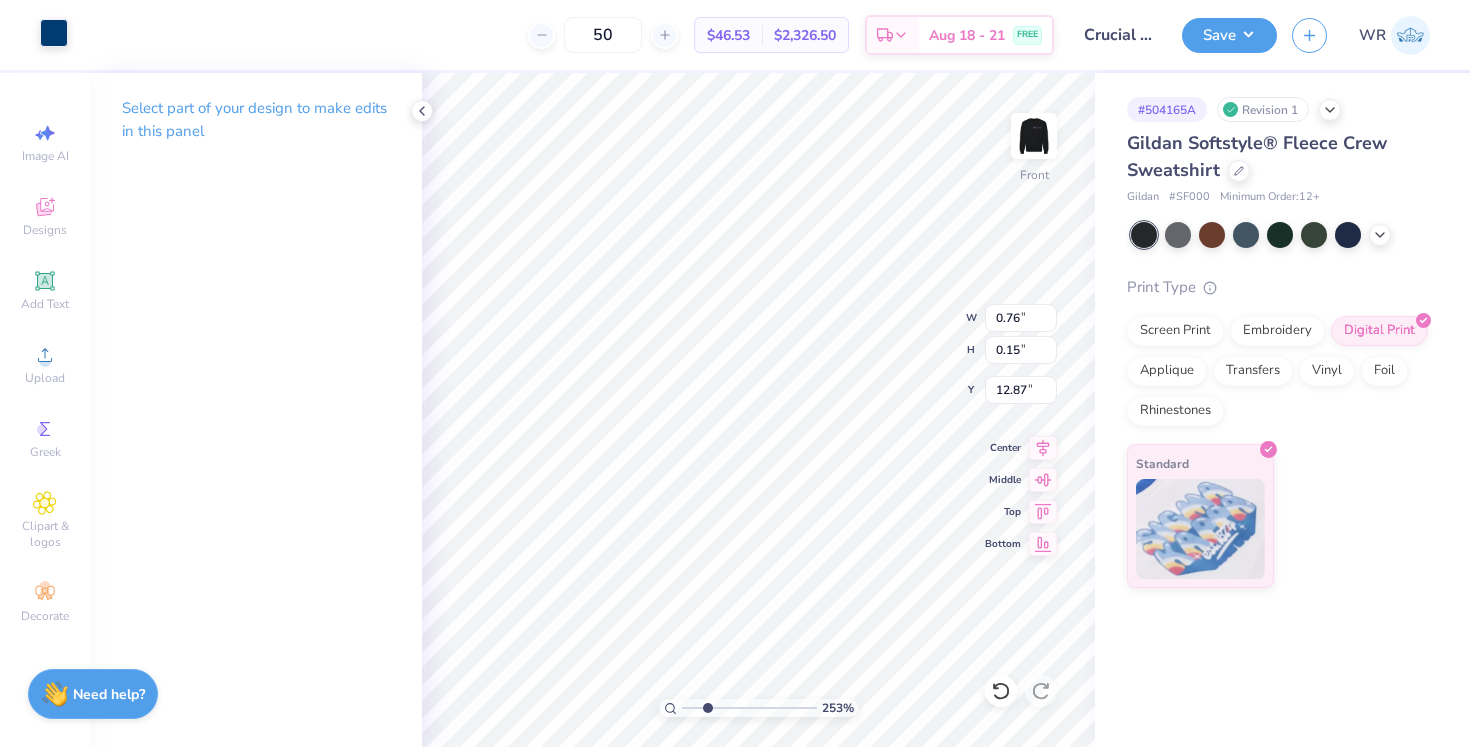 click on "Art colors" at bounding box center [34, 35] 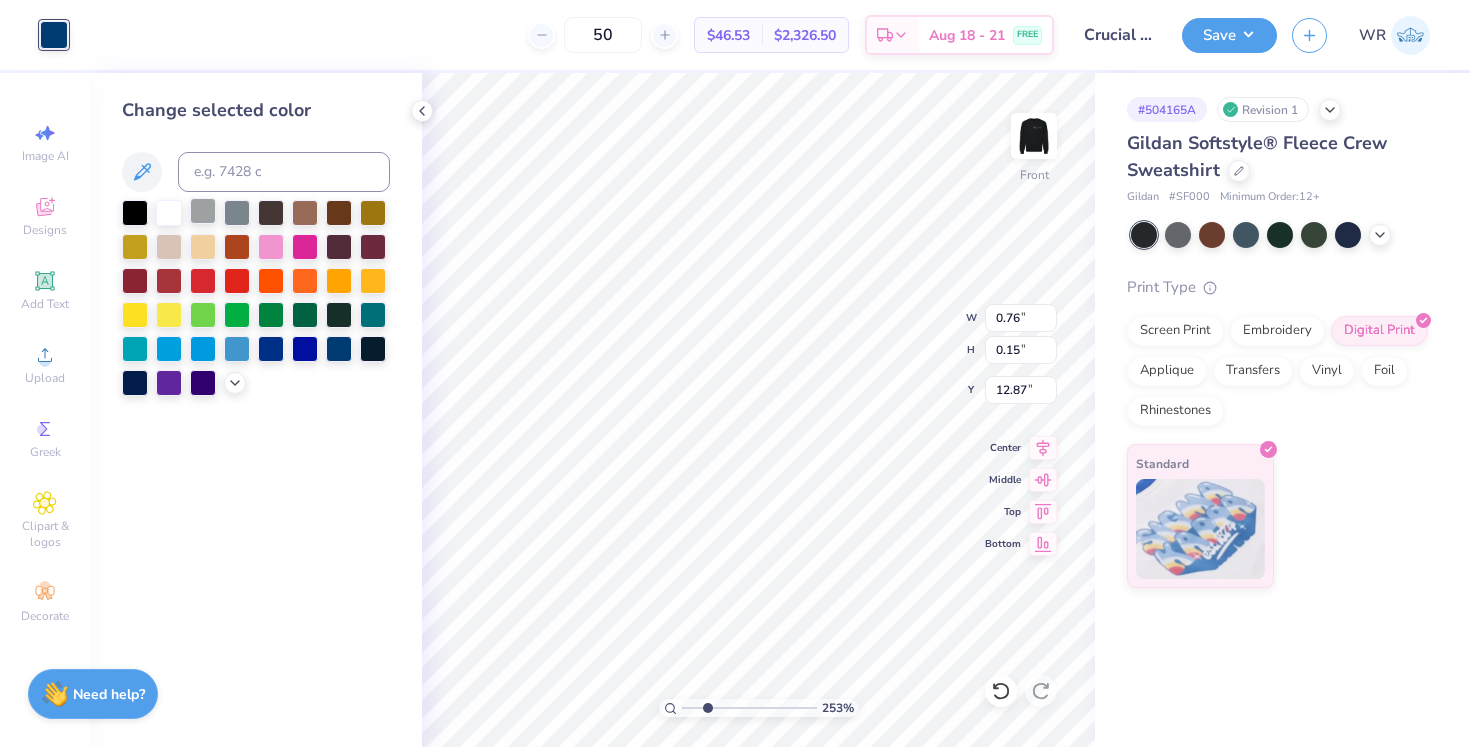 click at bounding box center [203, 211] 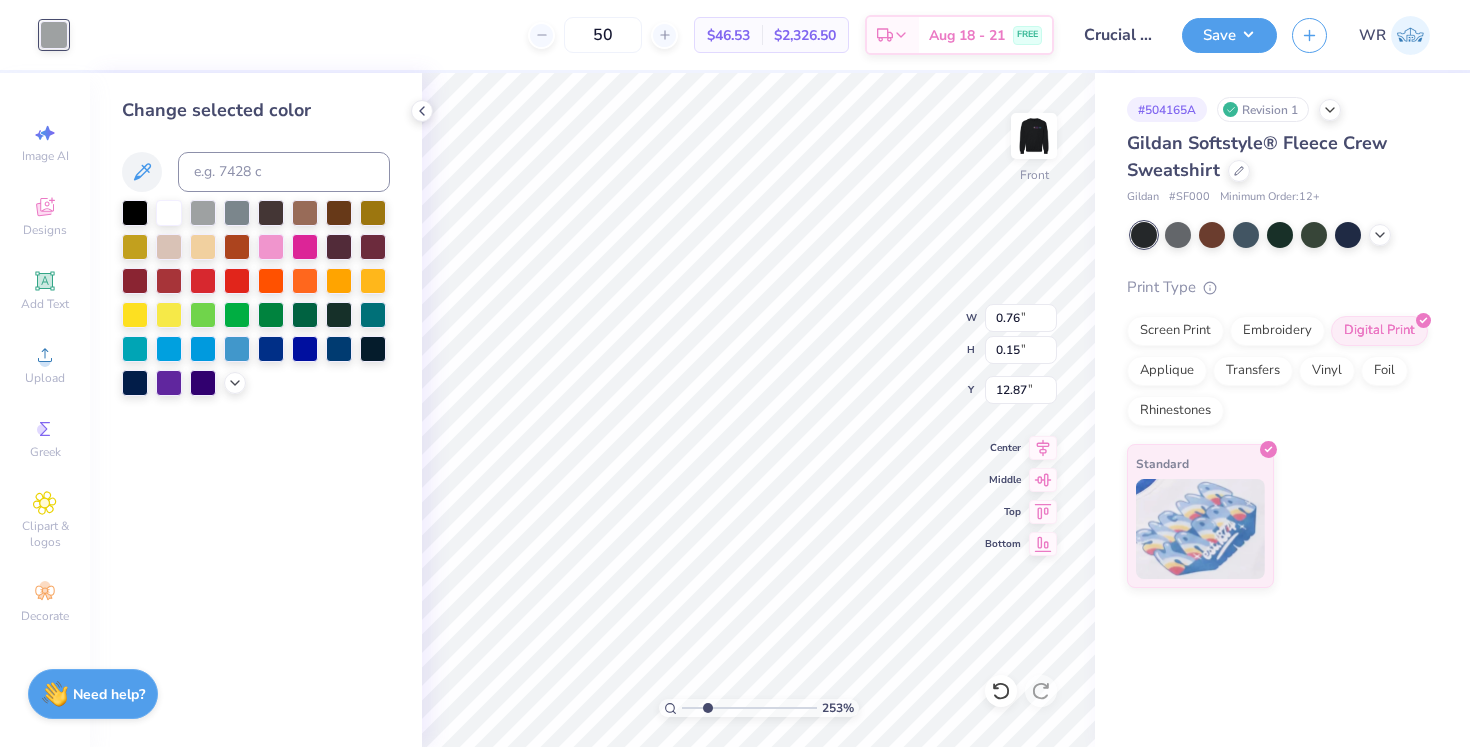 type on "2.18" 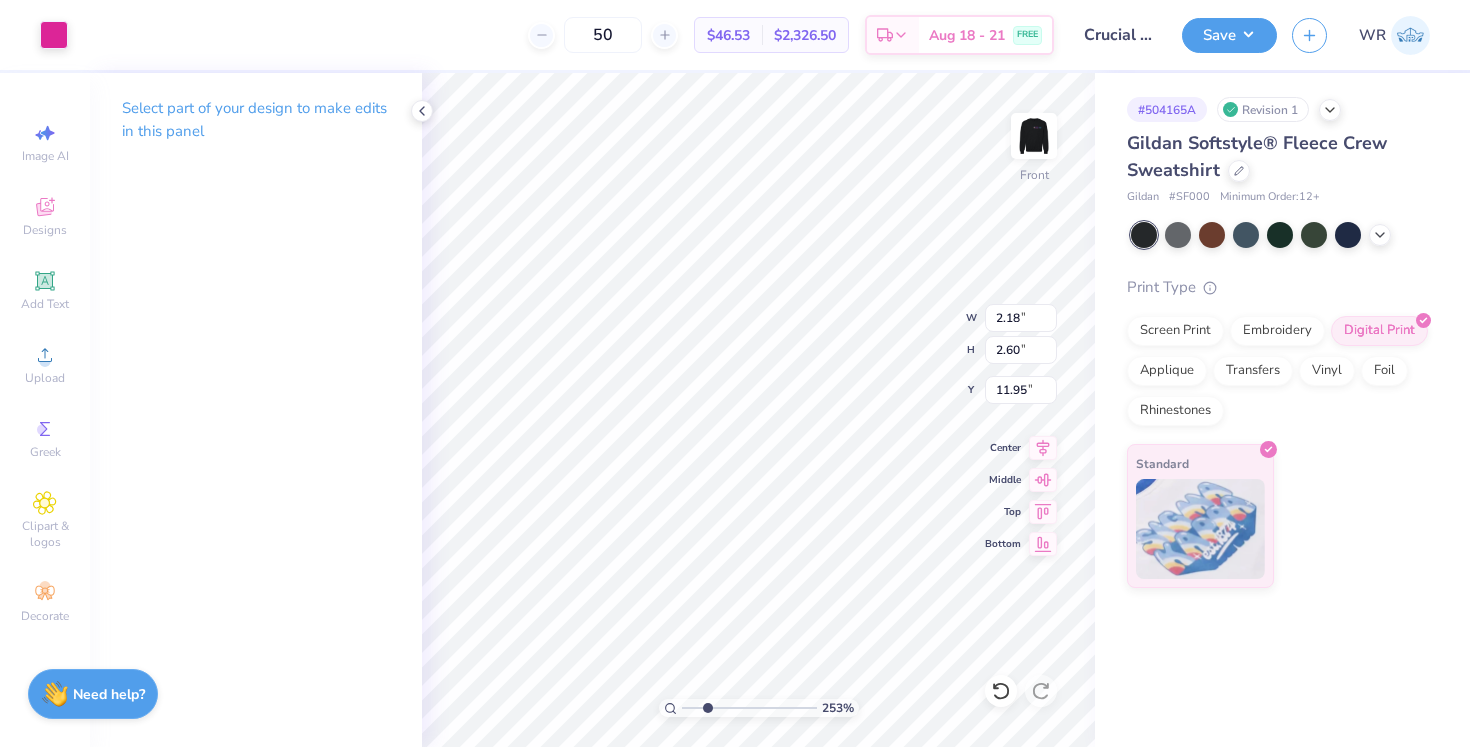 type on "0.38" 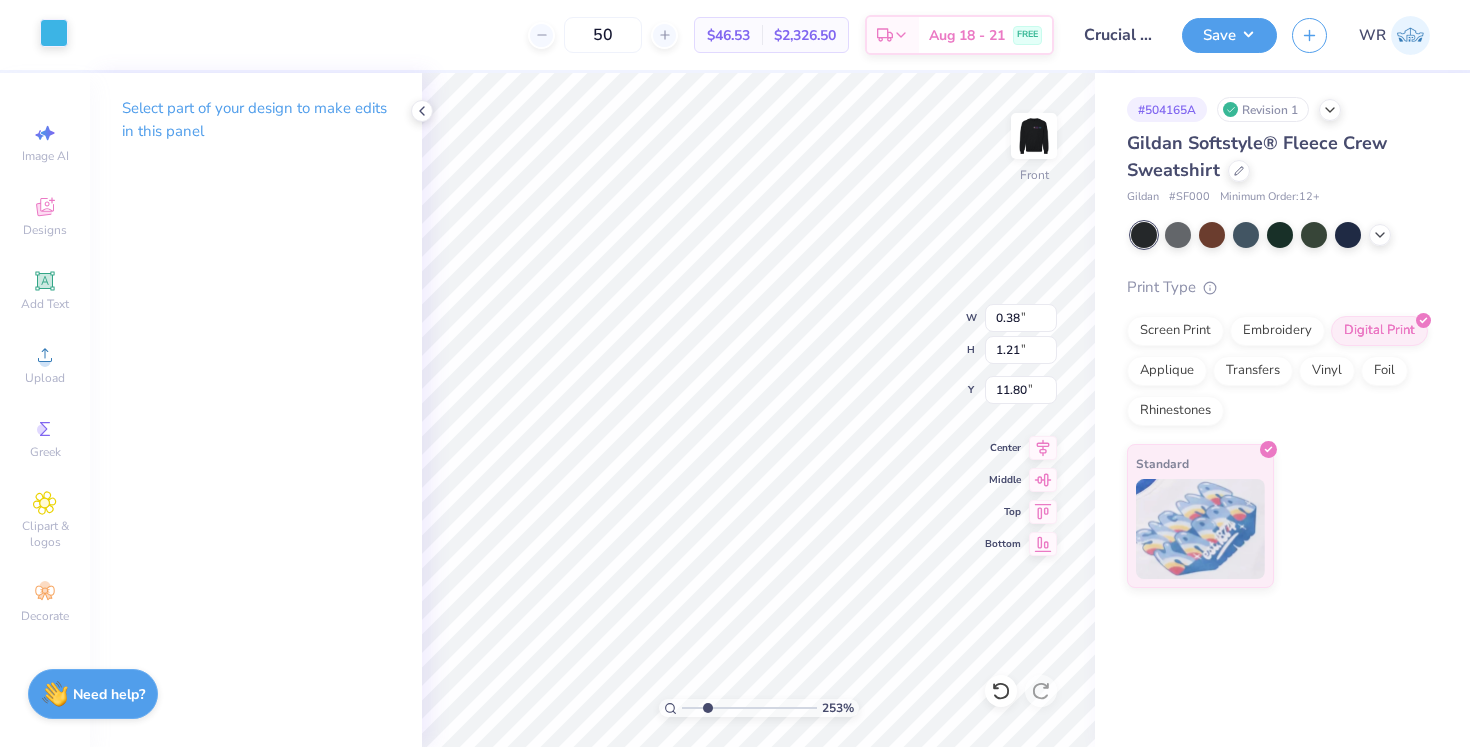 click at bounding box center [54, 33] 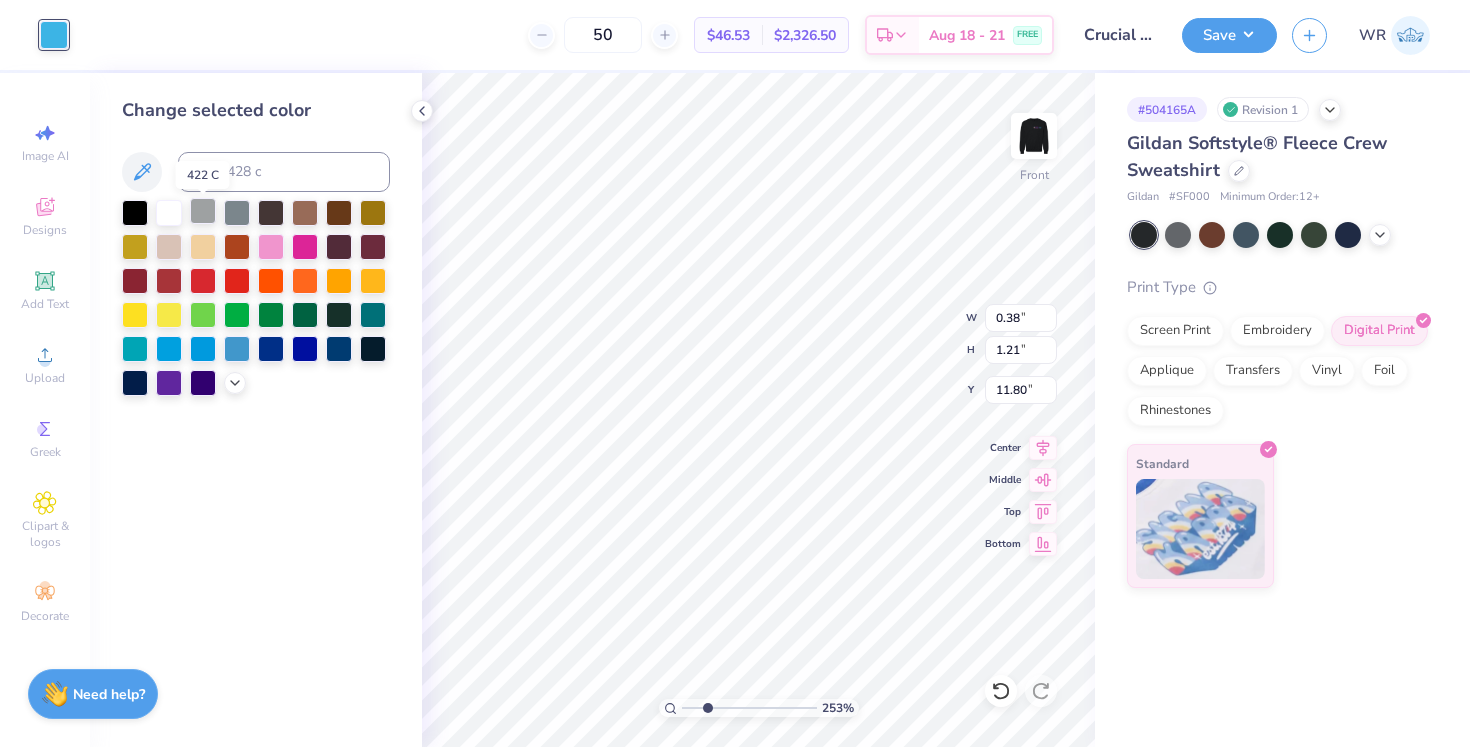 click at bounding box center (203, 211) 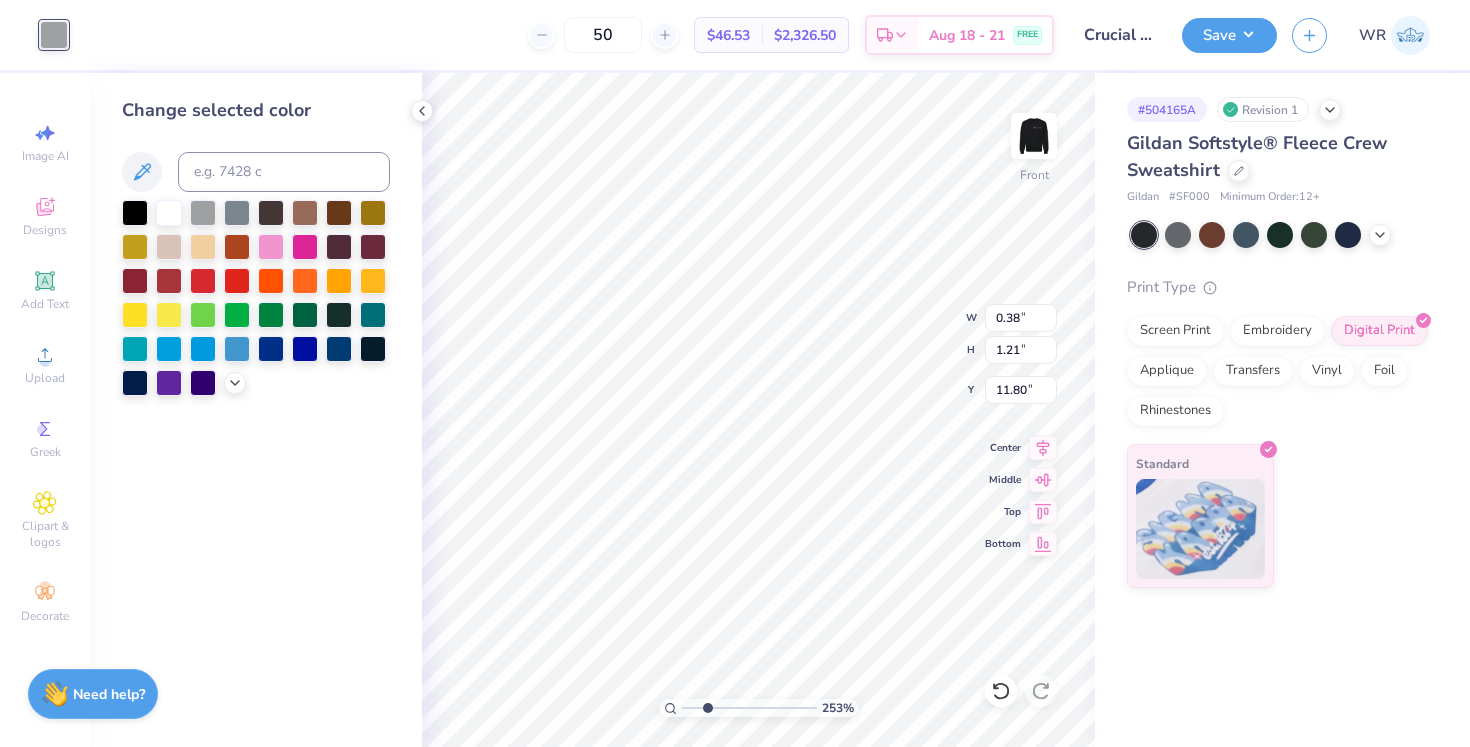 type on "0.76" 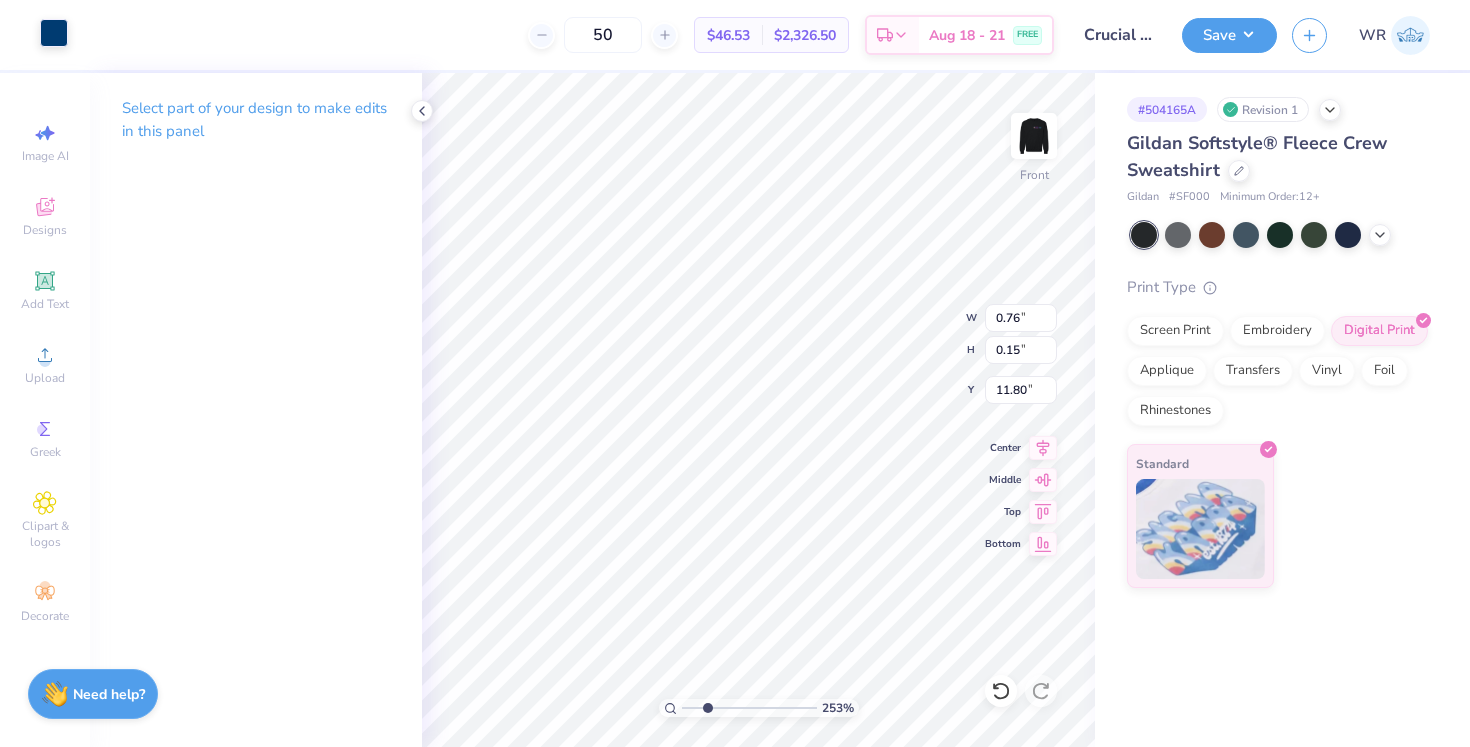 click at bounding box center [54, 33] 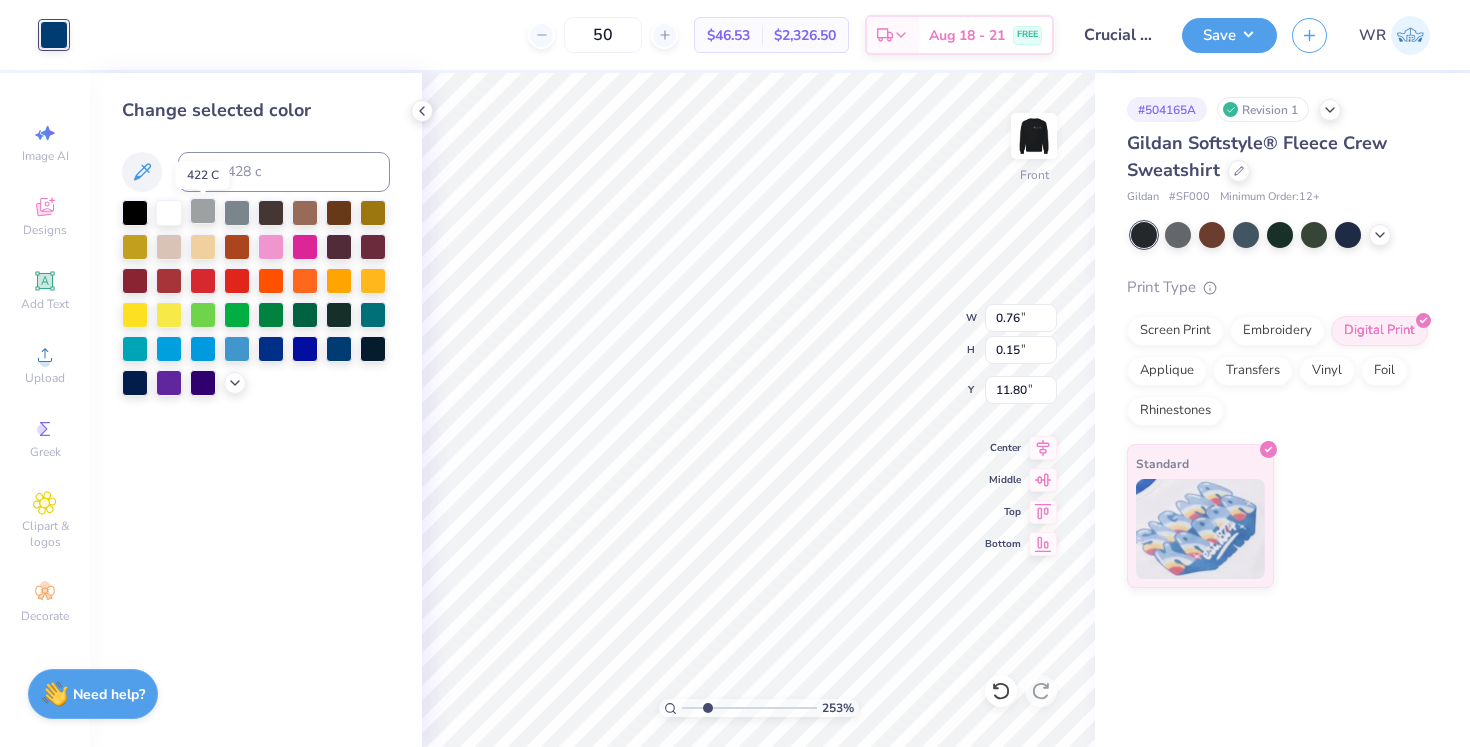 click at bounding box center [203, 211] 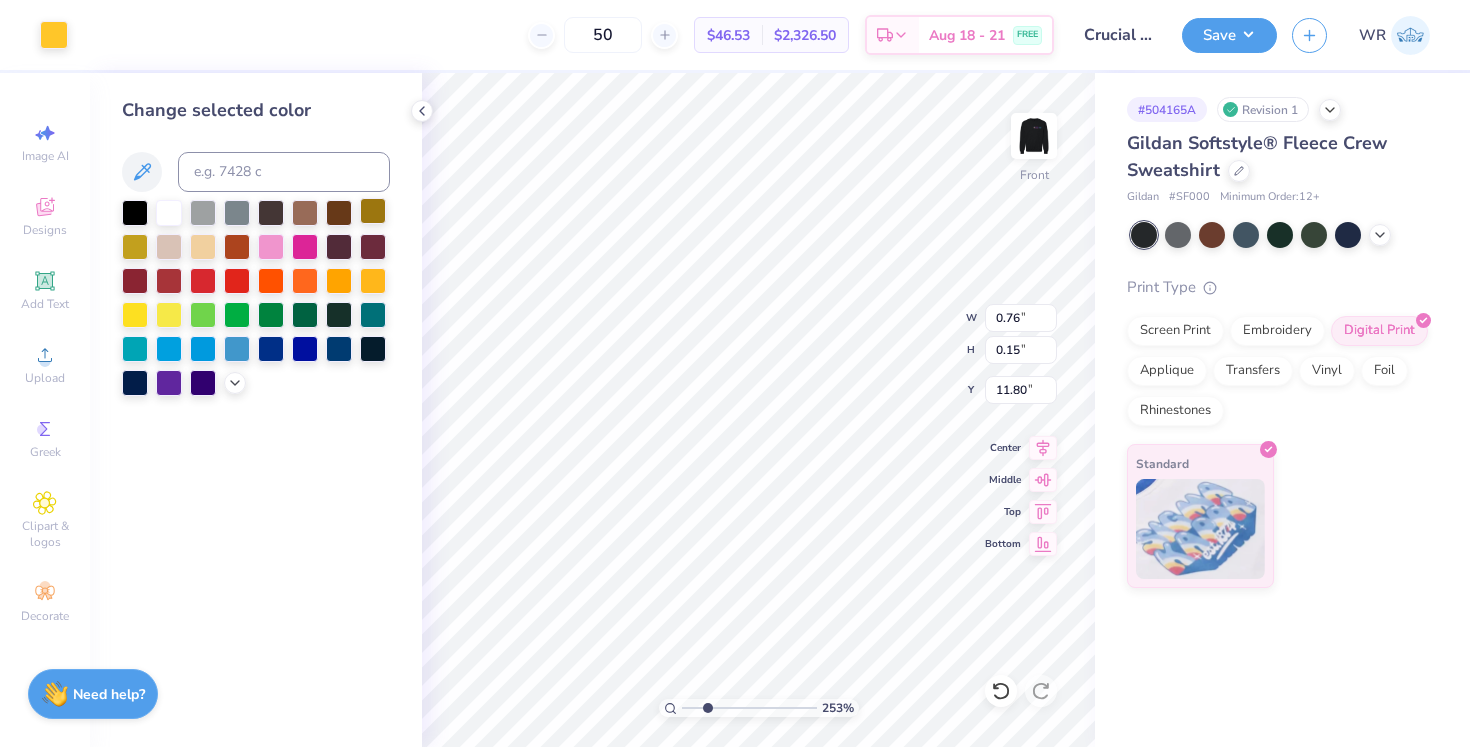type on "0.68" 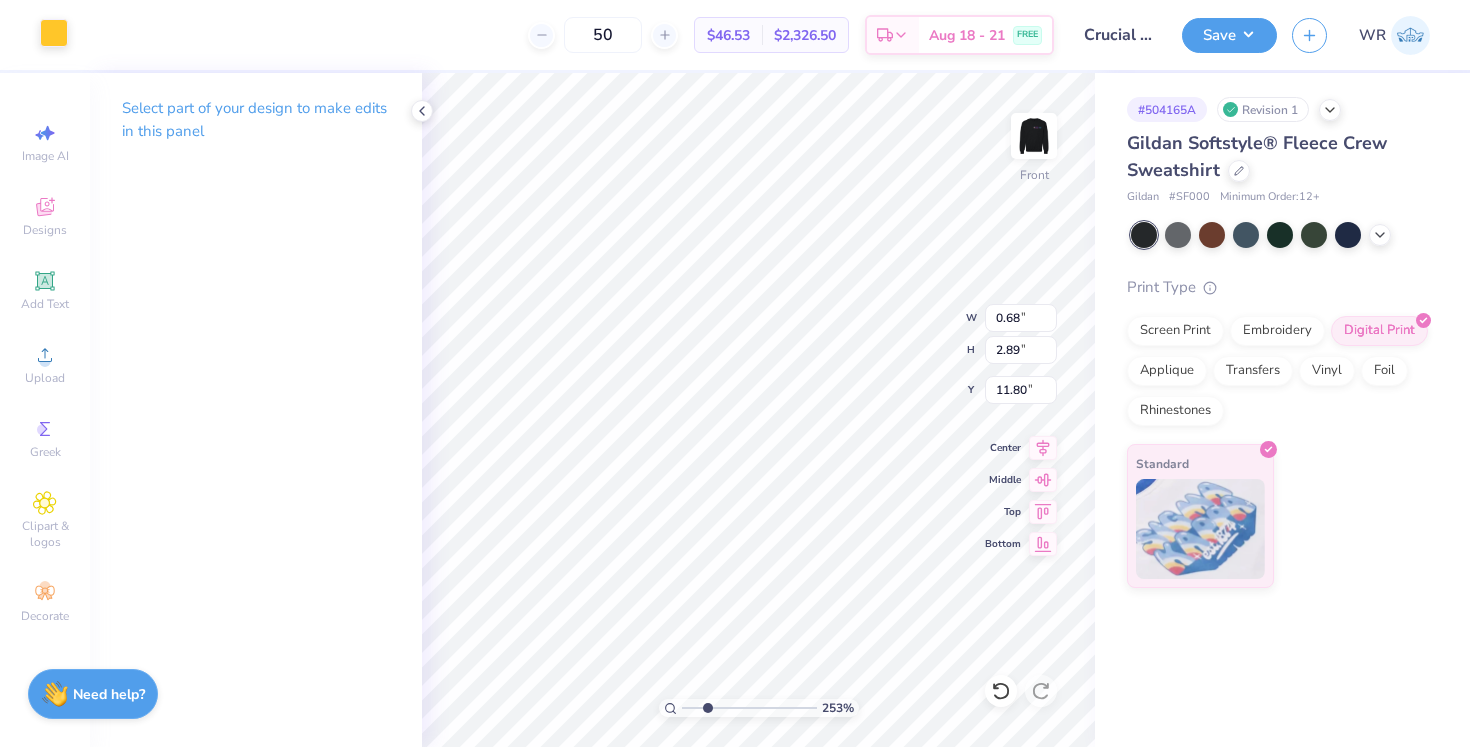 click at bounding box center (54, 33) 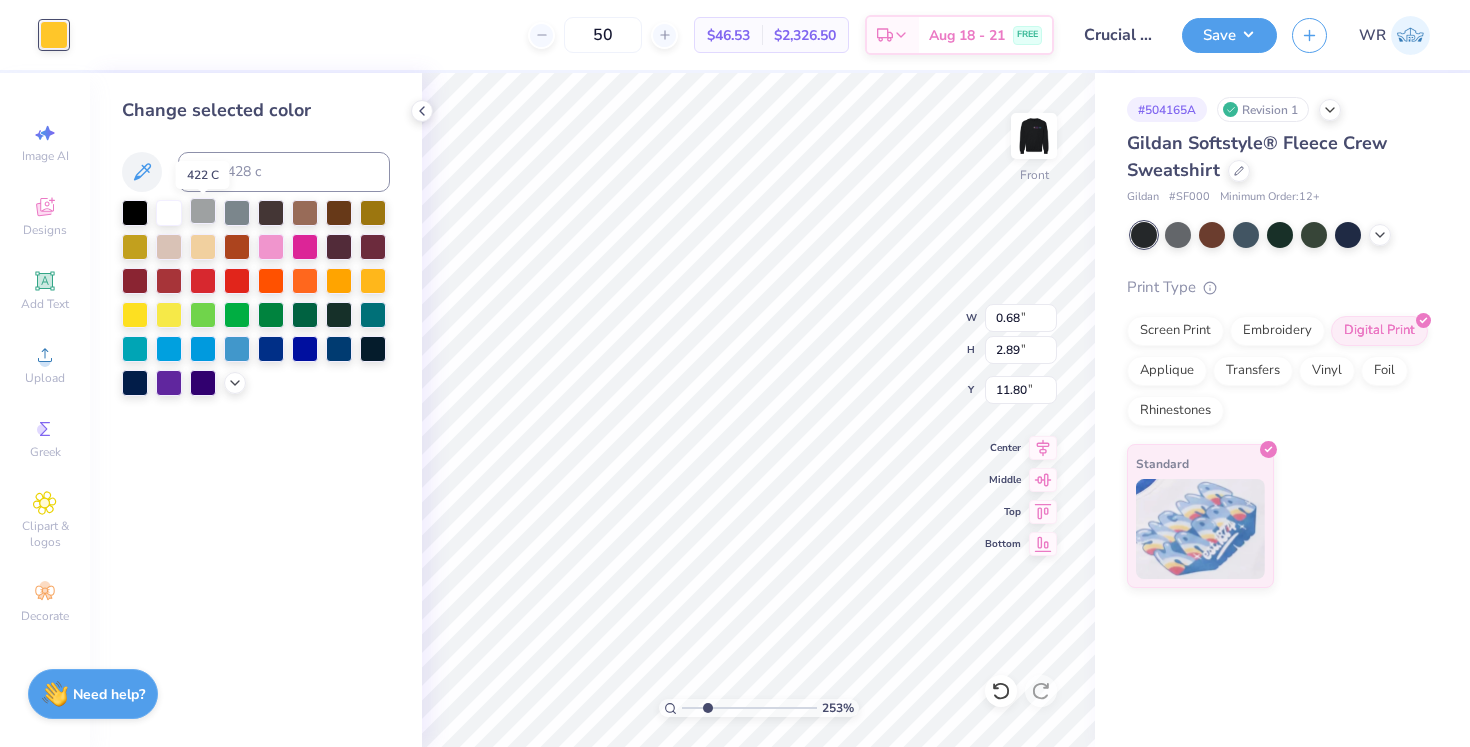 click at bounding box center [203, 211] 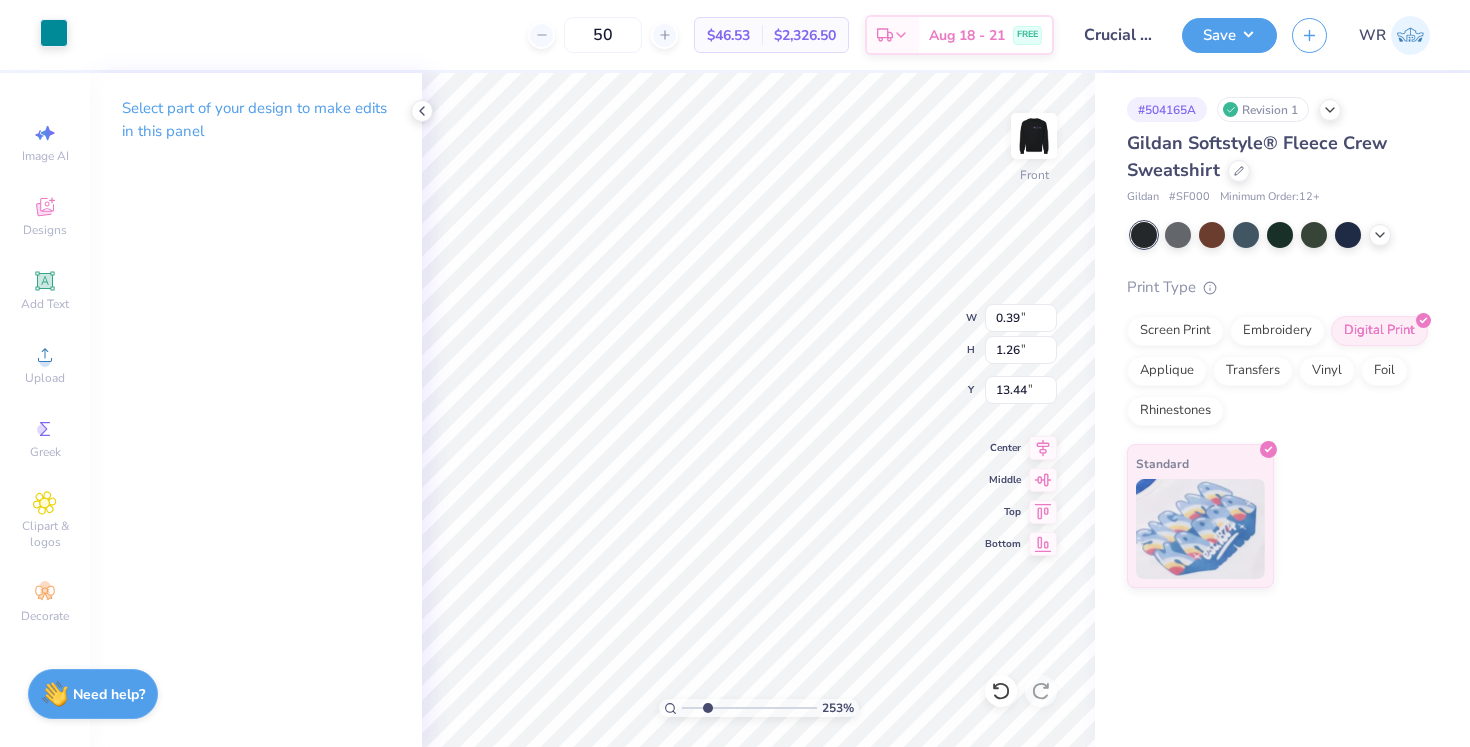 click at bounding box center [54, 33] 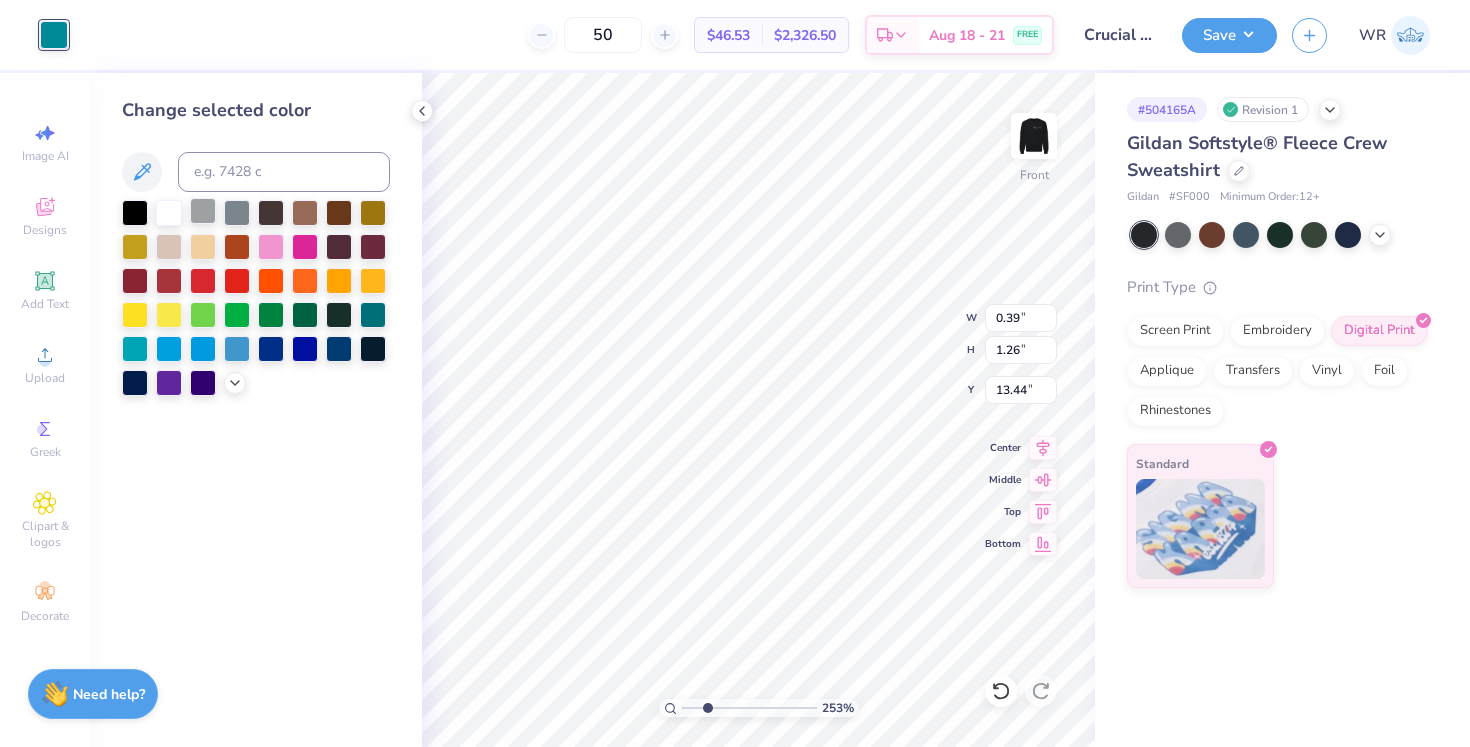 click at bounding box center (203, 211) 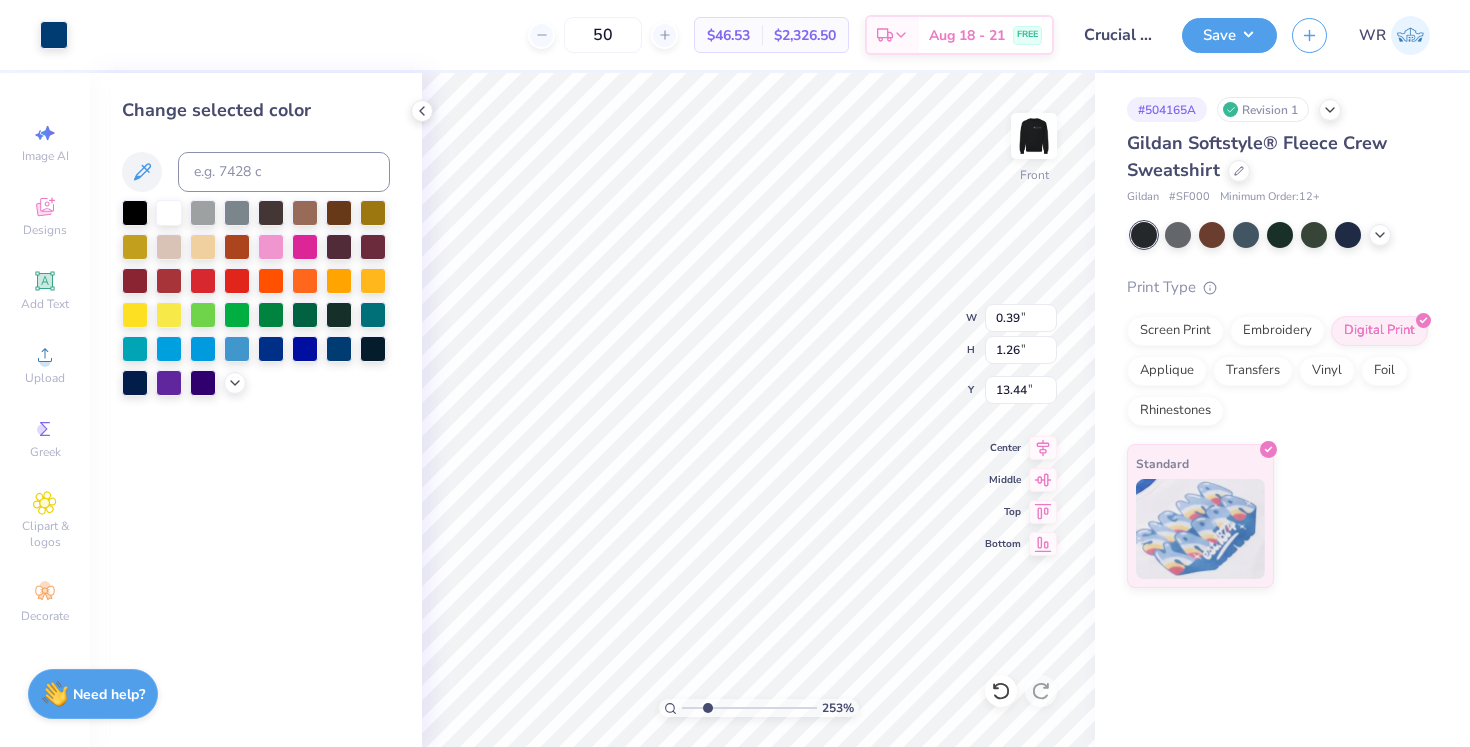 type on "0.34" 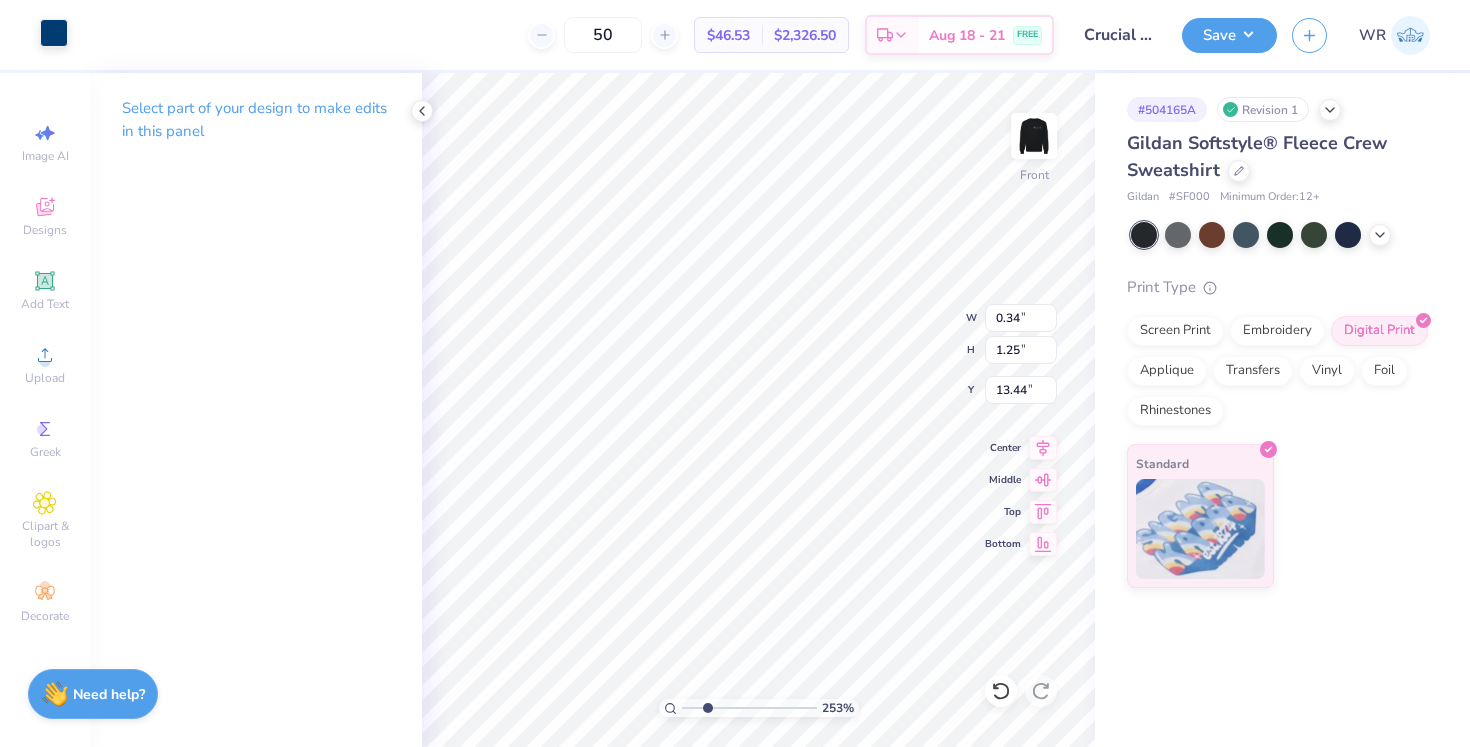 click at bounding box center (54, 33) 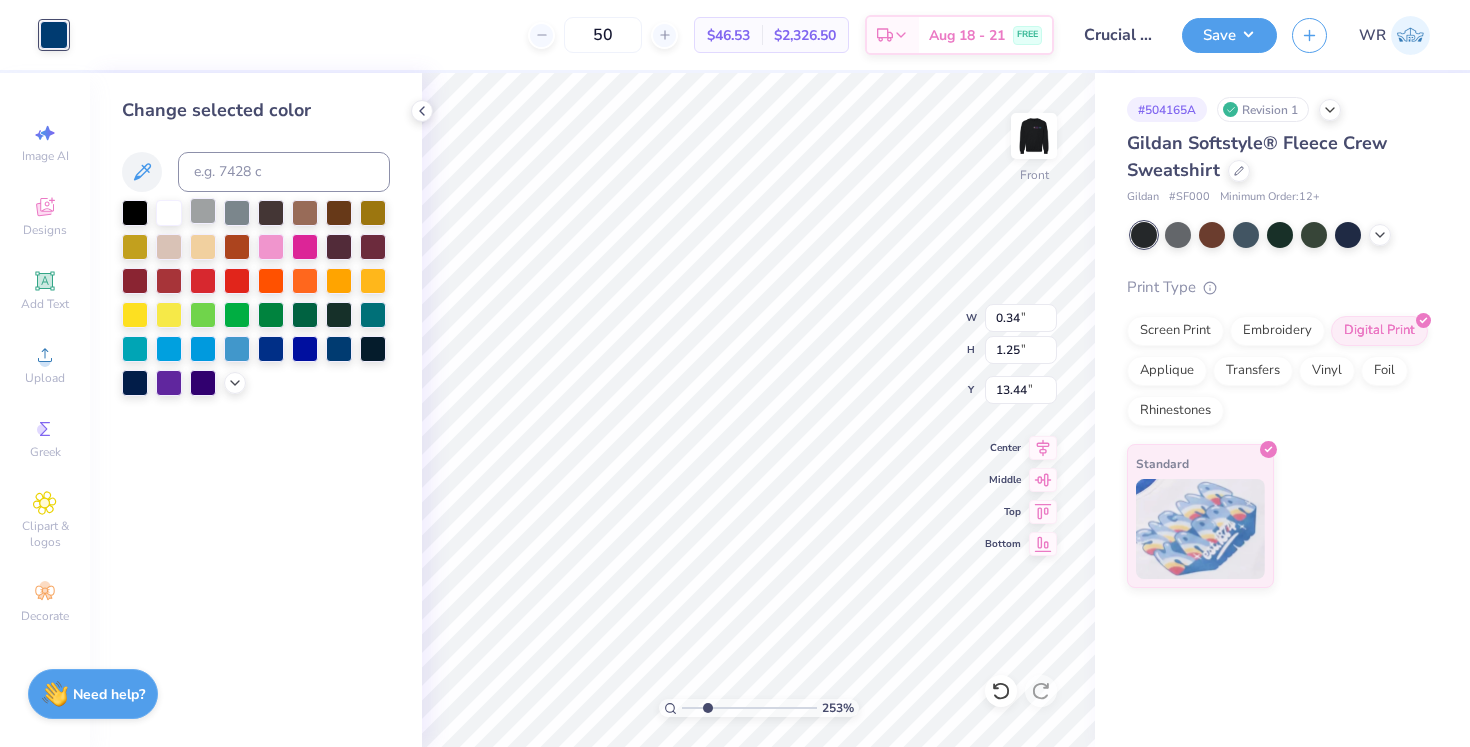 click at bounding box center (203, 211) 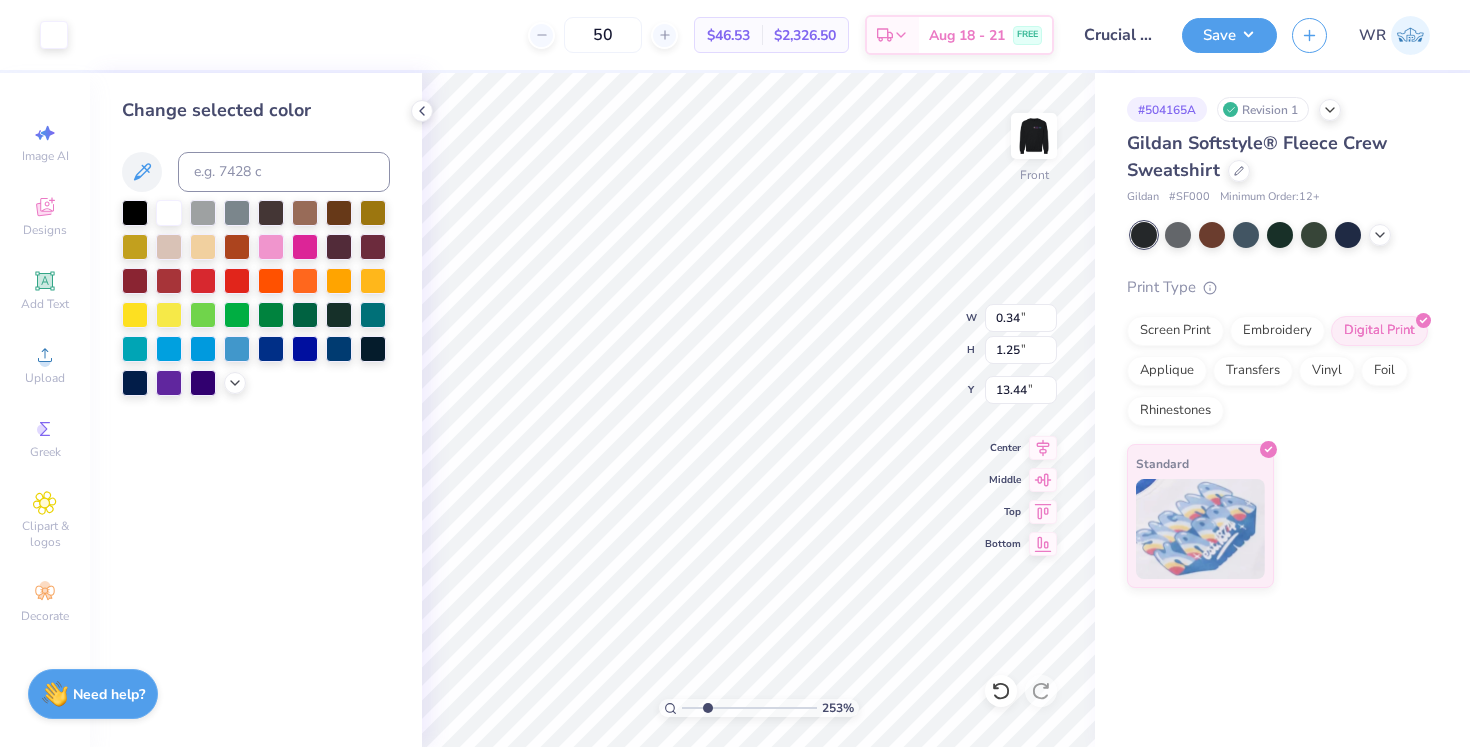 type on "0.33" 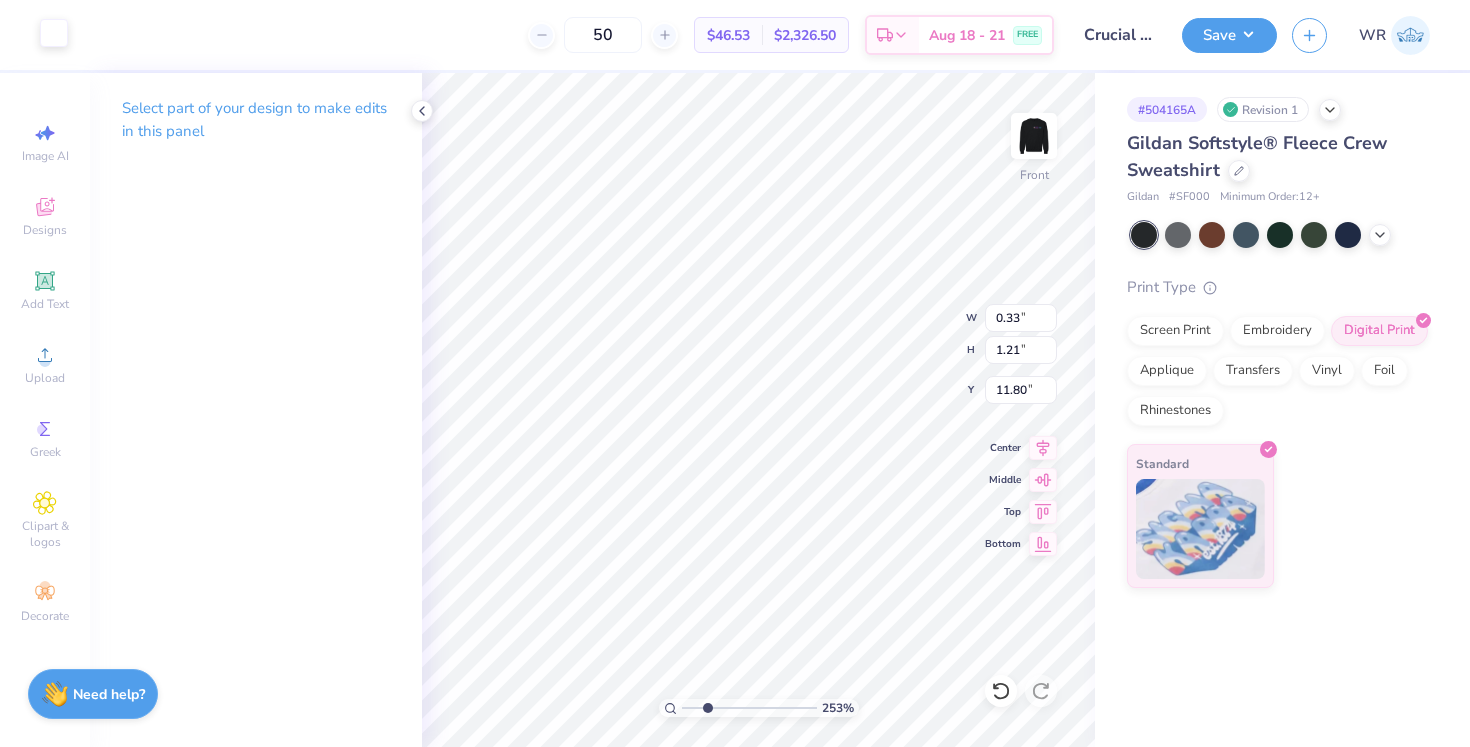 click at bounding box center (54, 33) 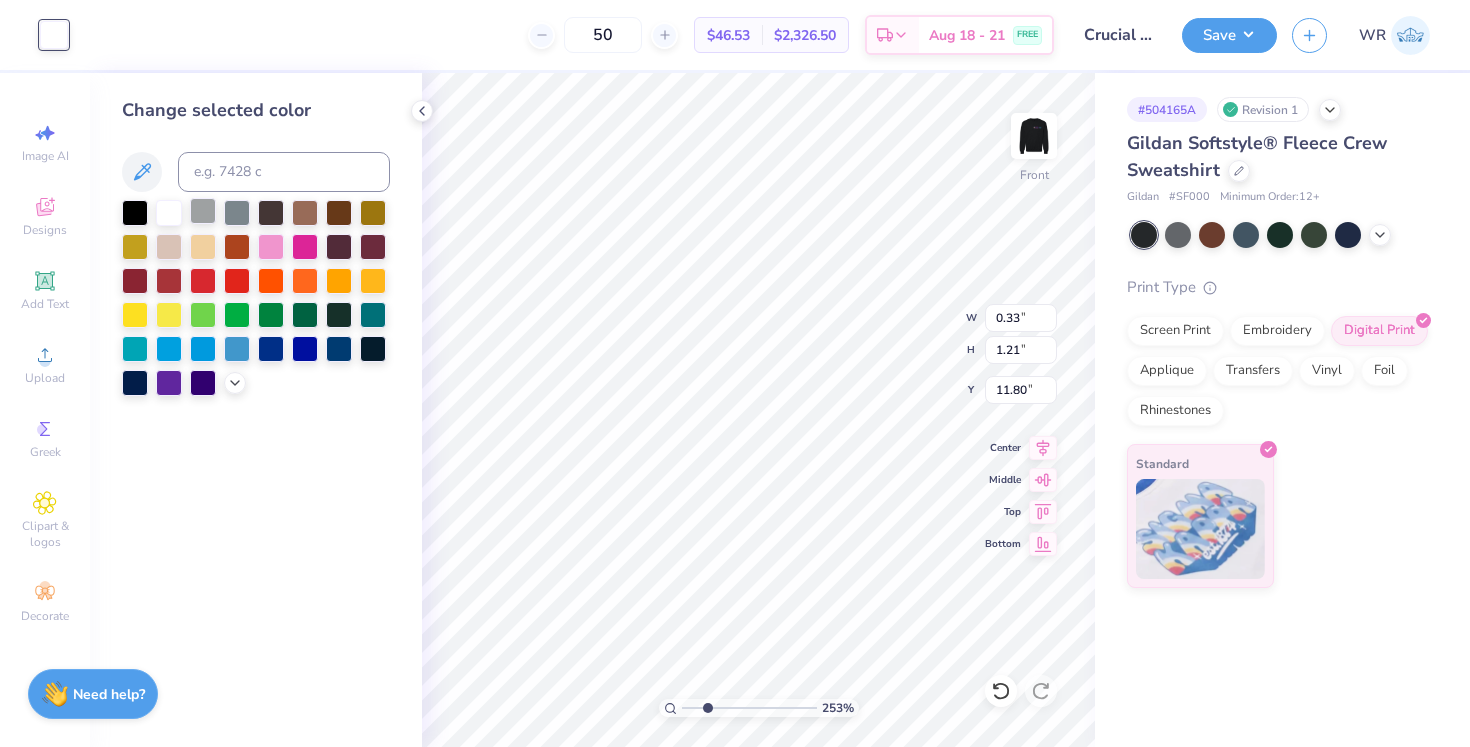 click at bounding box center (203, 211) 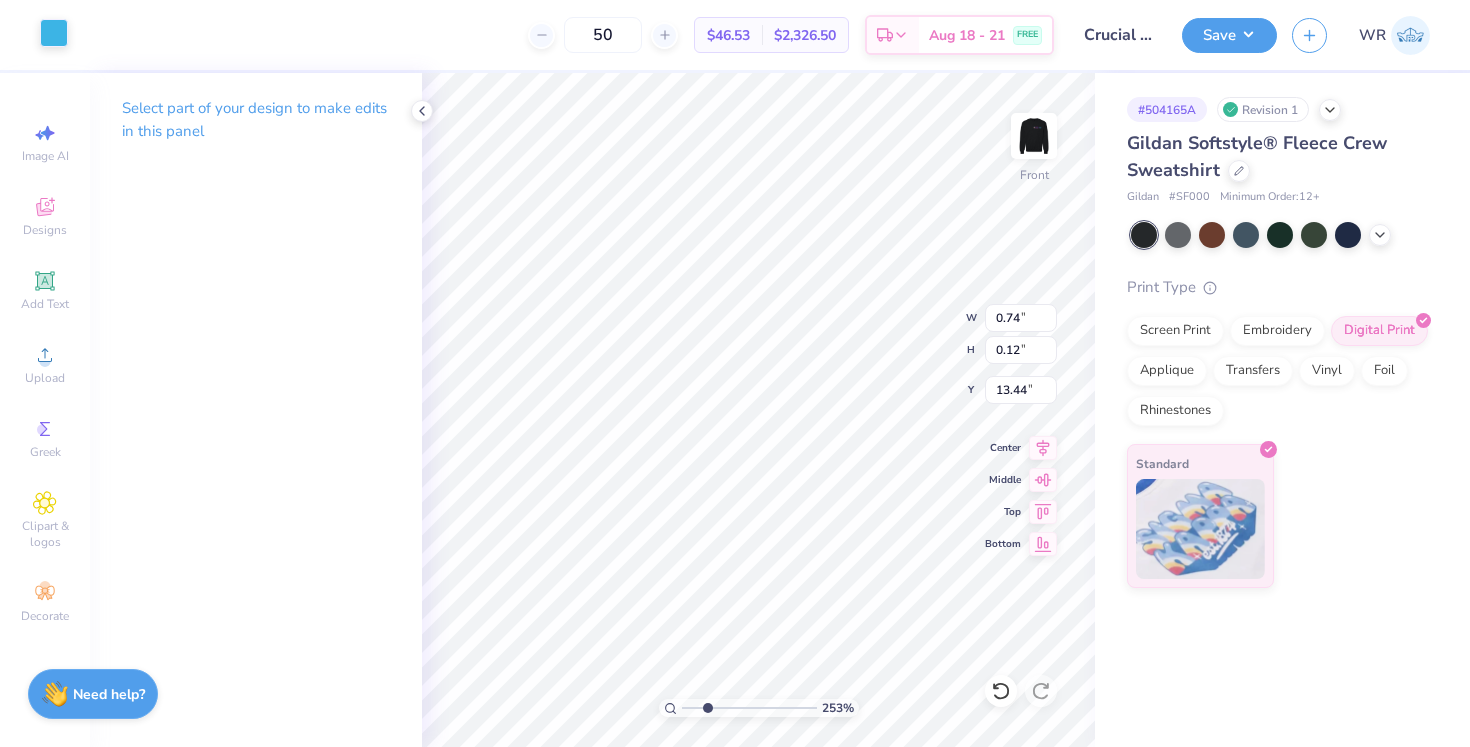 click at bounding box center (54, 33) 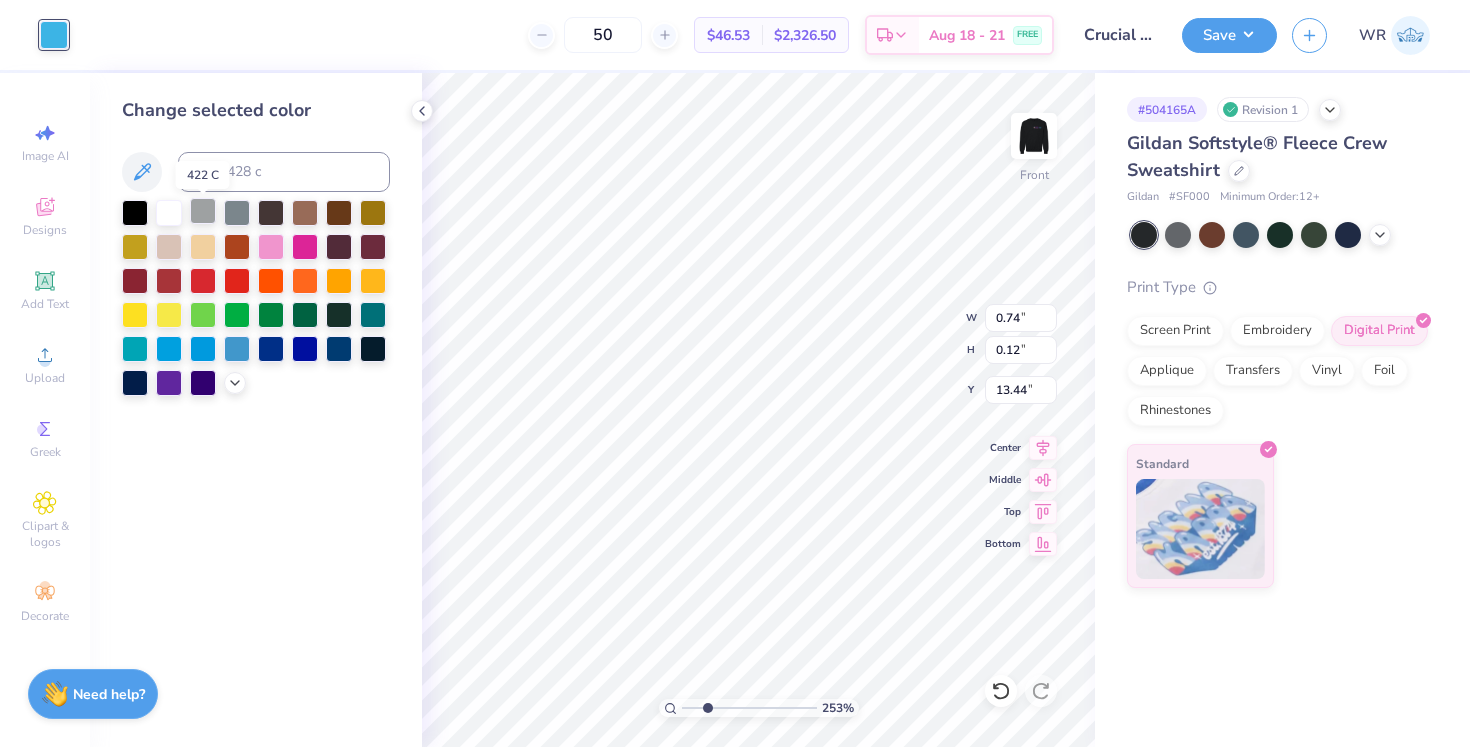 click at bounding box center [203, 211] 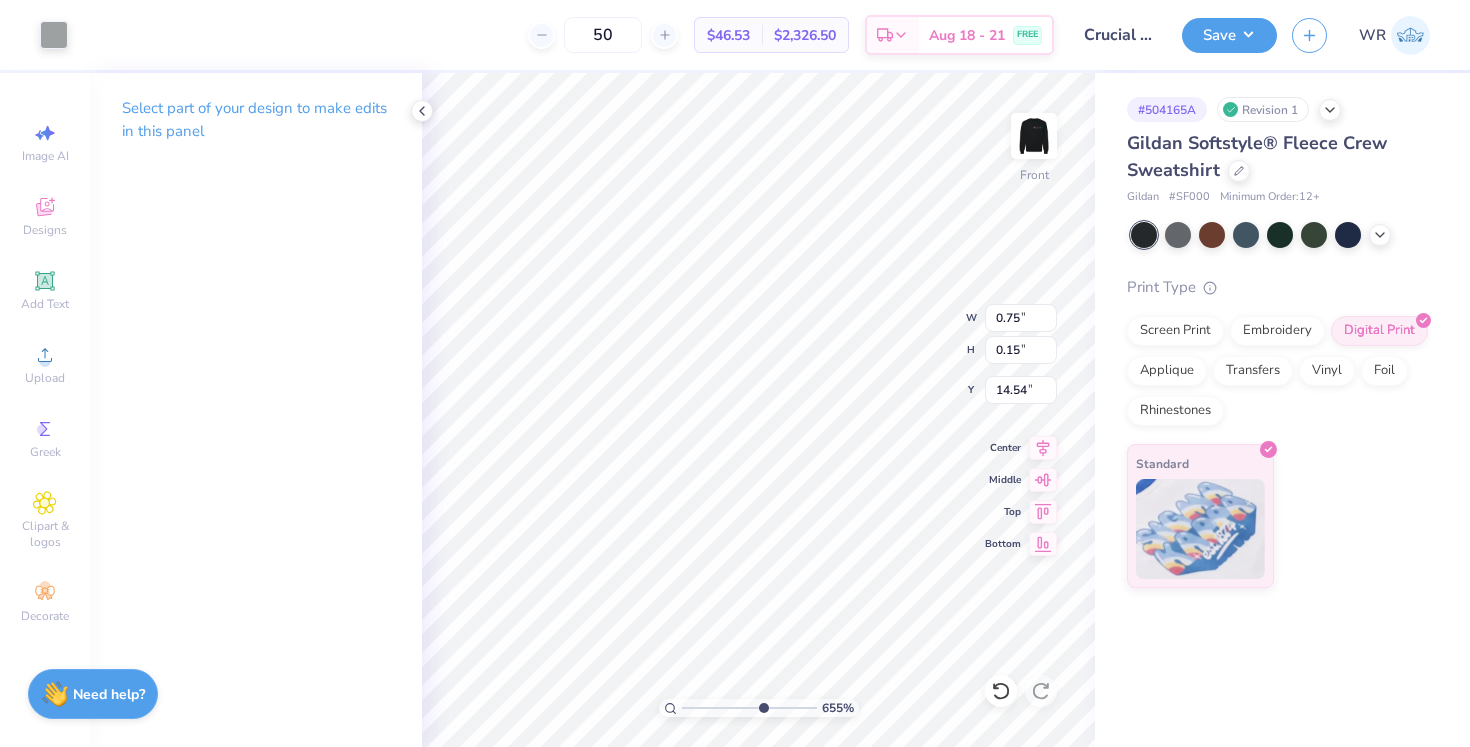 drag, startPoint x: 710, startPoint y: 705, endPoint x: 761, endPoint y: 697, distance: 51.62364 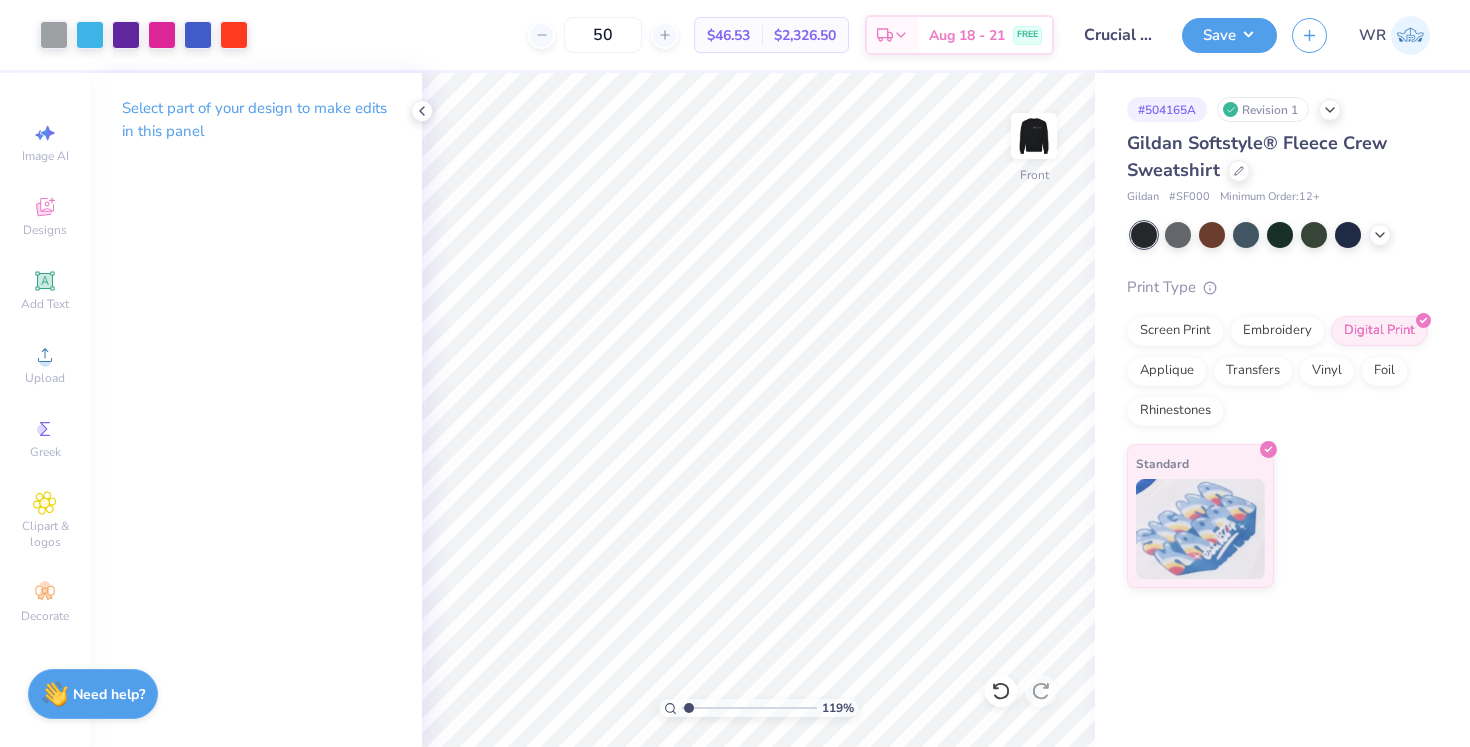 drag, startPoint x: 762, startPoint y: 709, endPoint x: 689, endPoint y: 701, distance: 73.43705 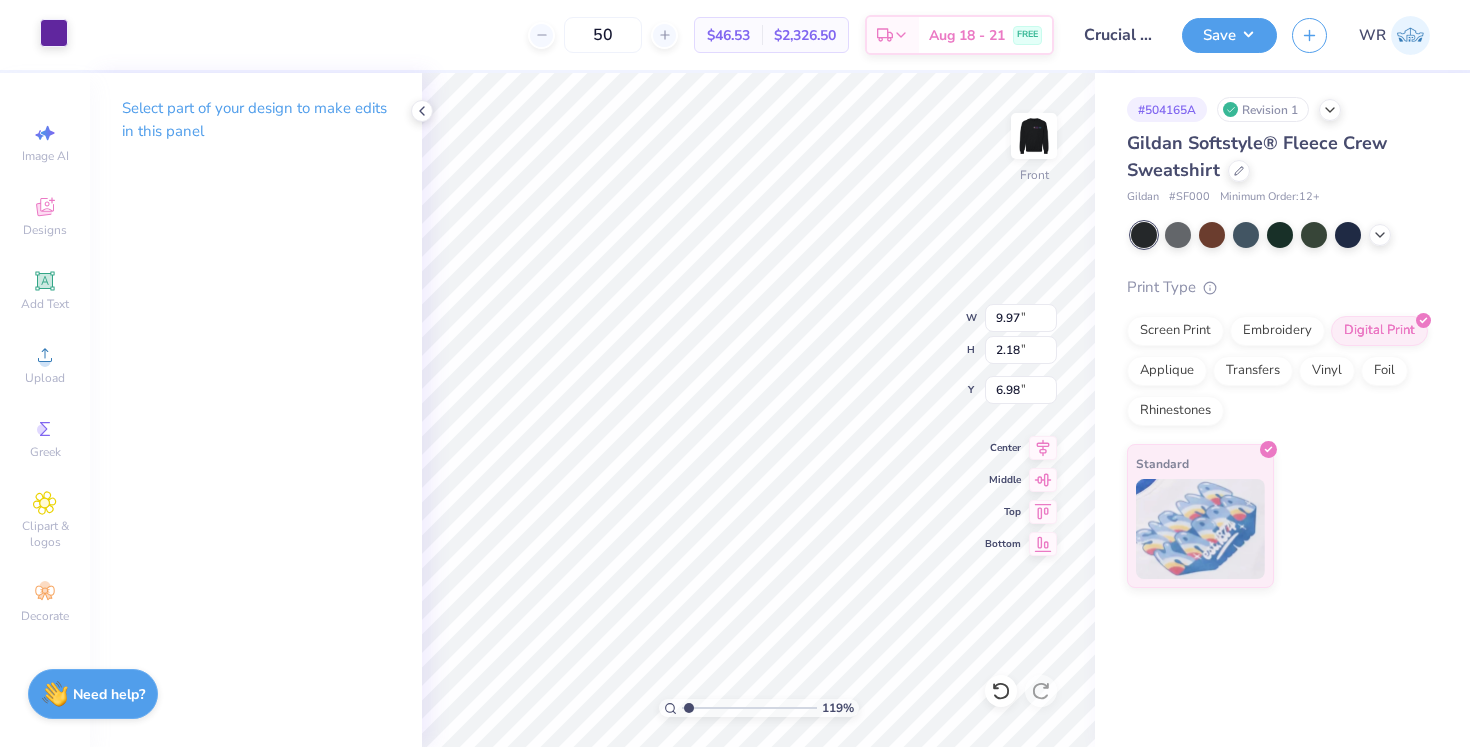 click at bounding box center [54, 33] 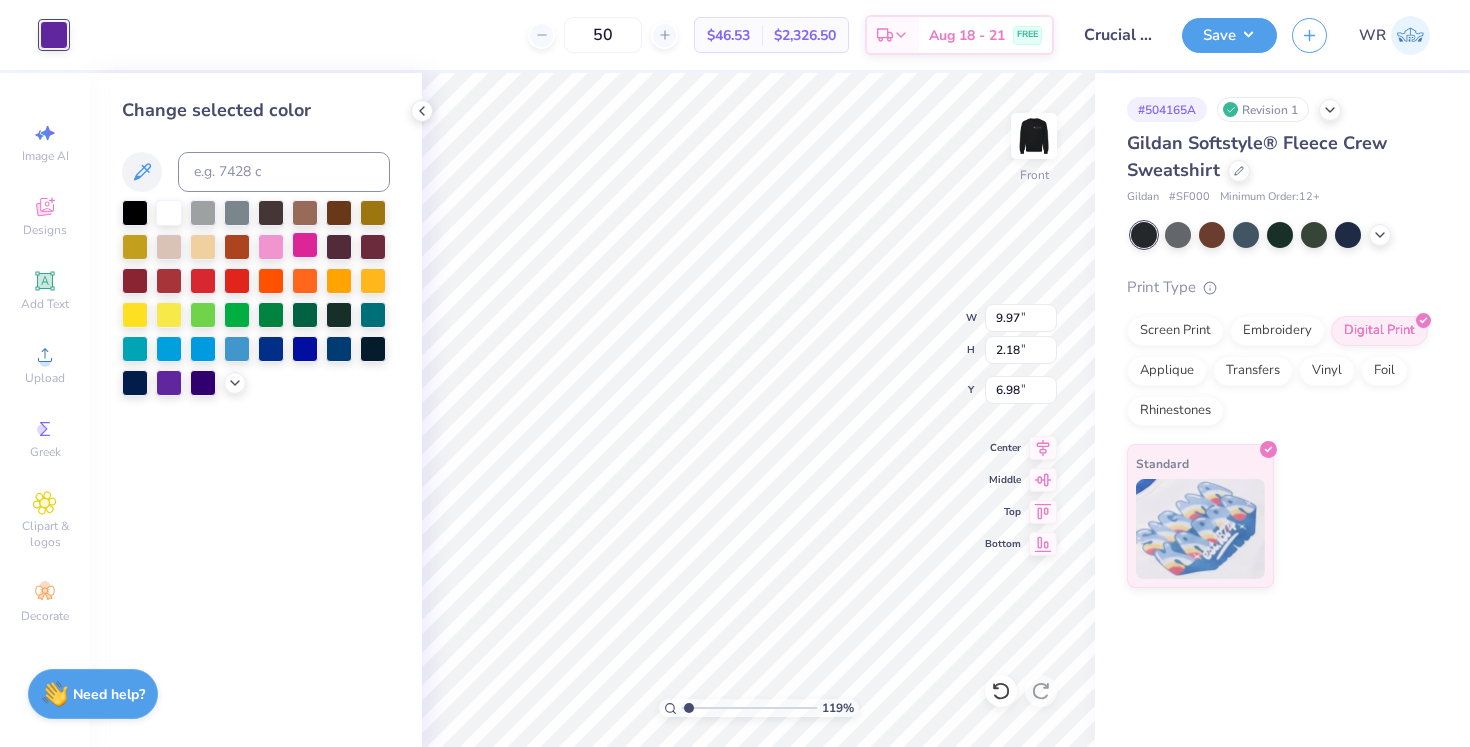click at bounding box center (305, 245) 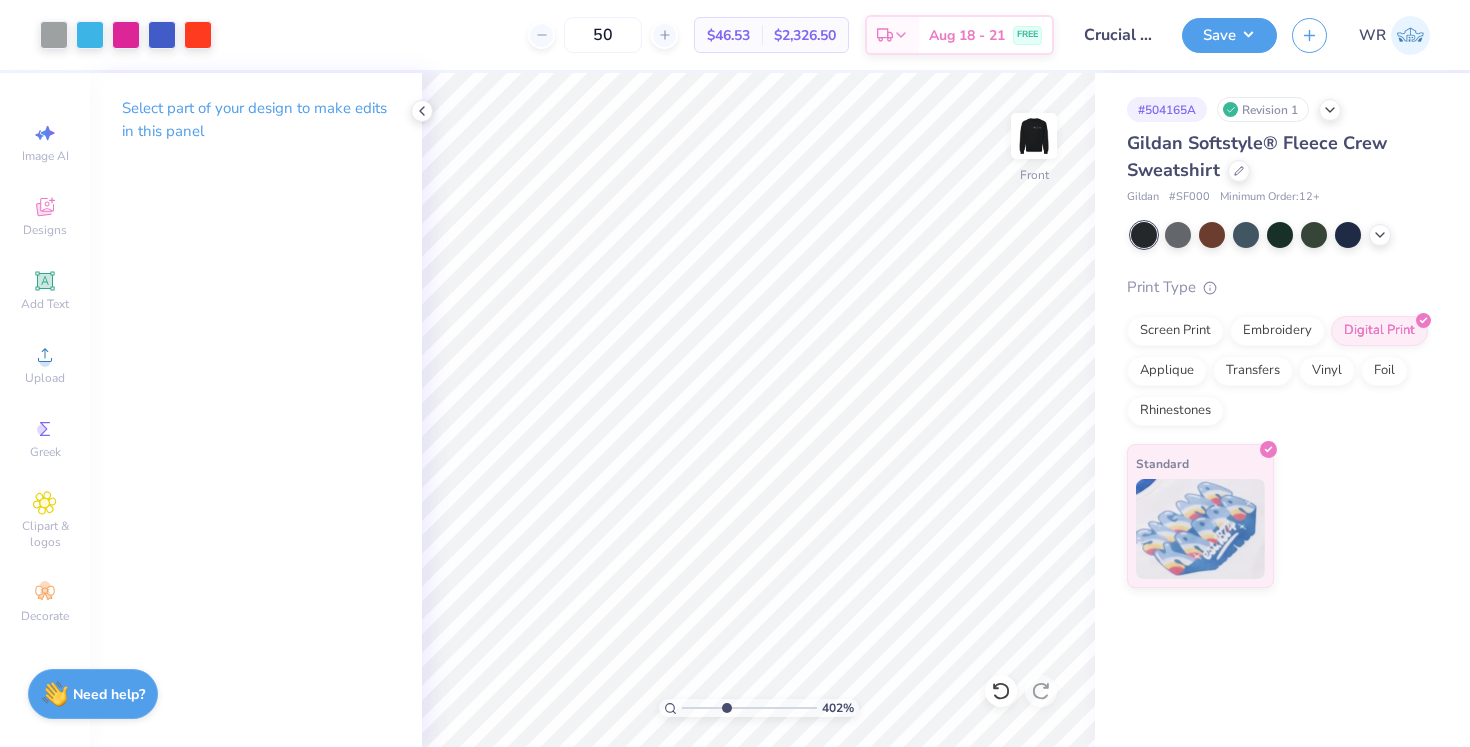 drag, startPoint x: 691, startPoint y: 706, endPoint x: 725, endPoint y: 705, distance: 34.0147 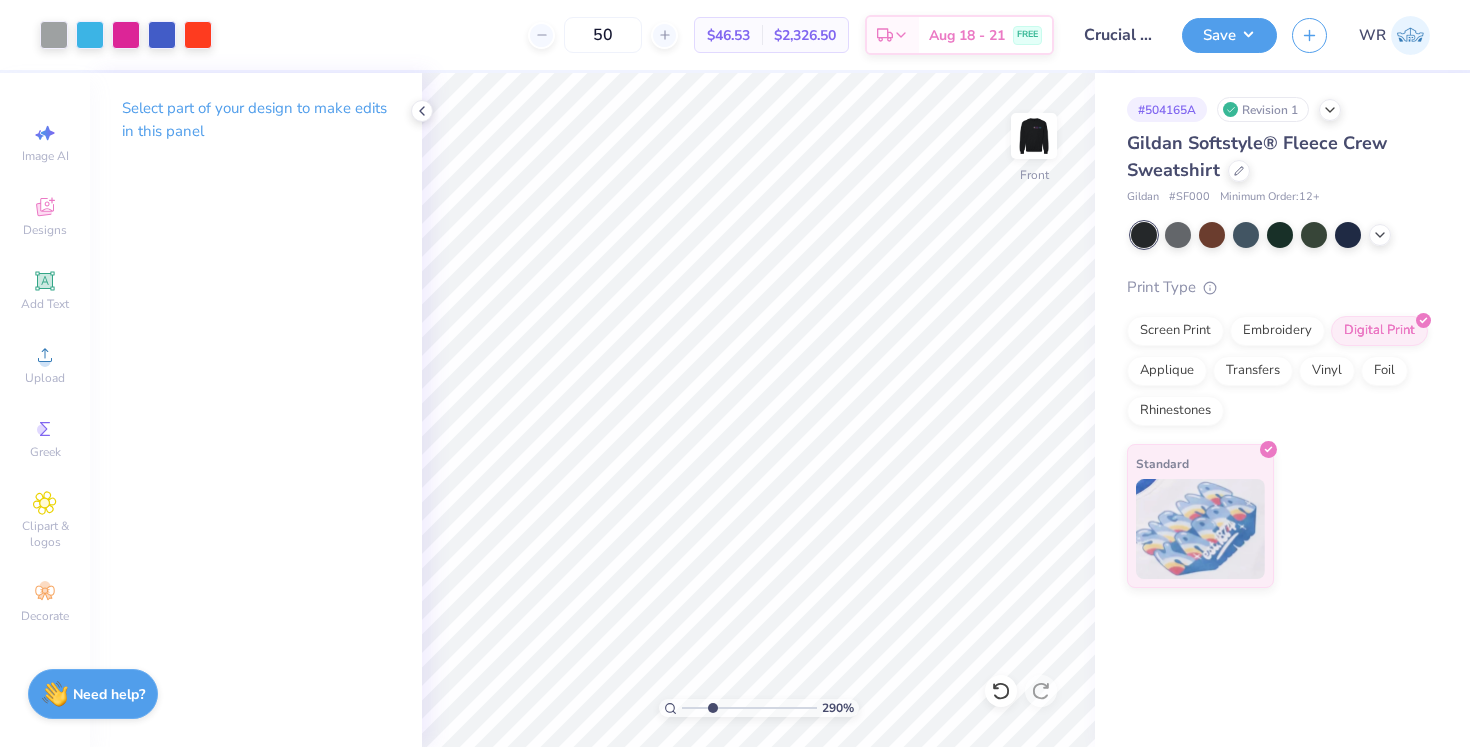 drag, startPoint x: 727, startPoint y: 705, endPoint x: 712, endPoint y: 705, distance: 15 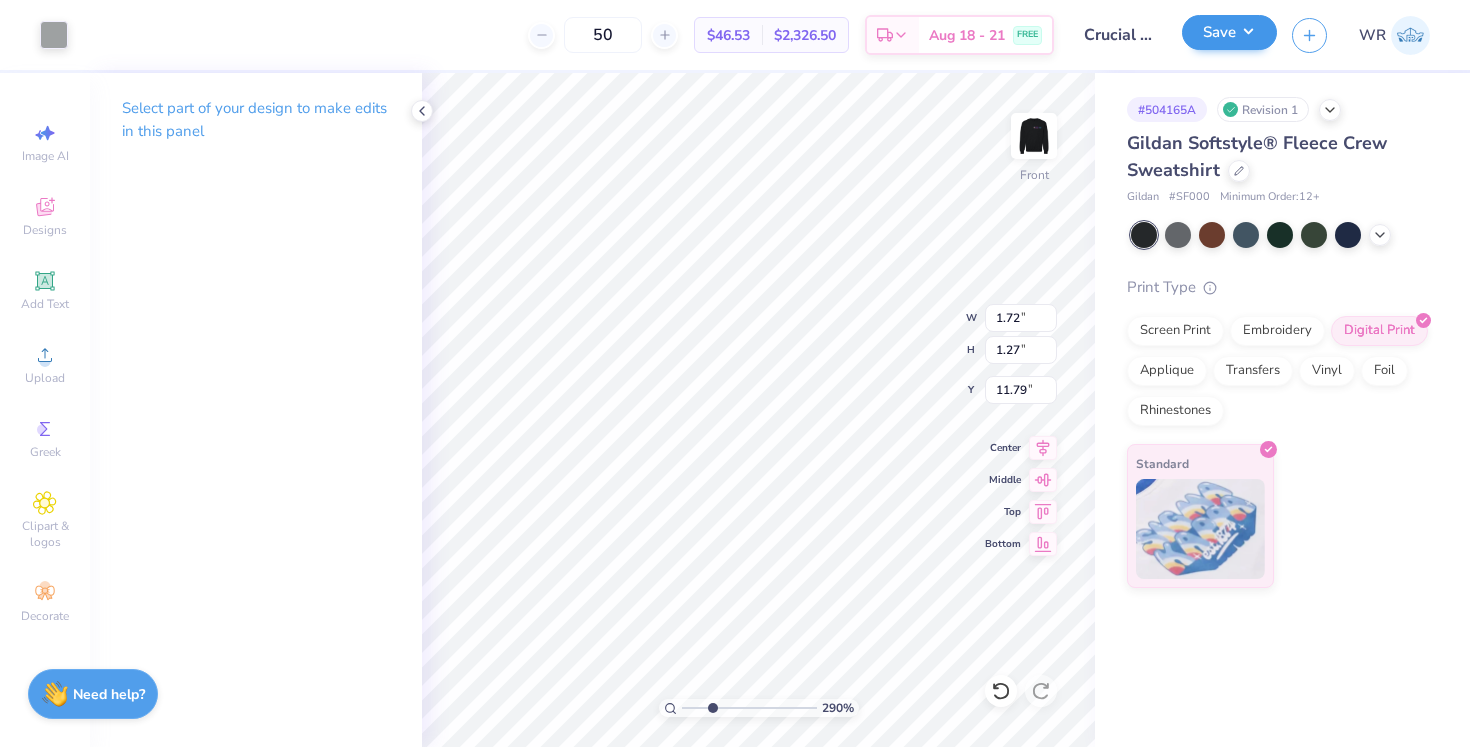 click on "Save" at bounding box center (1229, 32) 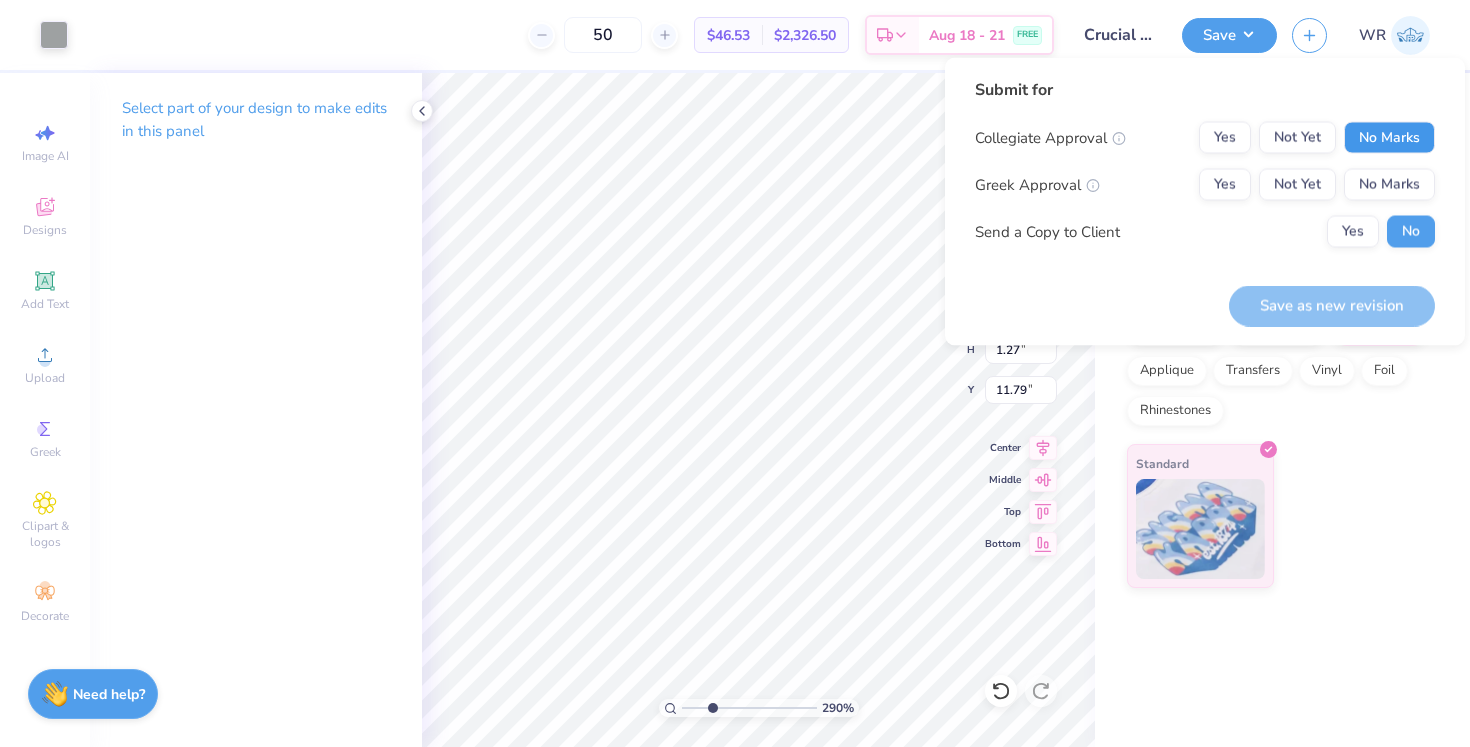 click on "No Marks" at bounding box center [1389, 138] 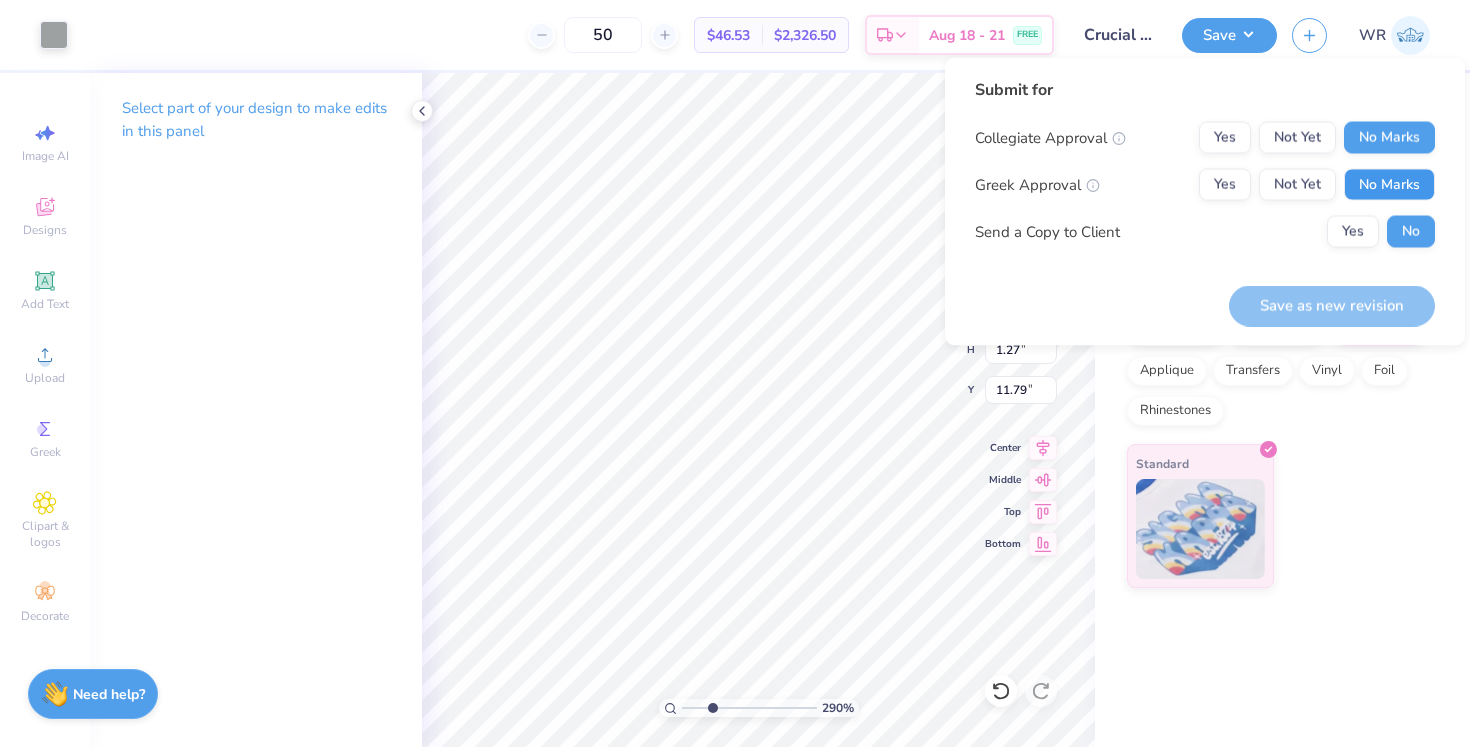 click on "No Marks" at bounding box center (1389, 185) 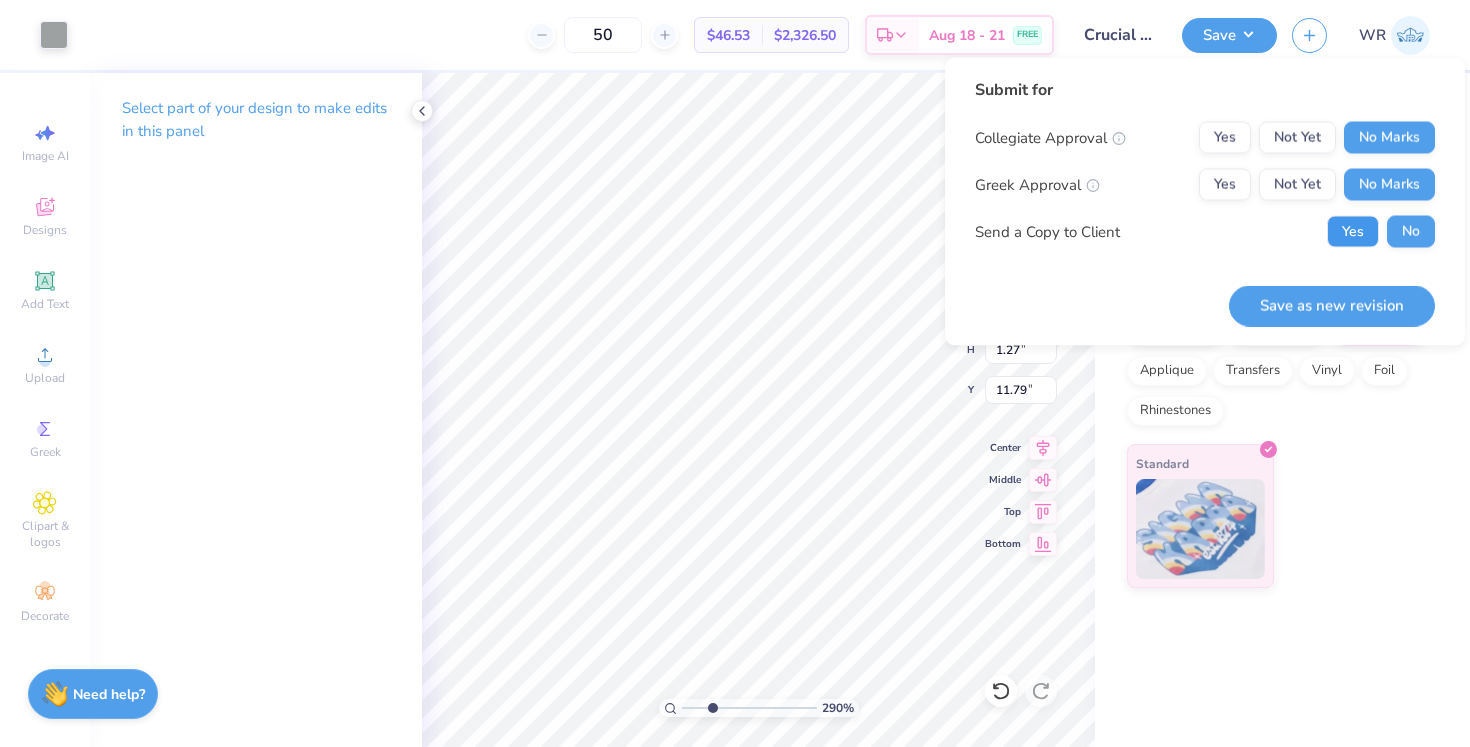 click on "Yes" at bounding box center [1353, 232] 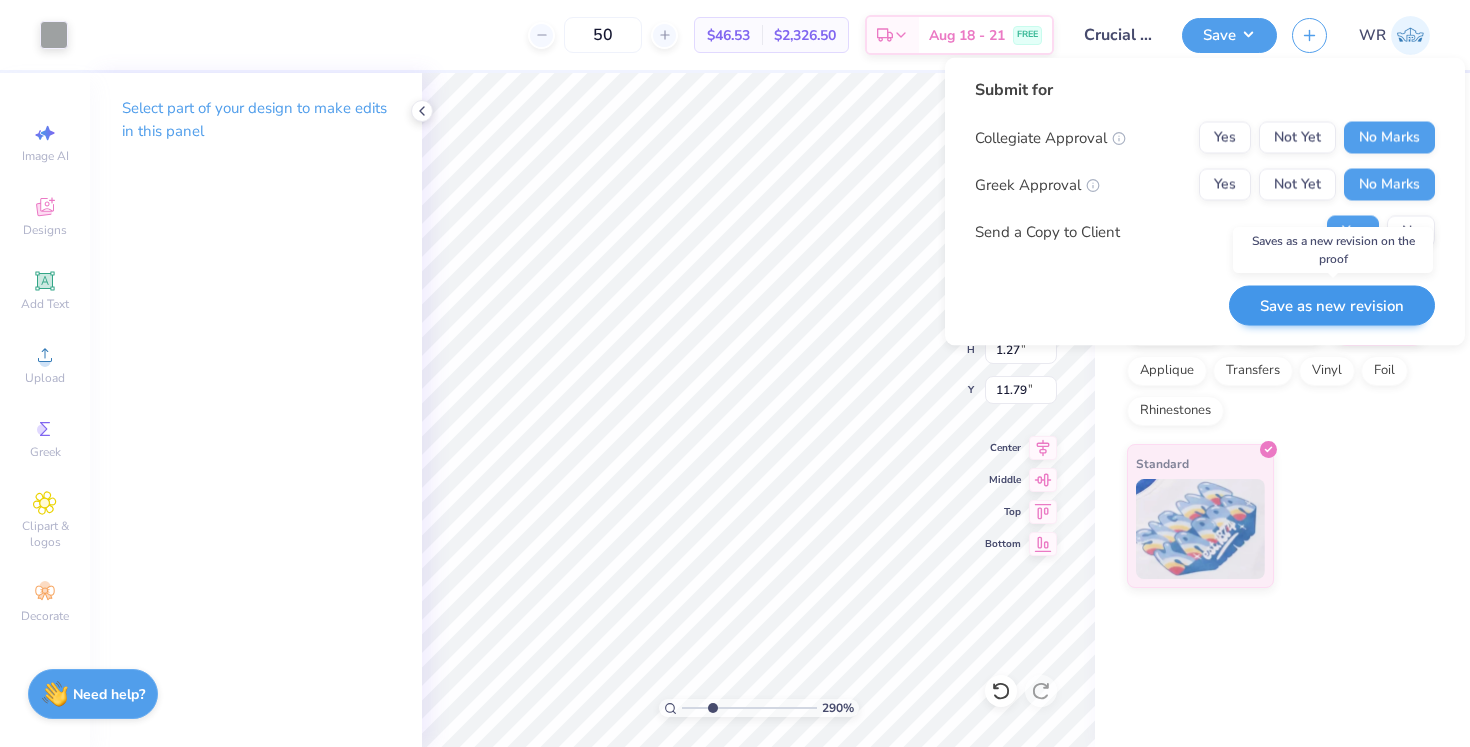 click on "Save as new revision" at bounding box center [1332, 305] 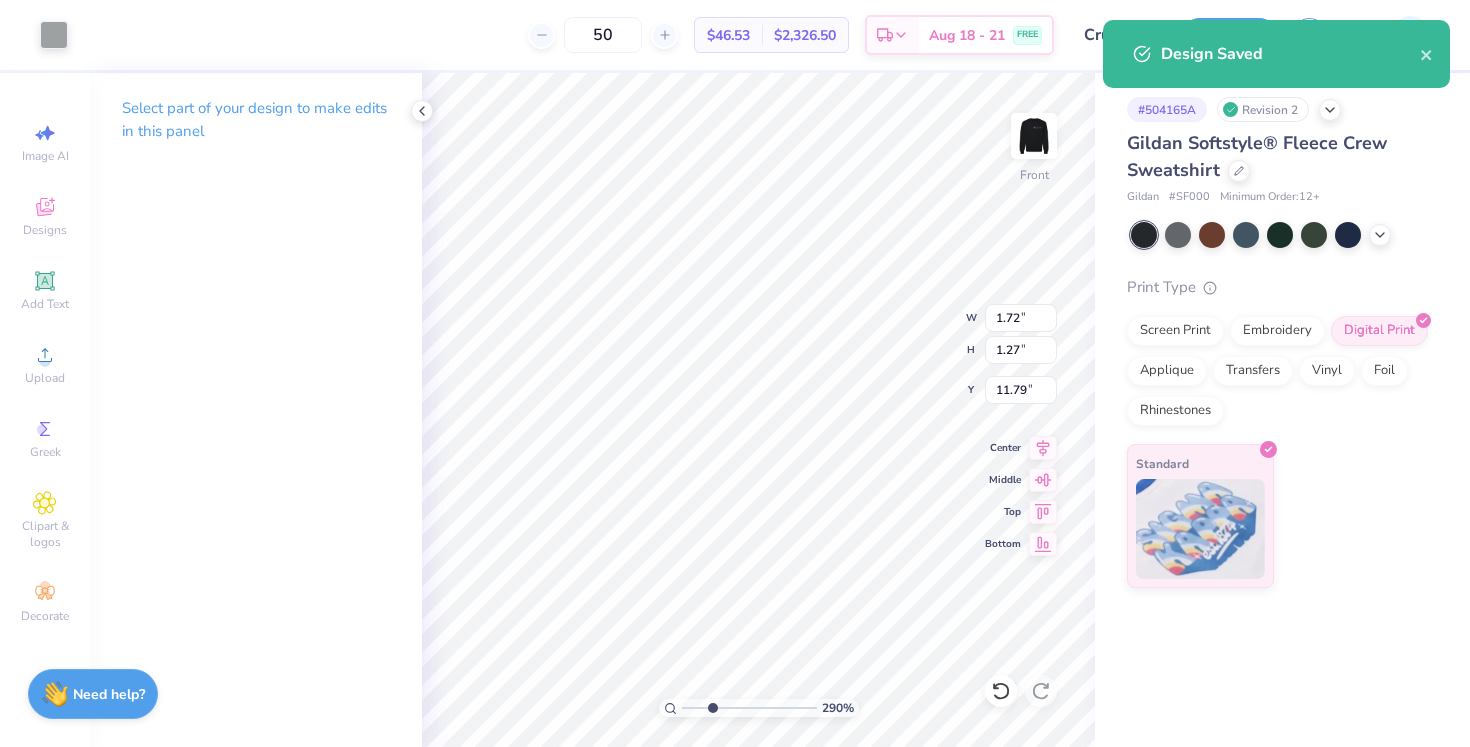 click on "Standard" at bounding box center [1278, 516] 